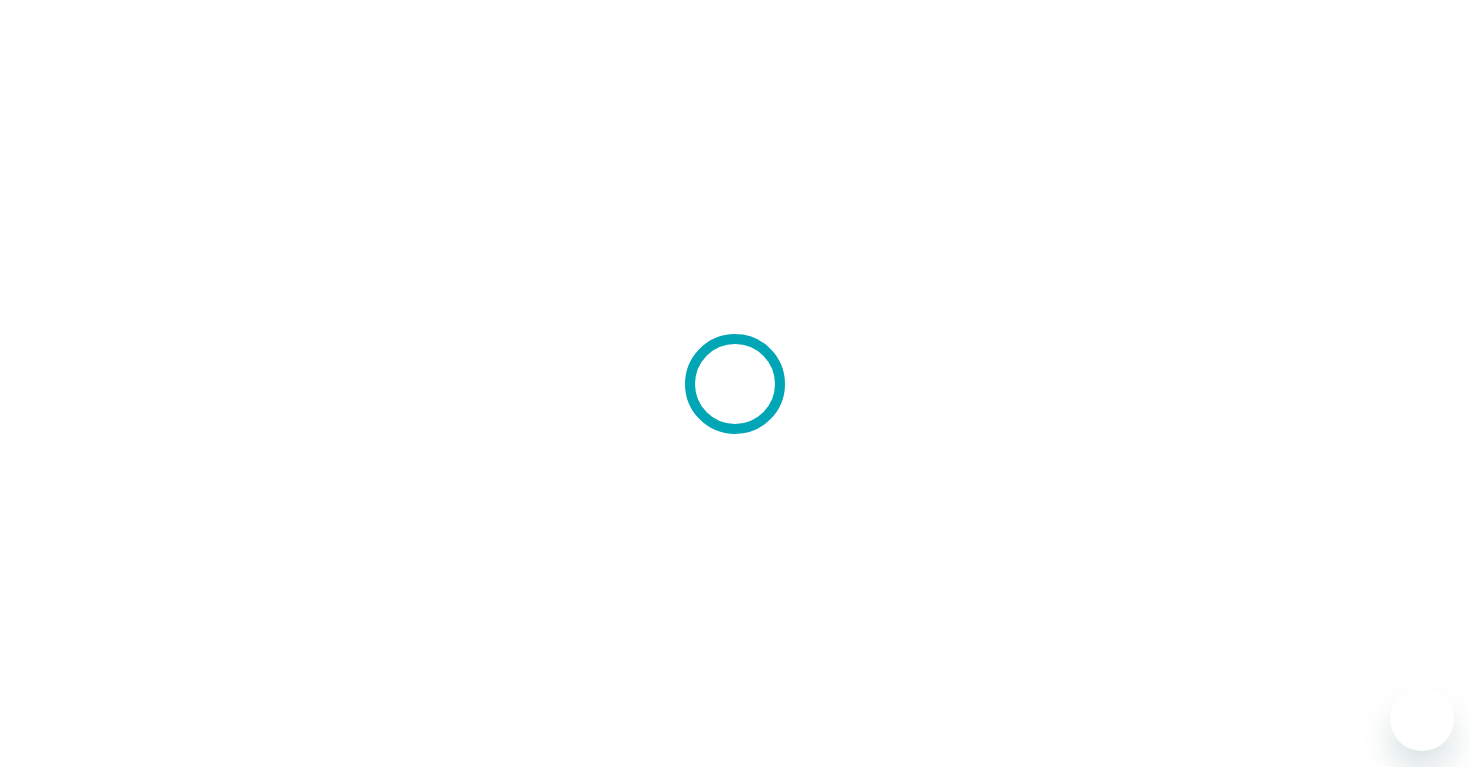 scroll, scrollTop: 0, scrollLeft: 0, axis: both 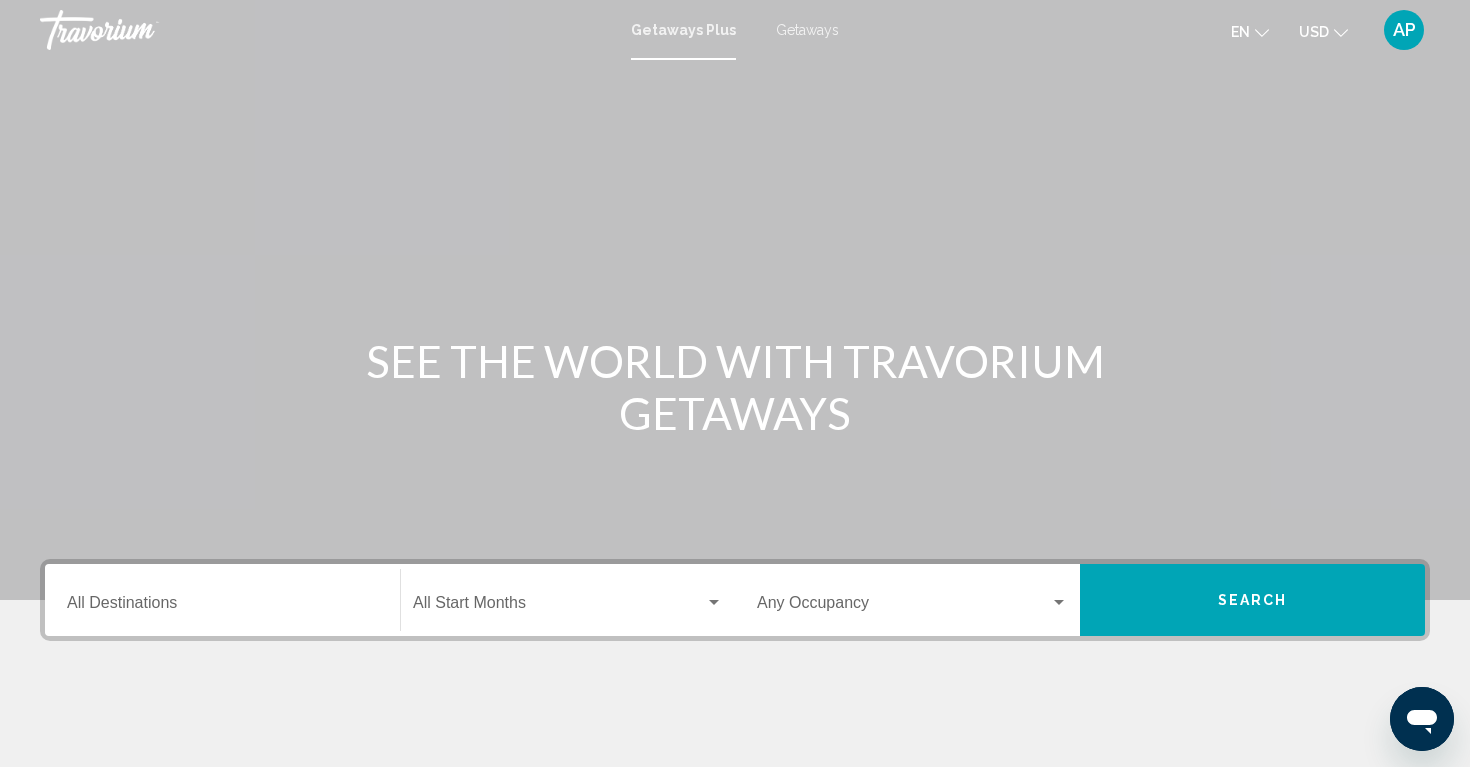 click on "Getaways" at bounding box center (807, 30) 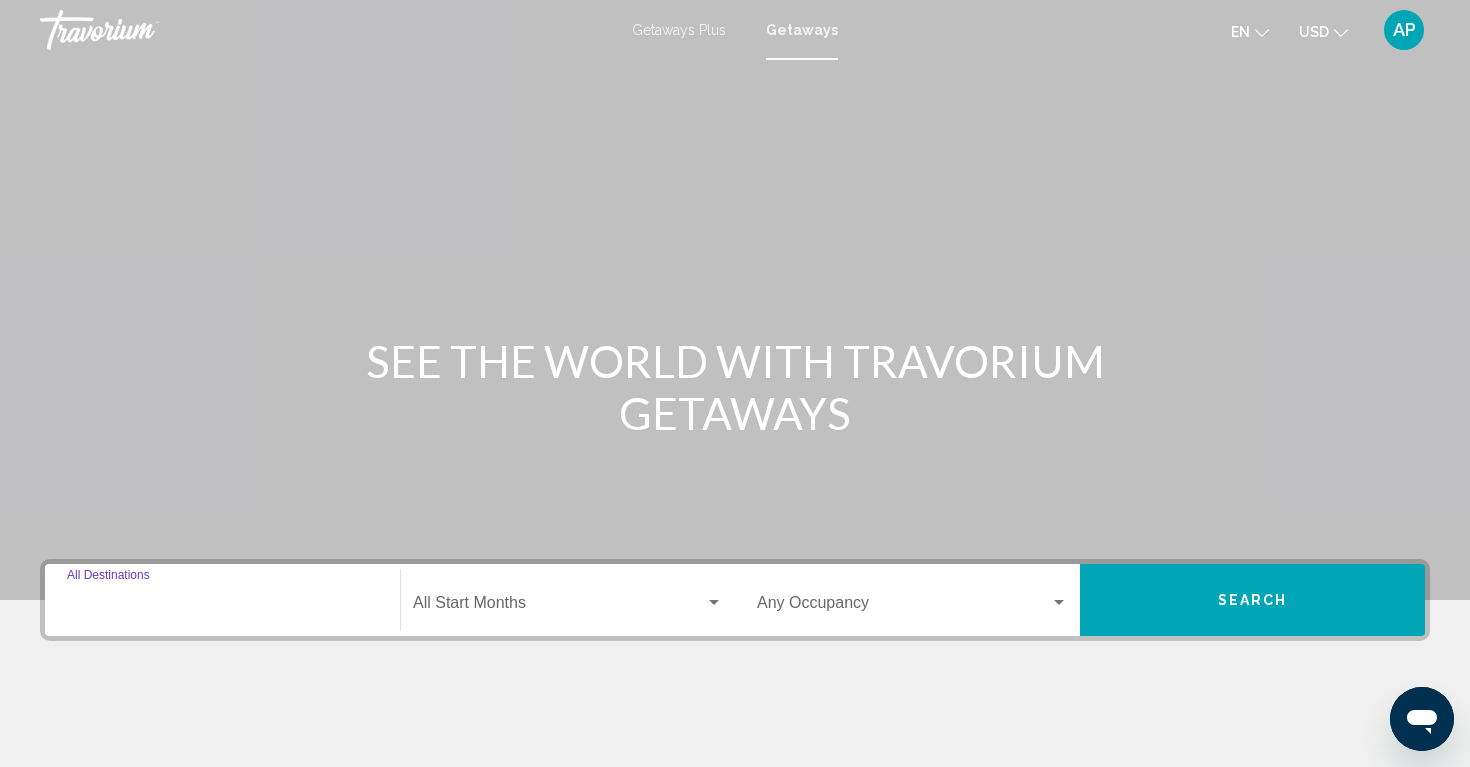 click on "Destination All Destinations" at bounding box center [222, 607] 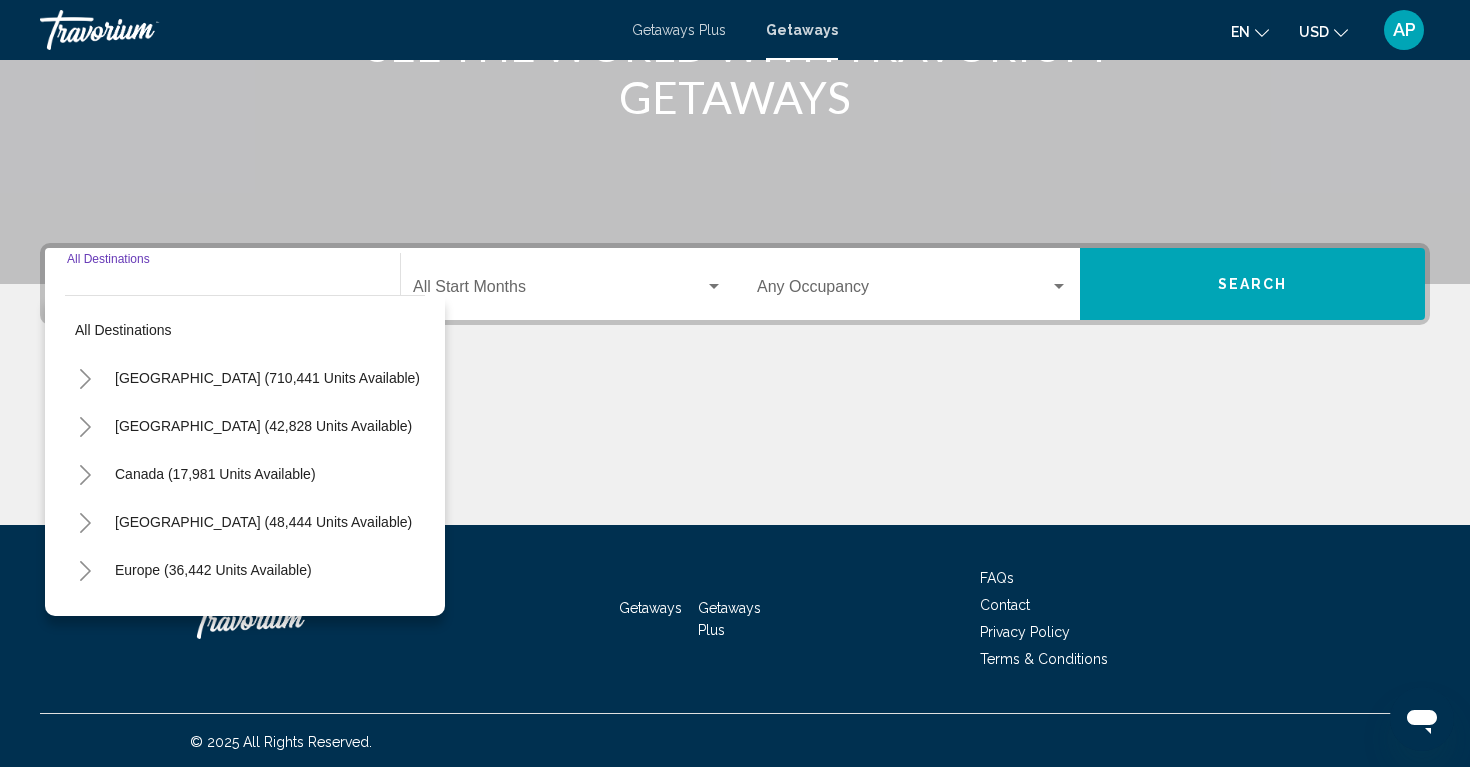 scroll, scrollTop: 319, scrollLeft: 0, axis: vertical 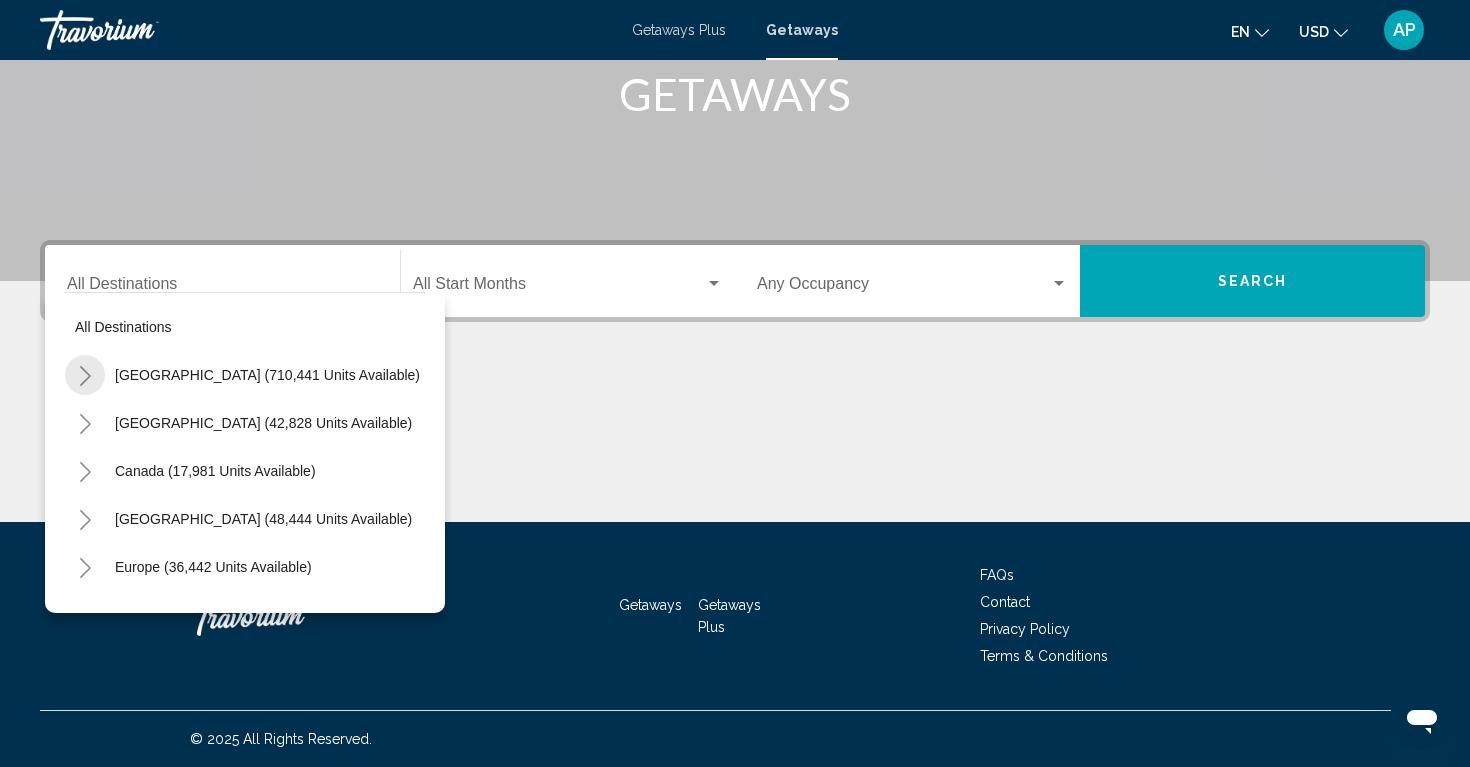 click 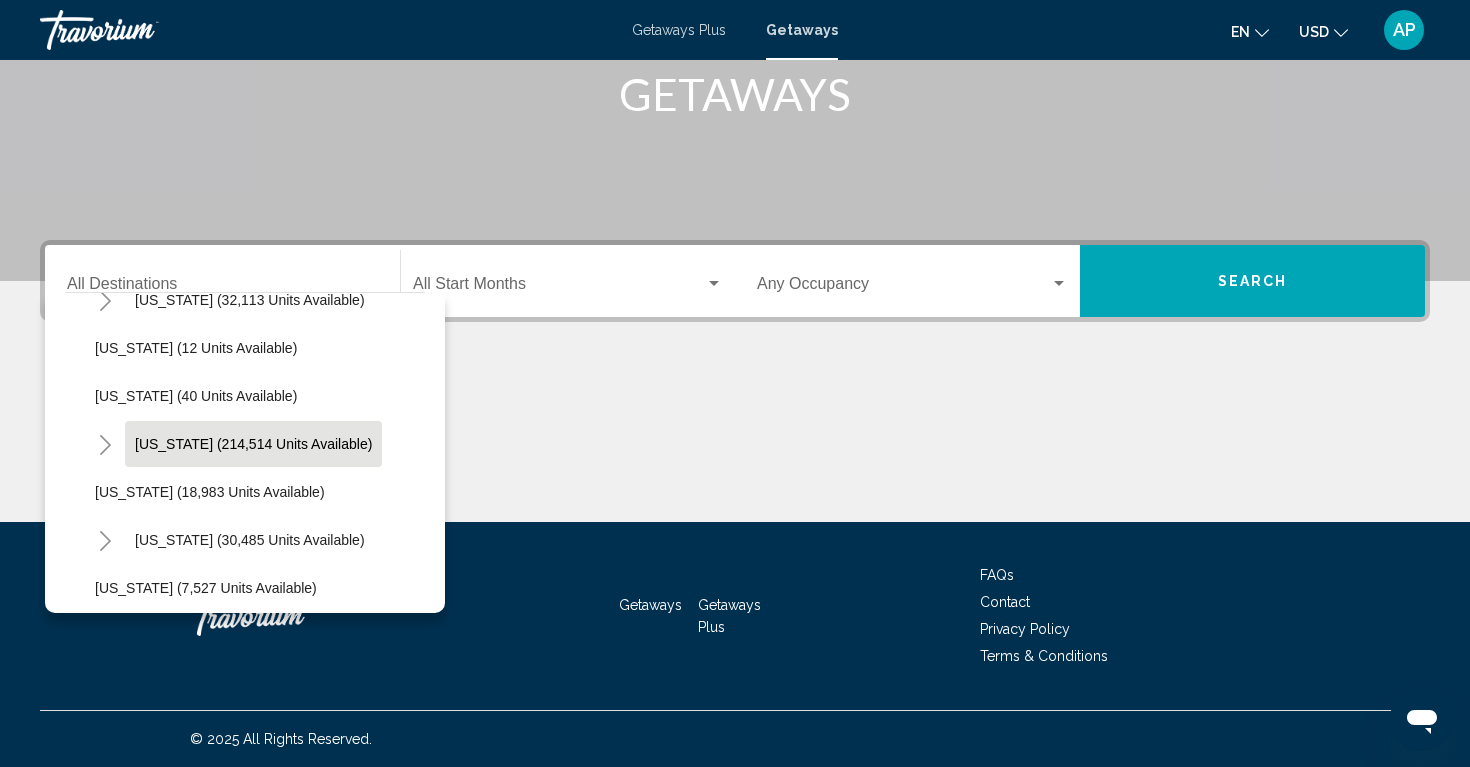 scroll, scrollTop: 271, scrollLeft: 0, axis: vertical 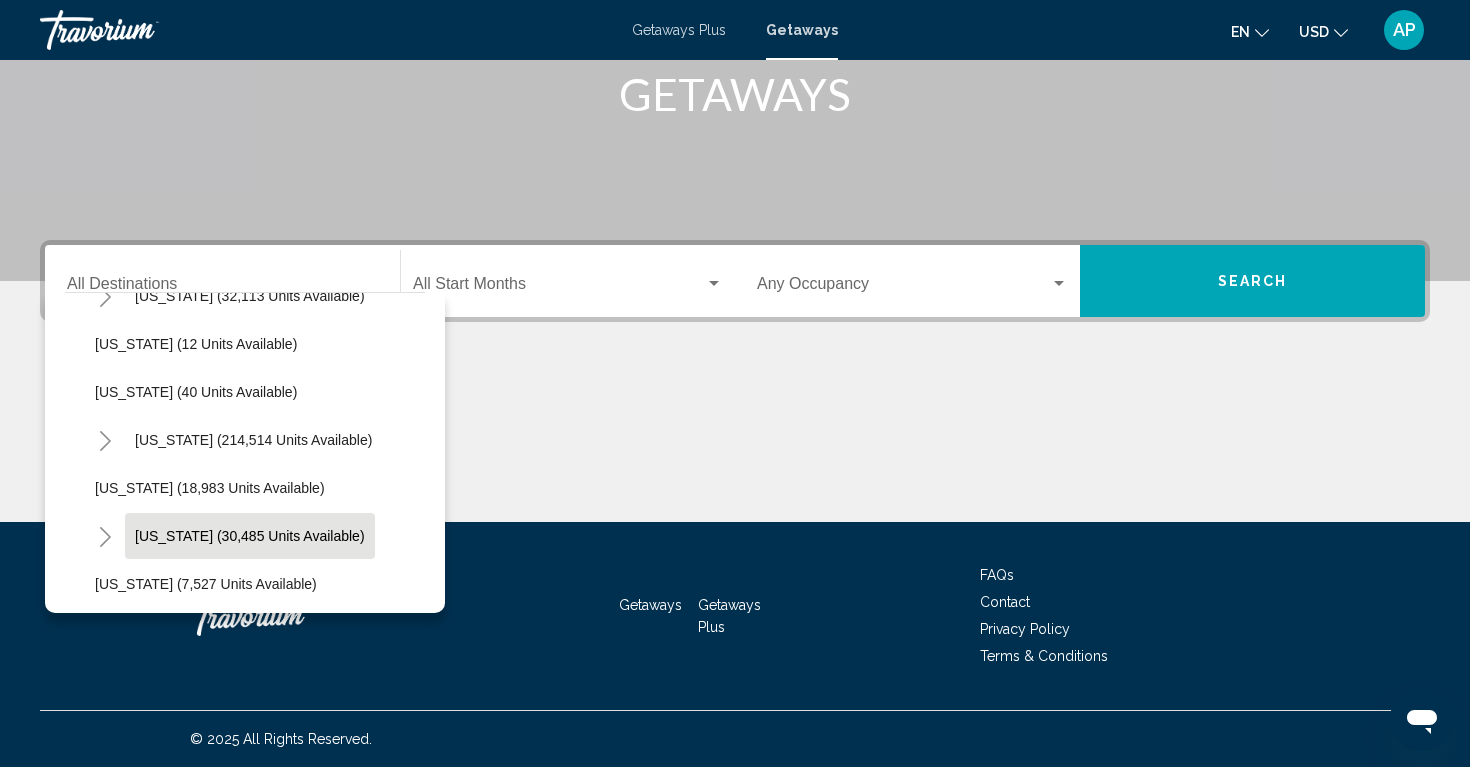 click on "Hawaii (30,485 units available)" 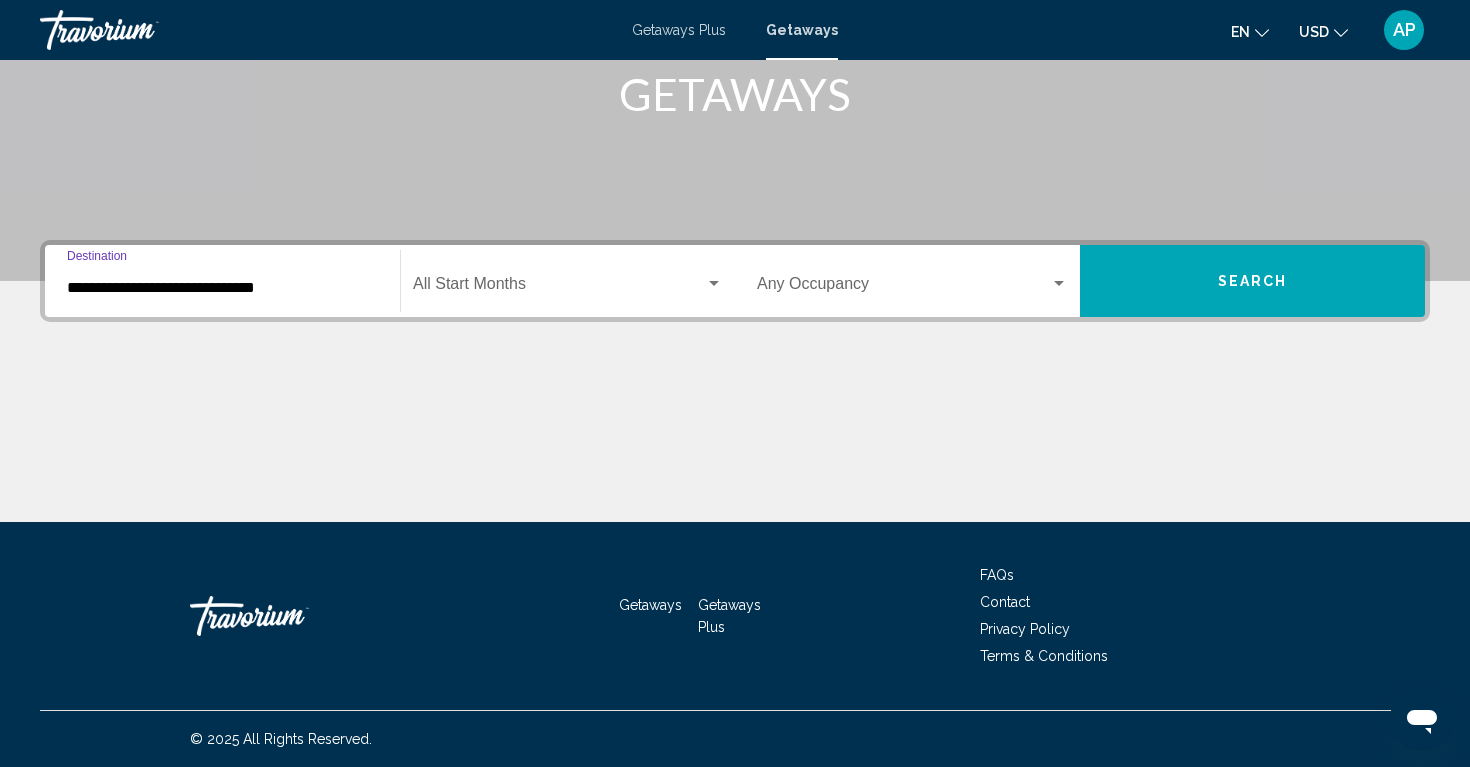 click at bounding box center (559, 288) 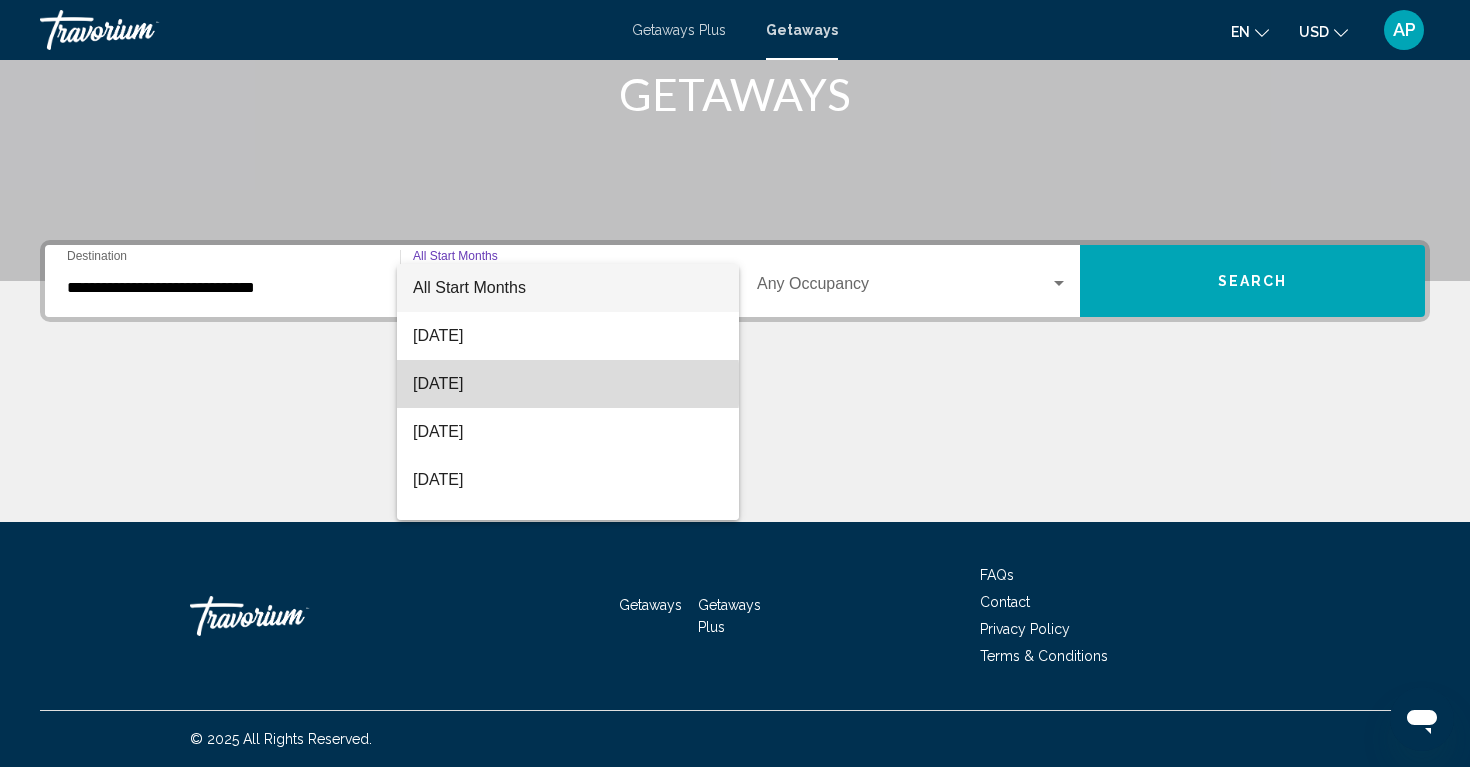 click on "August 2025" at bounding box center [568, 384] 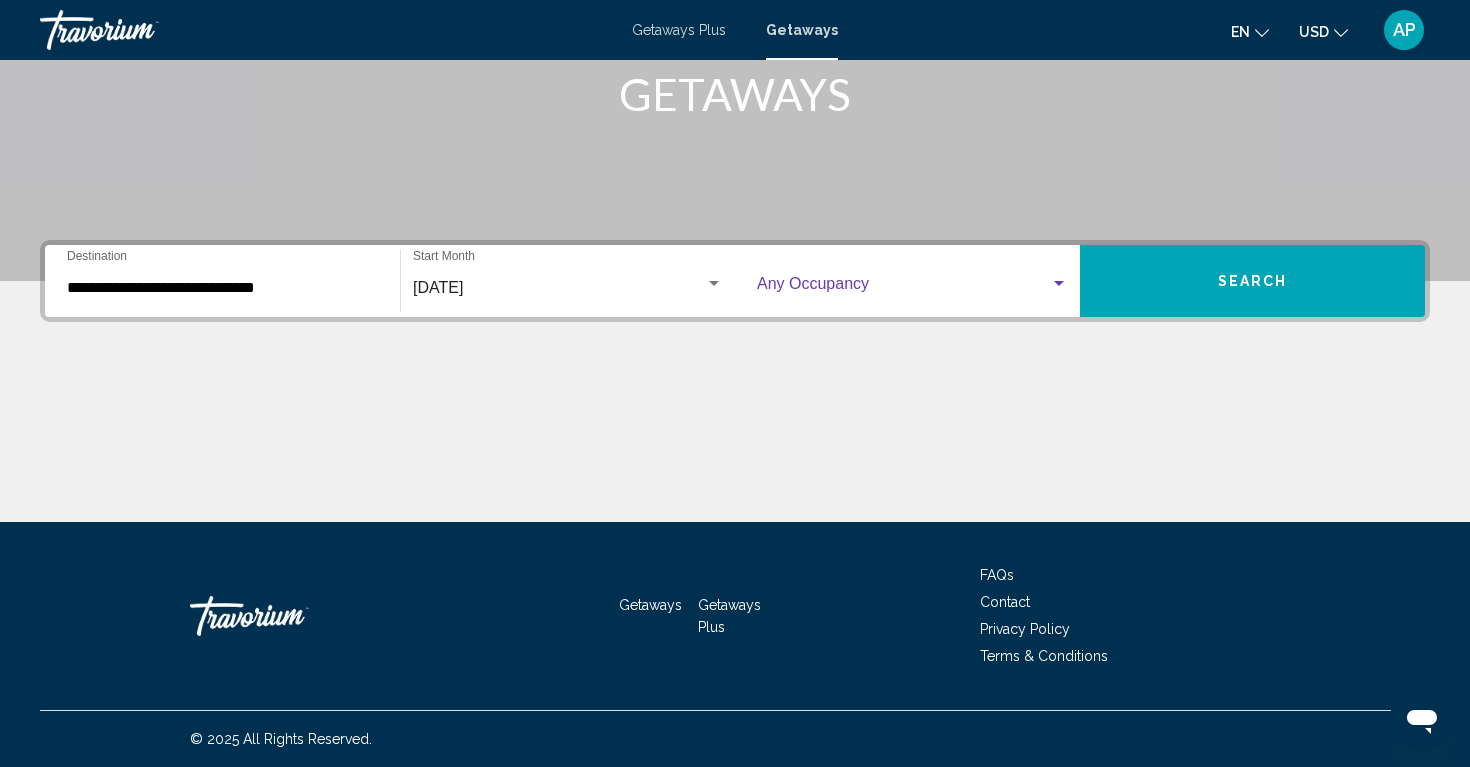 click at bounding box center (1059, 284) 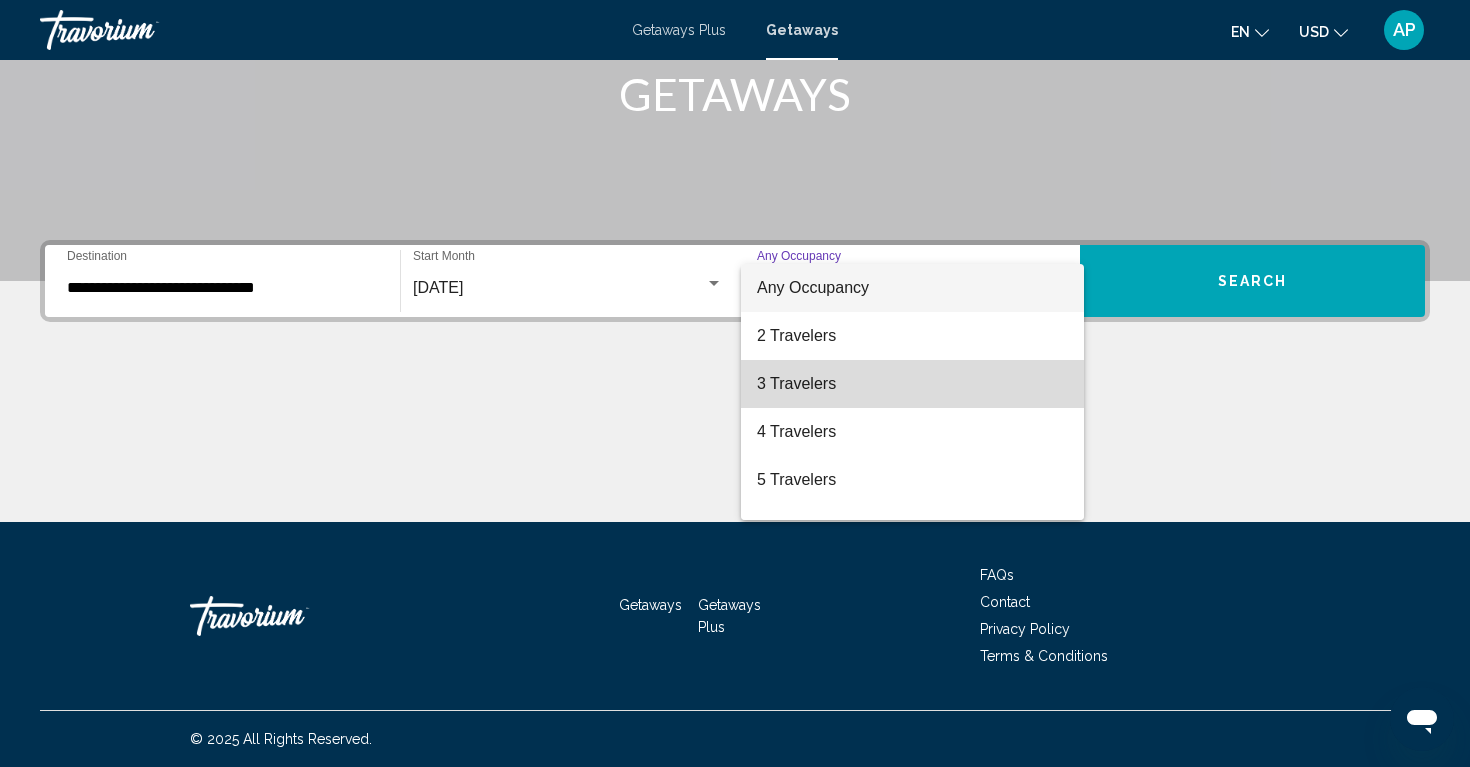 click on "3 Travelers" at bounding box center [912, 384] 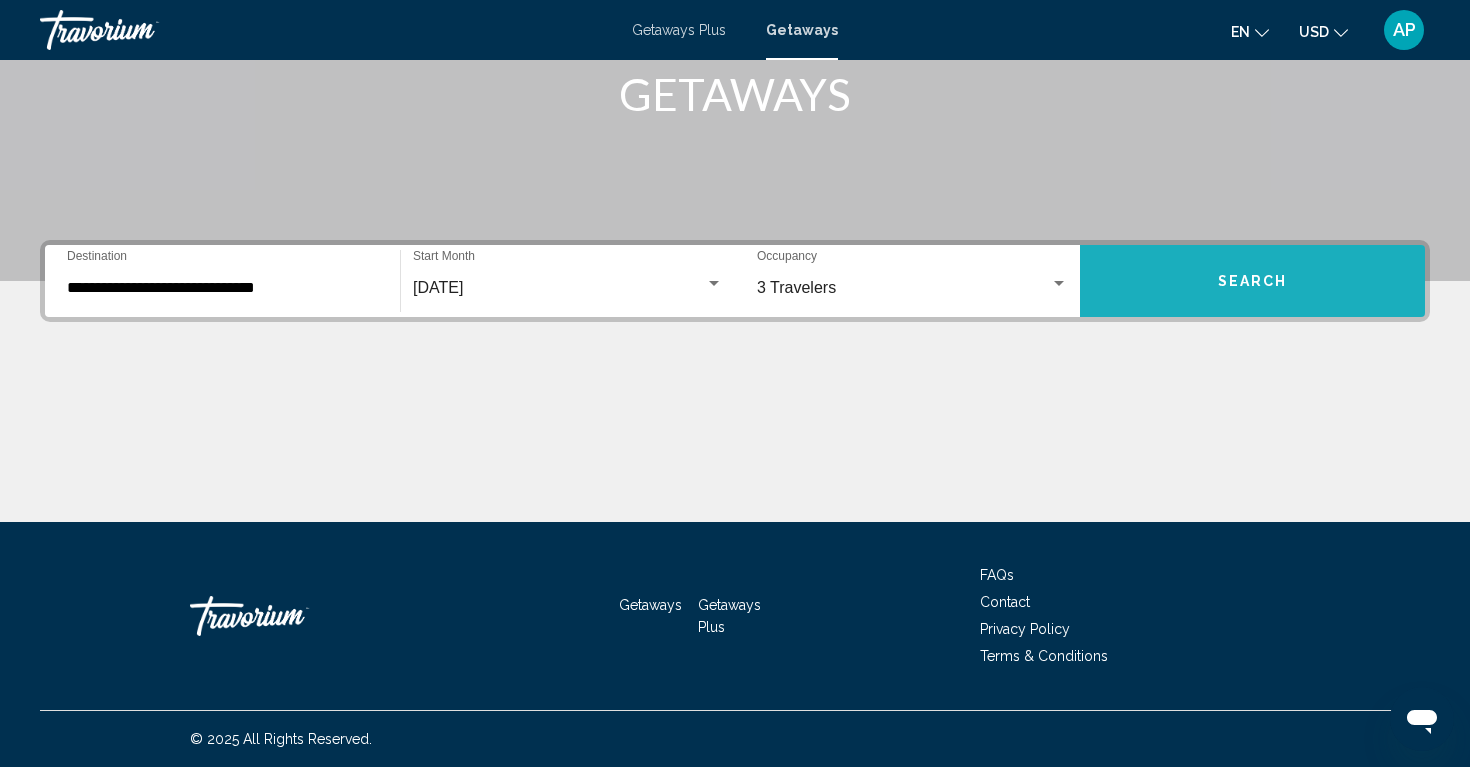 click on "Search" at bounding box center (1253, 282) 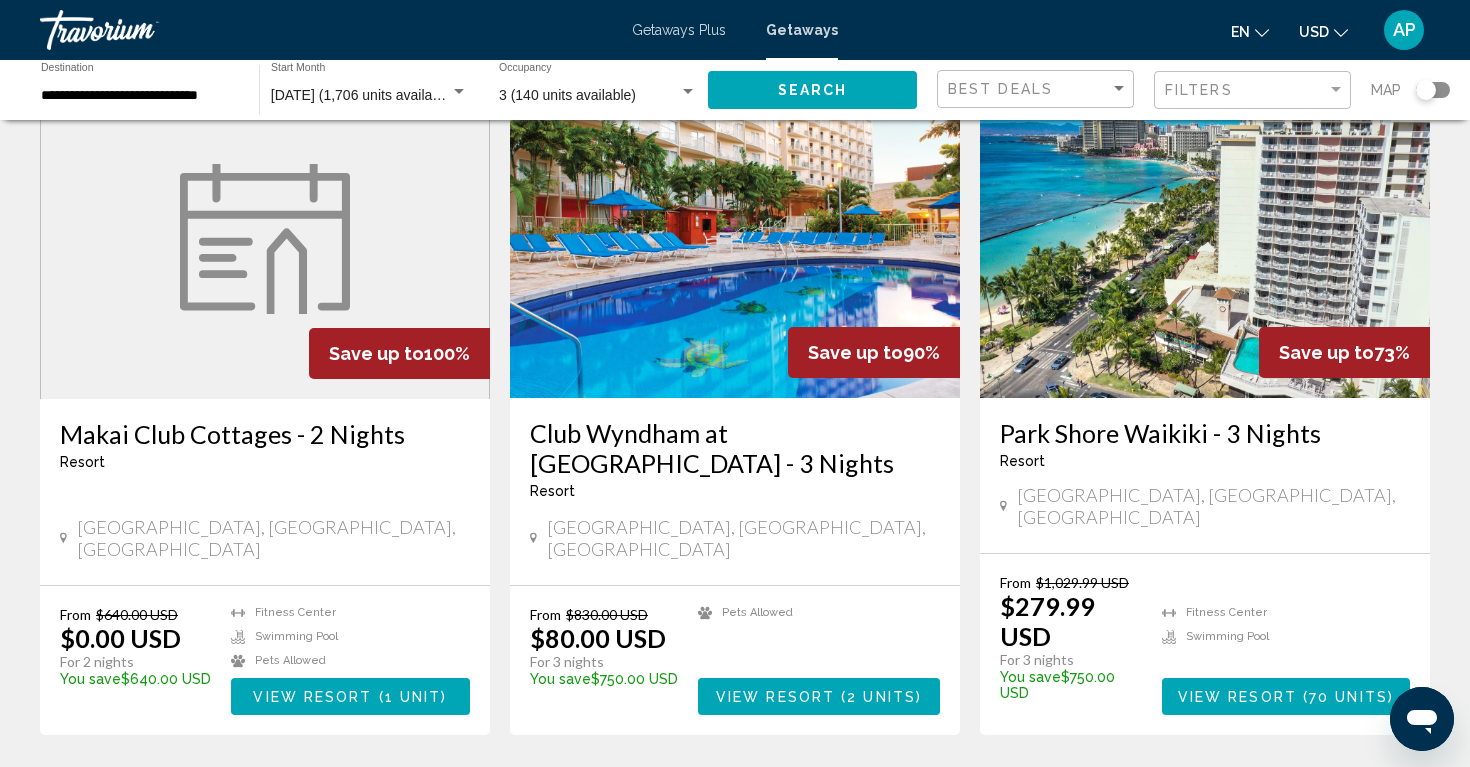scroll, scrollTop: 133, scrollLeft: 0, axis: vertical 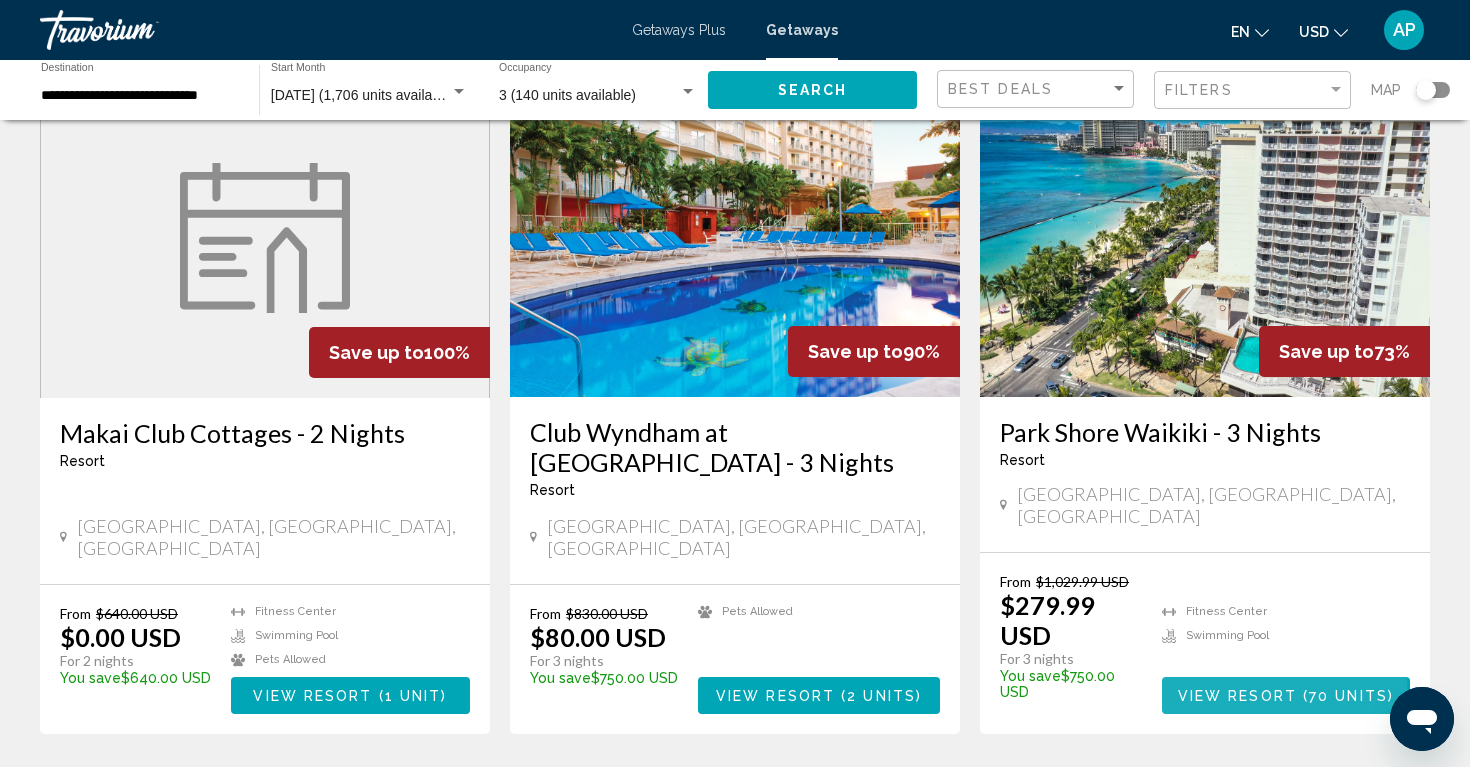 click on "View Resort" at bounding box center [1237, 696] 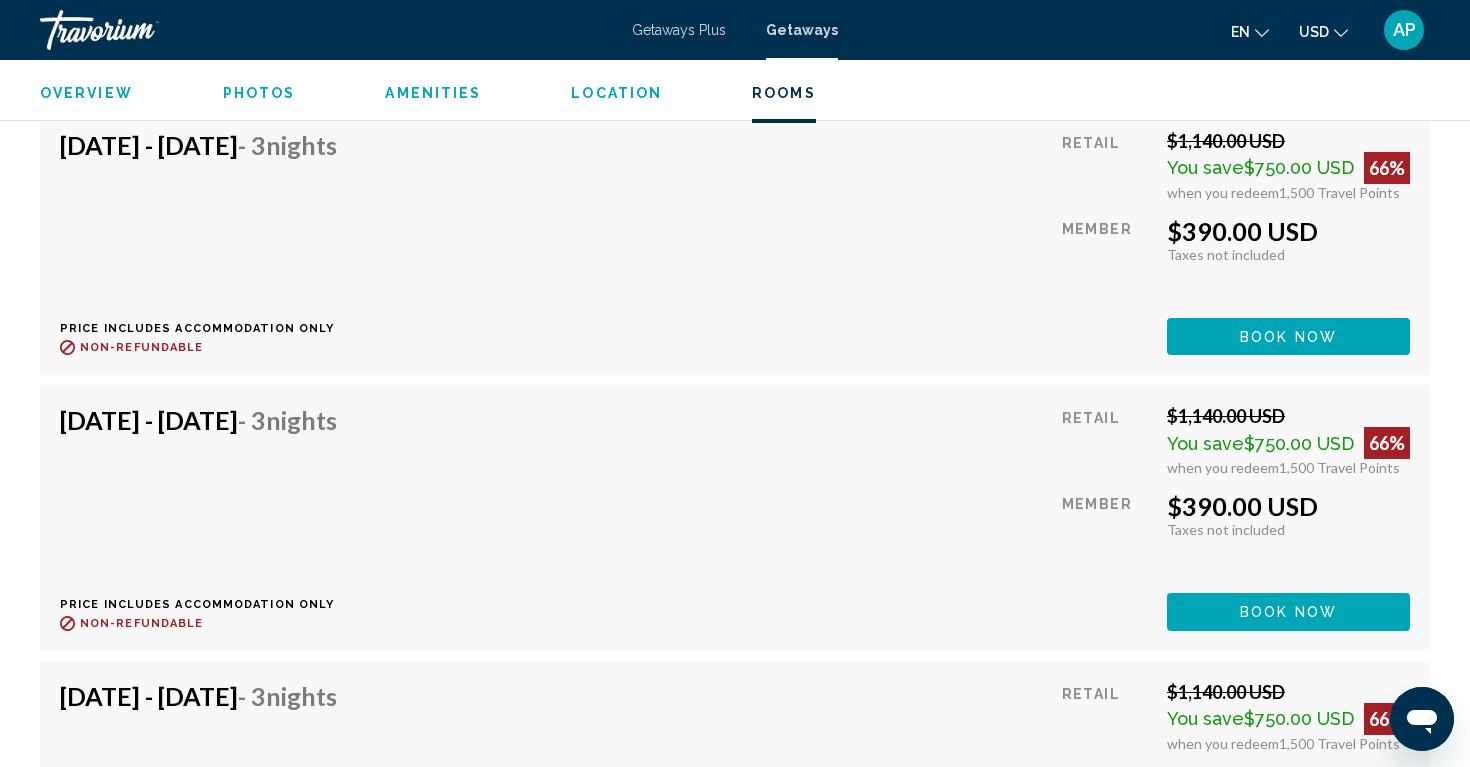 scroll, scrollTop: 4169, scrollLeft: 0, axis: vertical 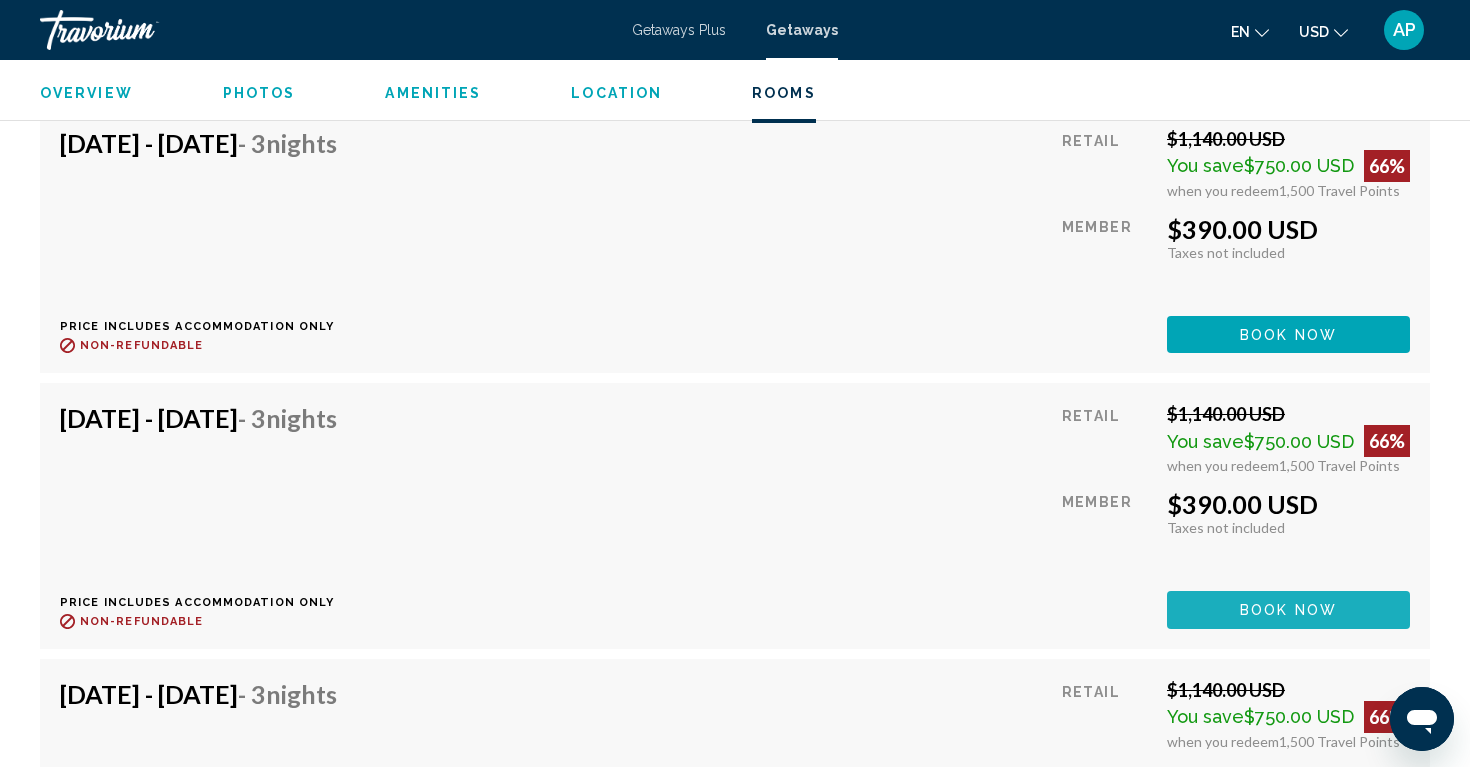 click on "Book now" at bounding box center [1288, -491] 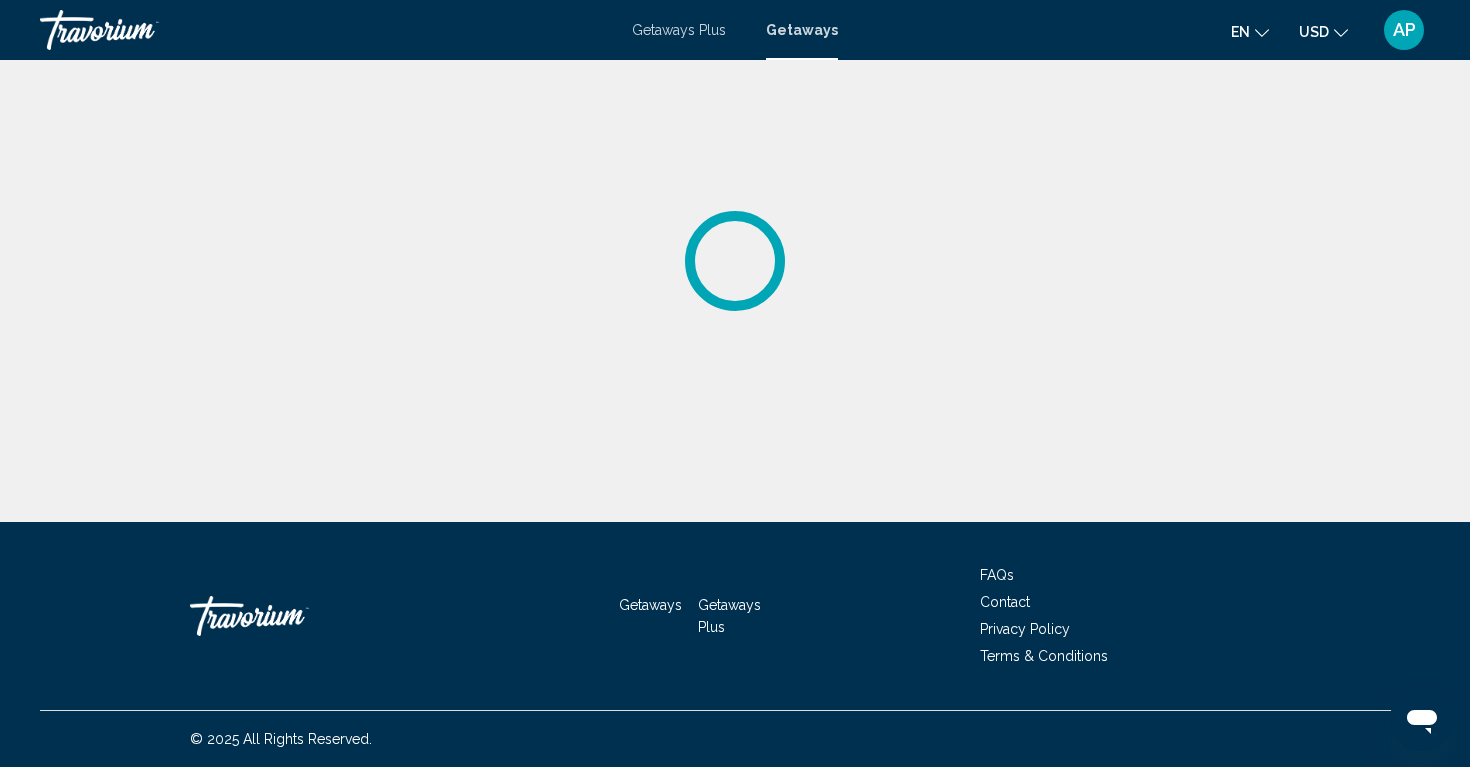 scroll, scrollTop: 0, scrollLeft: 0, axis: both 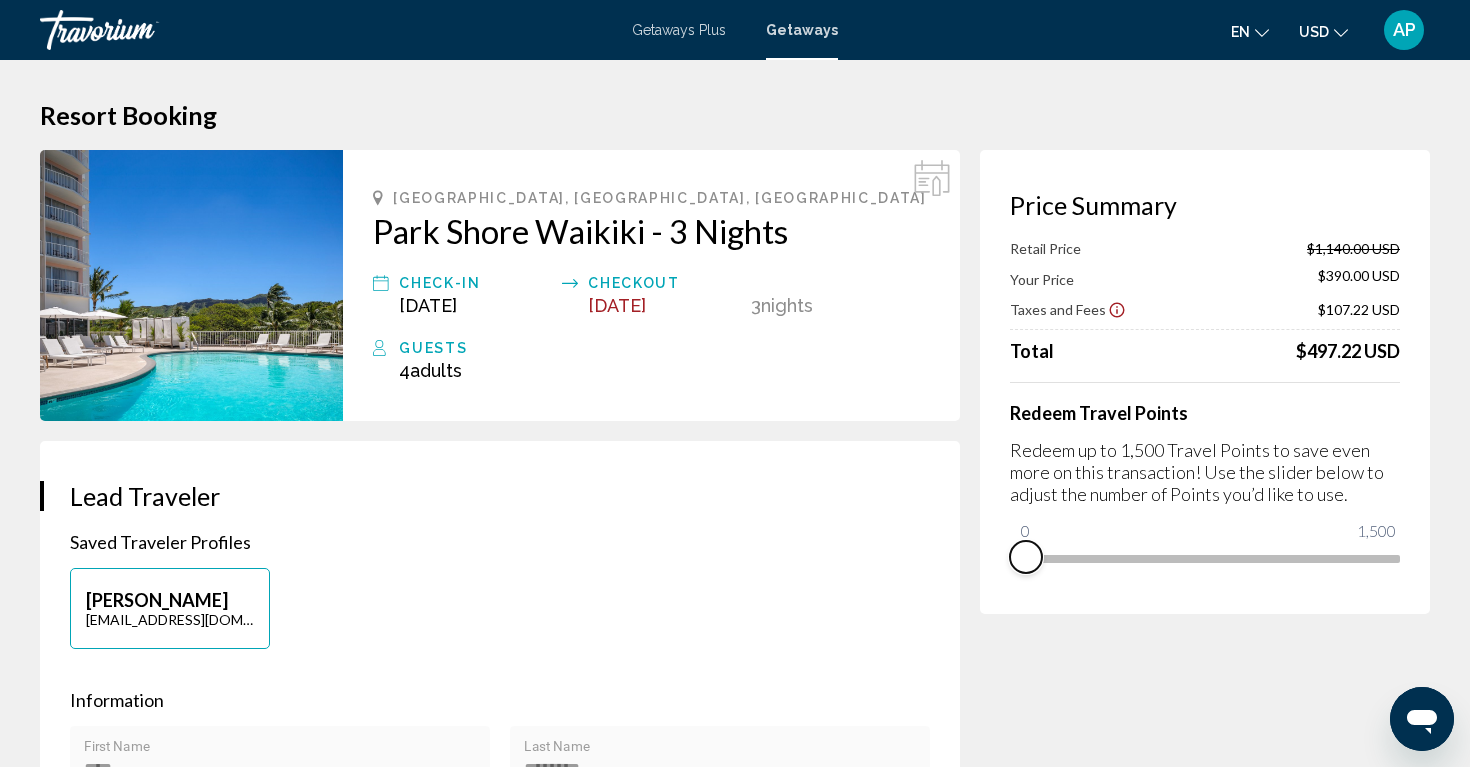 drag, startPoint x: 1388, startPoint y: 589, endPoint x: 989, endPoint y: 597, distance: 399.0802 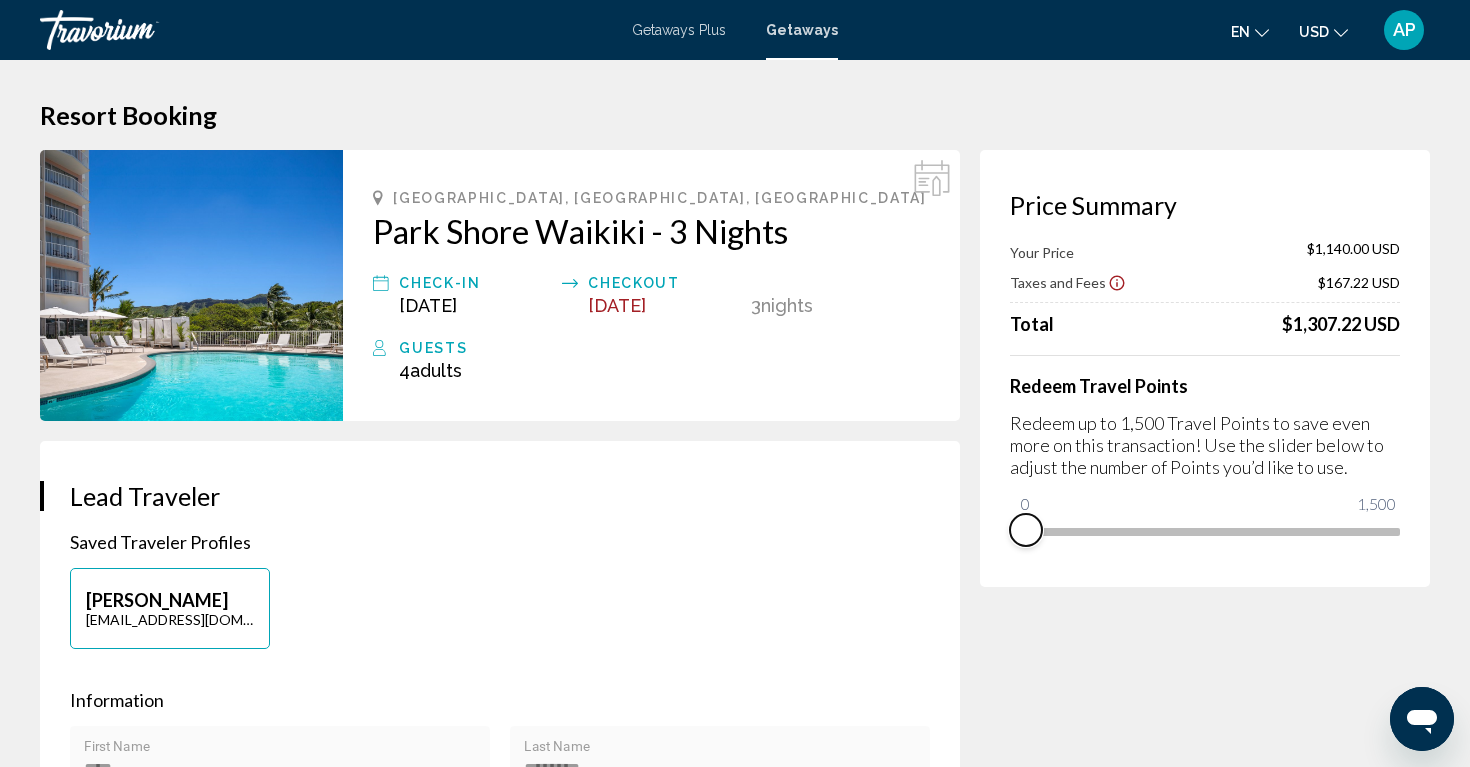 scroll, scrollTop: 0, scrollLeft: 0, axis: both 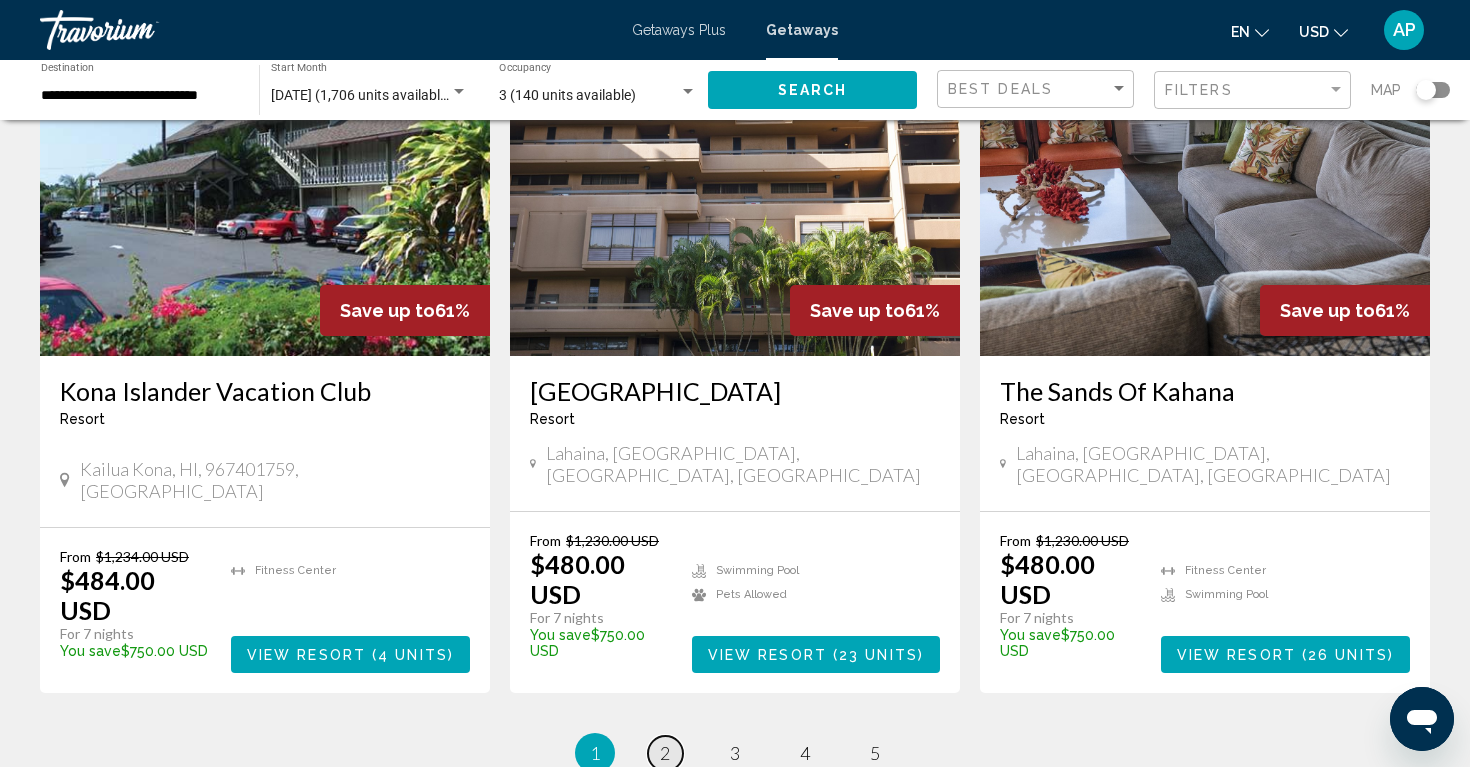 click on "2" at bounding box center (665, 753) 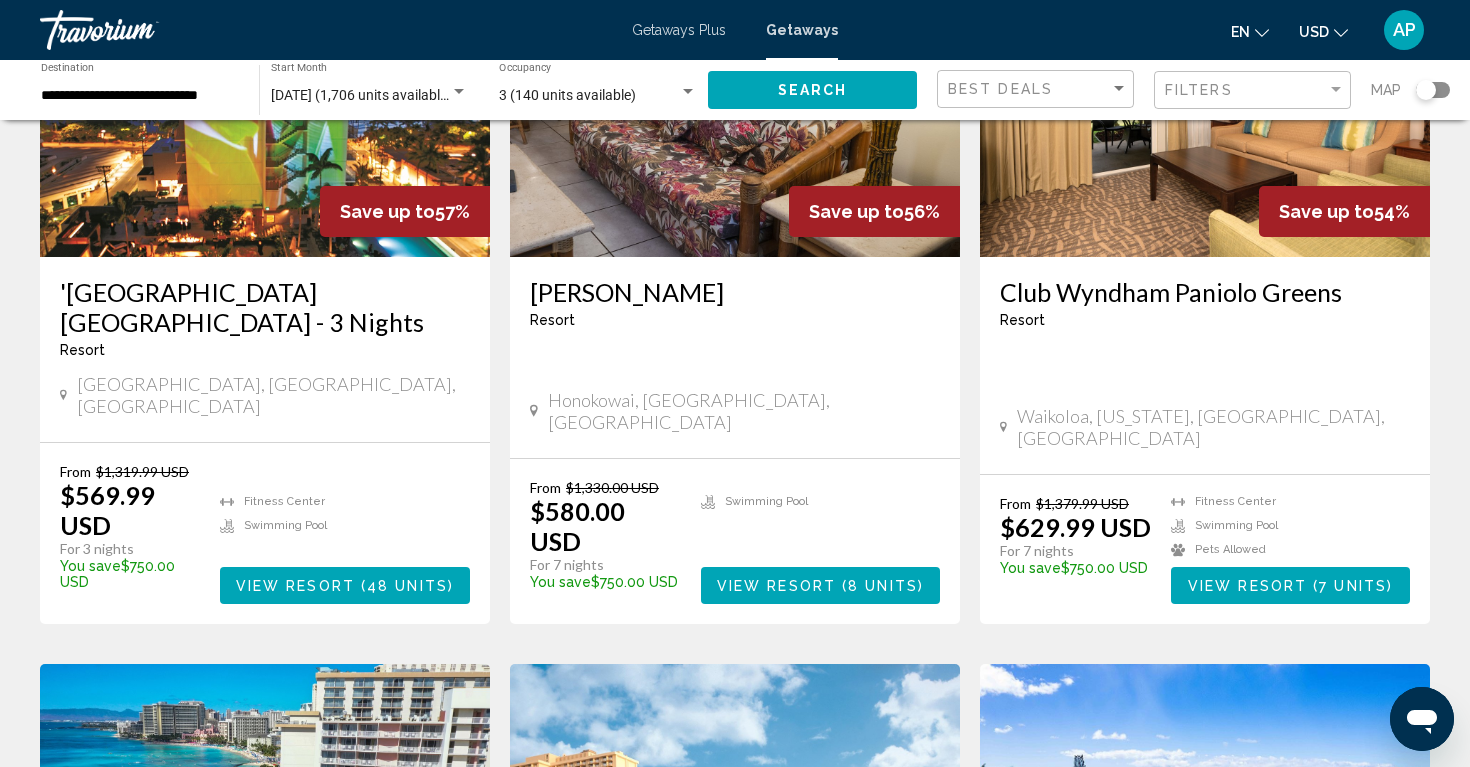 scroll, scrollTop: 239, scrollLeft: 0, axis: vertical 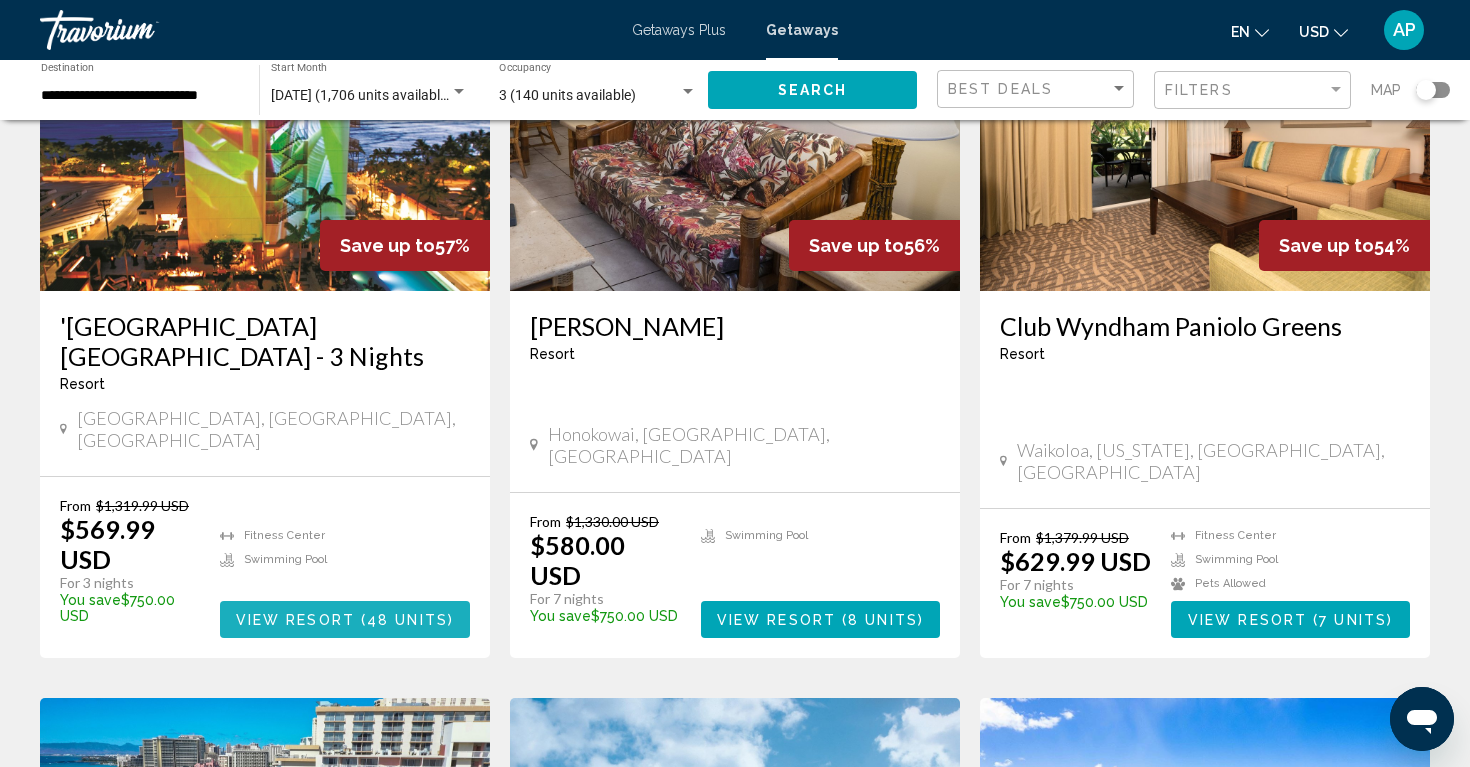 click on "48 units" at bounding box center [407, 620] 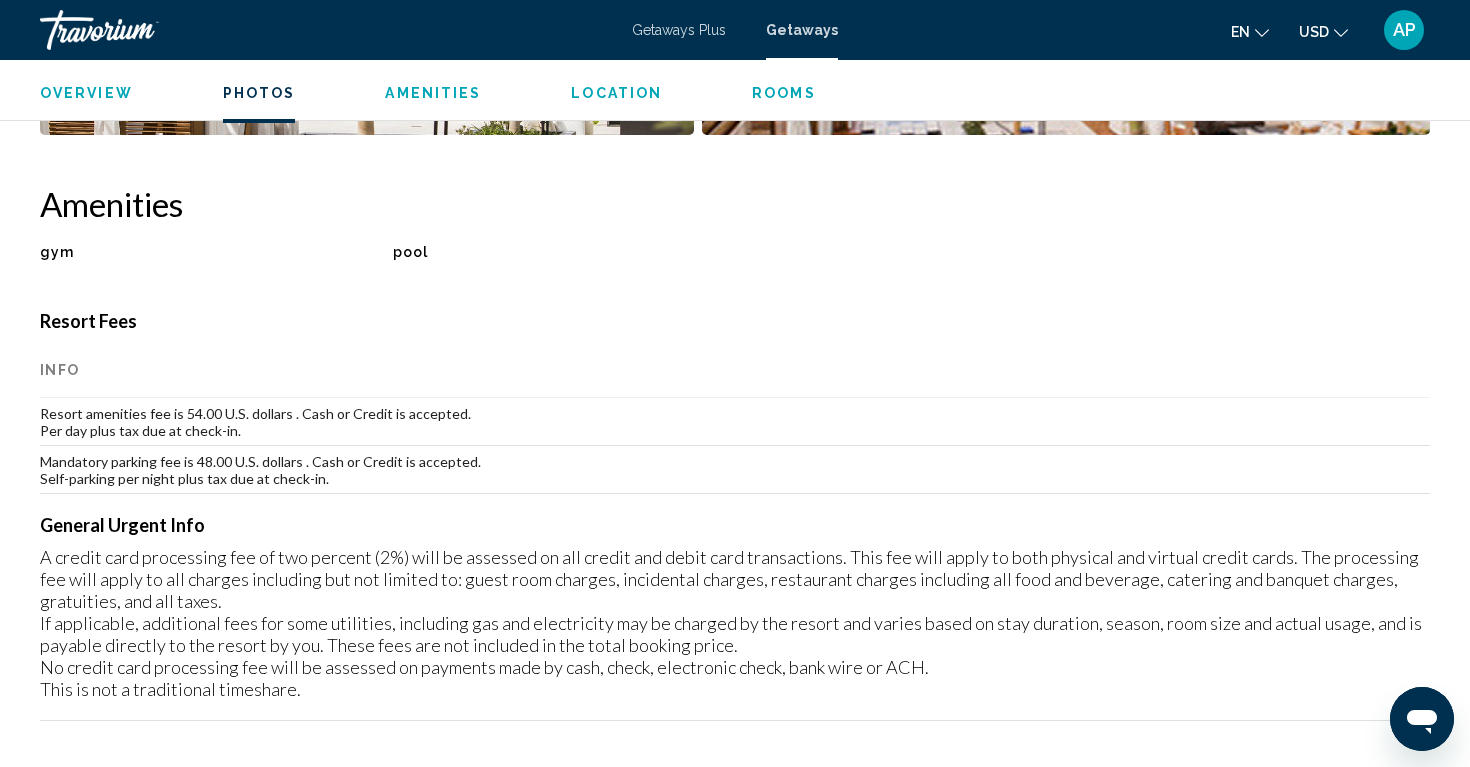 scroll, scrollTop: 1456, scrollLeft: 0, axis: vertical 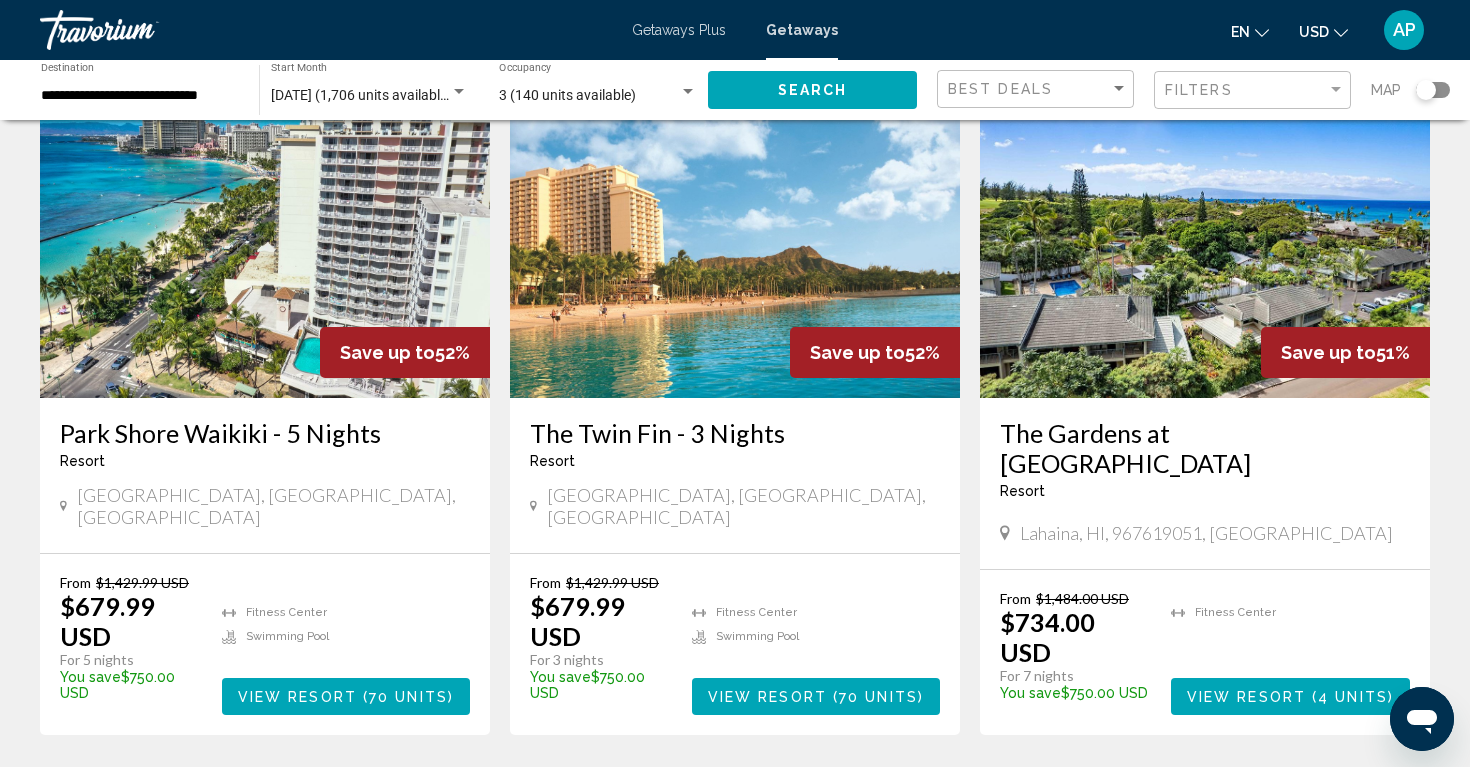 click on "View Resort" at bounding box center [767, 697] 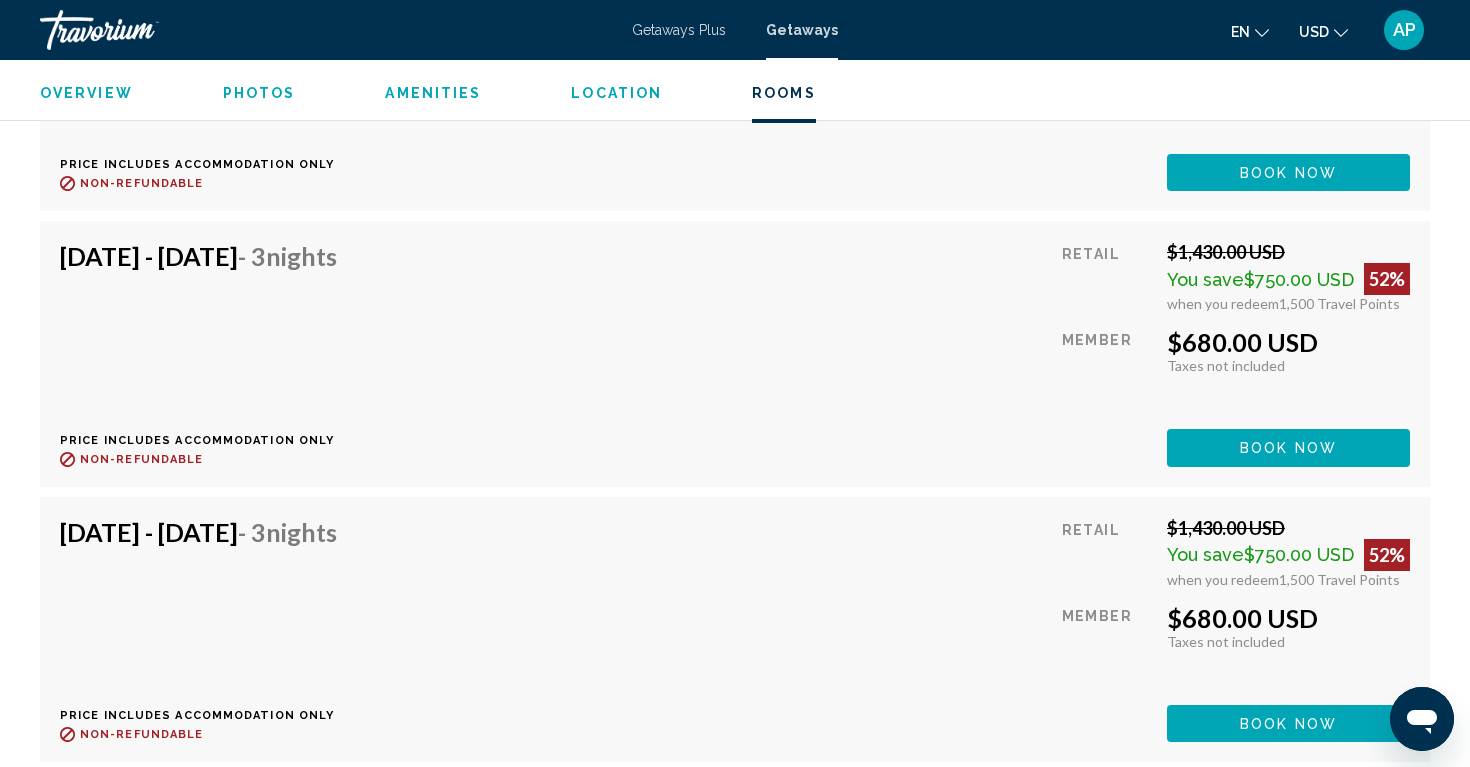 scroll, scrollTop: 4339, scrollLeft: 0, axis: vertical 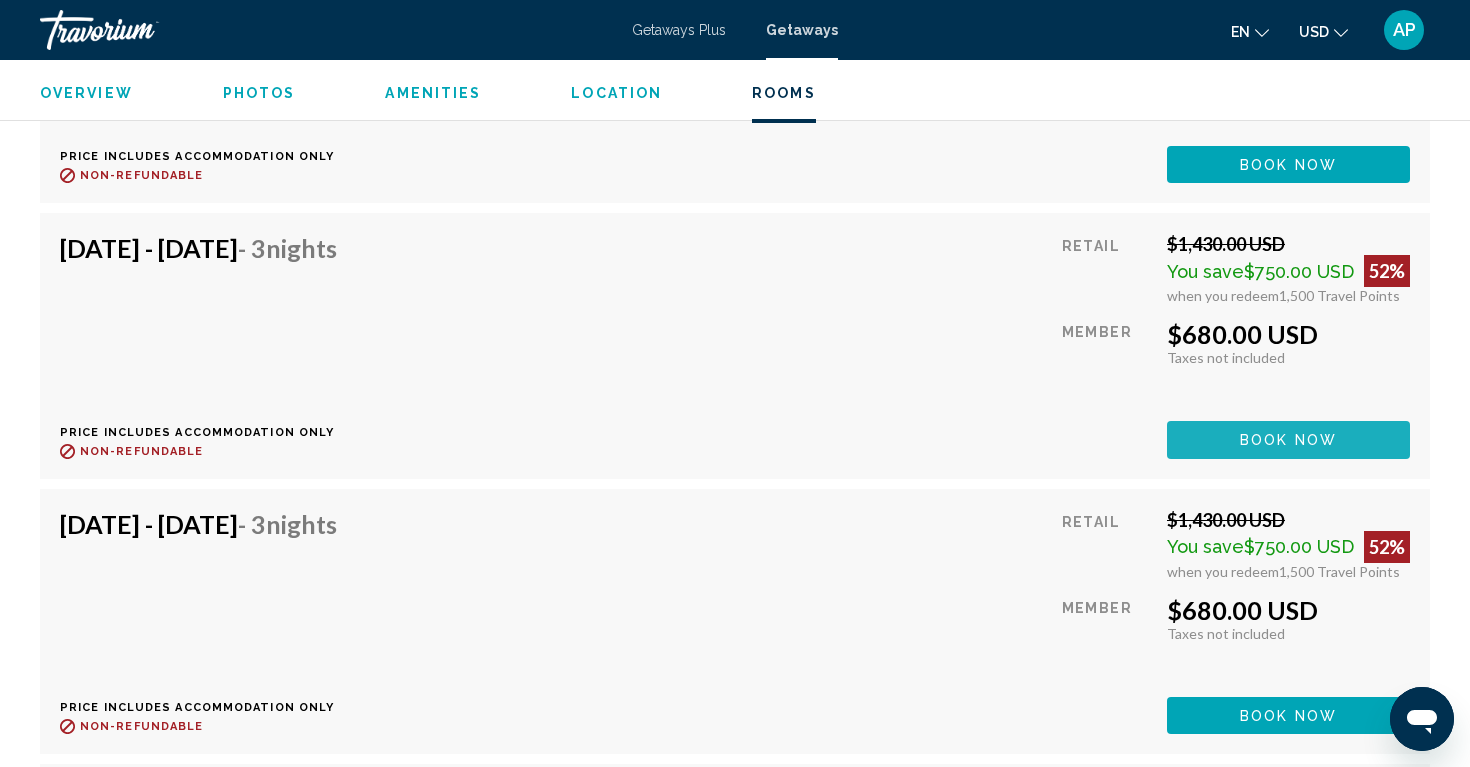click on "Book now" at bounding box center [1288, -662] 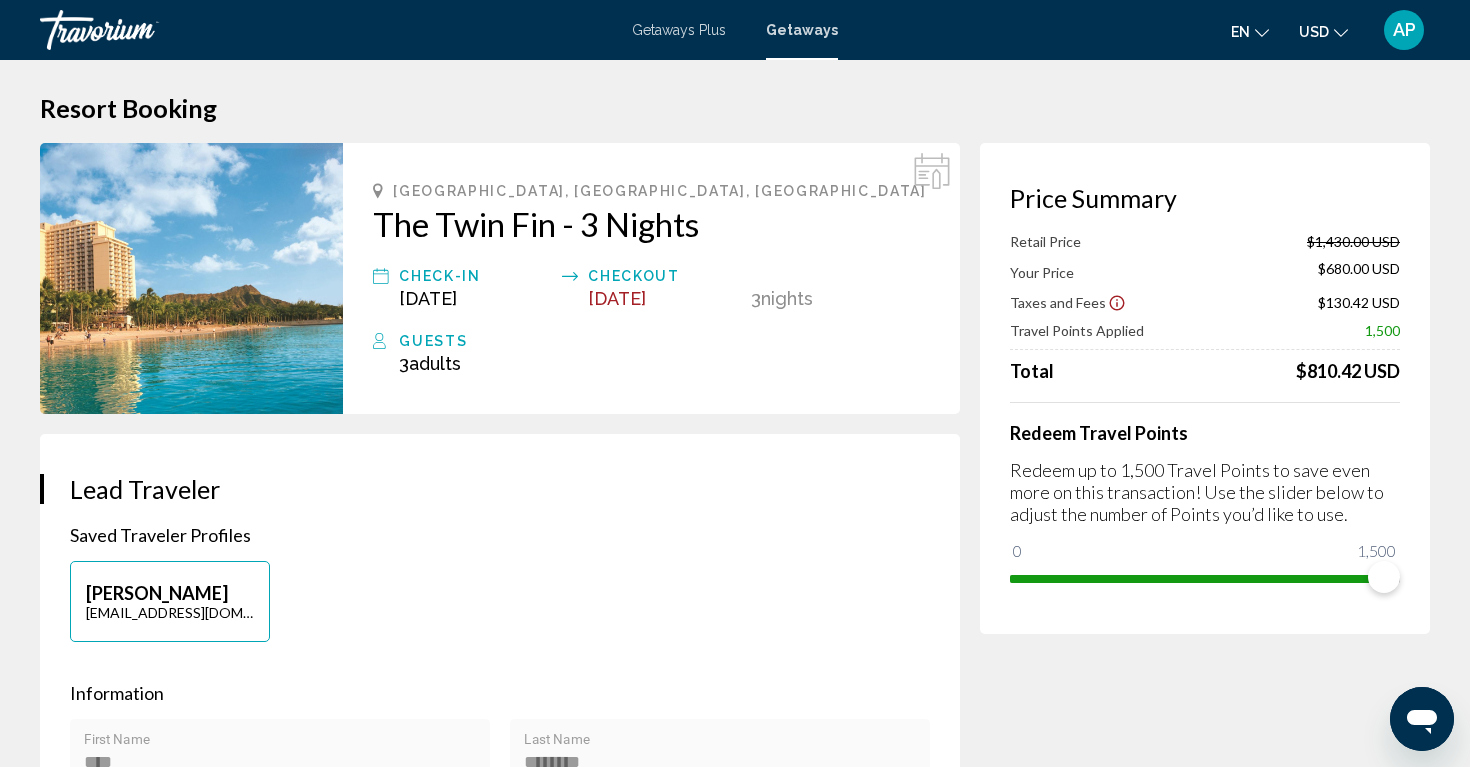 scroll, scrollTop: 7, scrollLeft: 0, axis: vertical 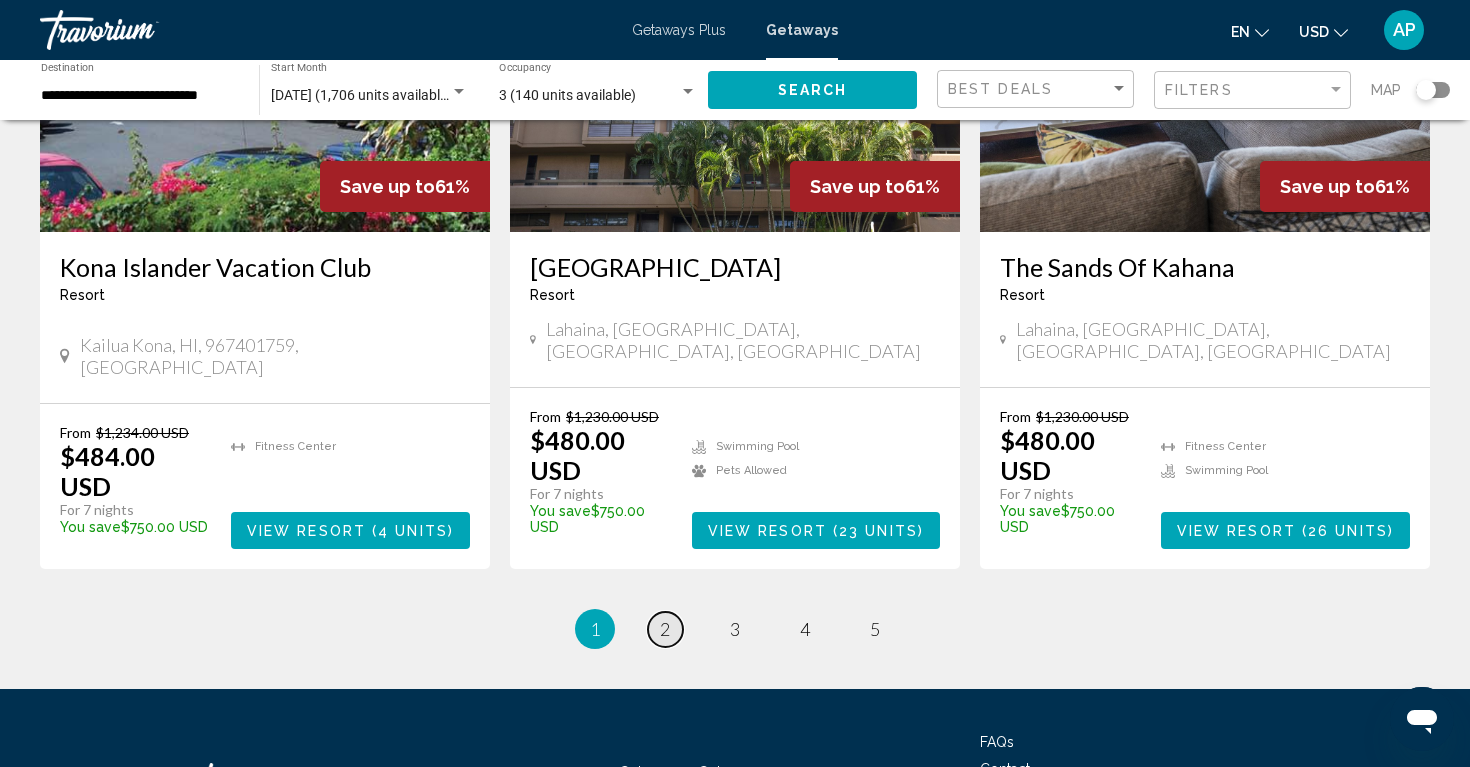 click on "2" at bounding box center (665, 629) 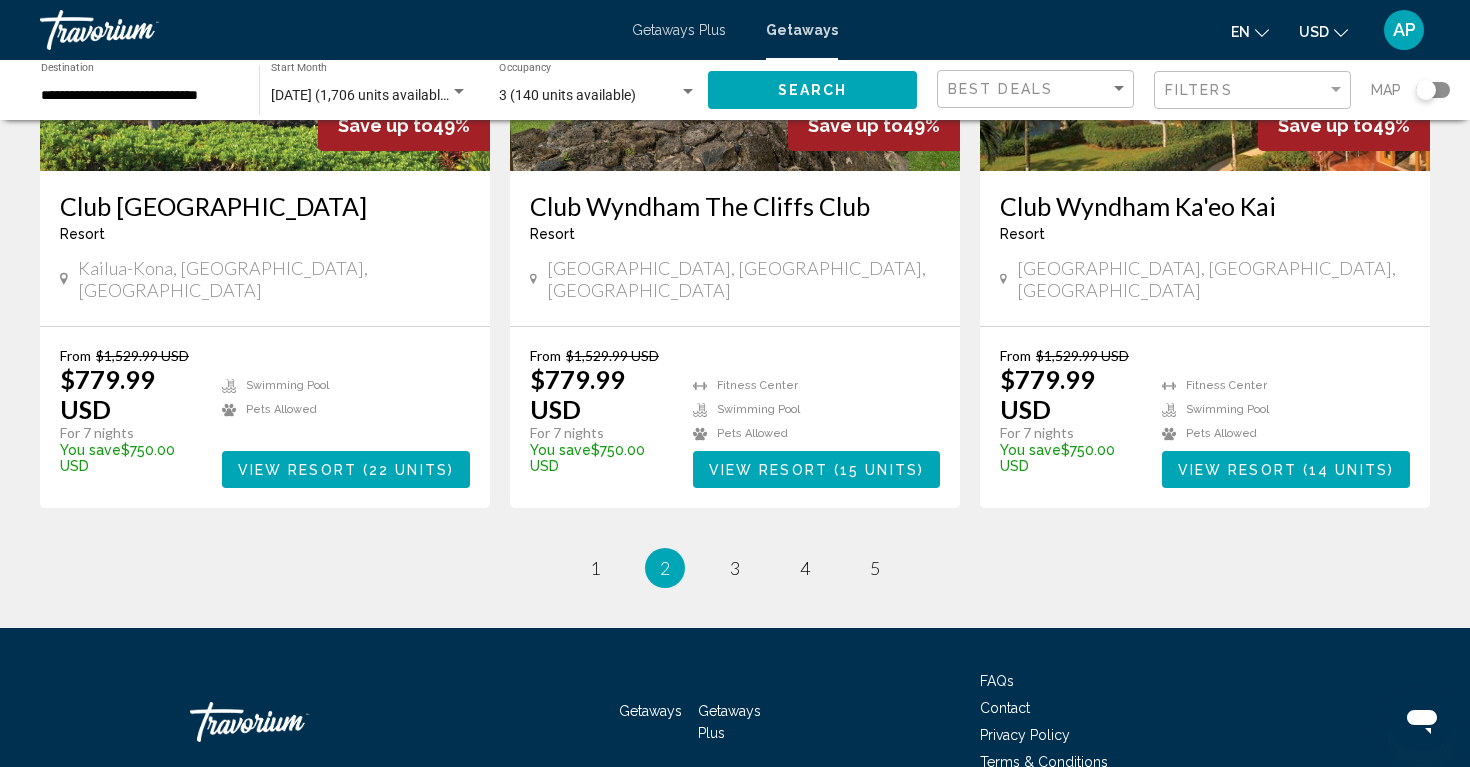 scroll, scrollTop: 2509, scrollLeft: 0, axis: vertical 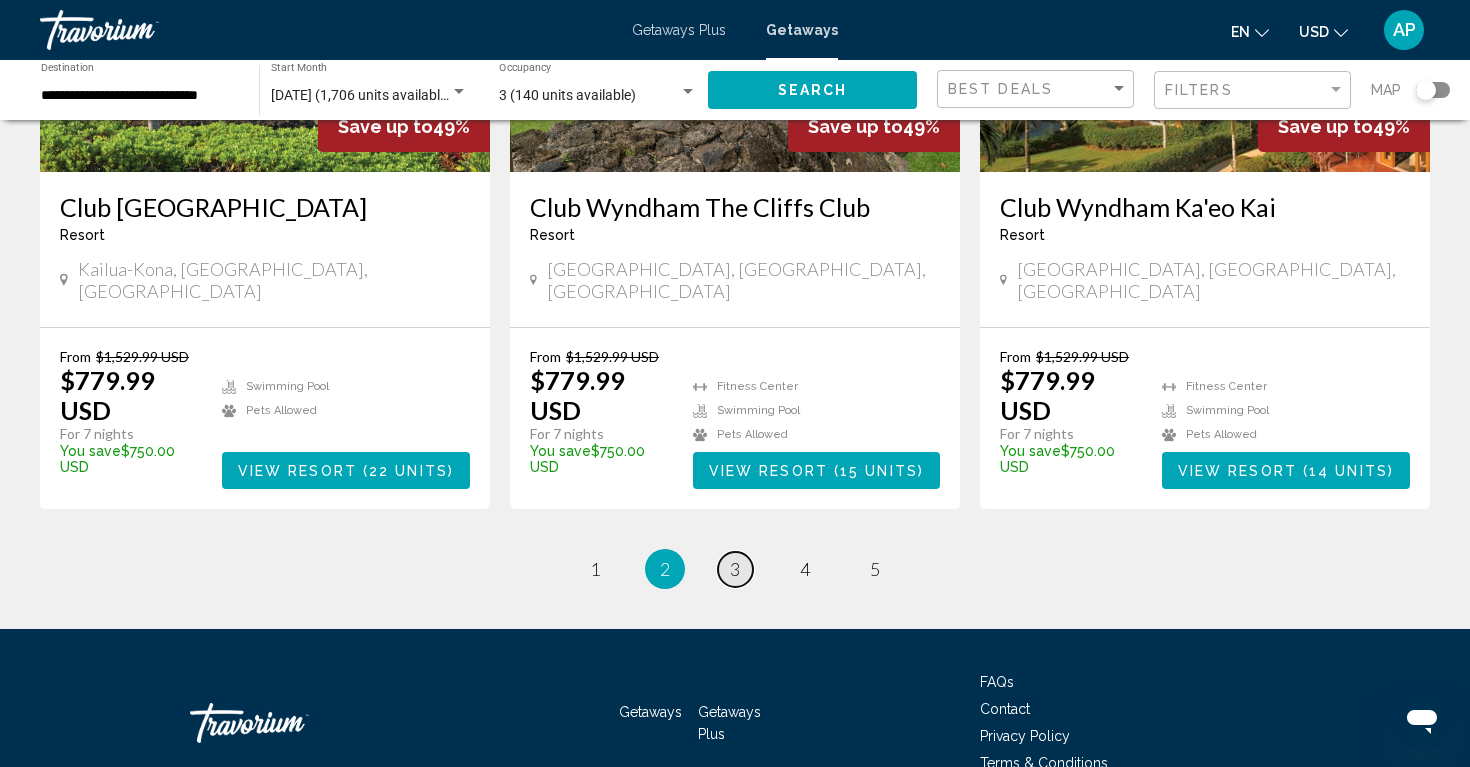 click on "3" at bounding box center (735, 569) 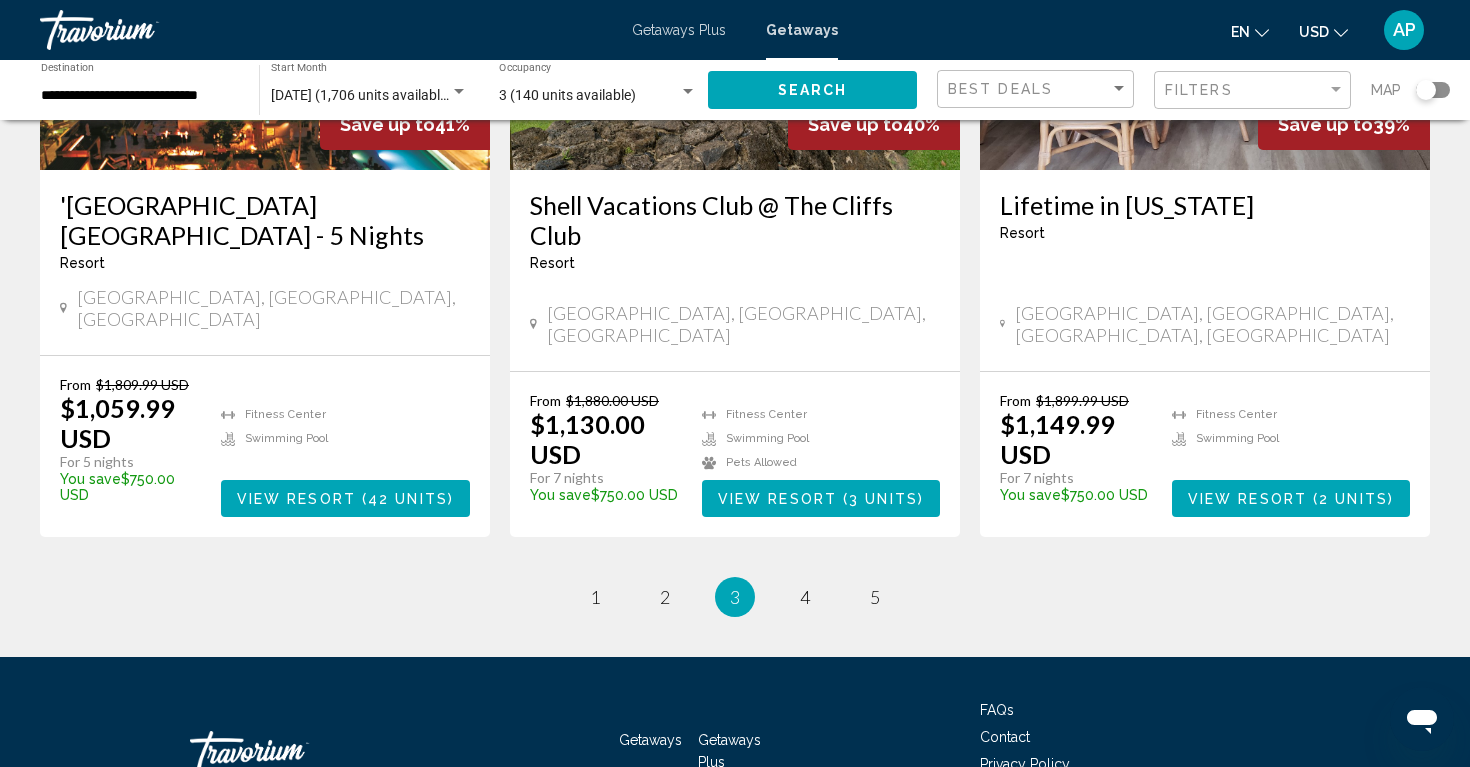 scroll, scrollTop: 2569, scrollLeft: 0, axis: vertical 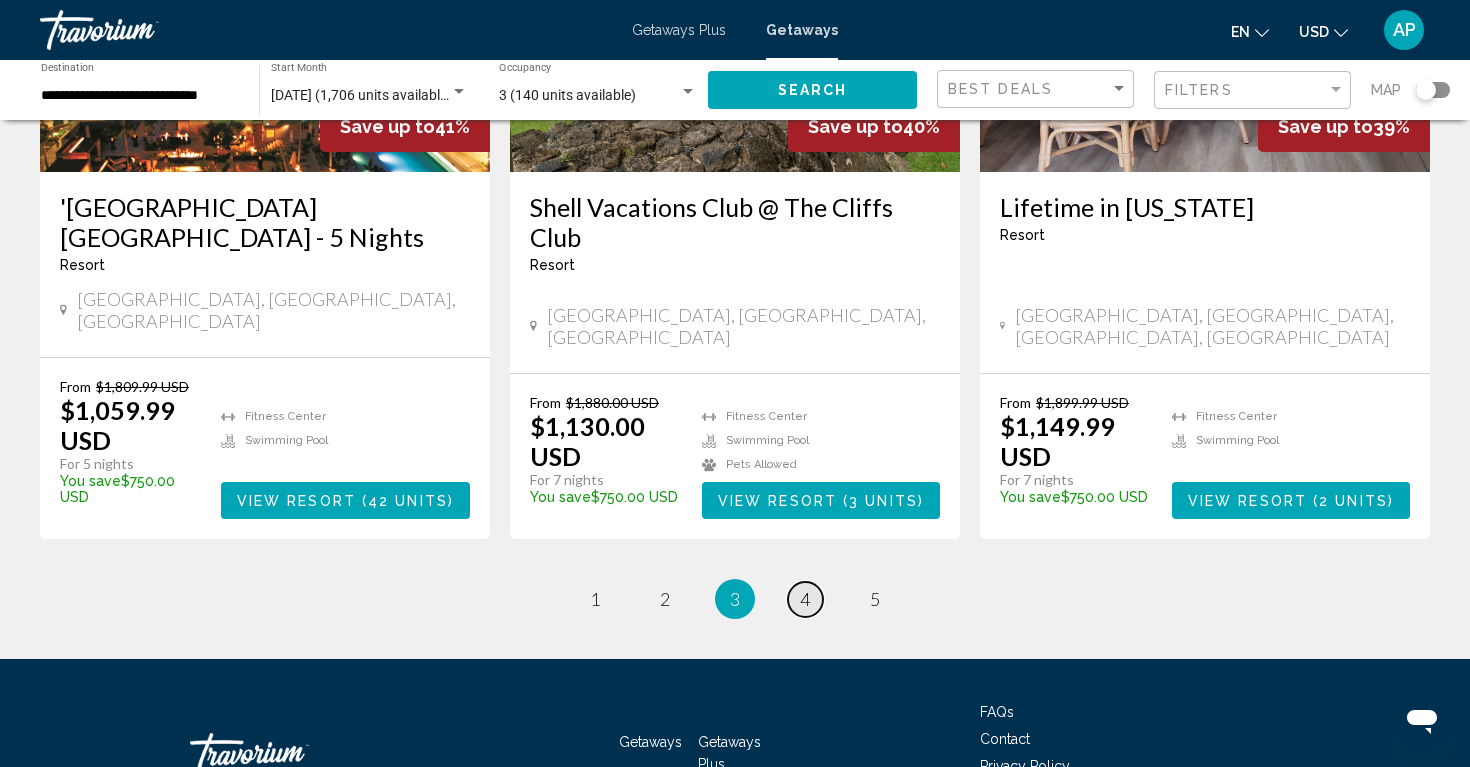 click on "4" at bounding box center (805, 599) 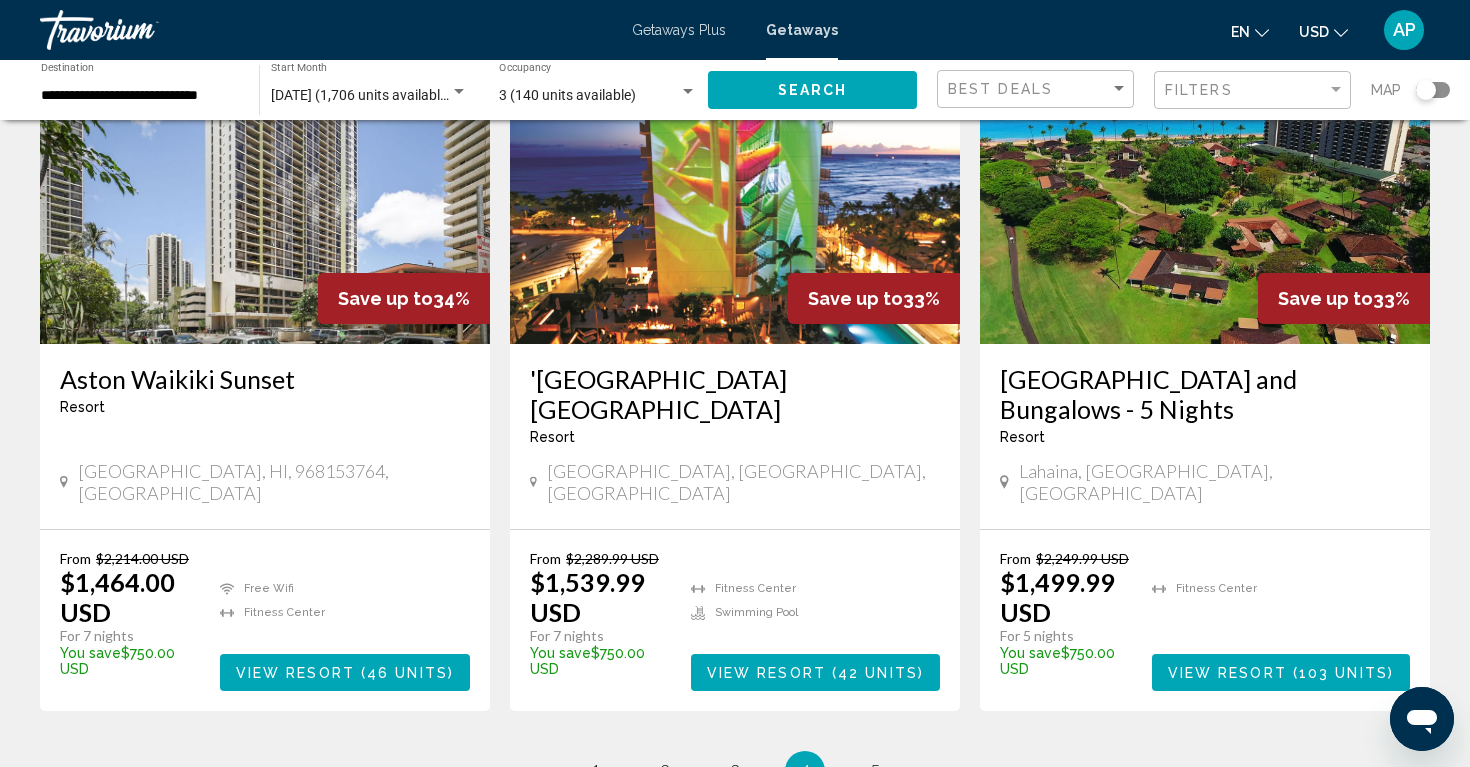 scroll, scrollTop: 2414, scrollLeft: 0, axis: vertical 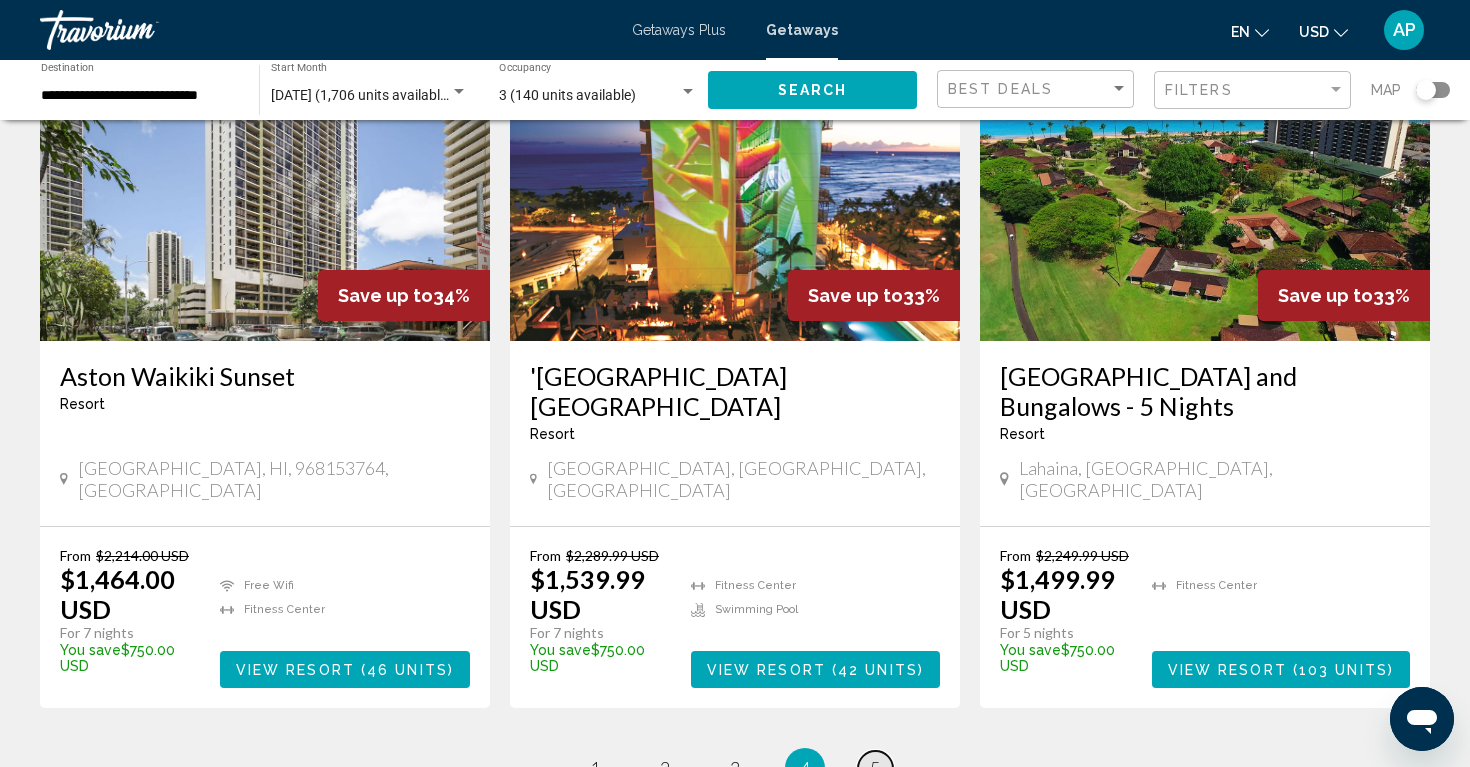click on "5" at bounding box center (875, 768) 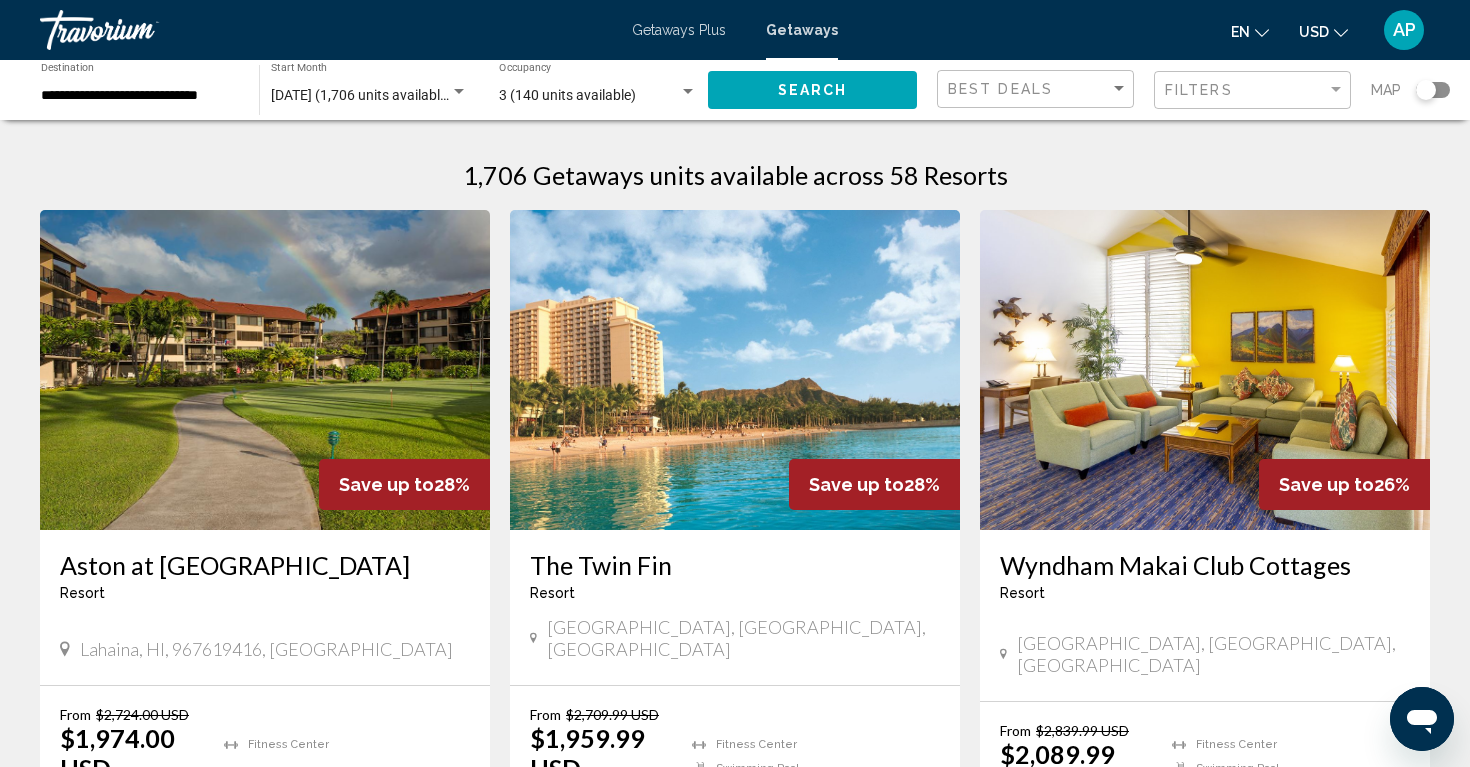 scroll, scrollTop: 0, scrollLeft: 0, axis: both 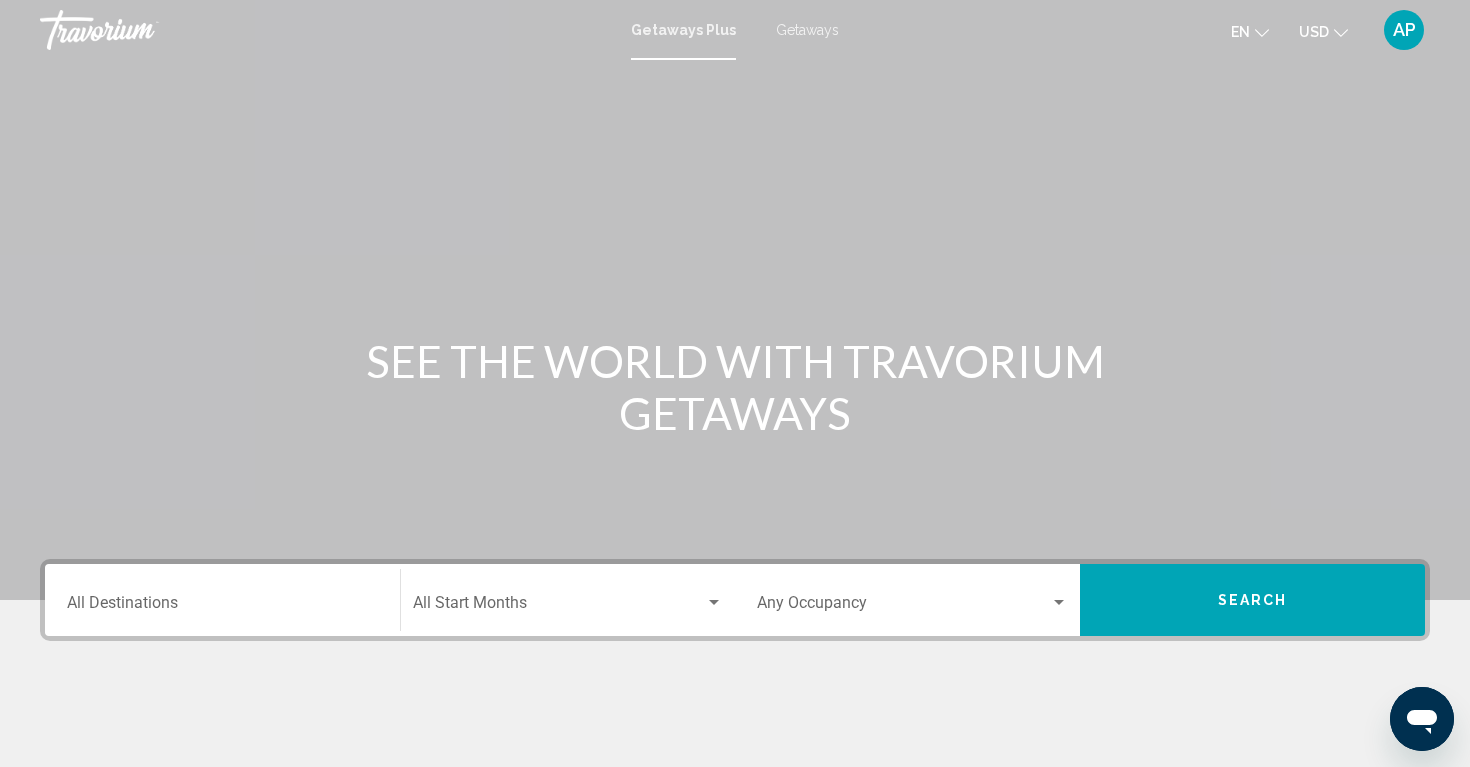 click on "Destination All Destinations" at bounding box center (222, 607) 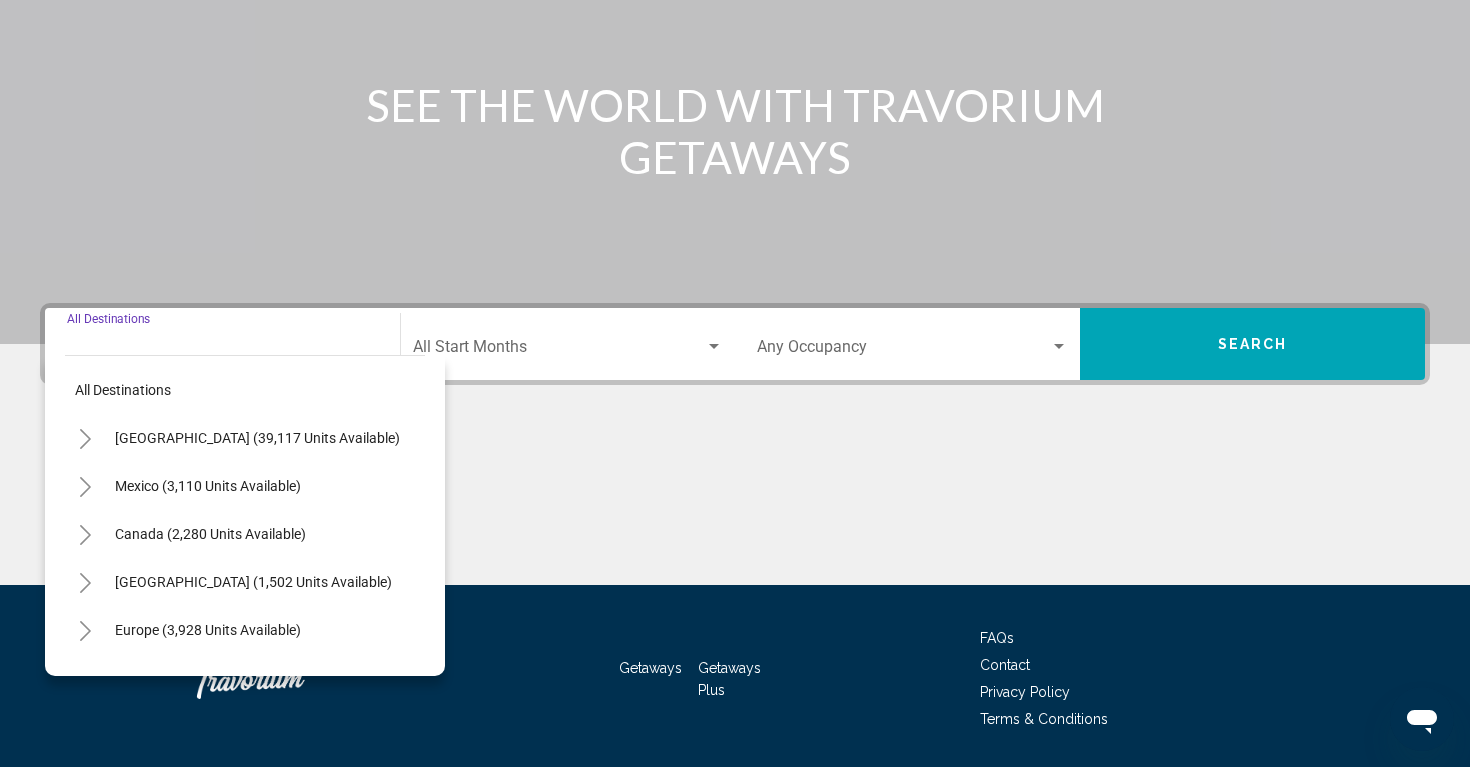 scroll, scrollTop: 319, scrollLeft: 0, axis: vertical 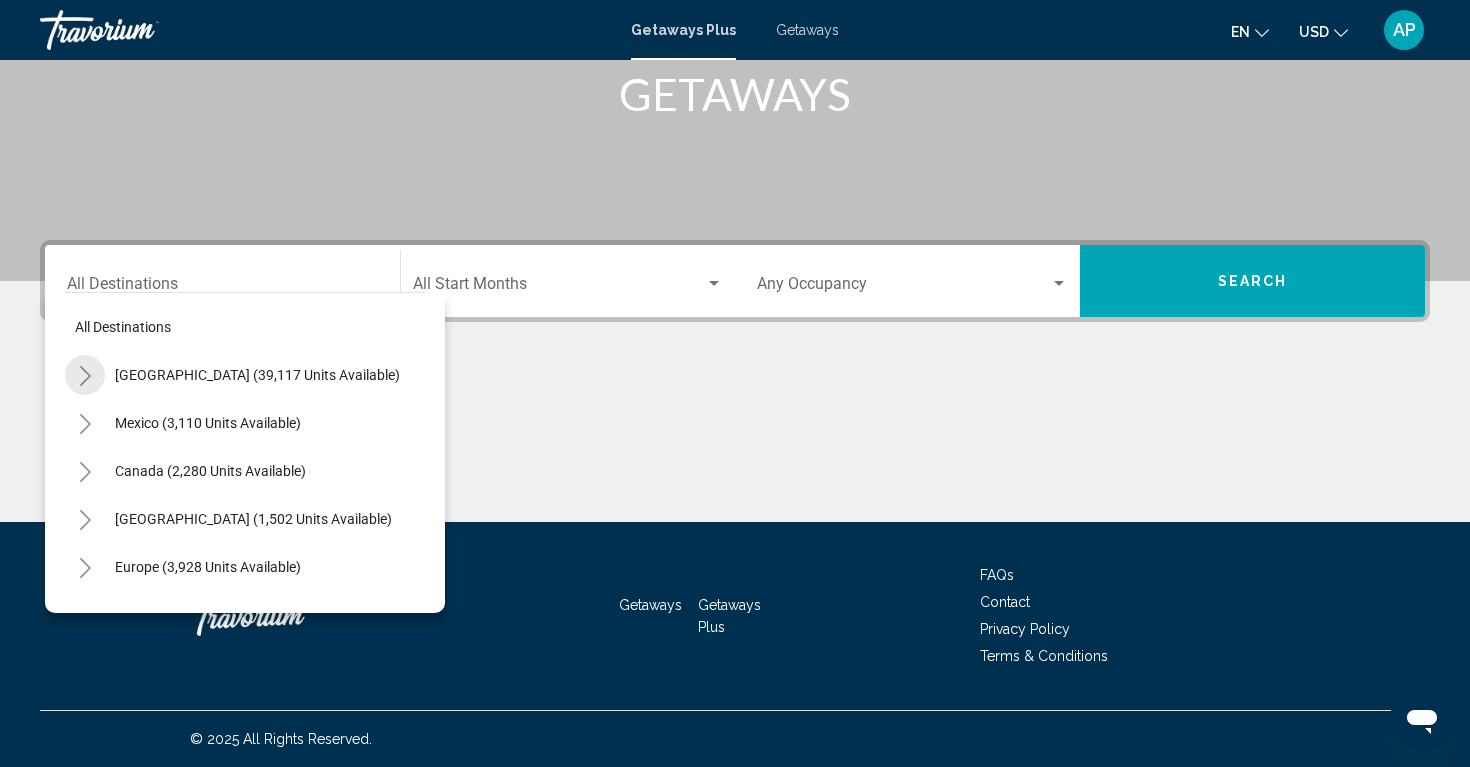 click 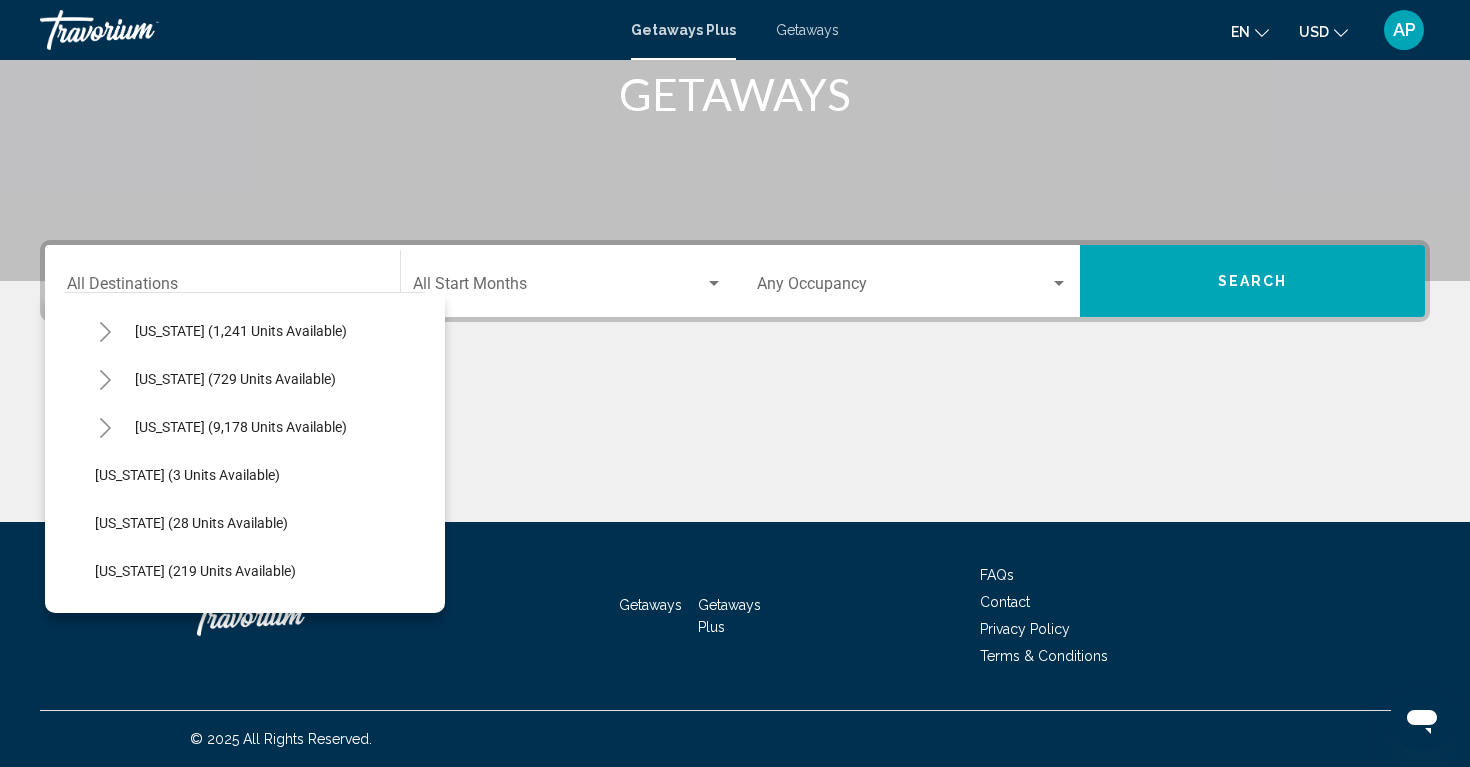 scroll, scrollTop: 190, scrollLeft: 0, axis: vertical 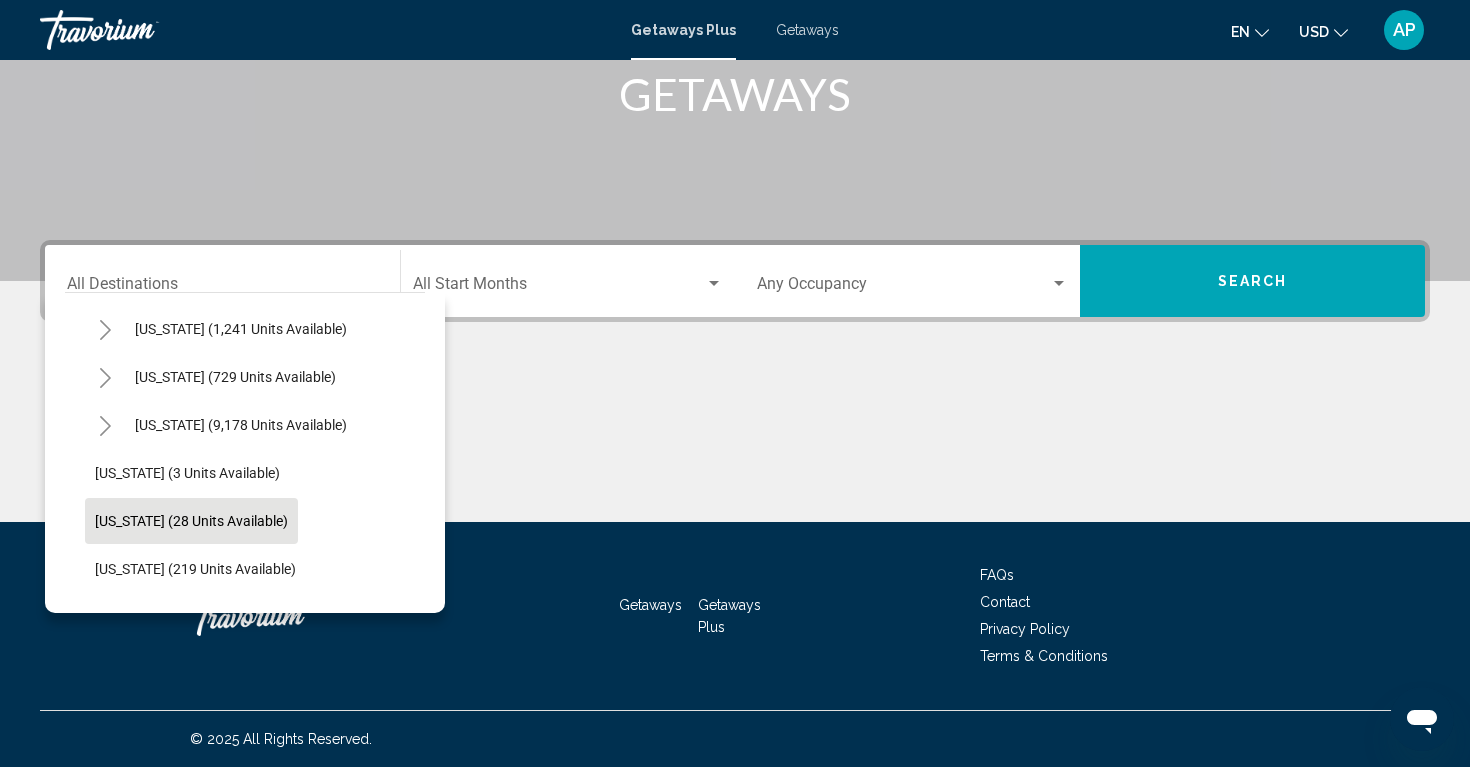 click on "Hawaii (28 units available)" 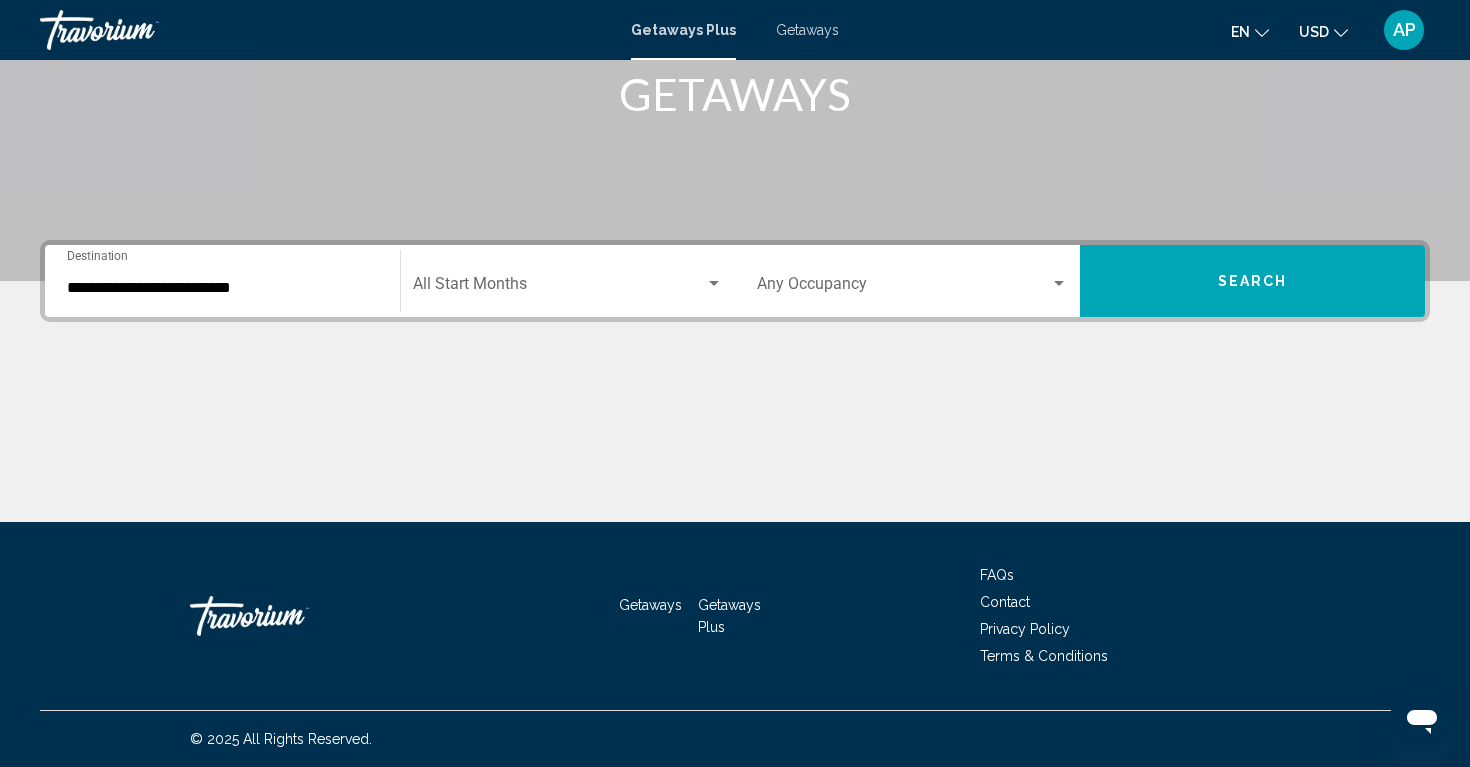 click on "Start Month All Start Months" 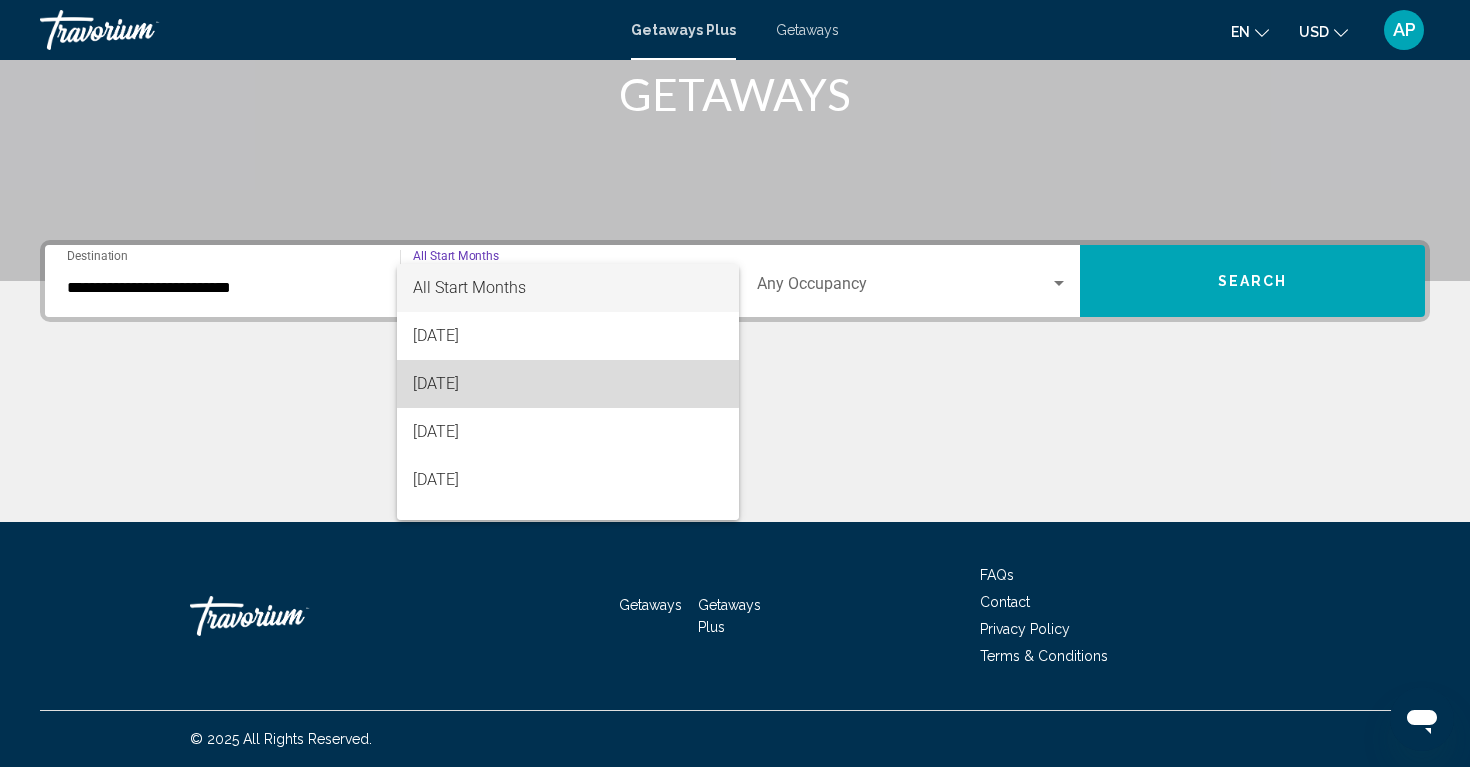 click on "August 2025" at bounding box center (568, 384) 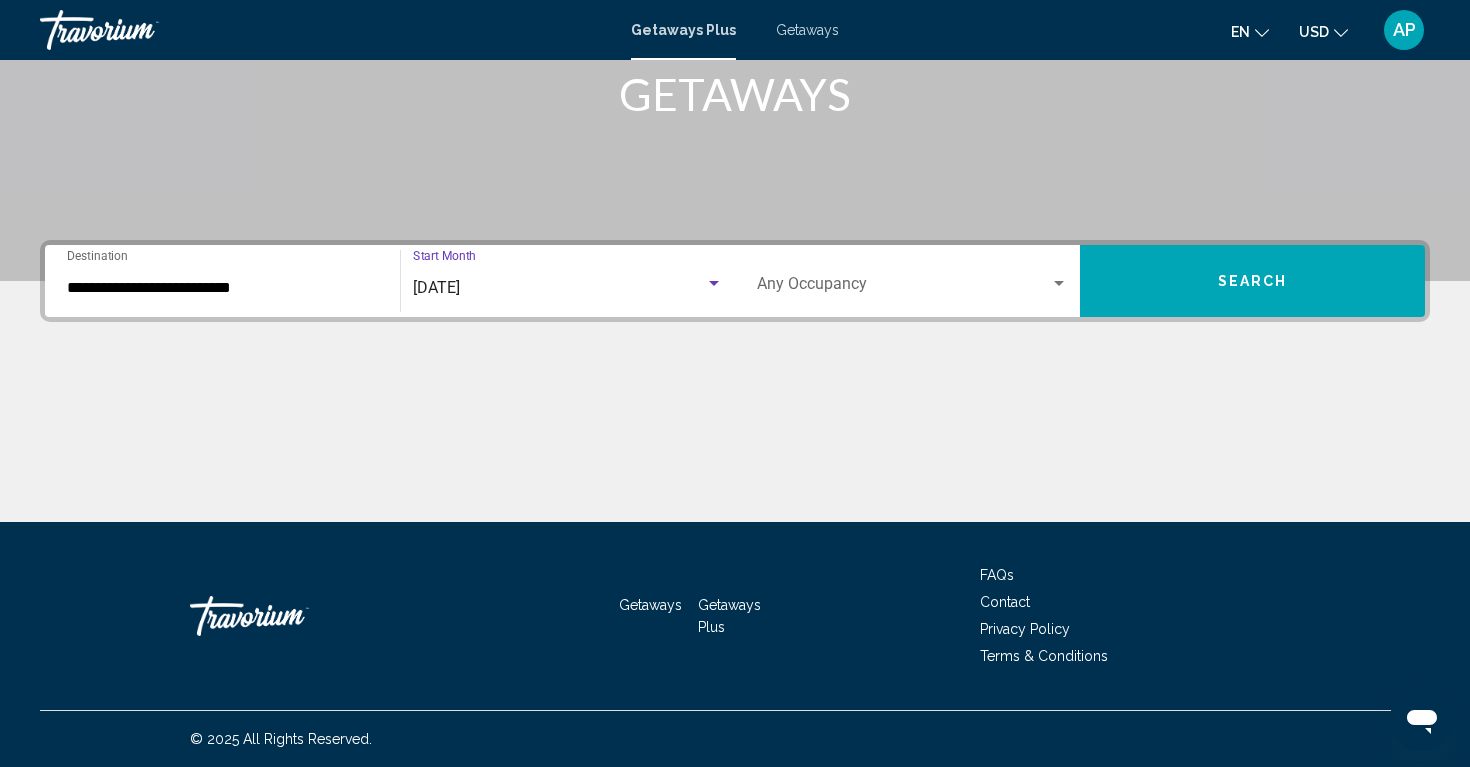 click at bounding box center (1059, 283) 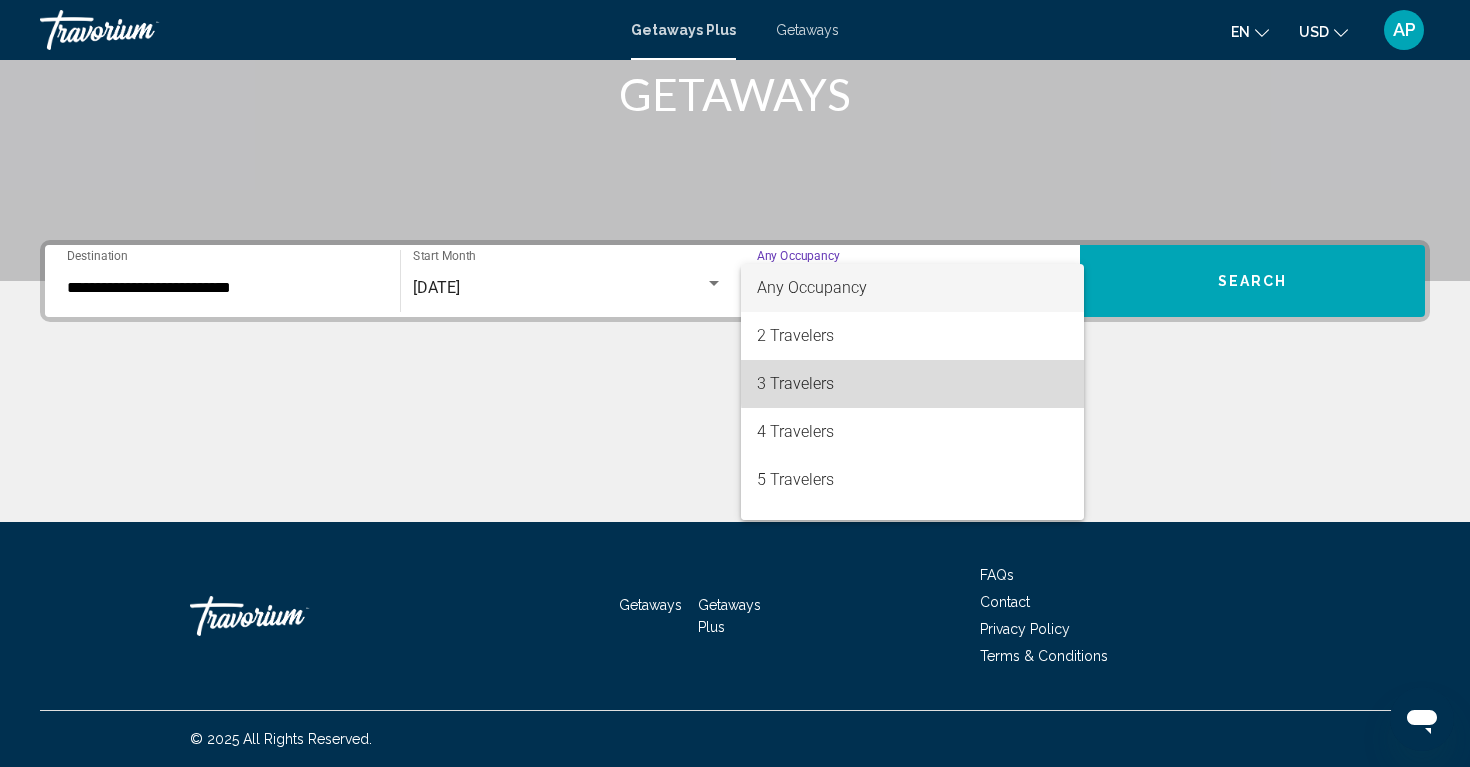 click on "3 Travelers" at bounding box center (912, 384) 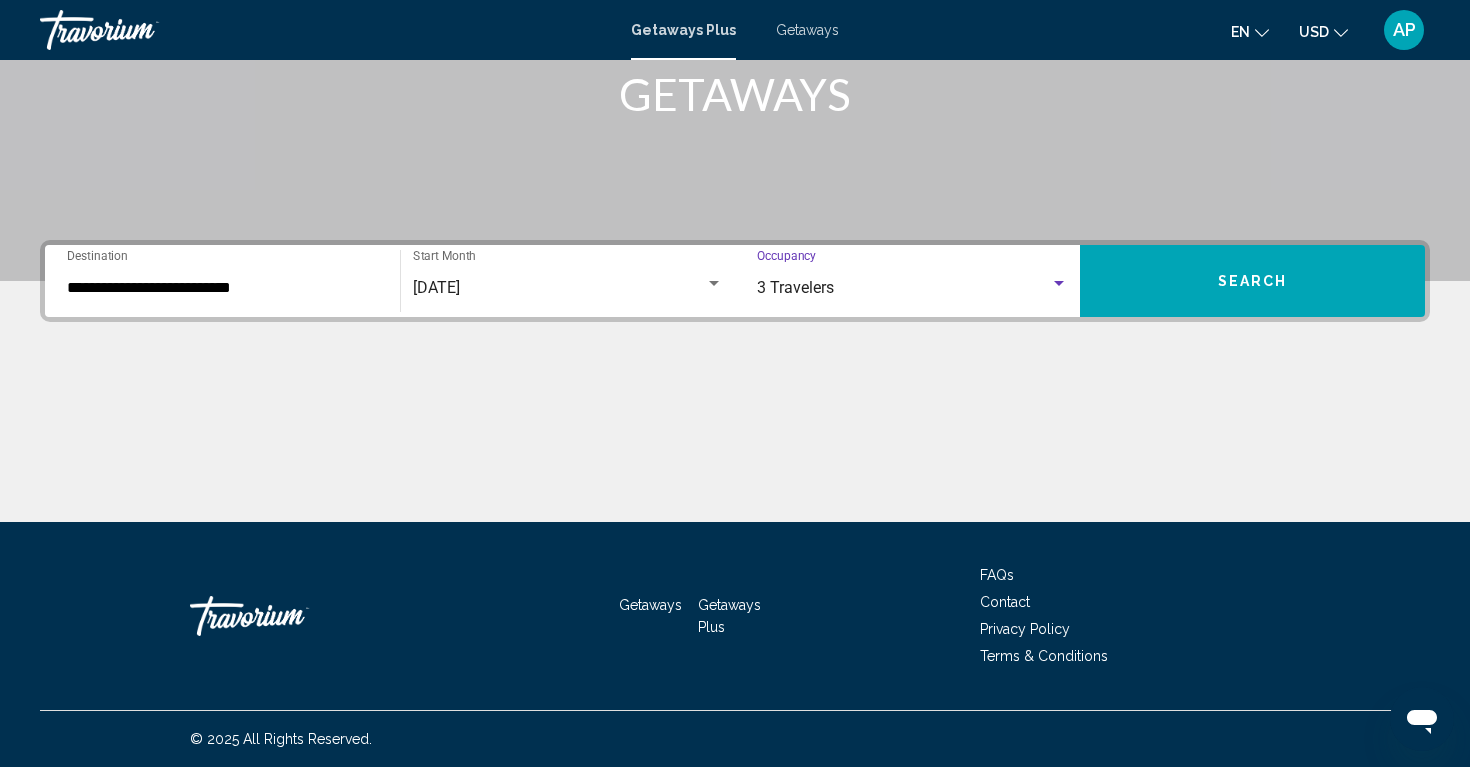 click on "Search" at bounding box center (1253, 282) 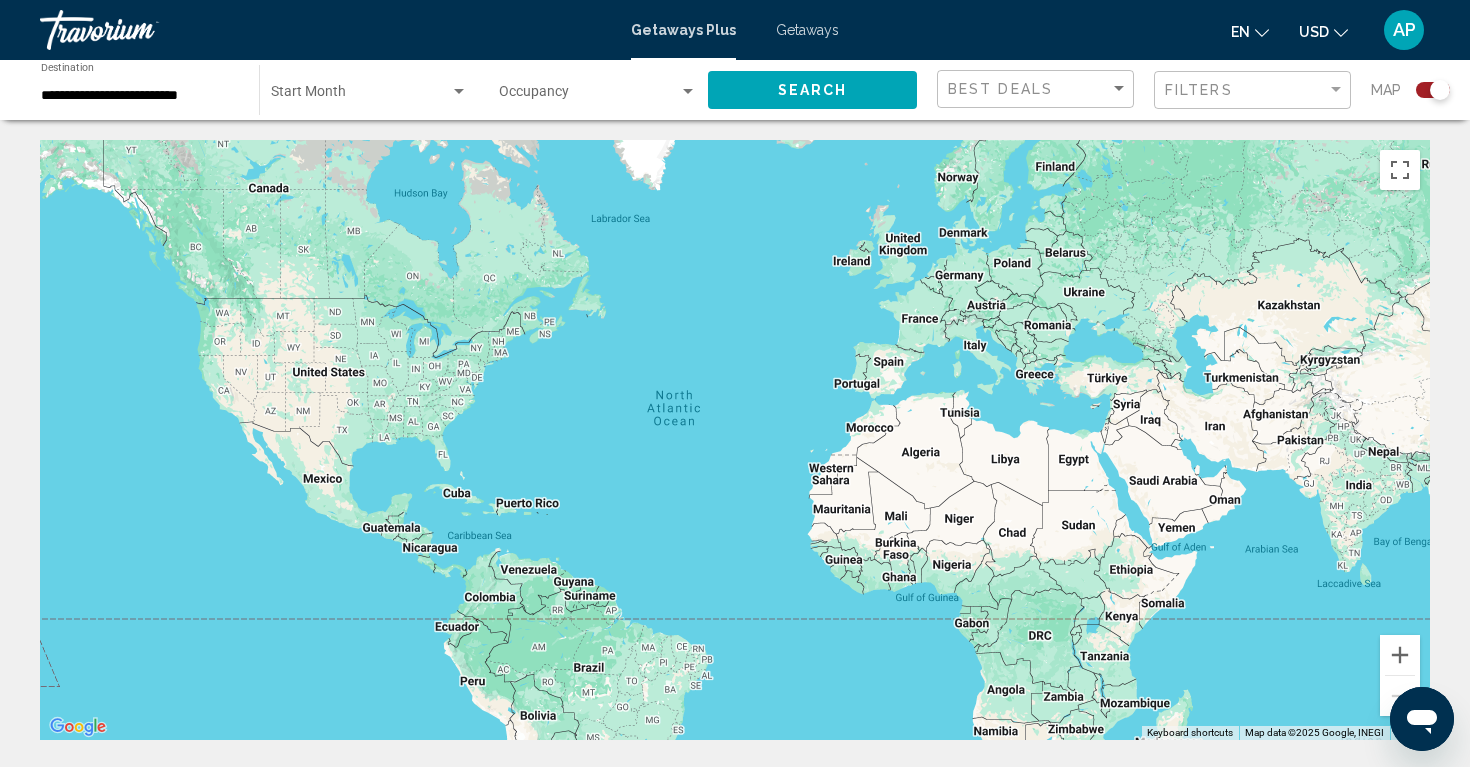 scroll, scrollTop: 0, scrollLeft: 0, axis: both 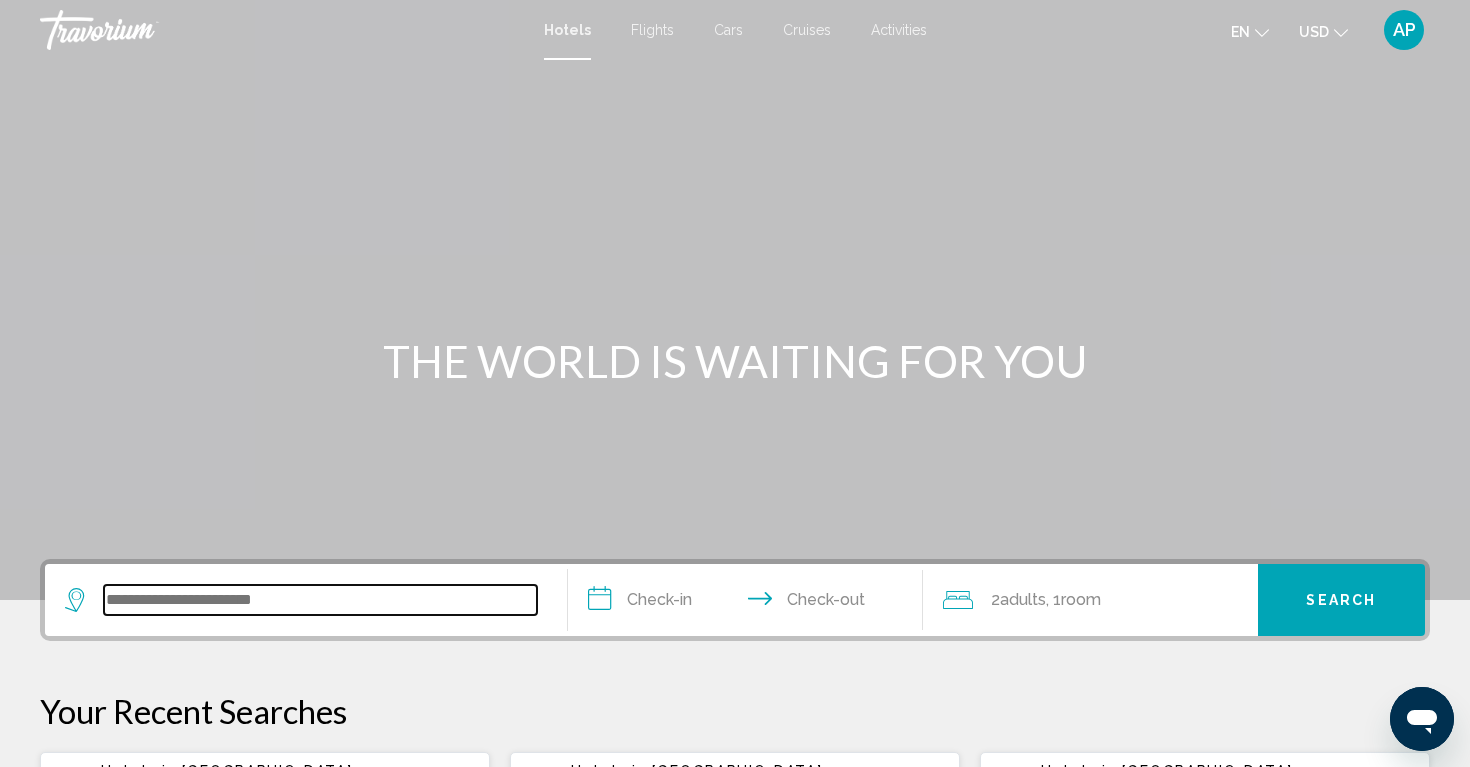 click at bounding box center [320, 600] 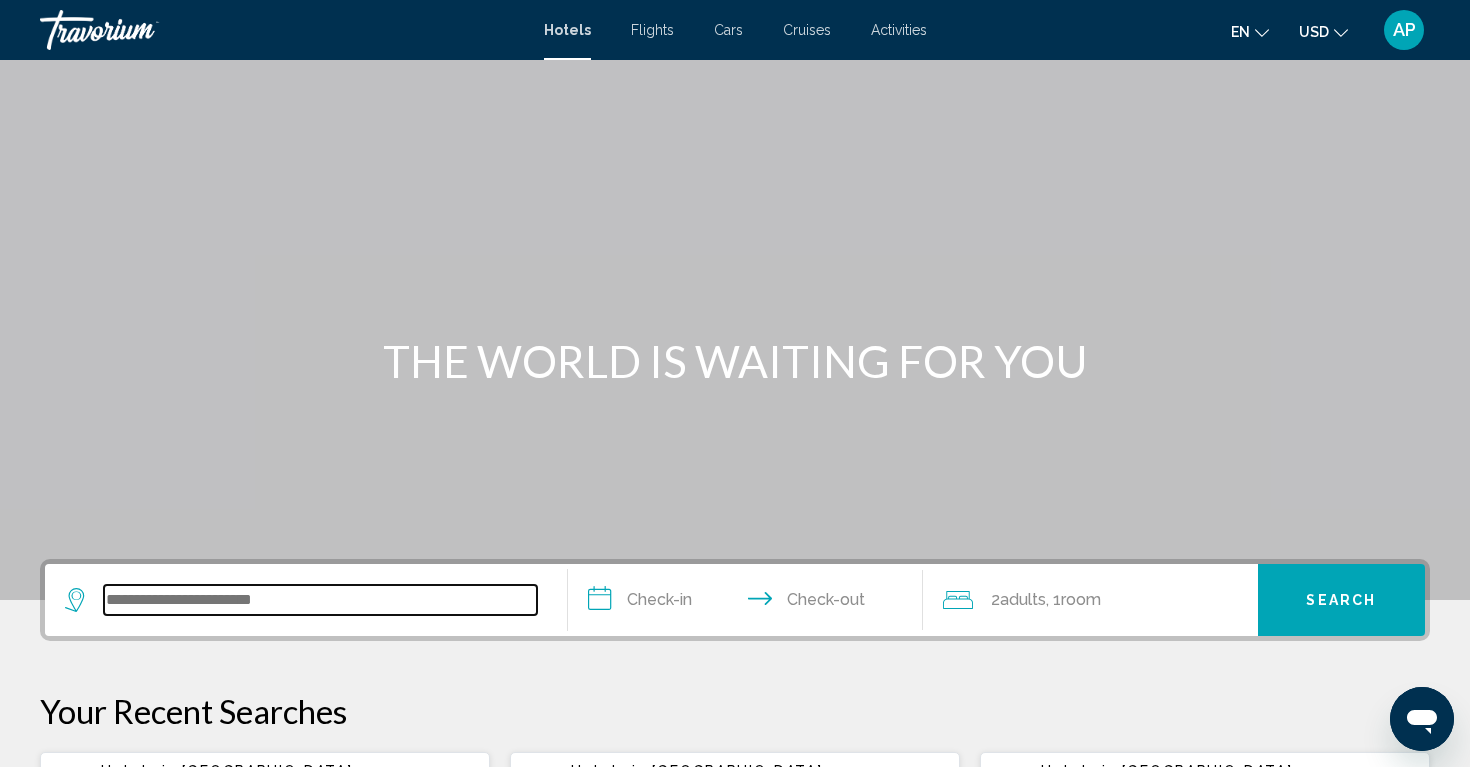 scroll, scrollTop: 494, scrollLeft: 0, axis: vertical 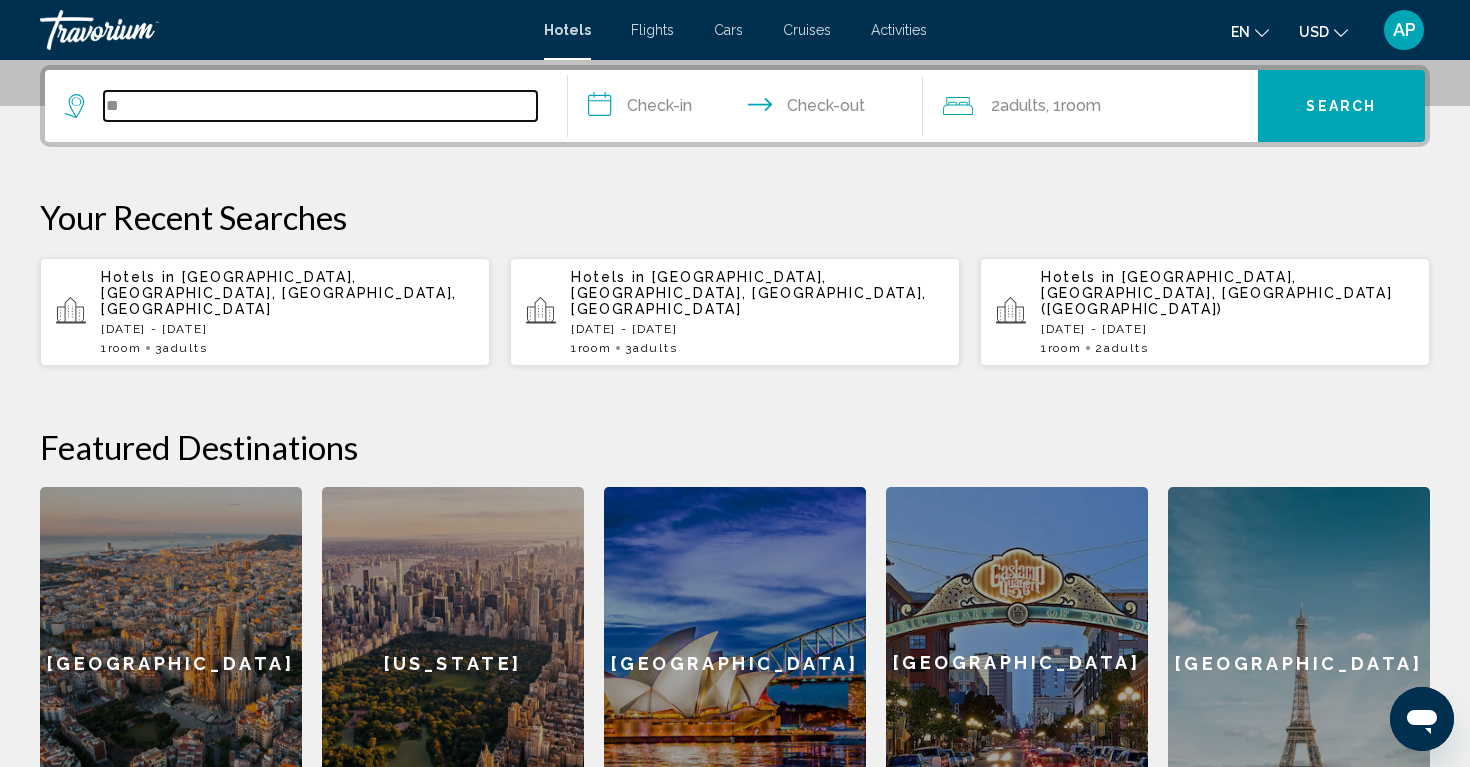 type on "*" 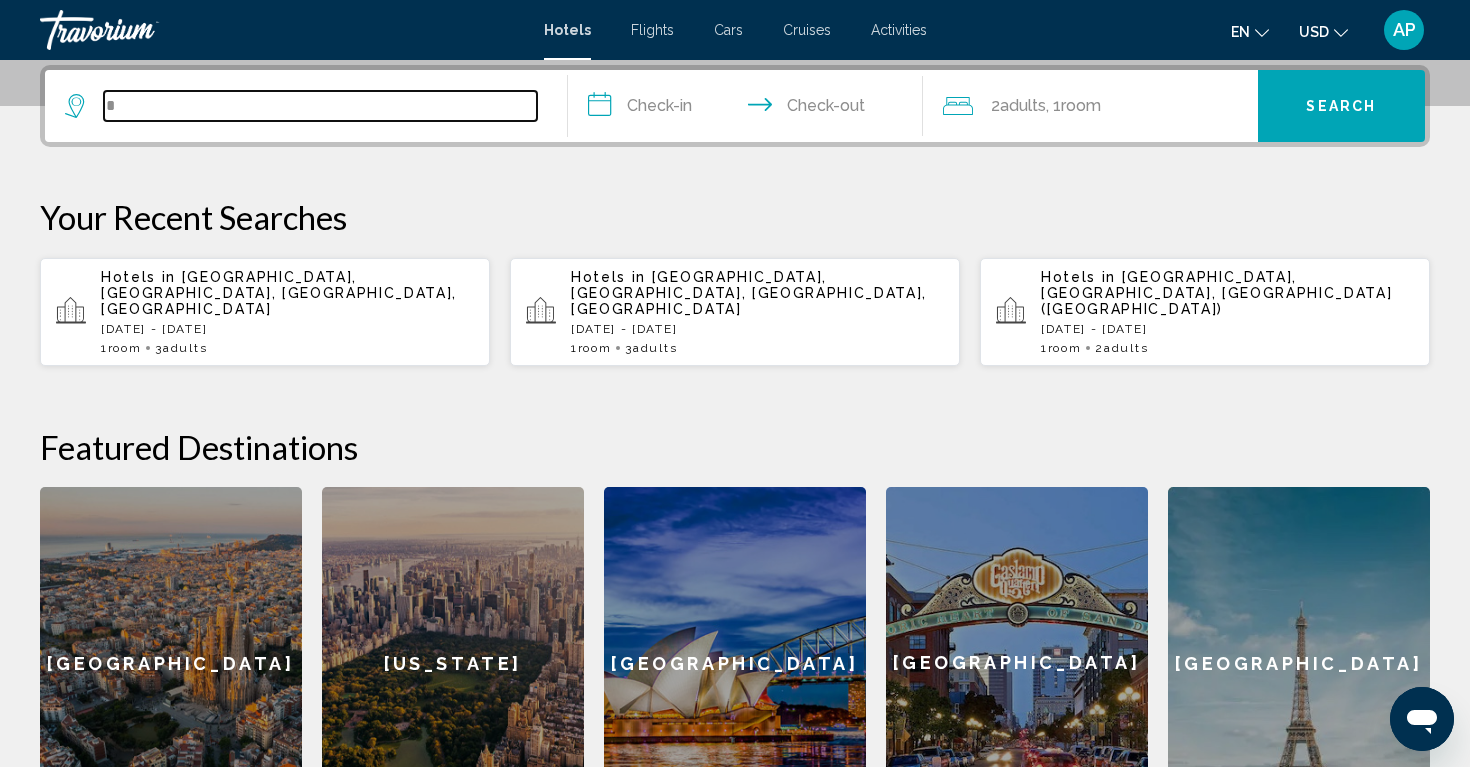 type 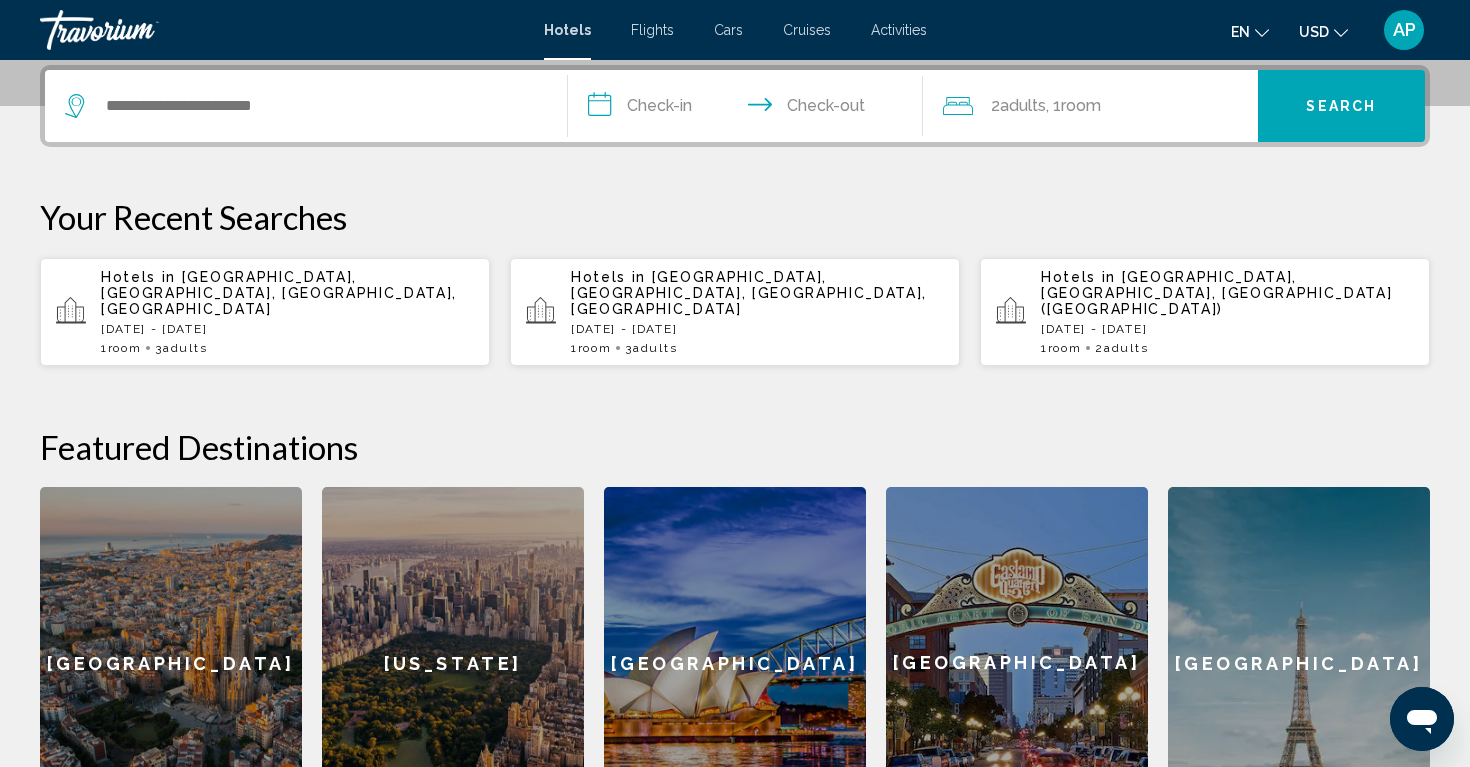 click on "Hotels in    [GEOGRAPHIC_DATA], [GEOGRAPHIC_DATA], [GEOGRAPHIC_DATA], [GEOGRAPHIC_DATA]  [DATE] - [GEOGRAPHIC_DATA][DATE]  1  Room rooms 3  Adult Adults" at bounding box center (287, 312) 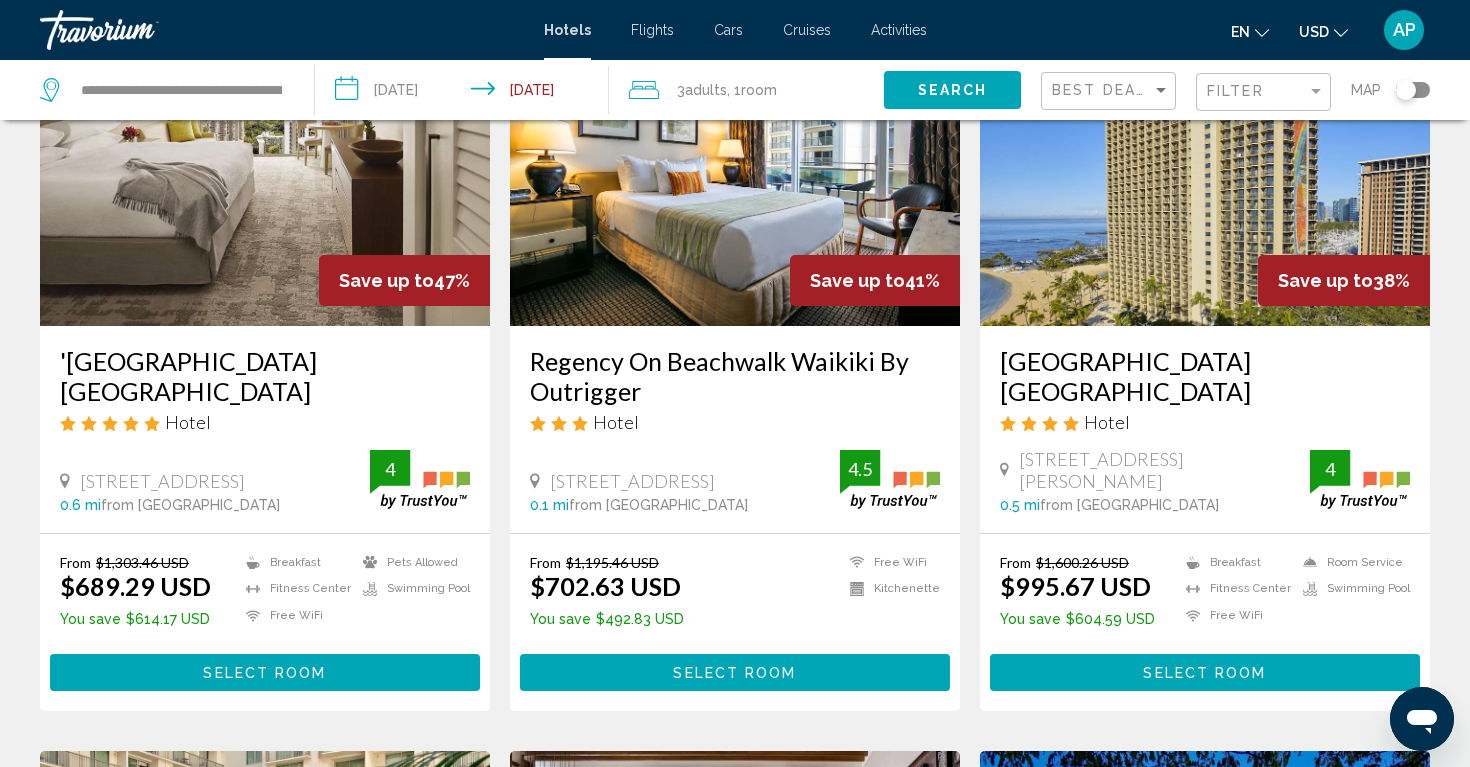 scroll, scrollTop: 185, scrollLeft: 0, axis: vertical 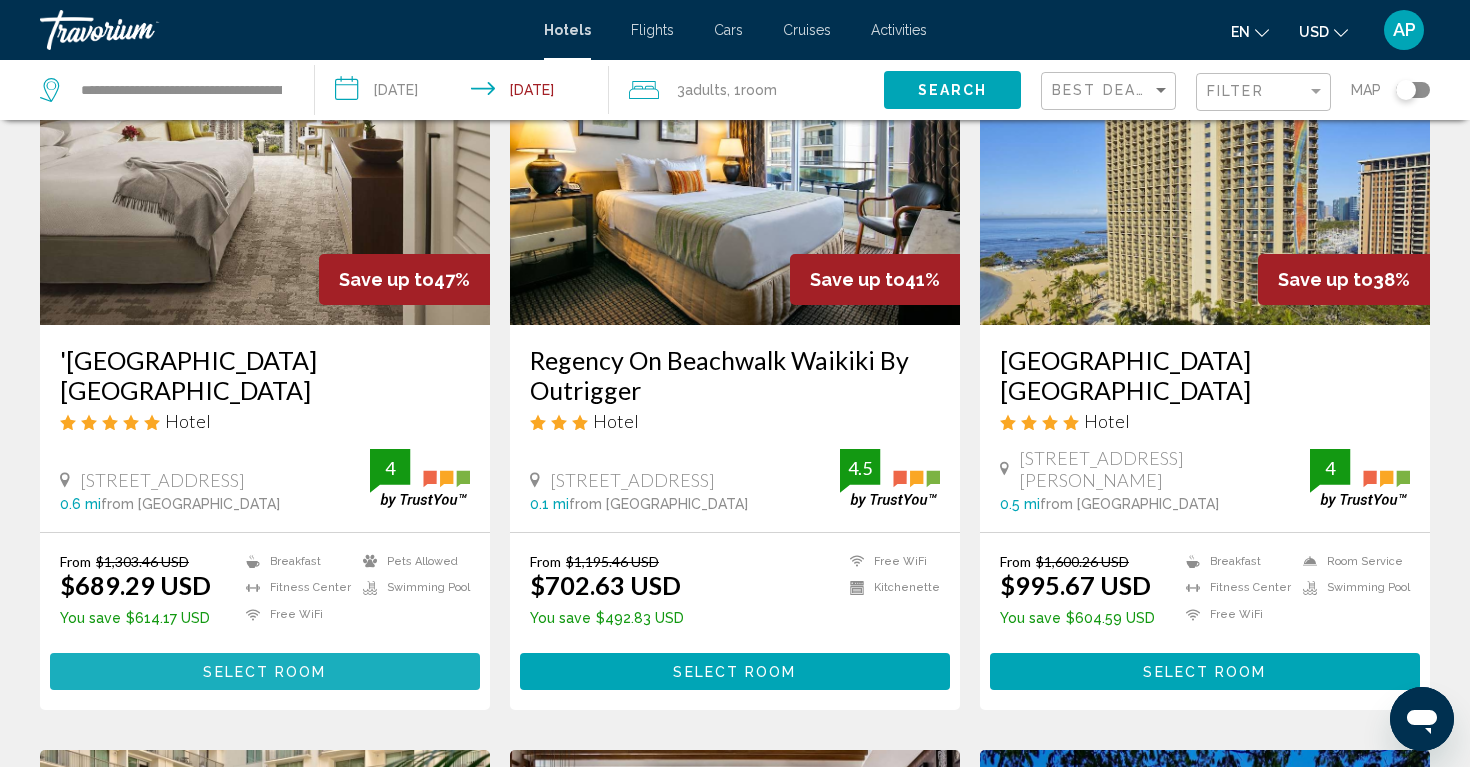 click on "Select Room" at bounding box center [264, 672] 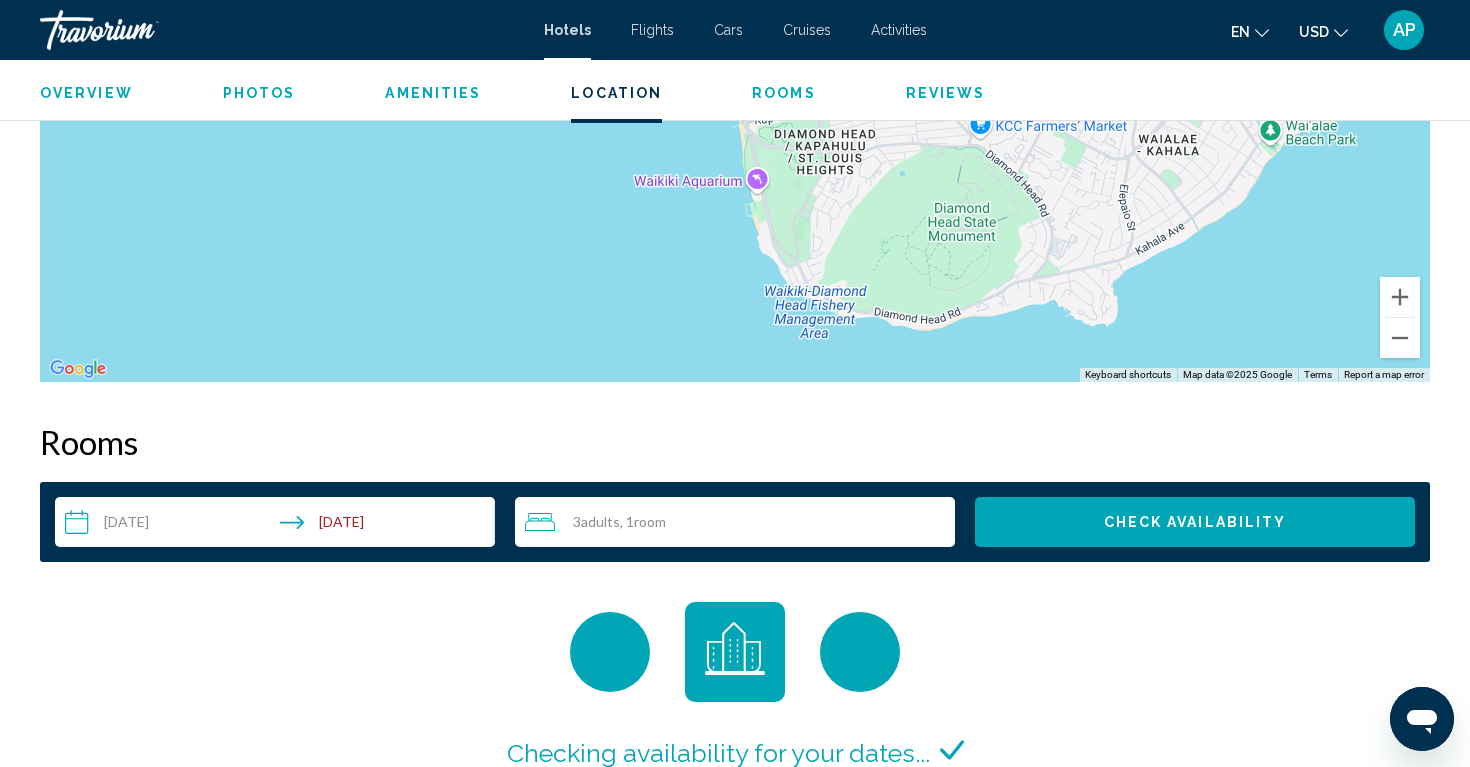 scroll, scrollTop: 2229, scrollLeft: 0, axis: vertical 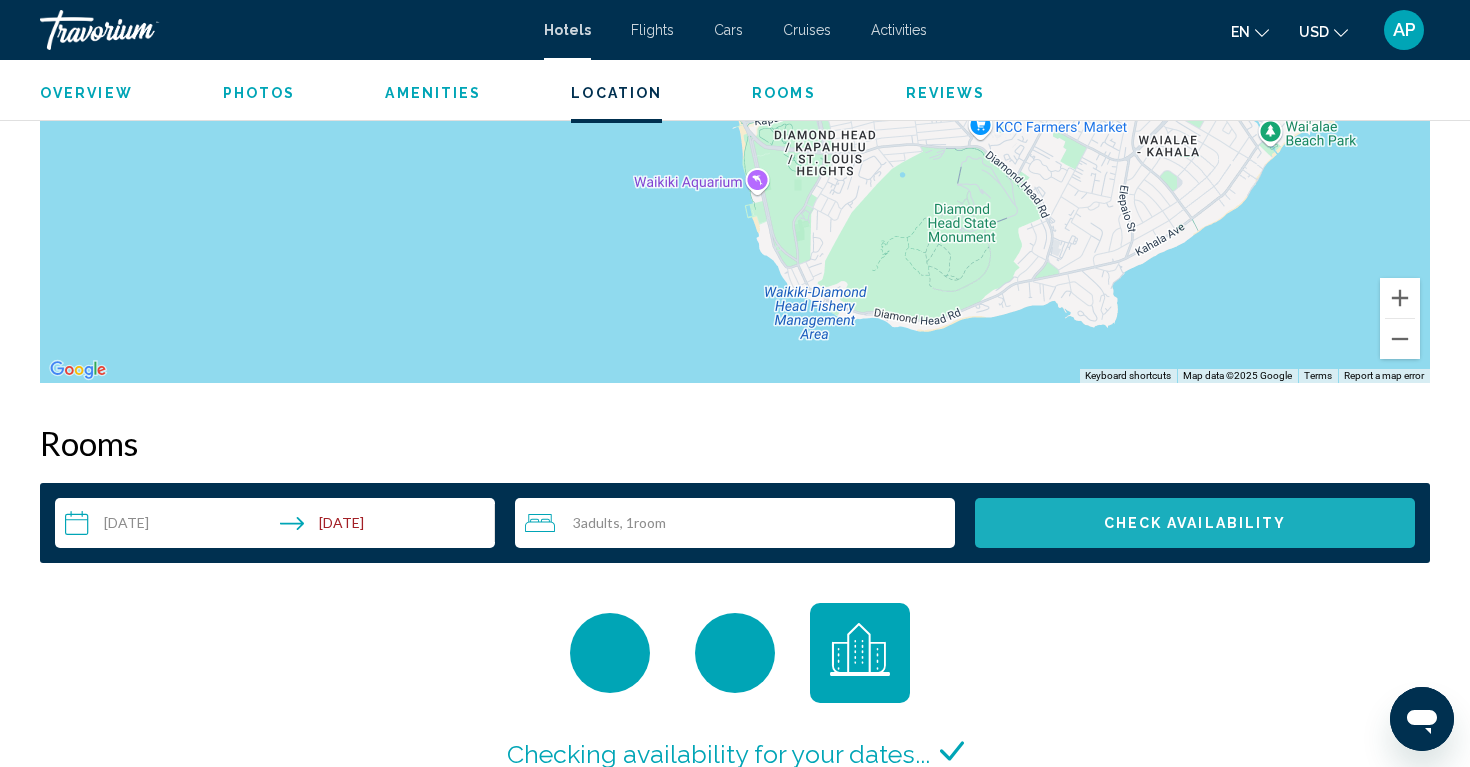 click on "Check Availability" at bounding box center (1195, 524) 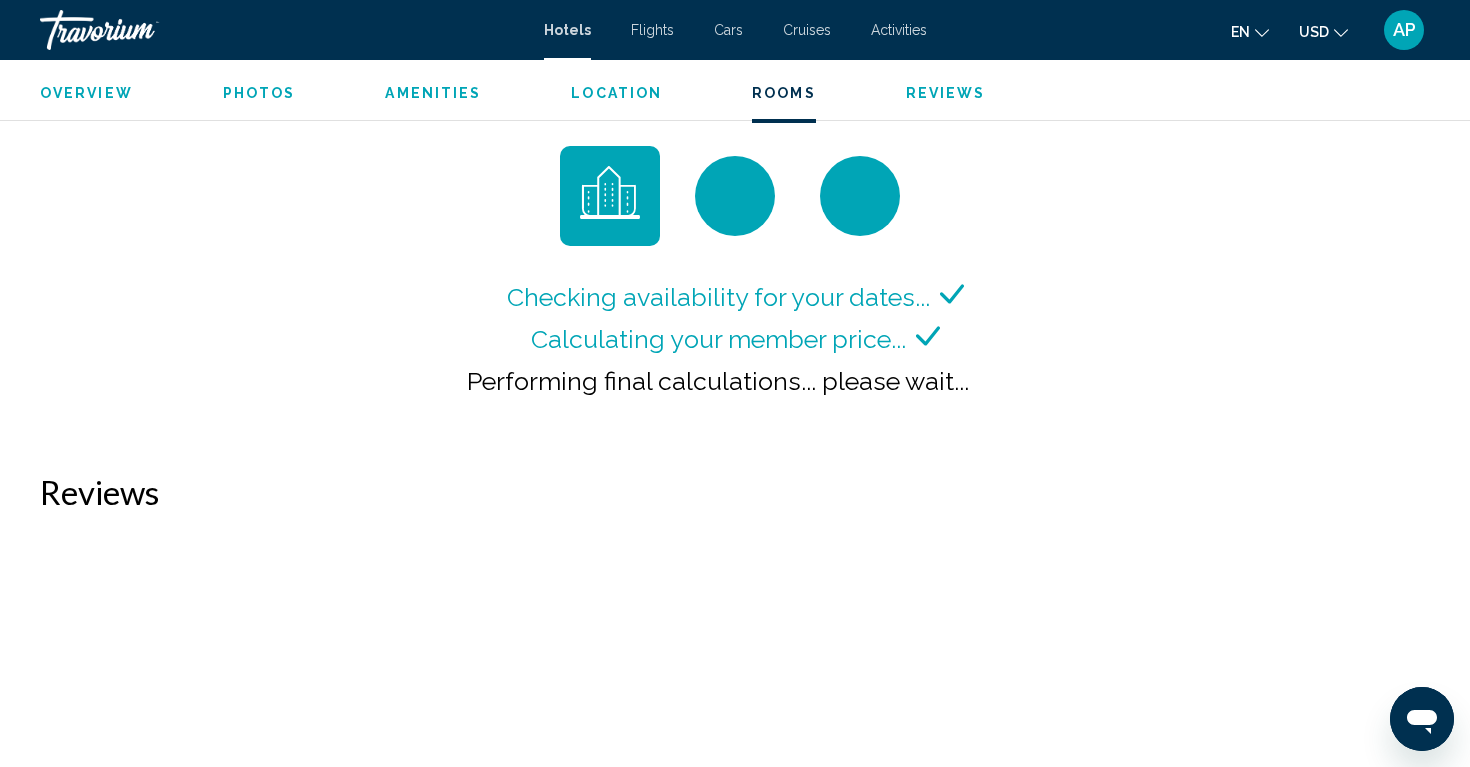 scroll, scrollTop: 2683, scrollLeft: 0, axis: vertical 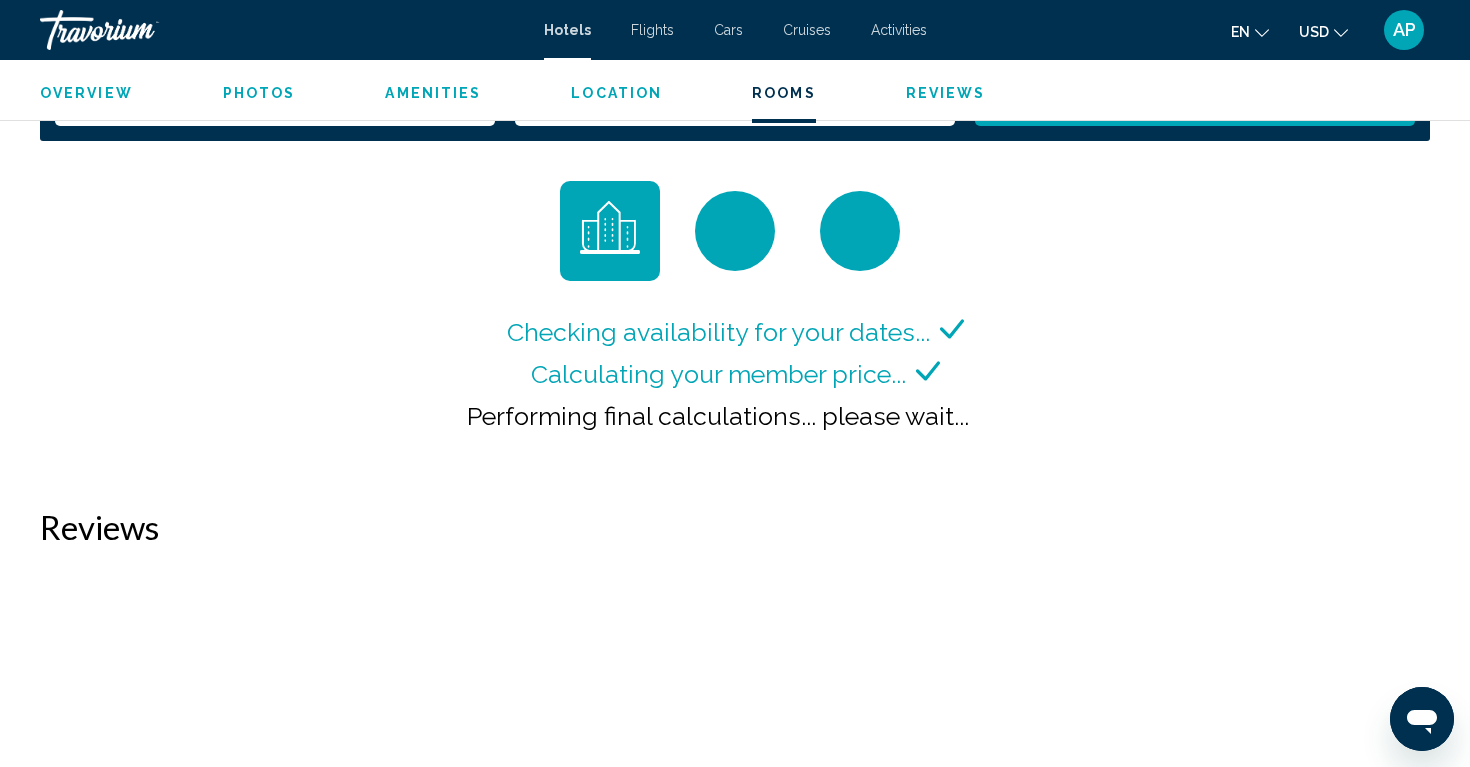 click on "Checking availability for your dates...
Calculating your member price...
Performing final calculations... please wait..." at bounding box center [735, 324] 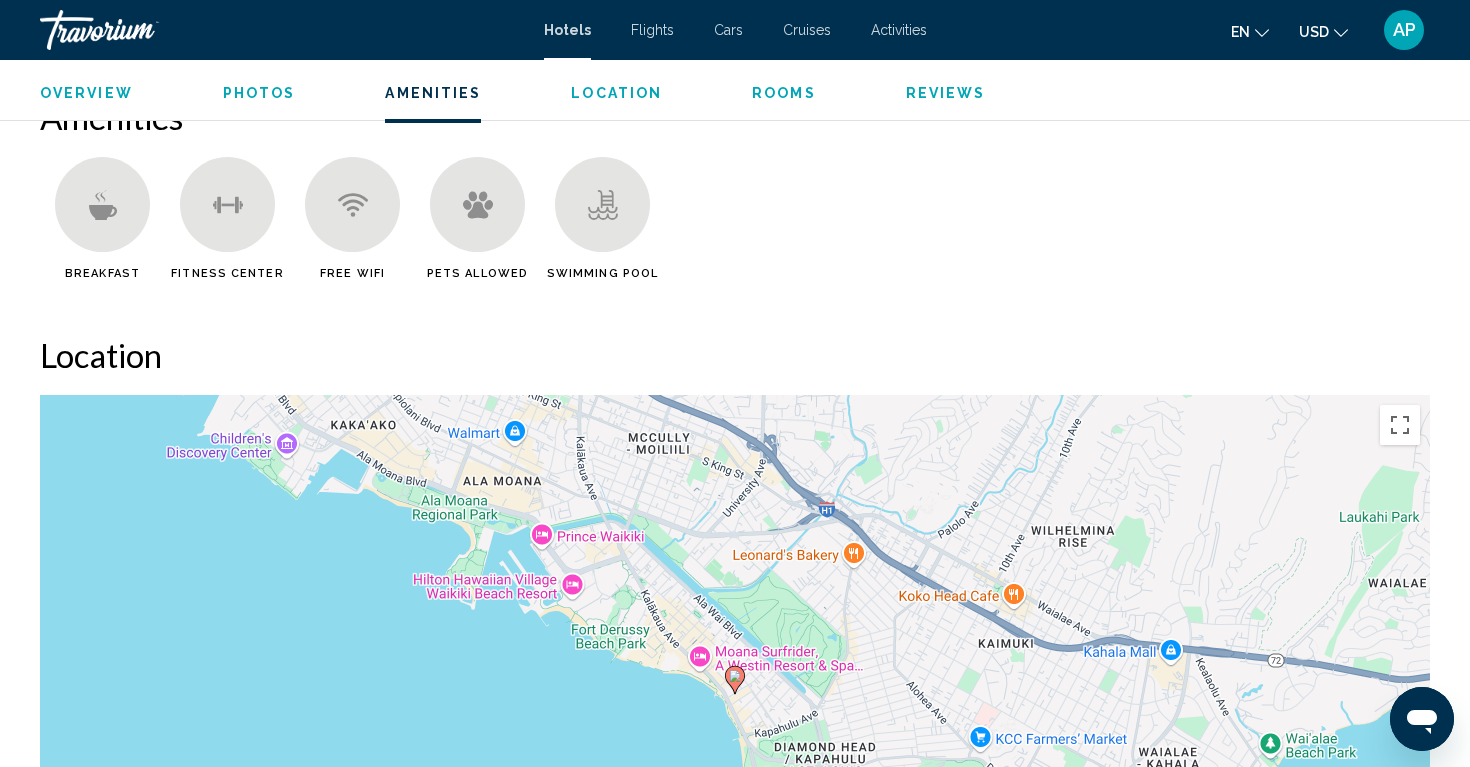 scroll, scrollTop: 1609, scrollLeft: 0, axis: vertical 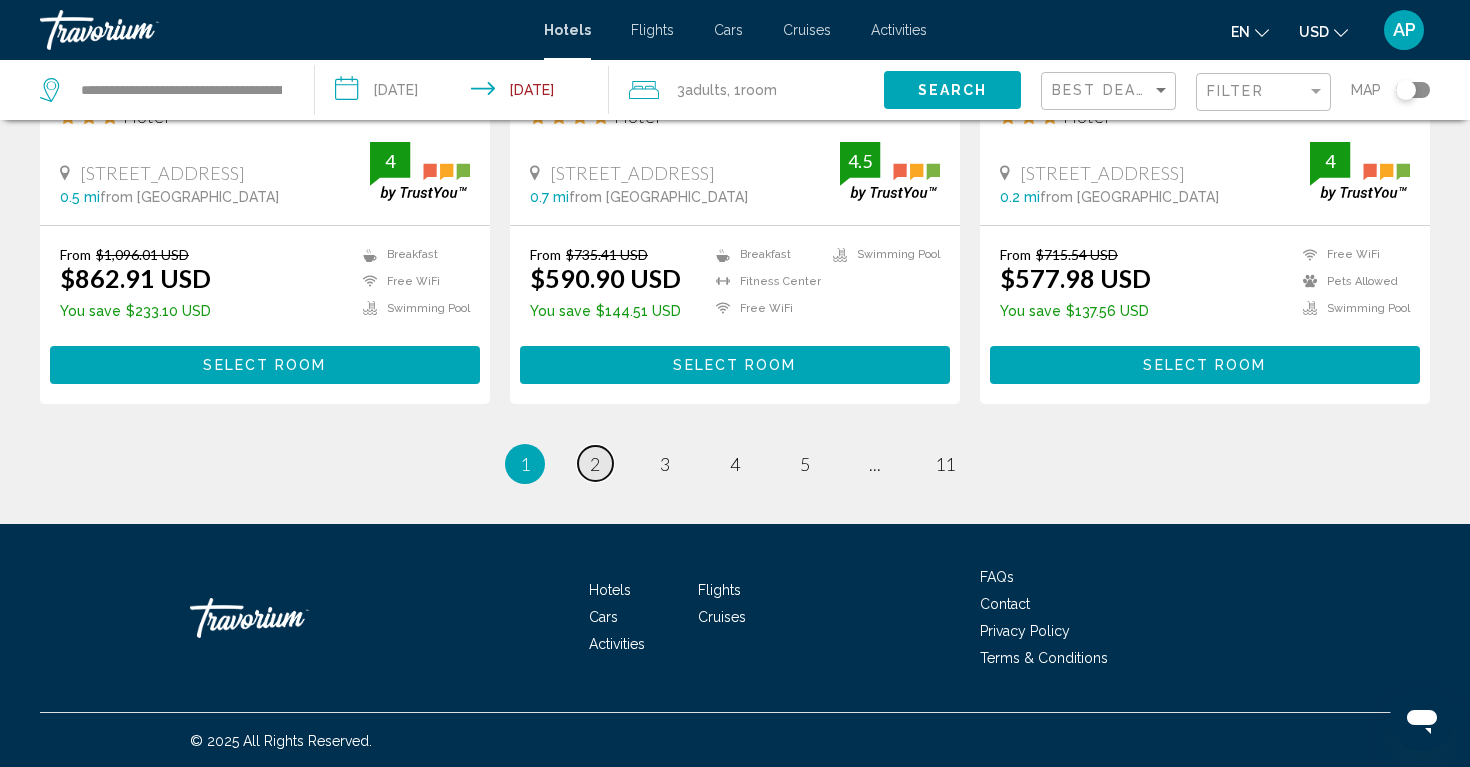 click on "2" at bounding box center (595, 464) 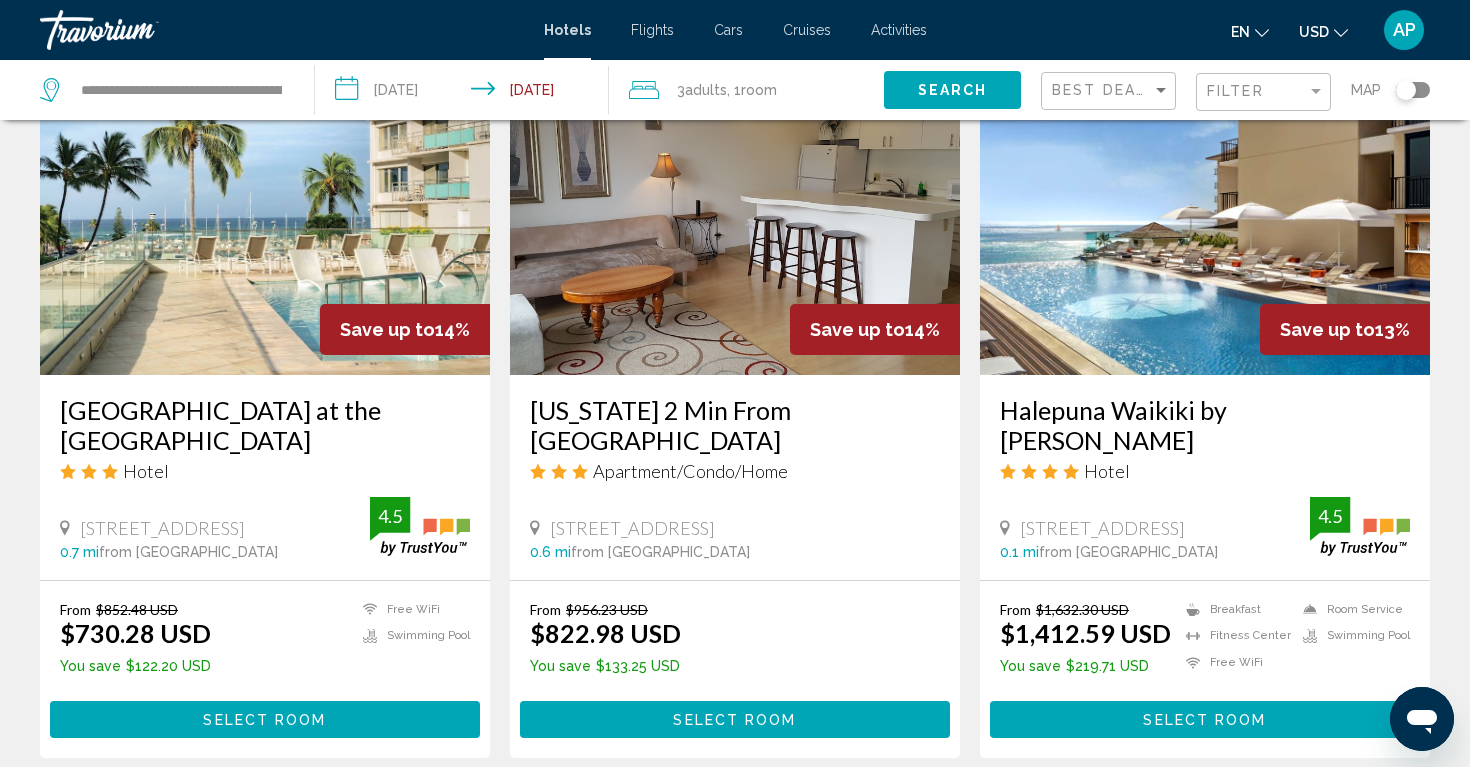 scroll, scrollTop: 1591, scrollLeft: 0, axis: vertical 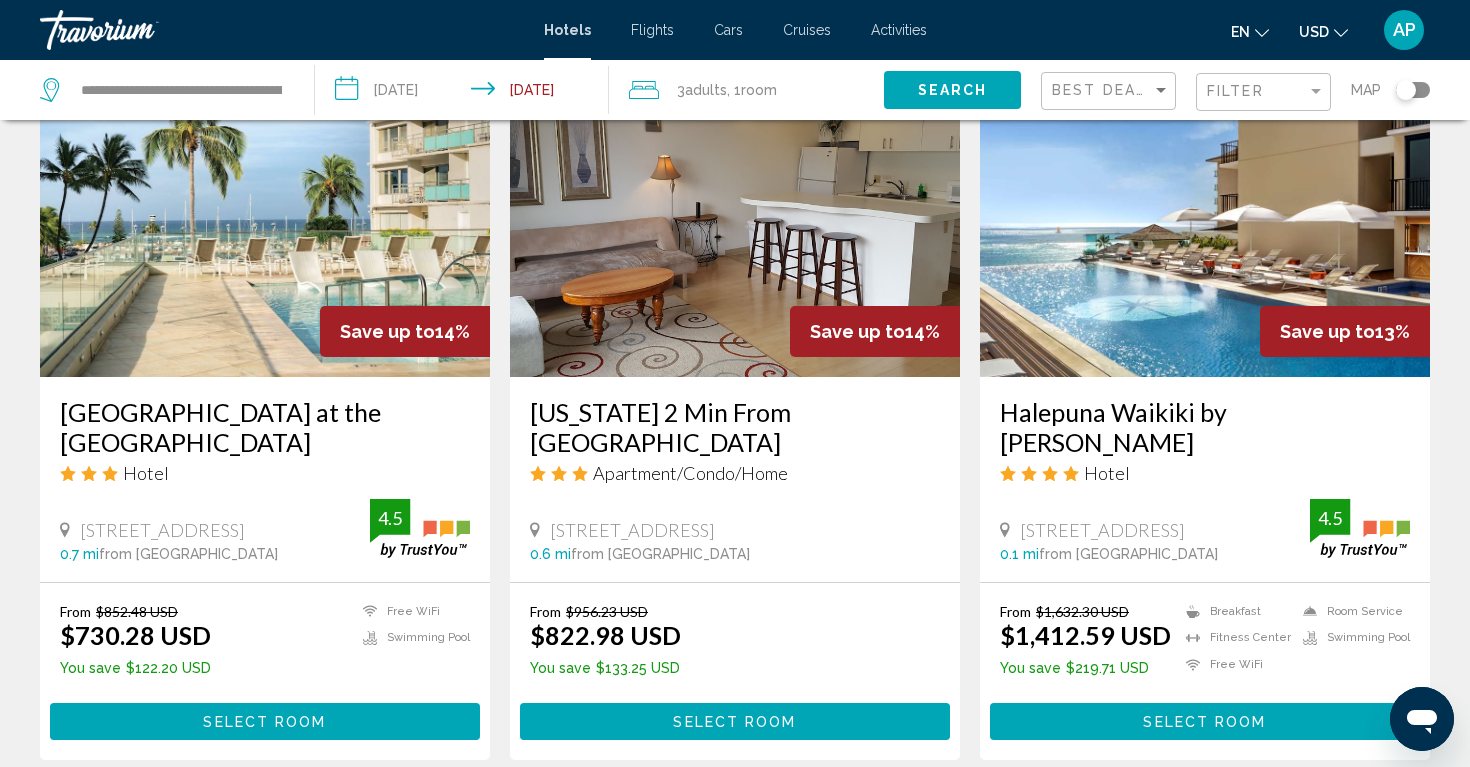 click on "Select Room" at bounding box center [1204, 722] 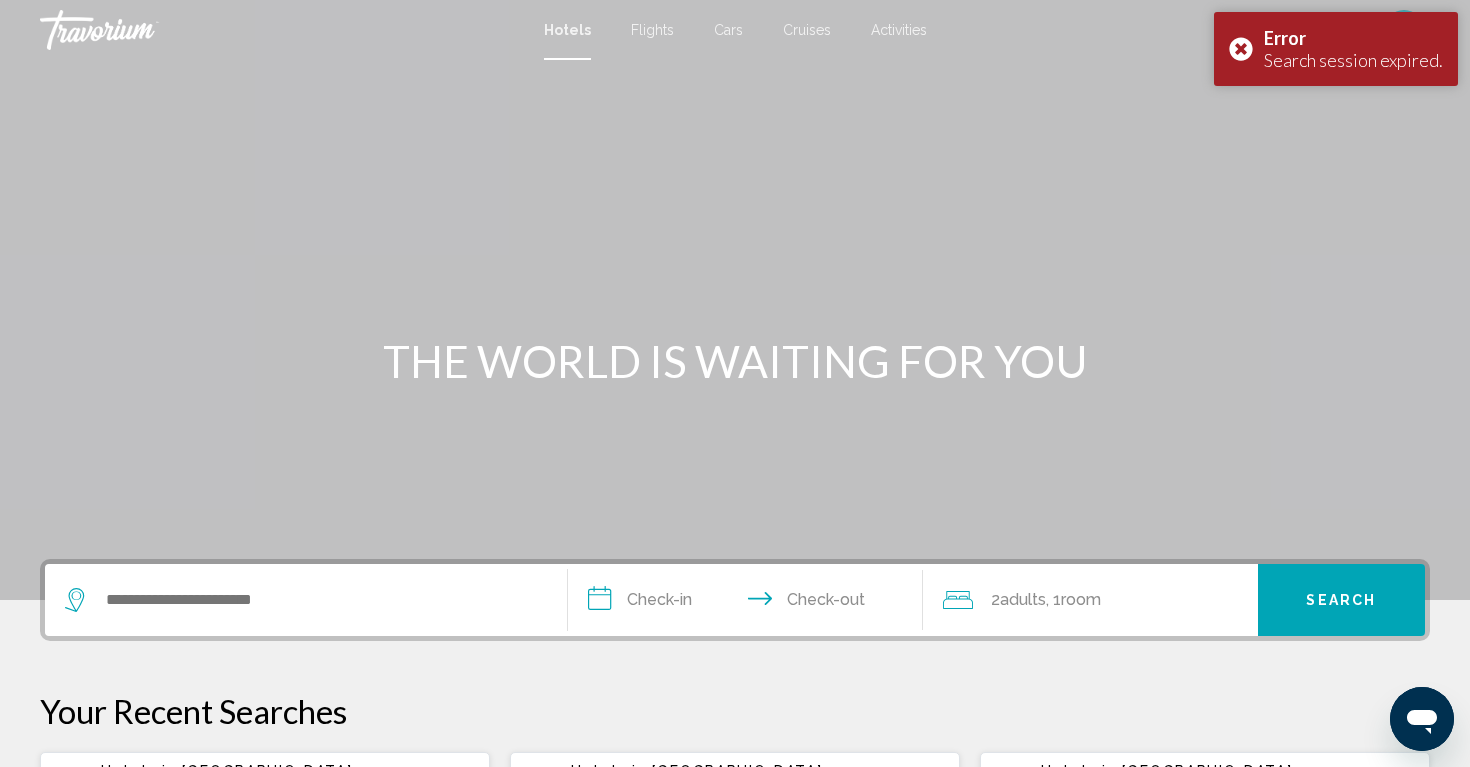 scroll, scrollTop: 0, scrollLeft: 0, axis: both 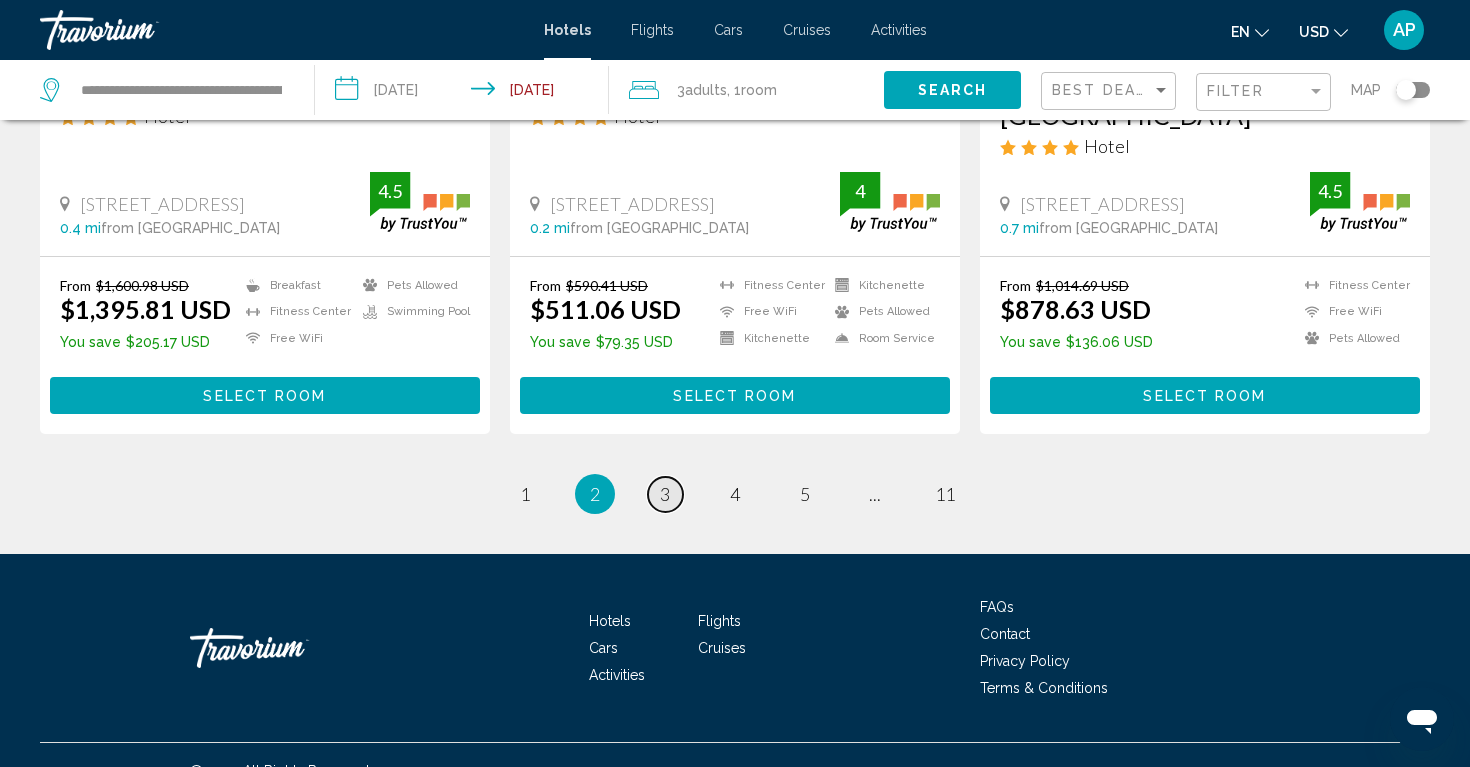 click on "page  3" at bounding box center (665, 494) 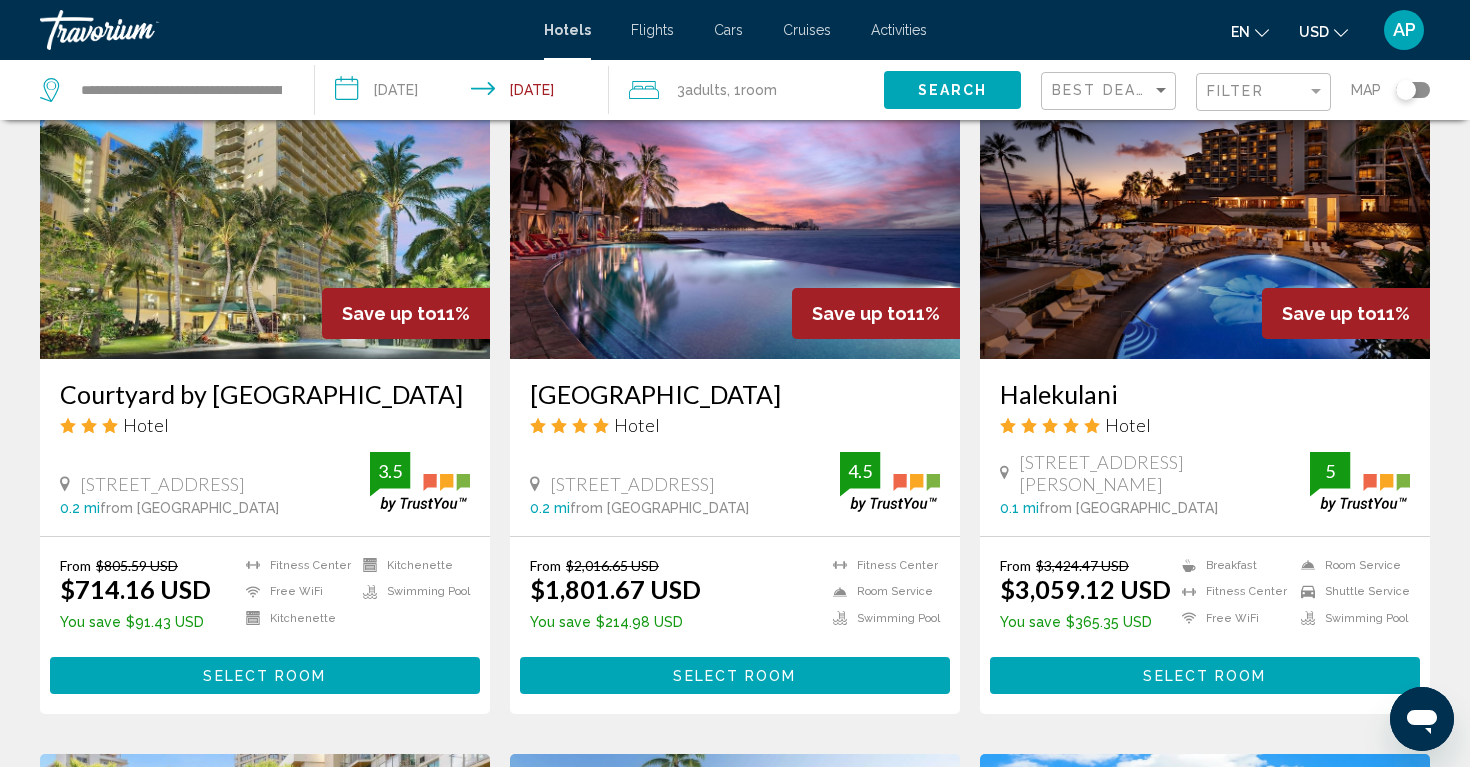 scroll, scrollTop: 902, scrollLeft: 0, axis: vertical 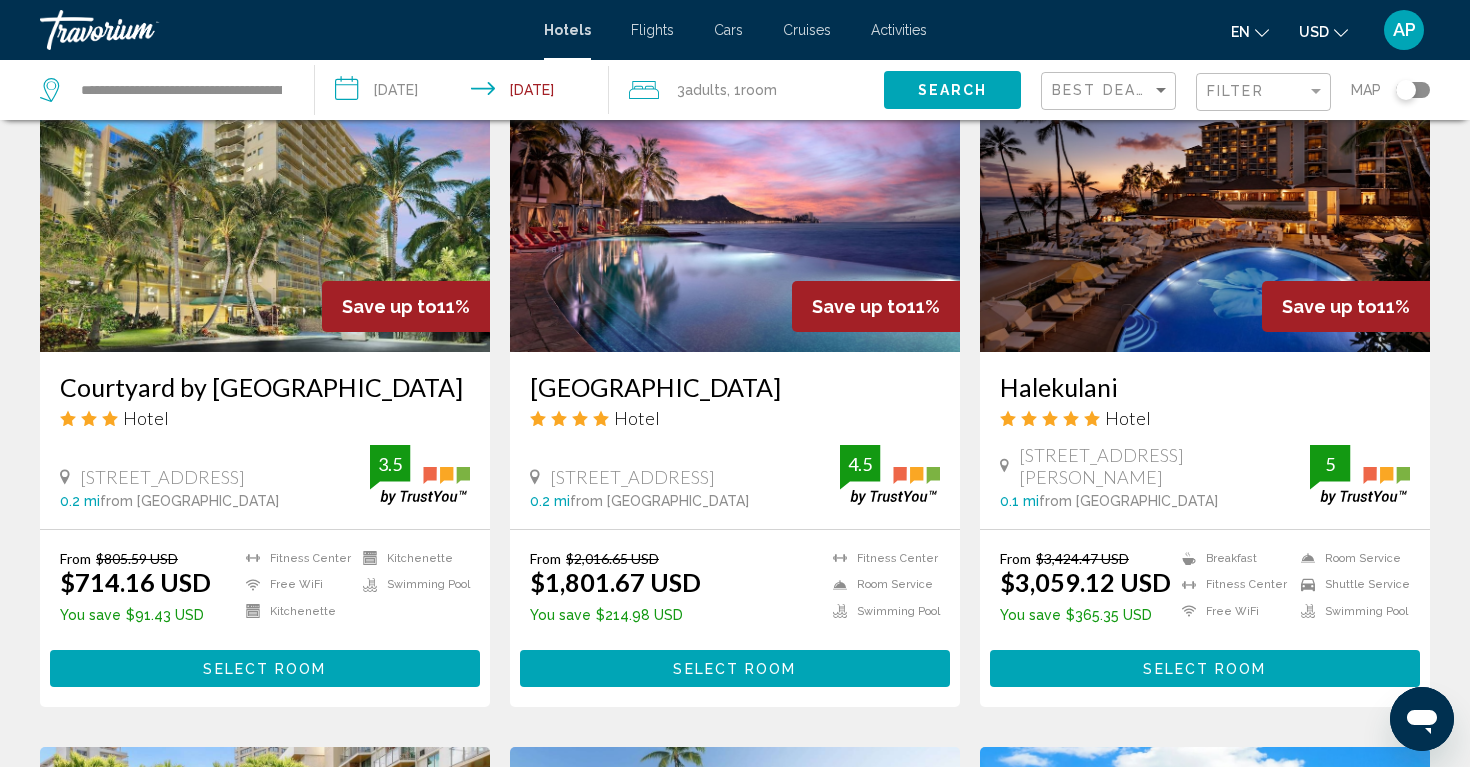 click on "Select Room" at bounding box center (734, 669) 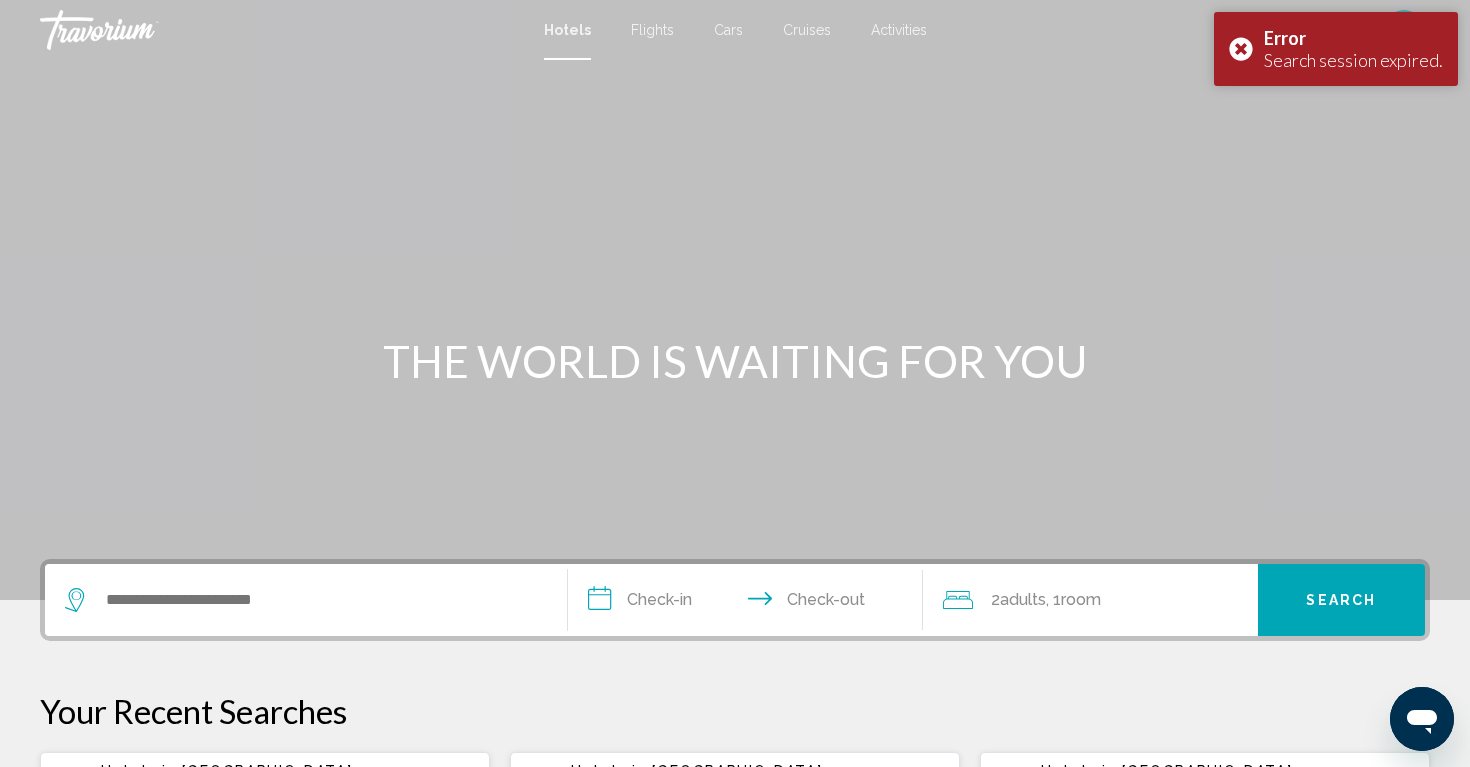 scroll, scrollTop: 0, scrollLeft: 0, axis: both 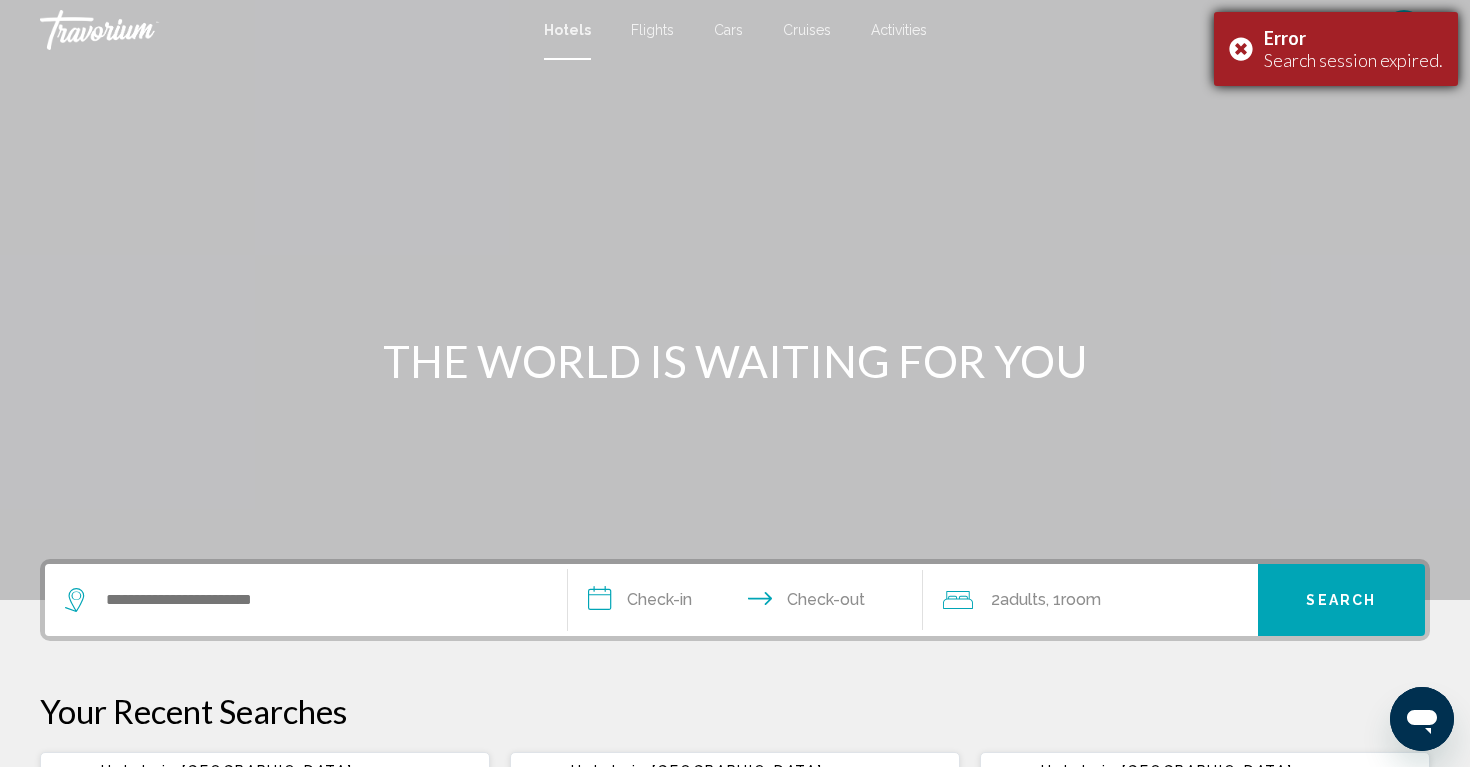click on "Error   Search session expired." at bounding box center [1336, 49] 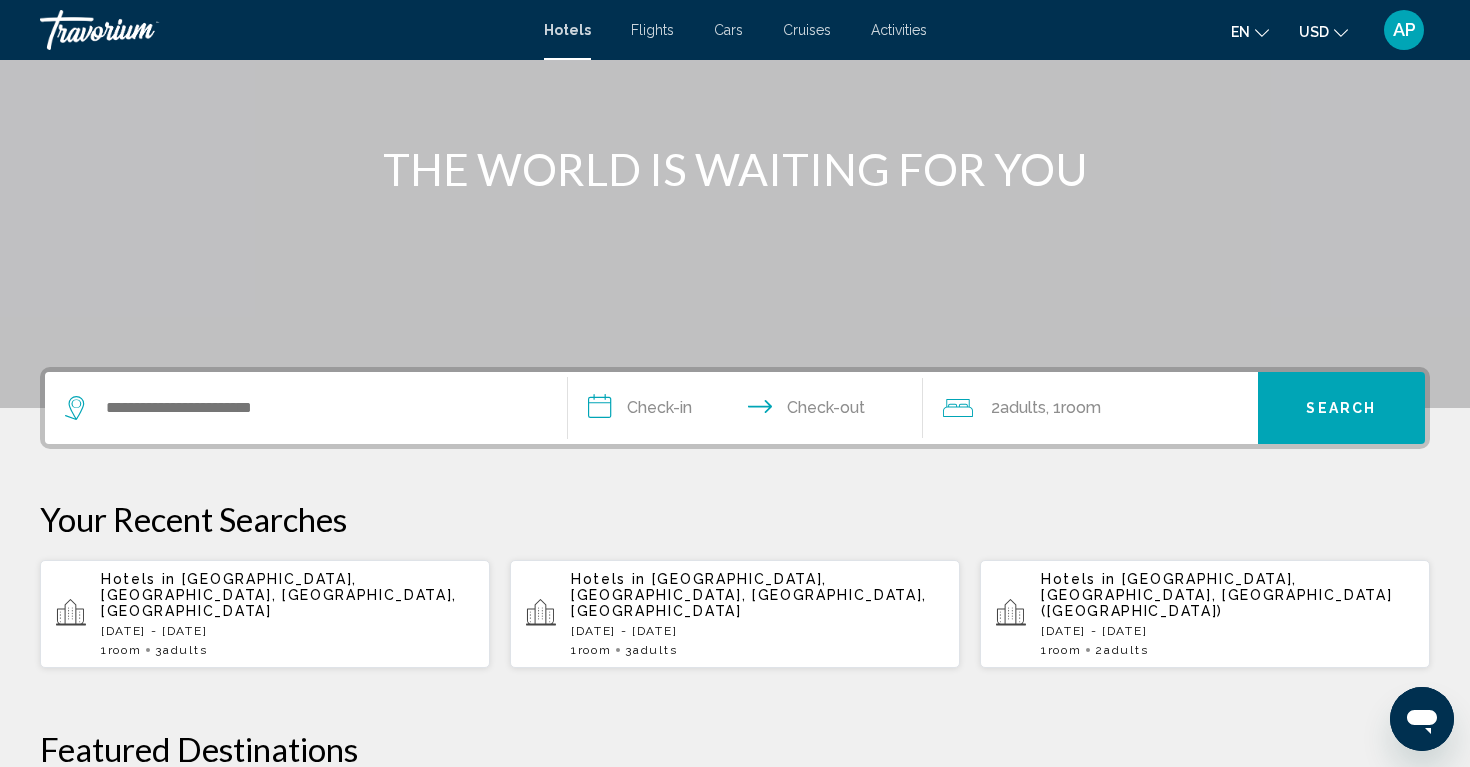 scroll, scrollTop: 193, scrollLeft: 0, axis: vertical 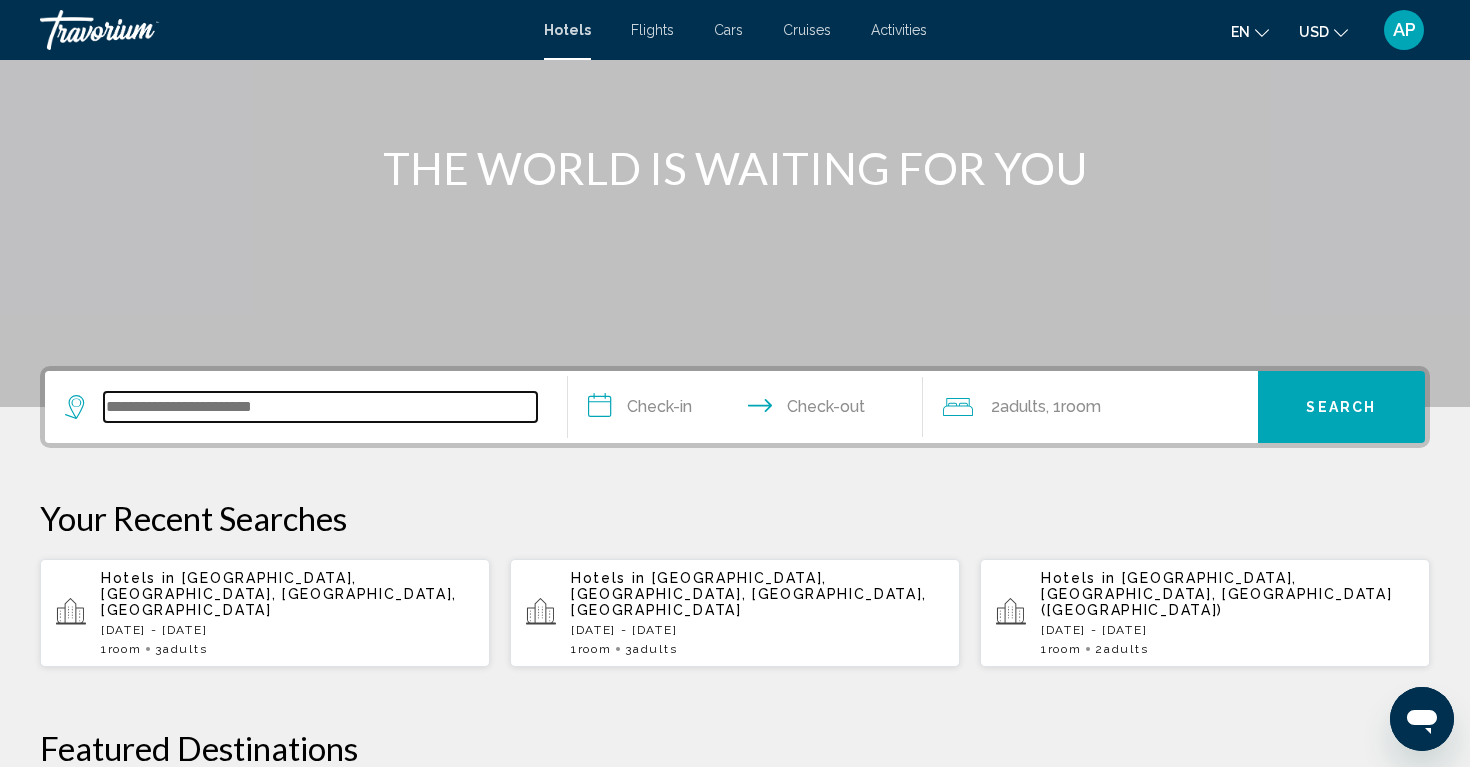 click at bounding box center (320, 407) 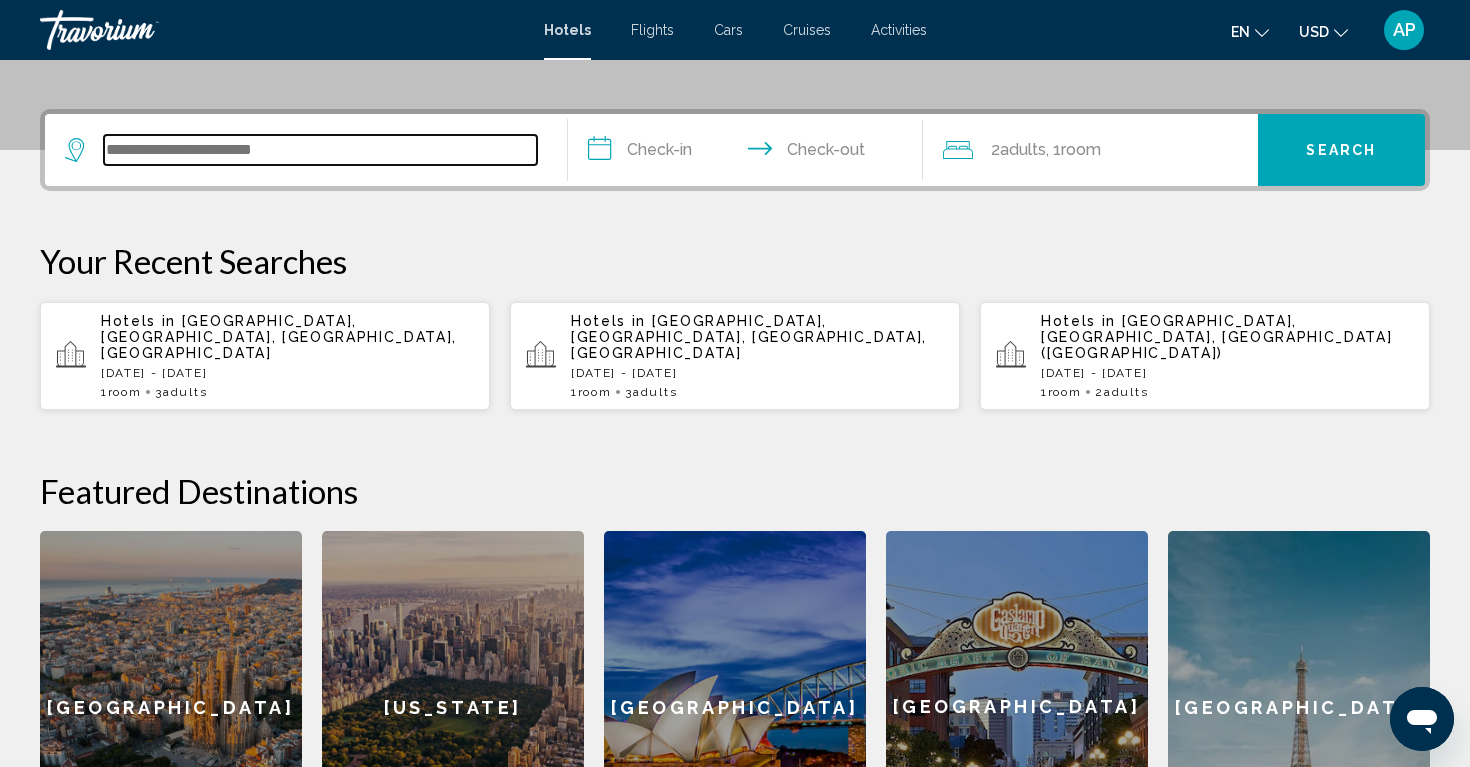 scroll, scrollTop: 494, scrollLeft: 0, axis: vertical 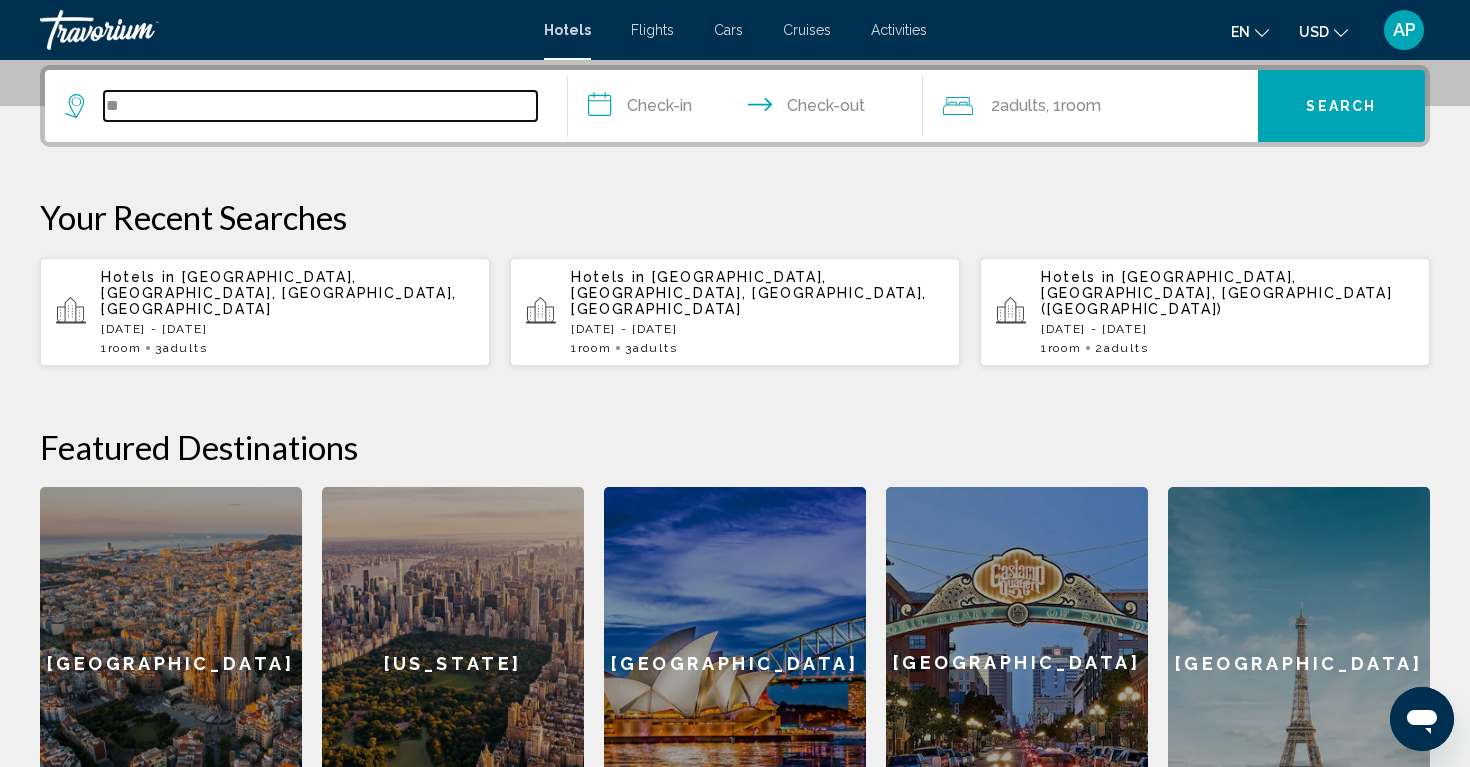 type on "*" 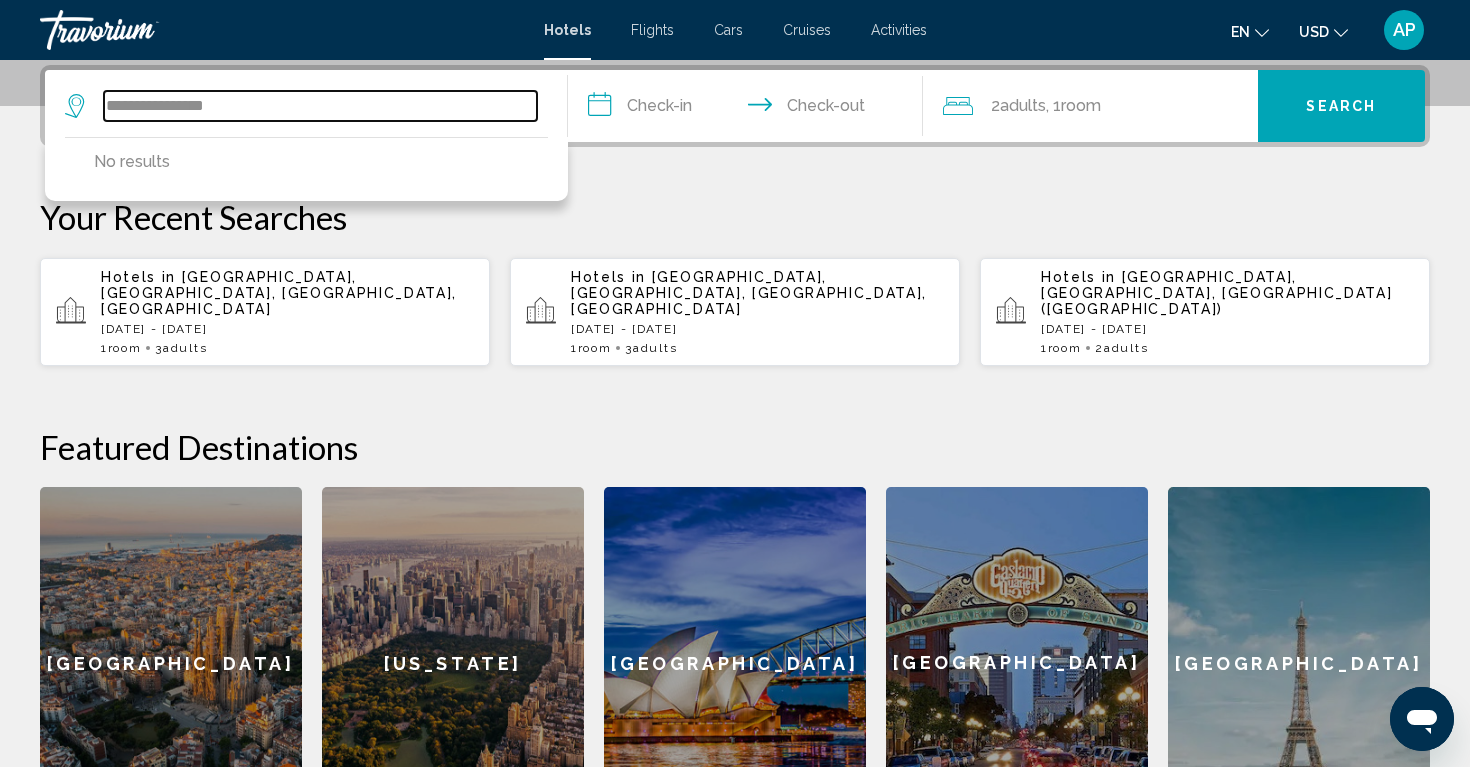 type on "**********" 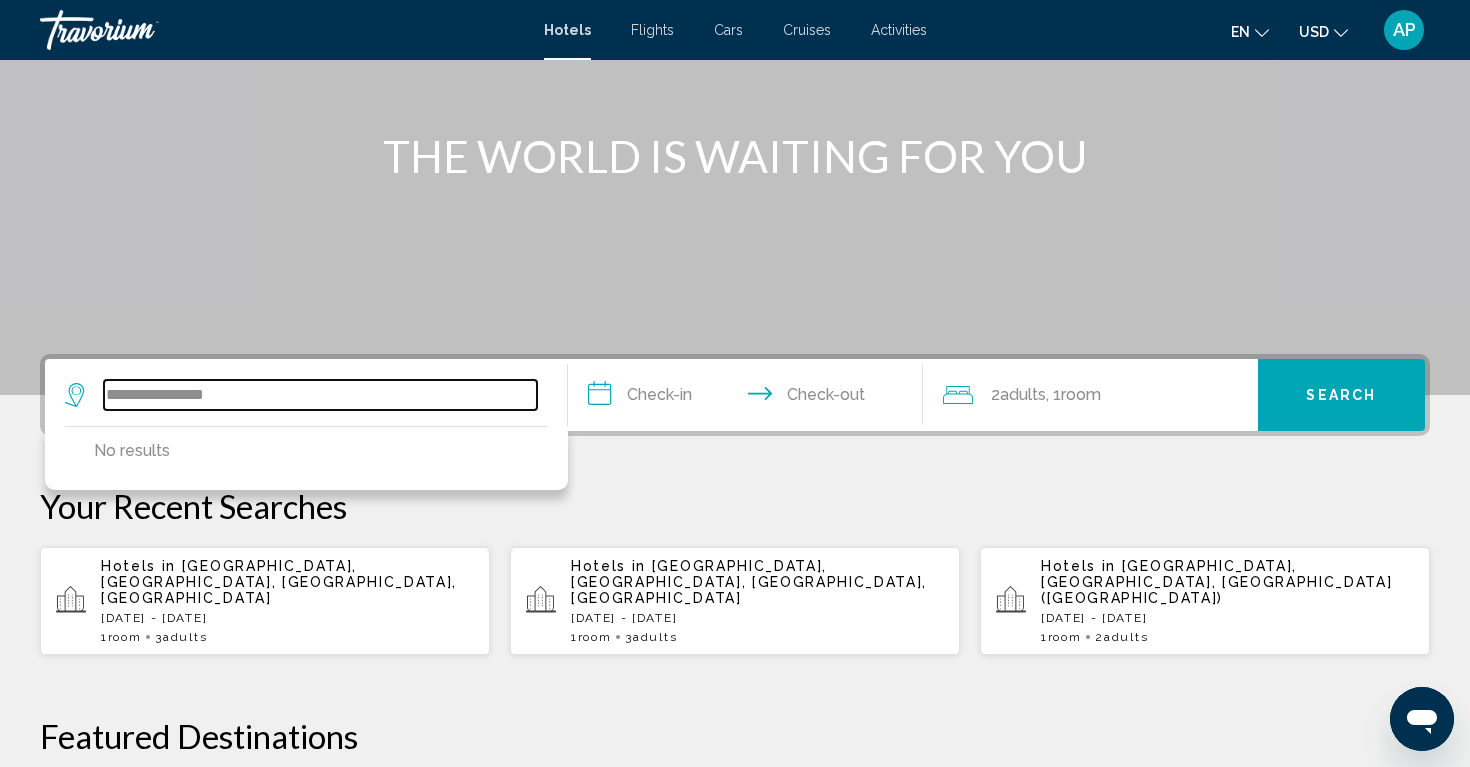scroll, scrollTop: 207, scrollLeft: 0, axis: vertical 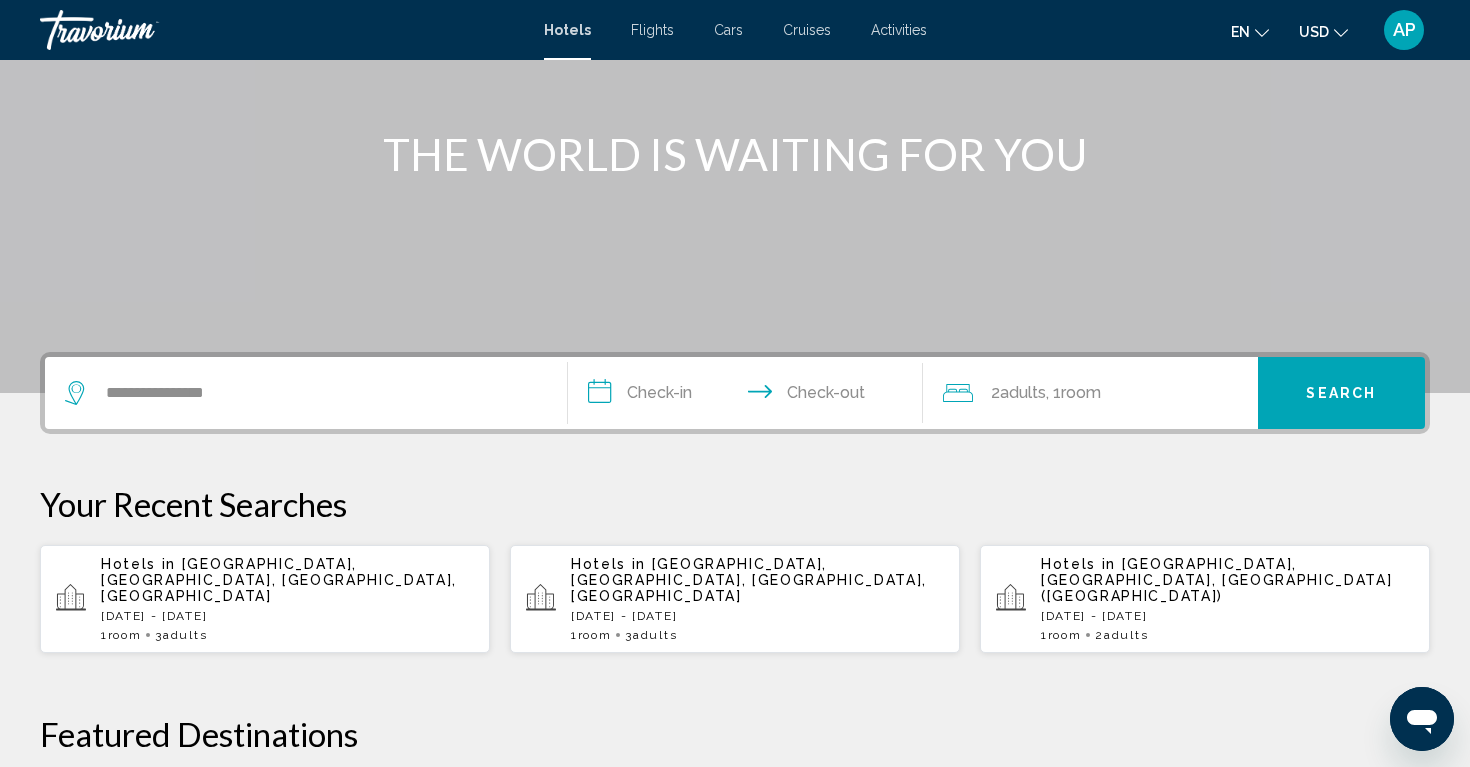 click on "**********" at bounding box center (749, 396) 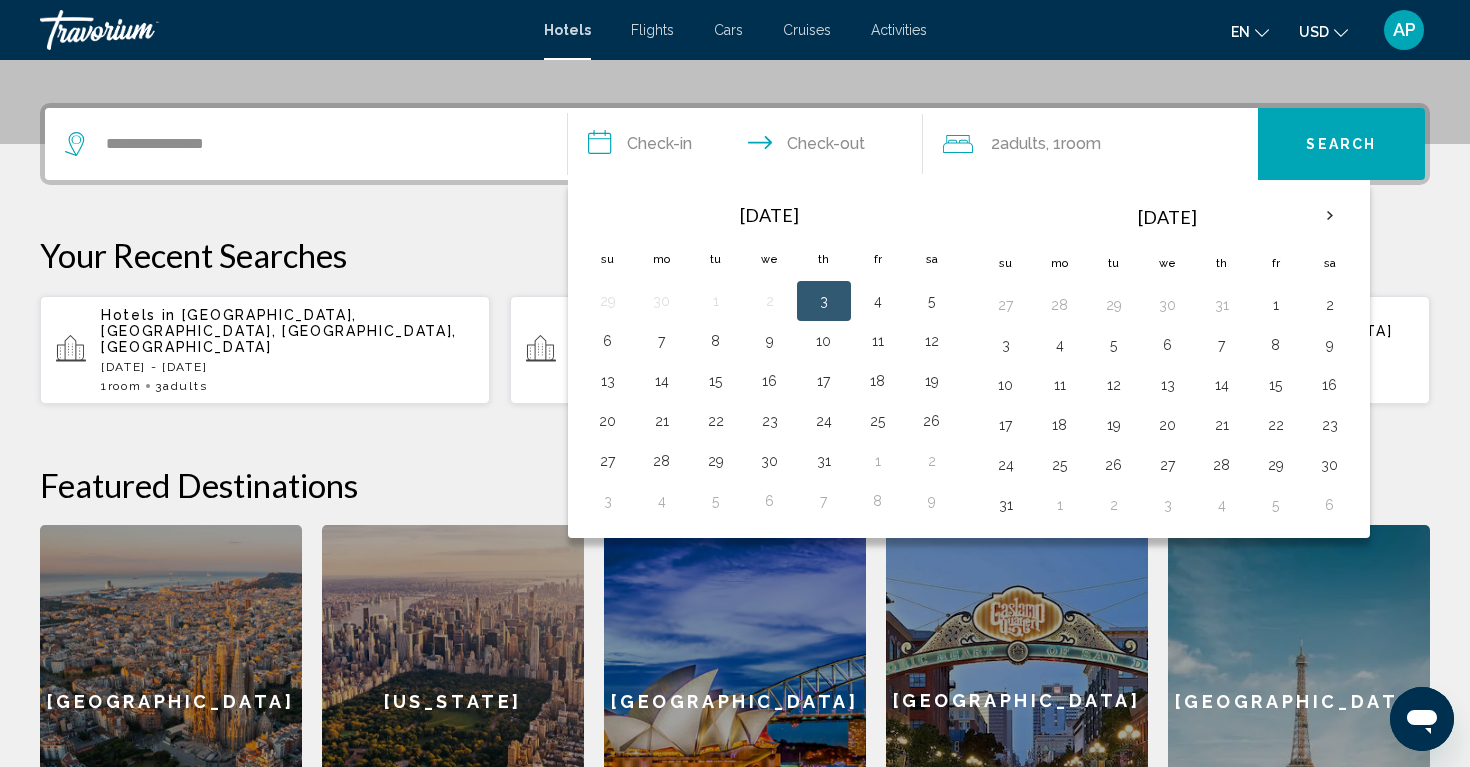 scroll, scrollTop: 494, scrollLeft: 0, axis: vertical 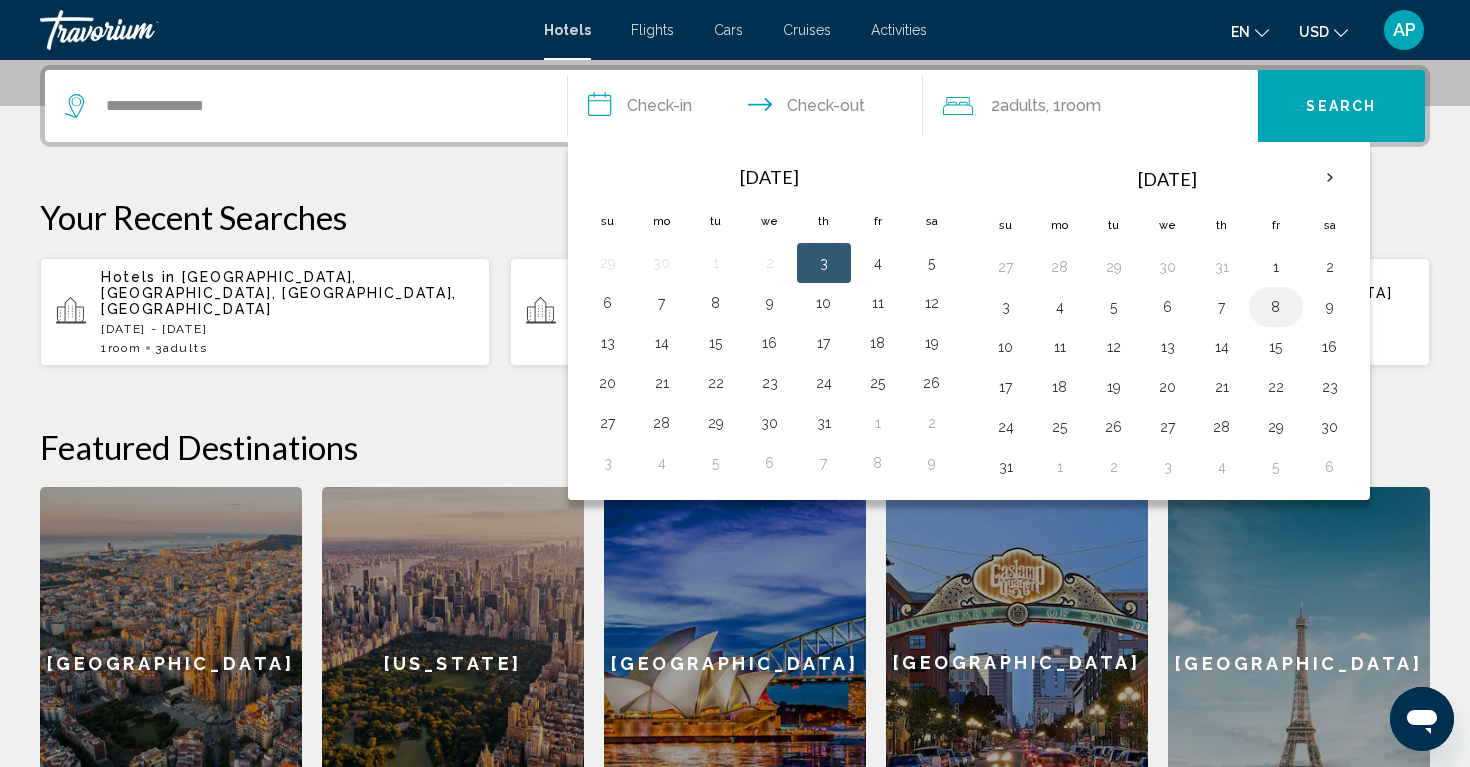 click on "8" at bounding box center (1276, 307) 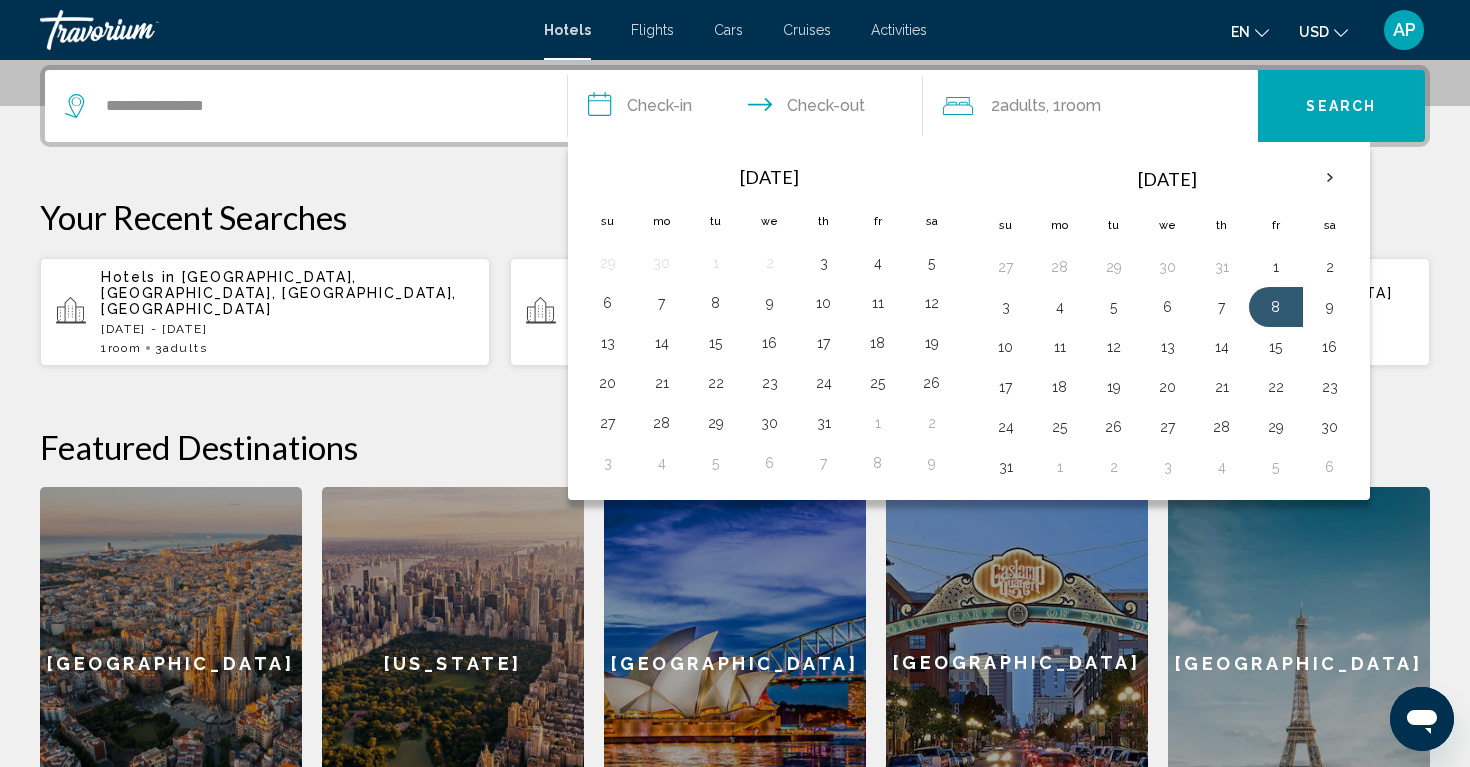 click on "**********" at bounding box center (735, 452) 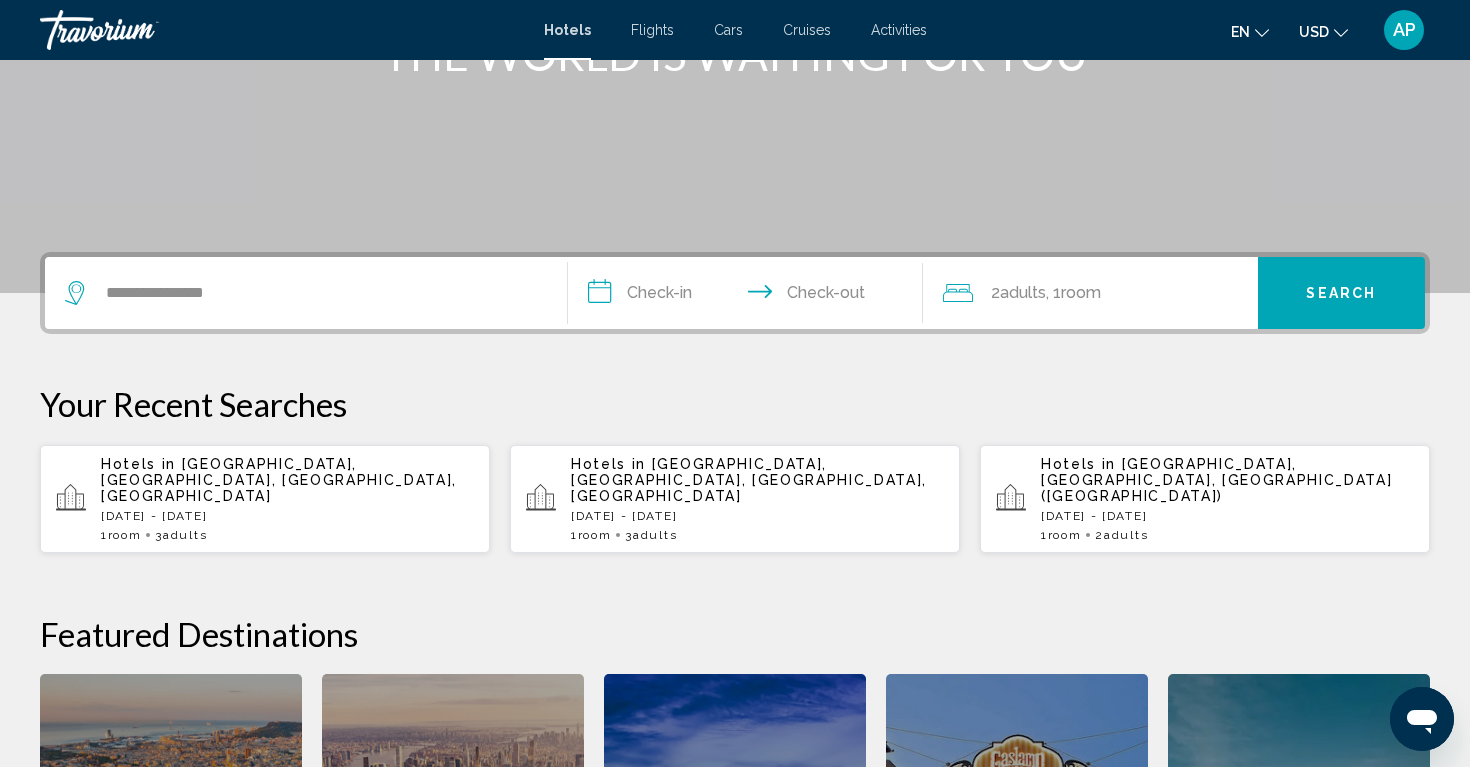 scroll, scrollTop: 305, scrollLeft: 0, axis: vertical 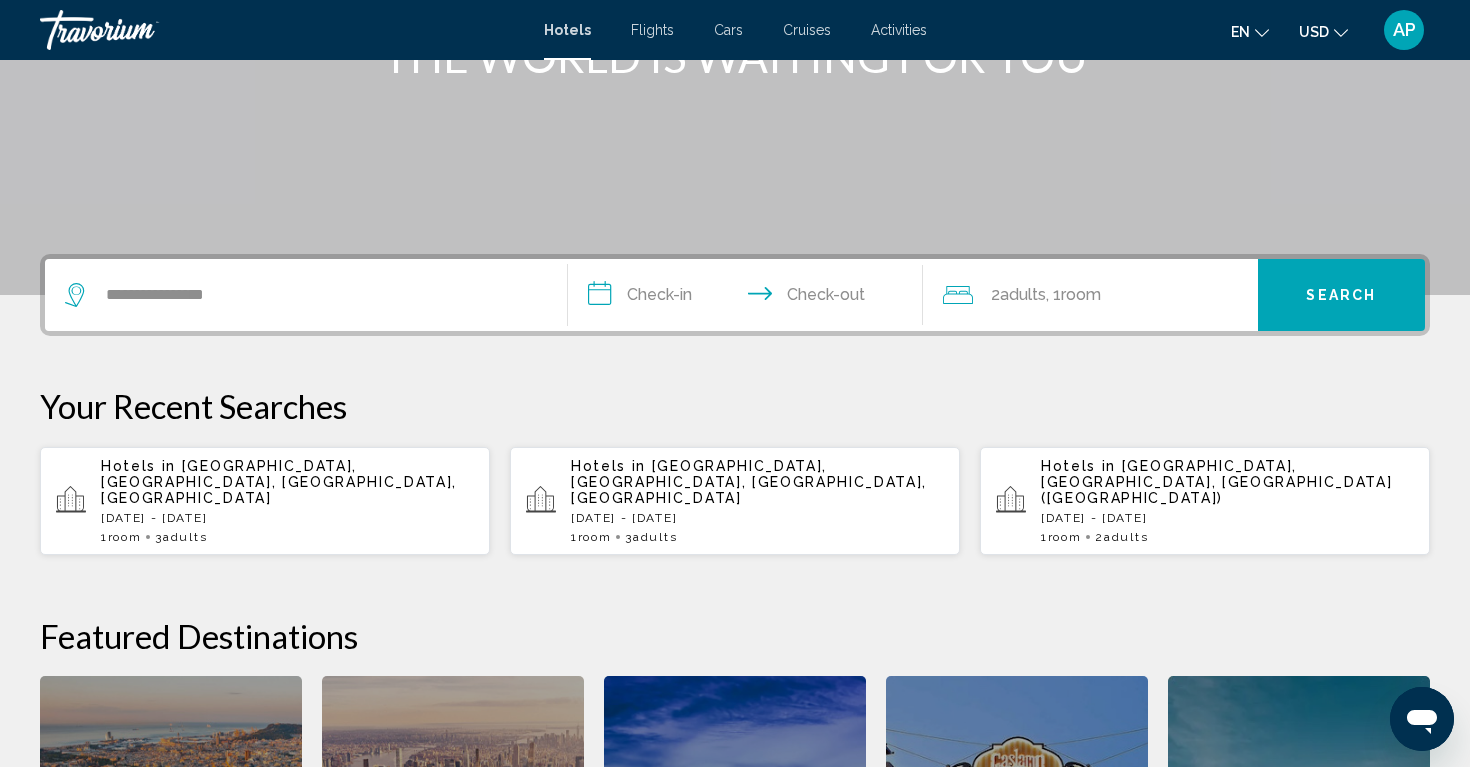 click on "**********" at bounding box center (749, 298) 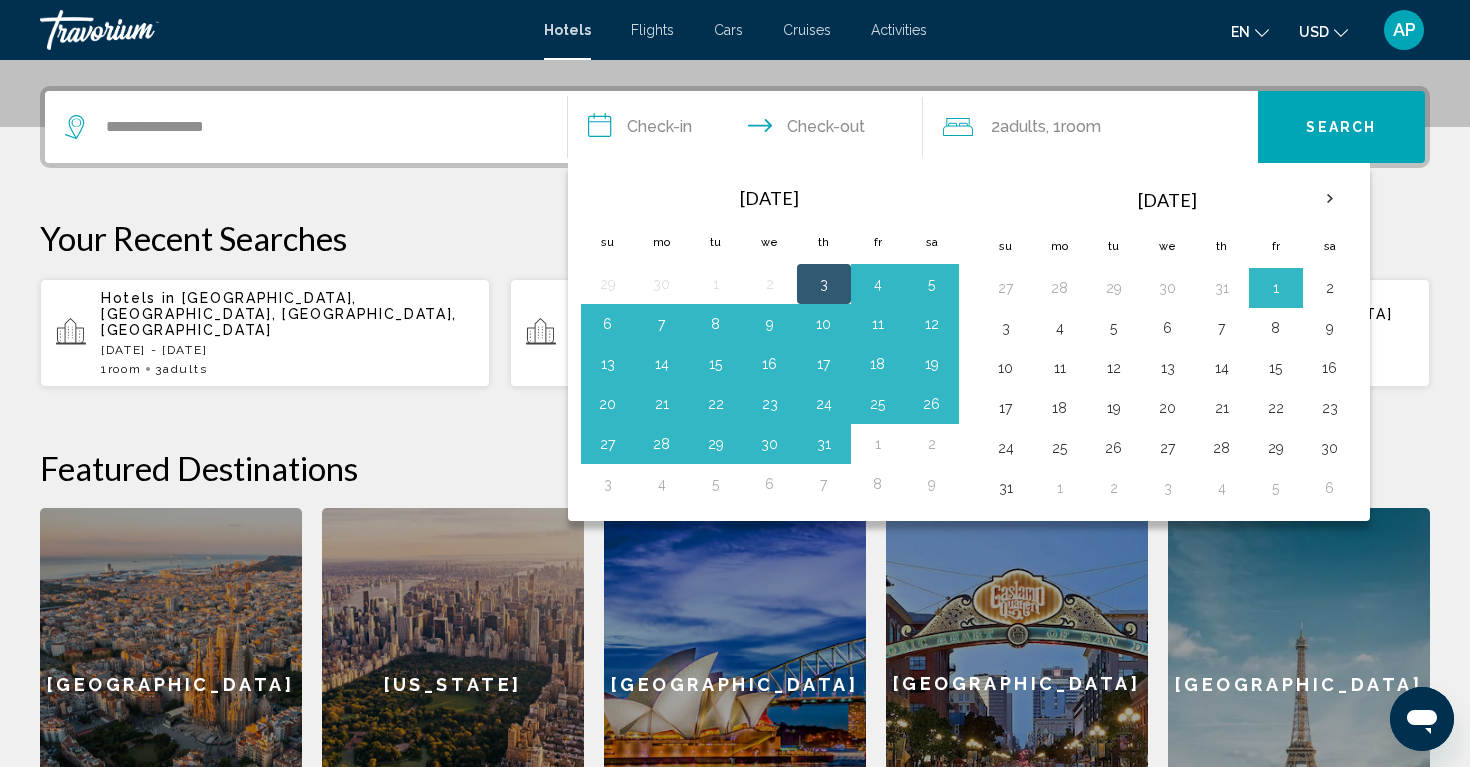 scroll, scrollTop: 494, scrollLeft: 0, axis: vertical 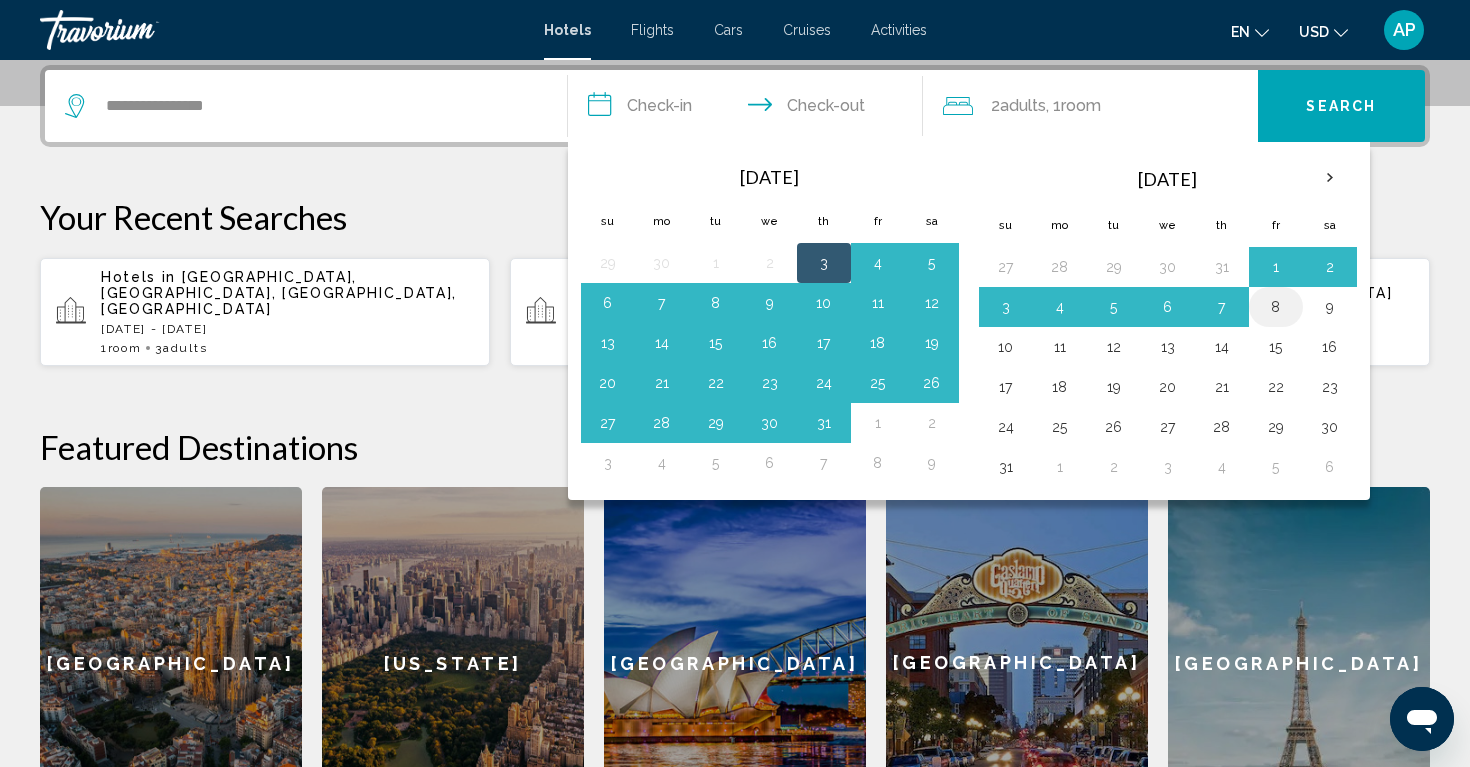 click on "8" at bounding box center (1276, 307) 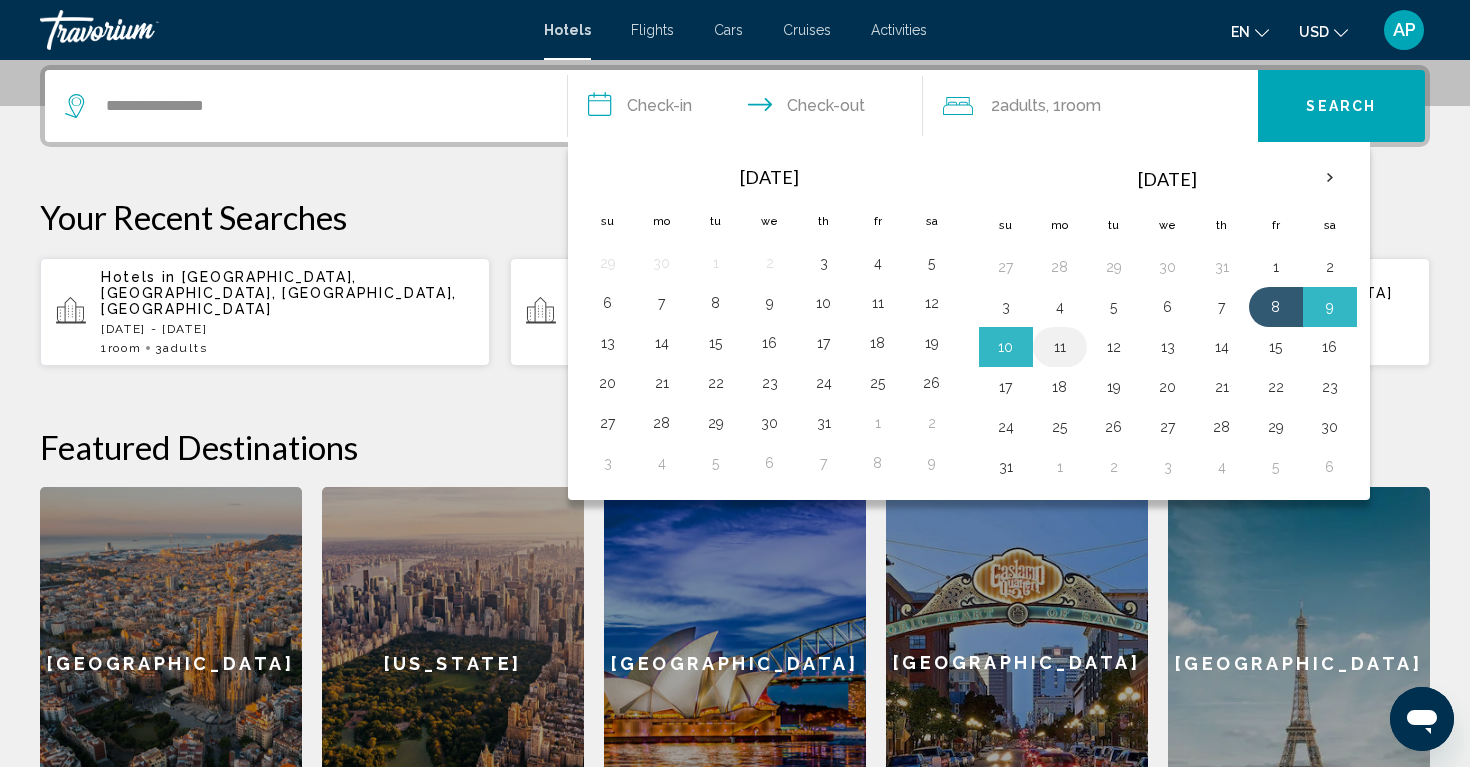 click on "11" at bounding box center [1060, 347] 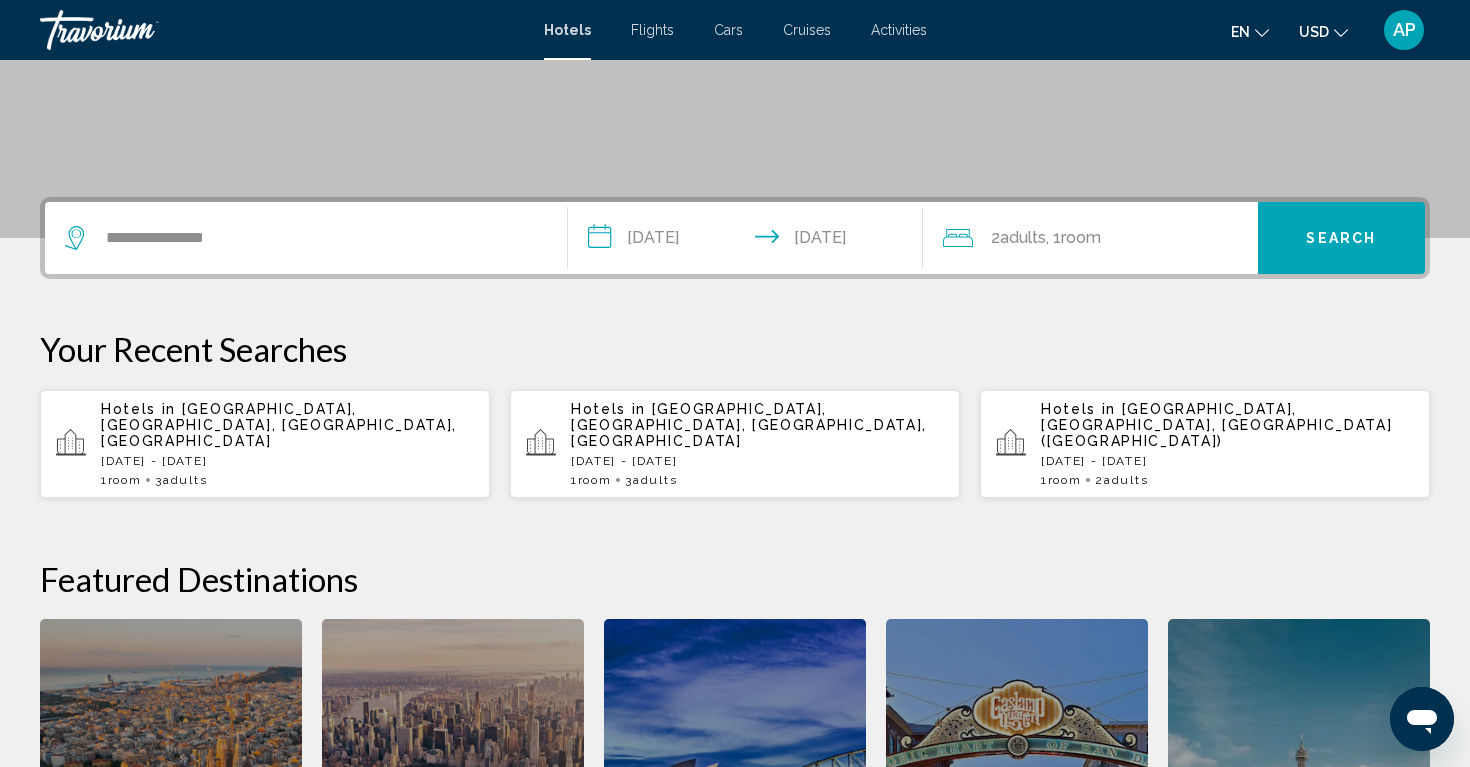 scroll, scrollTop: 357, scrollLeft: 0, axis: vertical 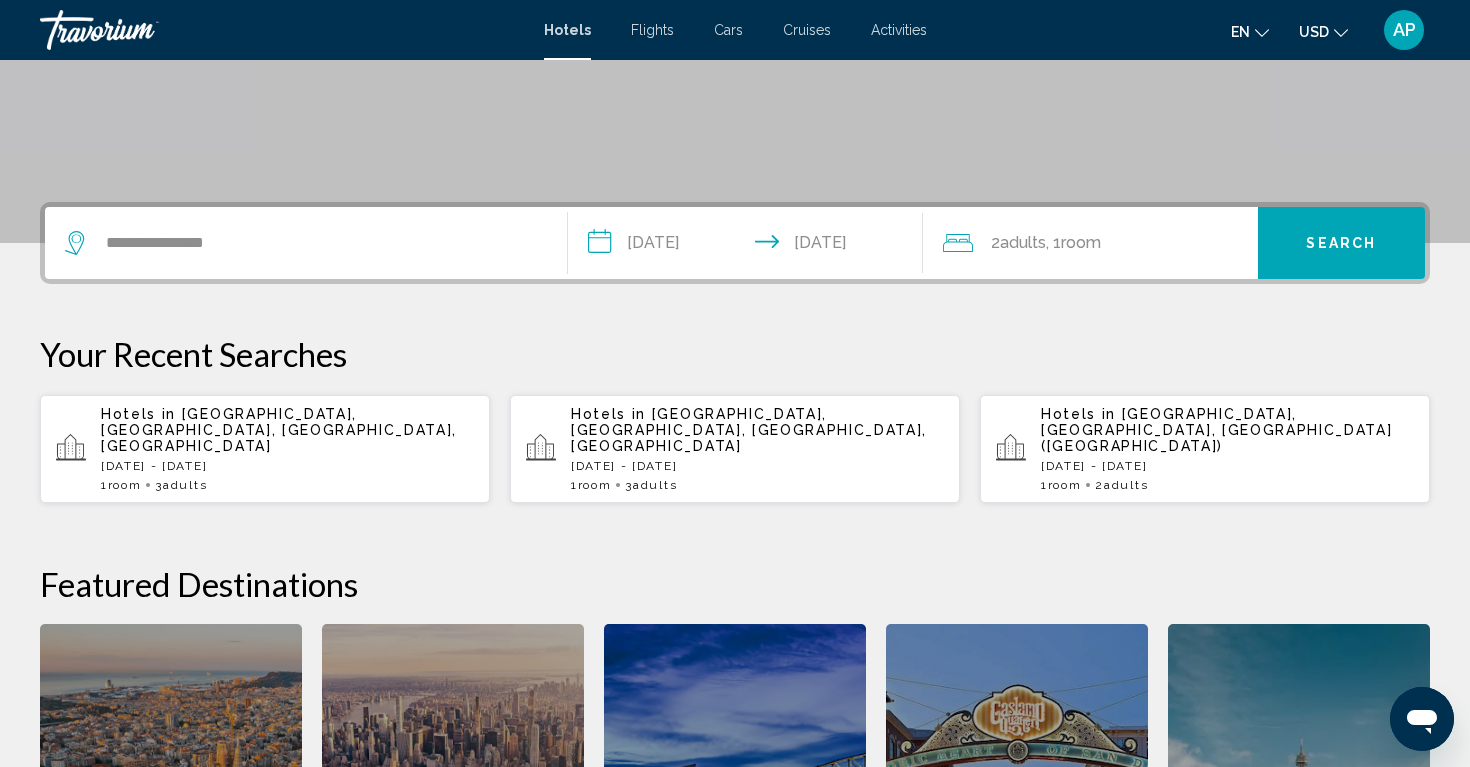 click 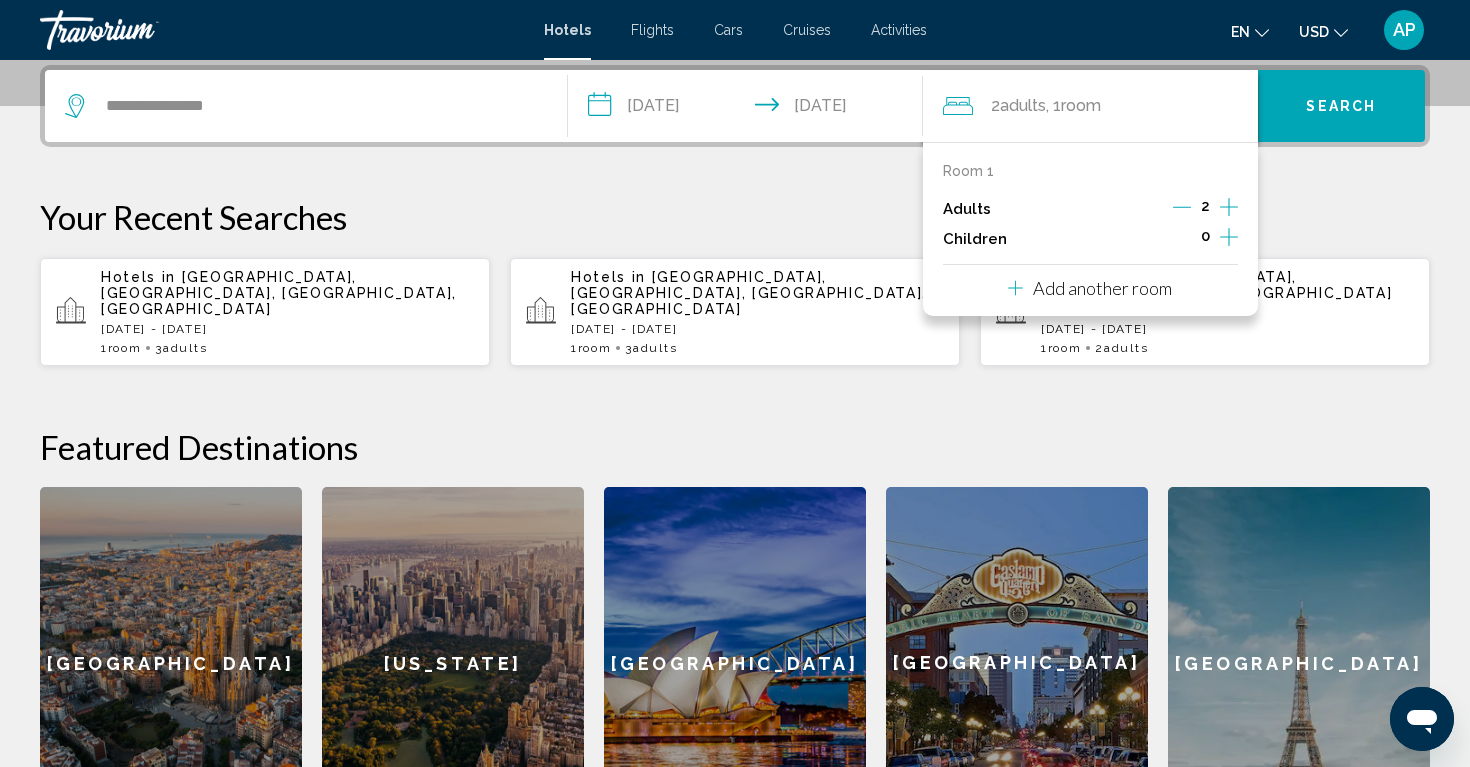 click 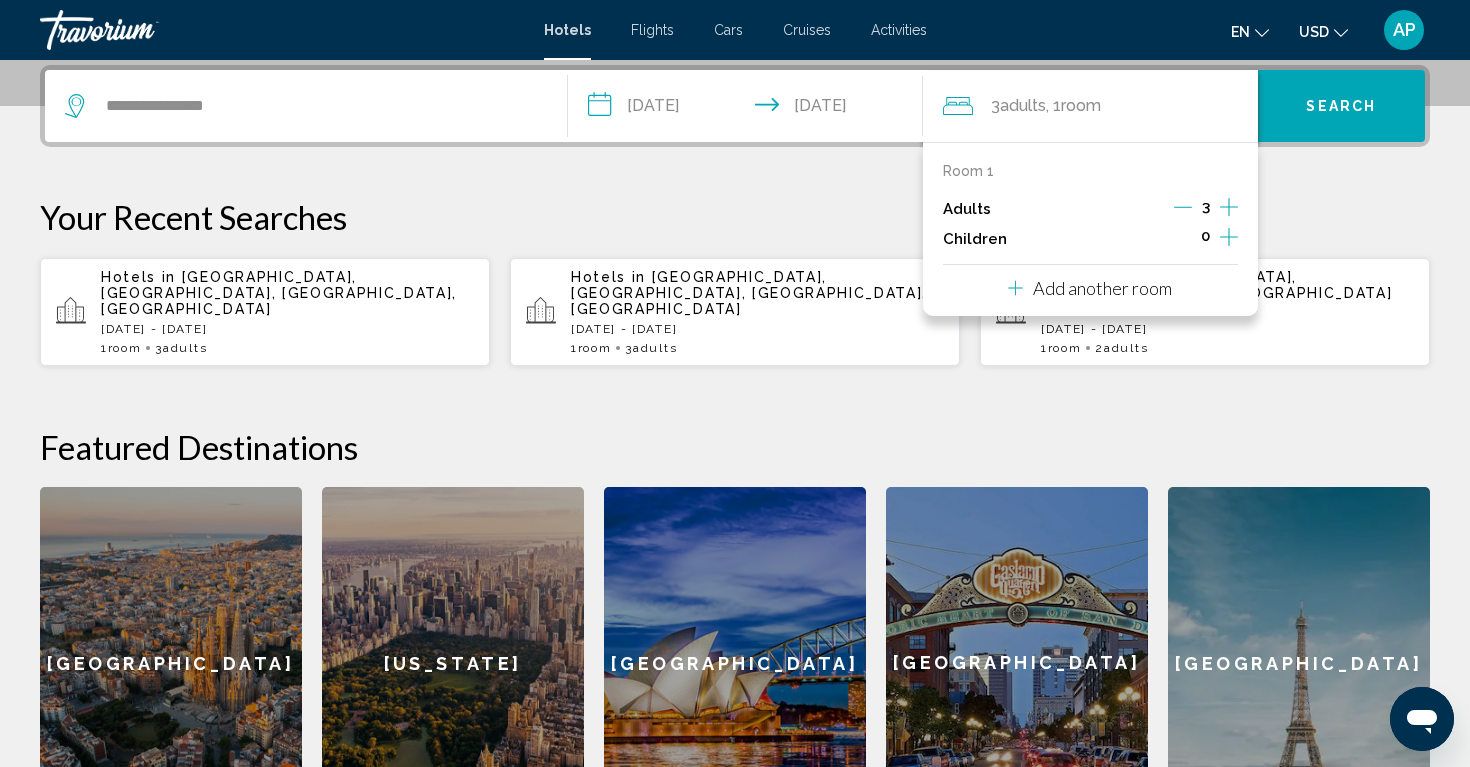 click on "**********" at bounding box center (735, 452) 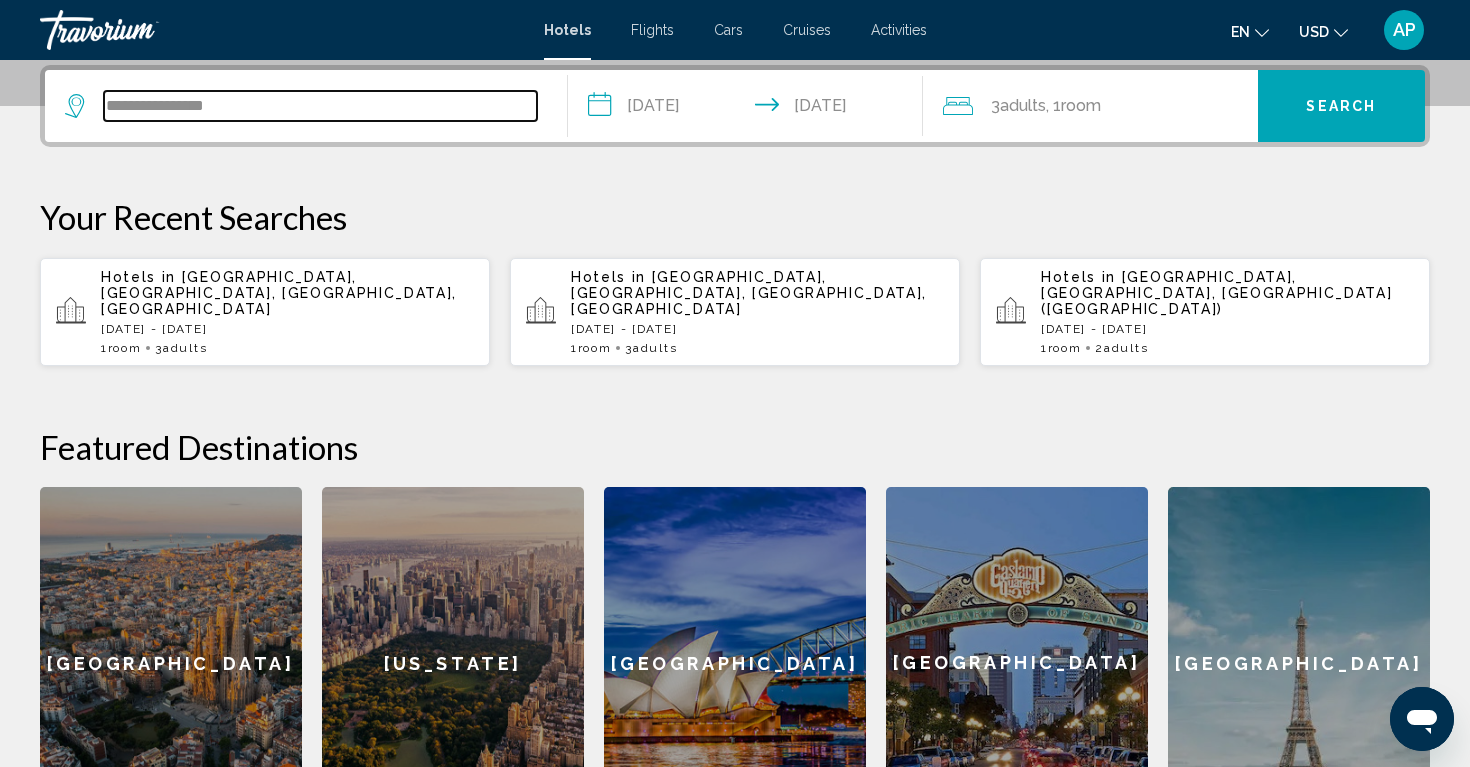 click on "**********" at bounding box center [320, 106] 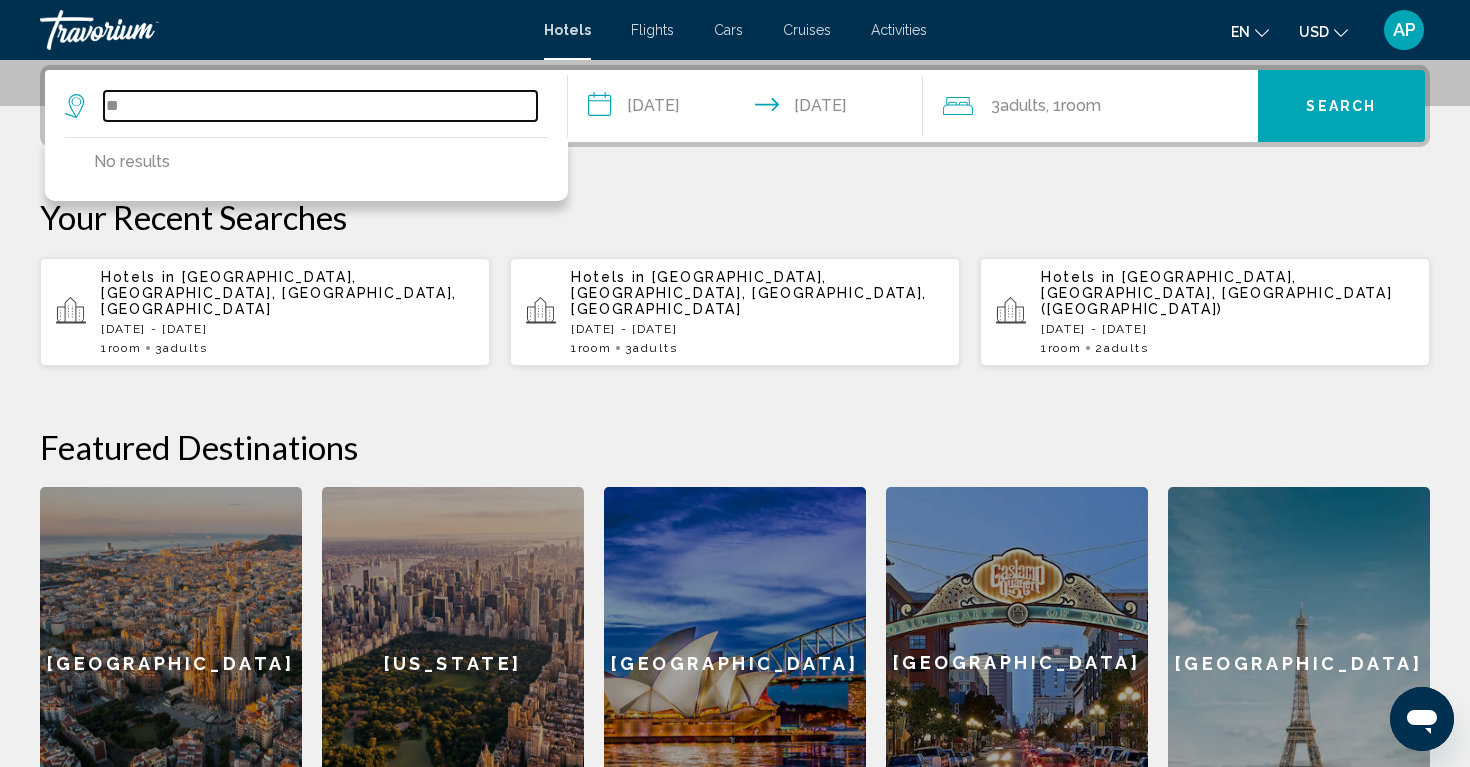 type on "*" 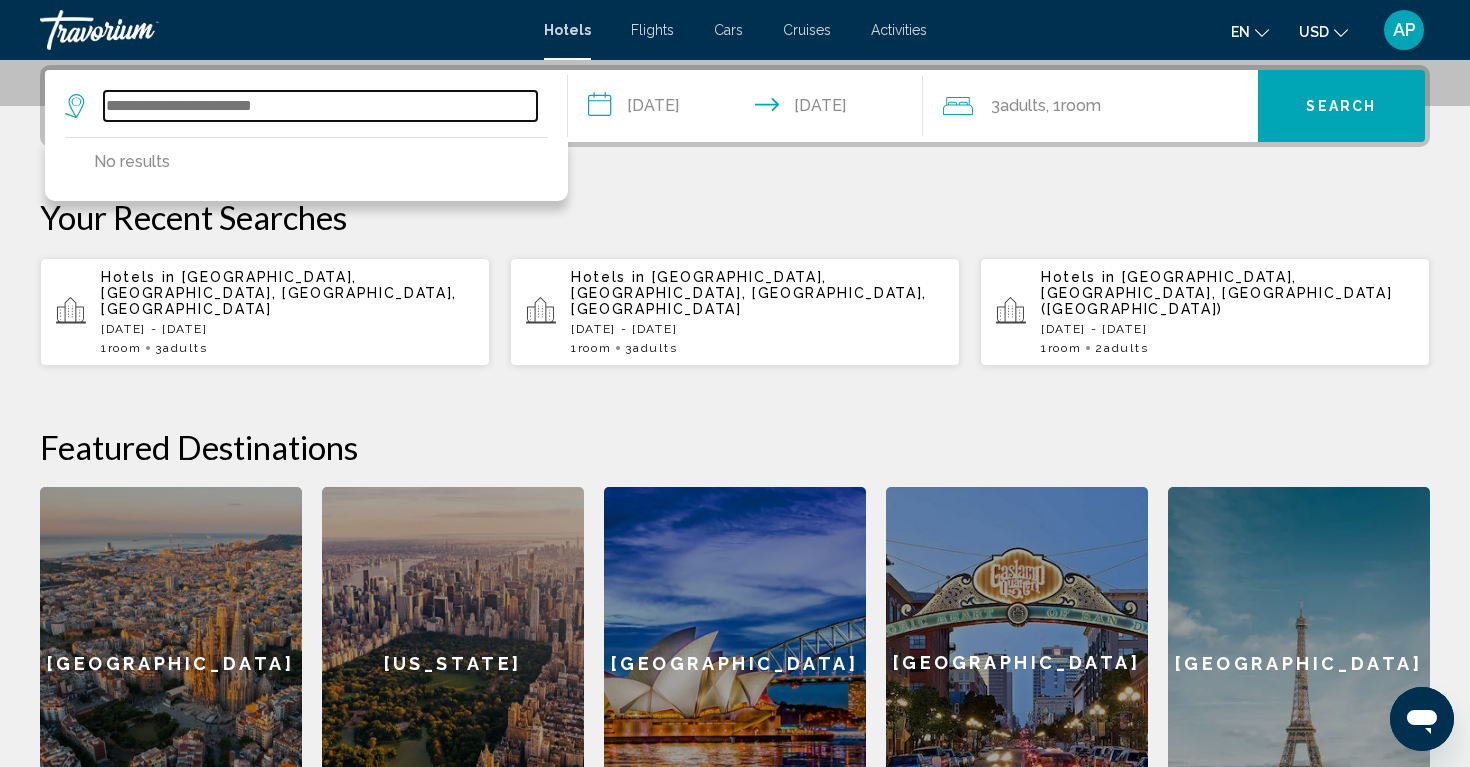 type on "*" 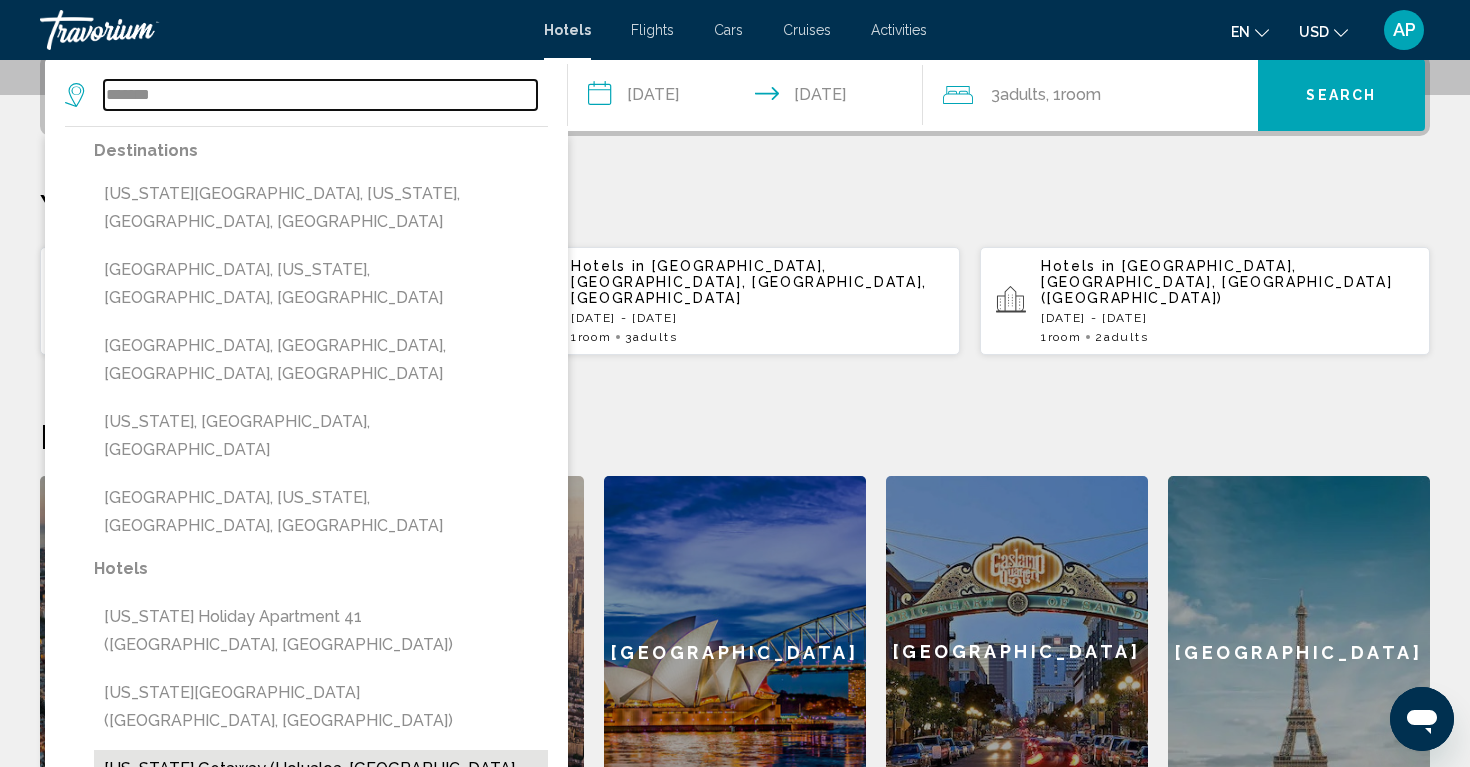 scroll, scrollTop: 503, scrollLeft: 0, axis: vertical 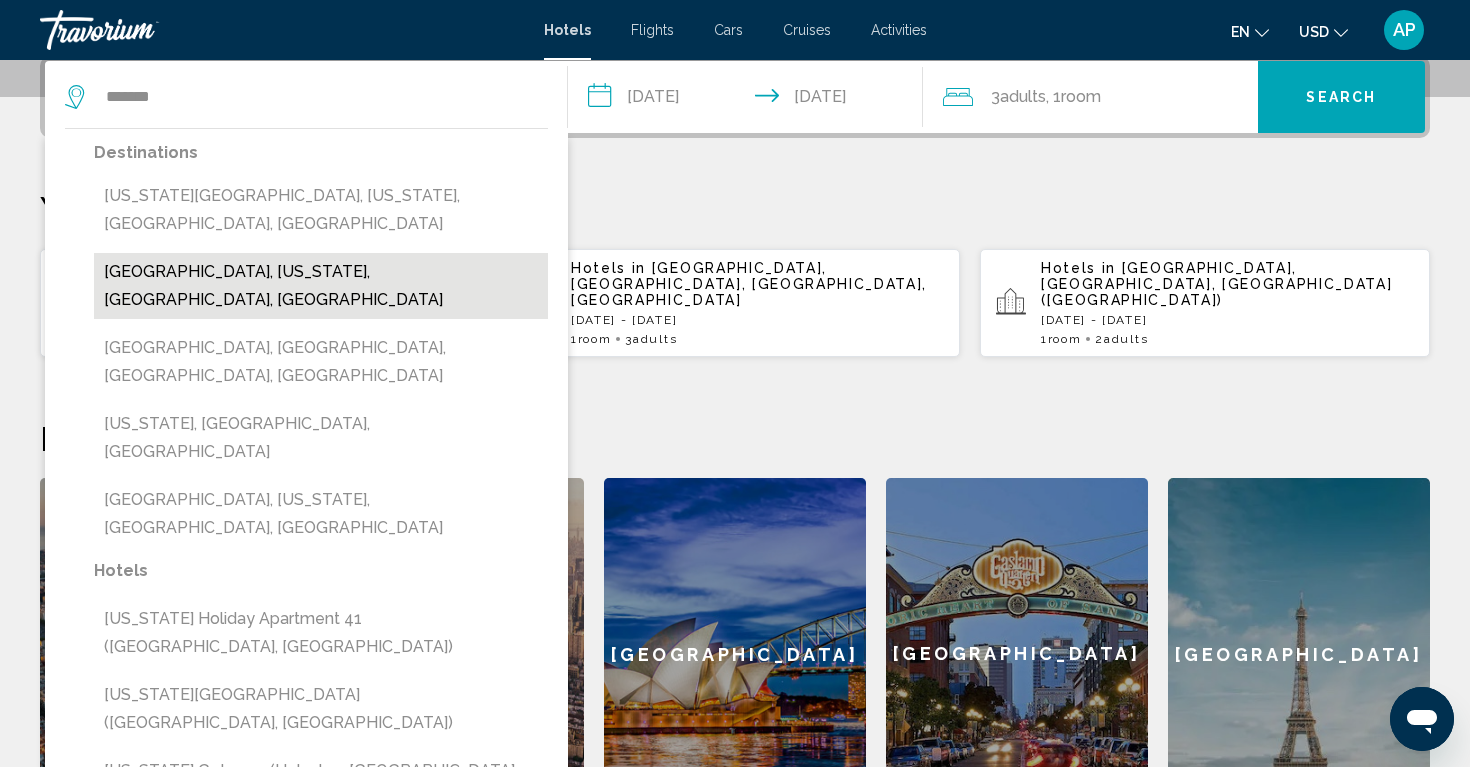 click on "[GEOGRAPHIC_DATA], [US_STATE], [GEOGRAPHIC_DATA], [GEOGRAPHIC_DATA]" at bounding box center (321, 286) 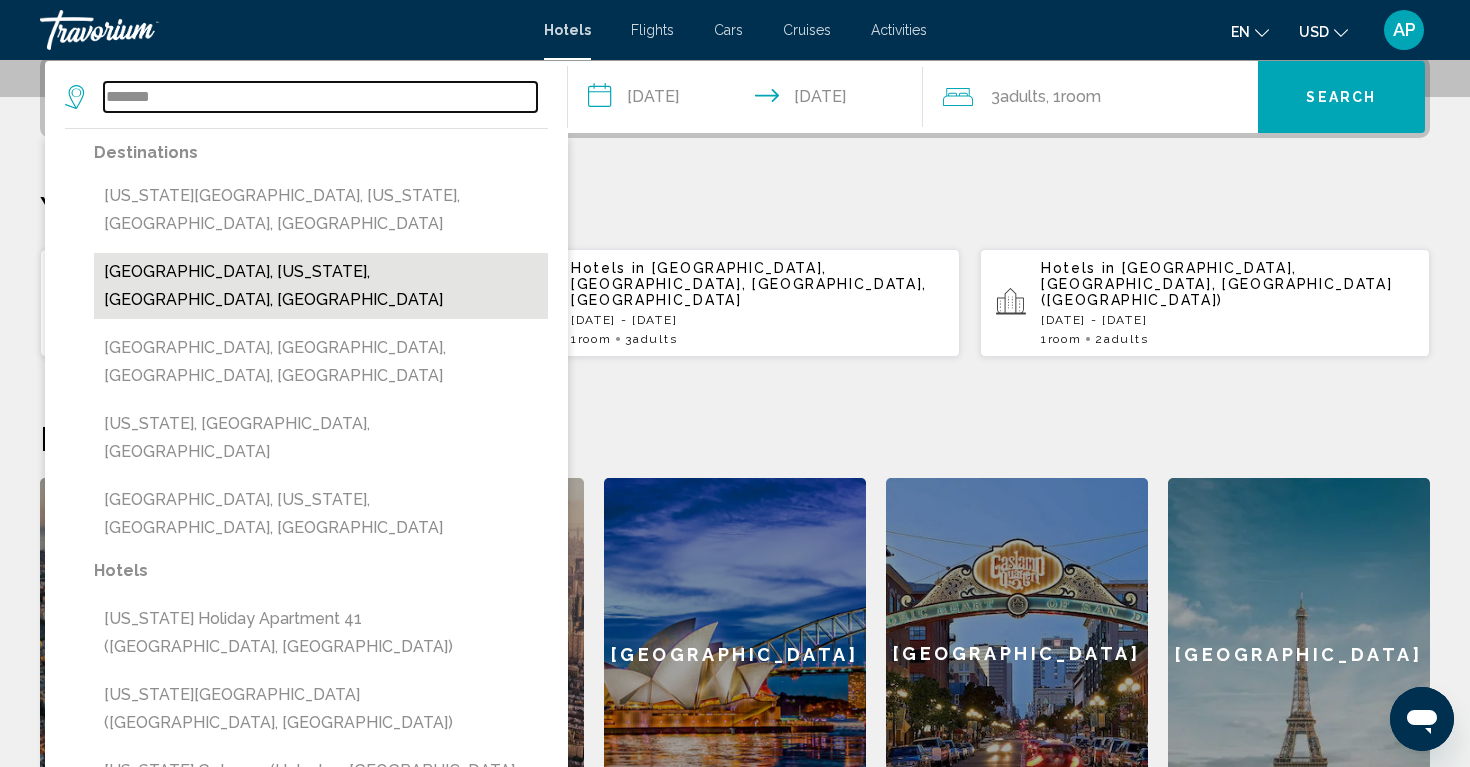 type on "**********" 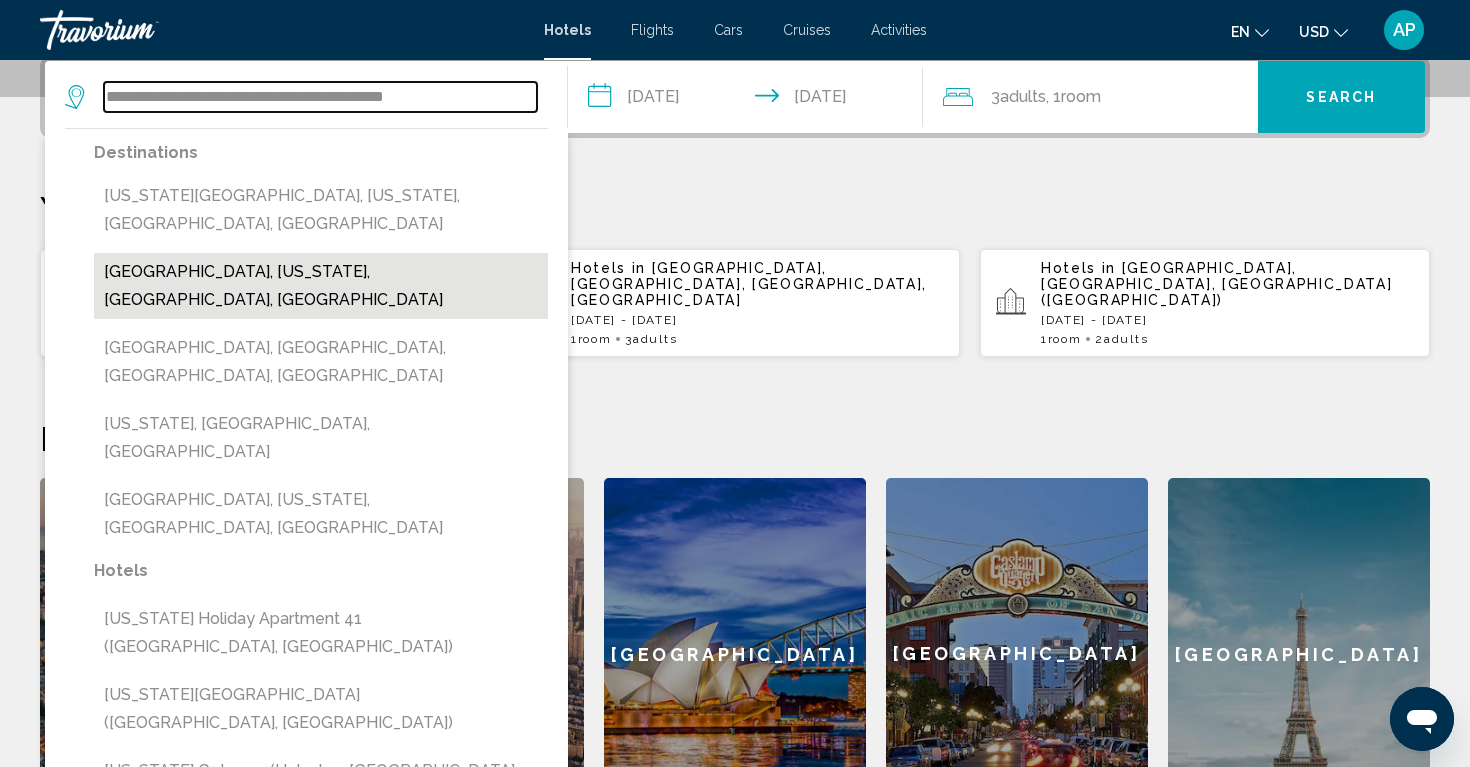 scroll, scrollTop: 494, scrollLeft: 0, axis: vertical 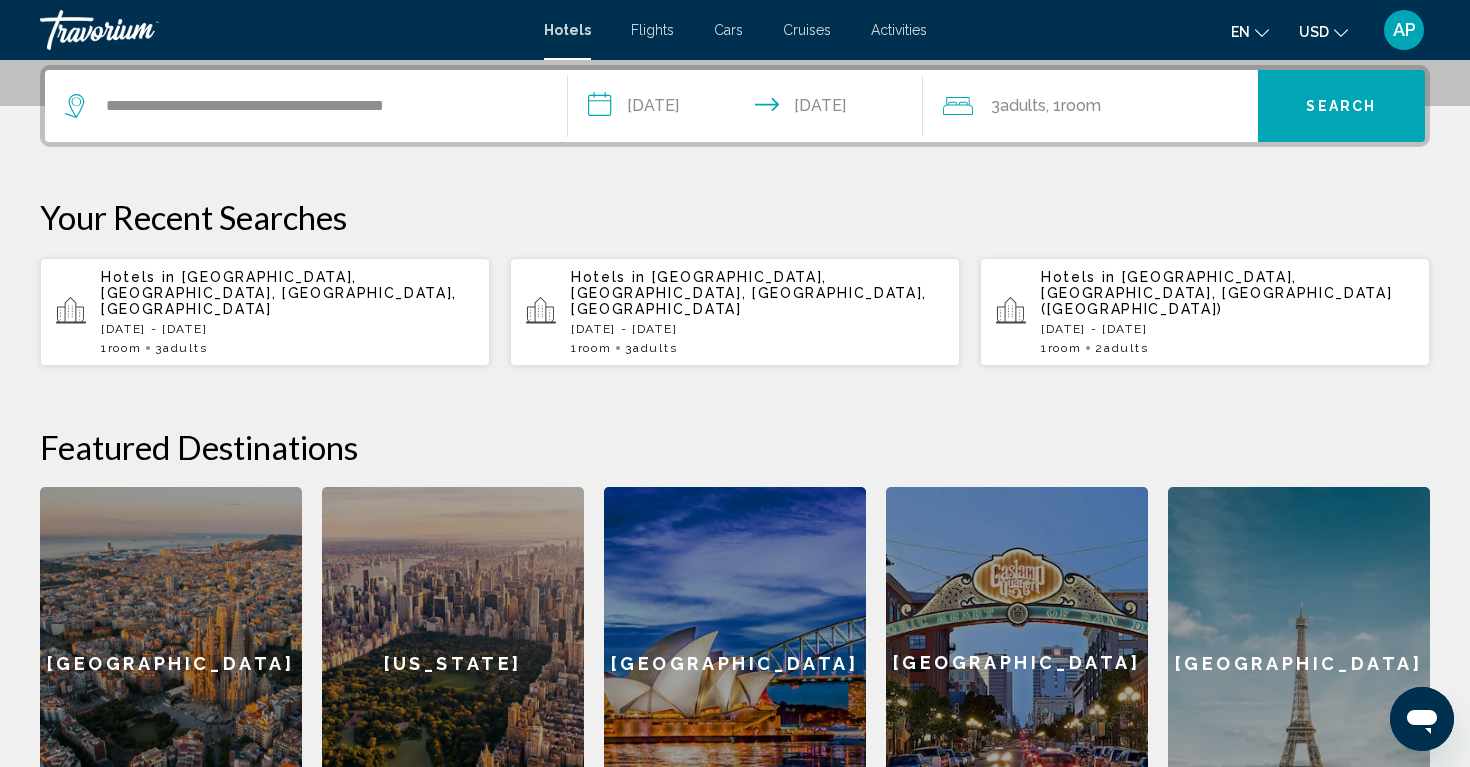 click on "Search" at bounding box center (1341, 107) 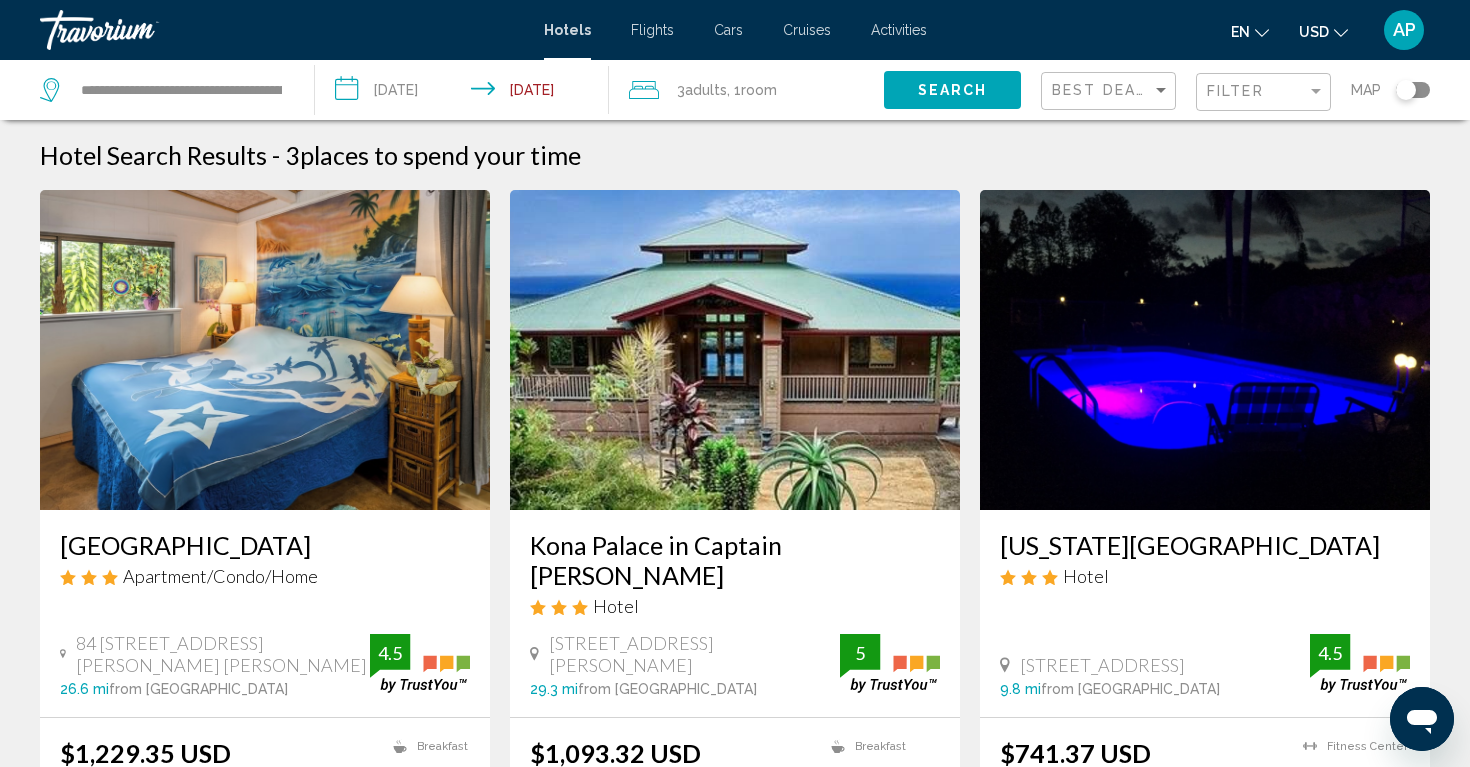 scroll, scrollTop: 0, scrollLeft: 0, axis: both 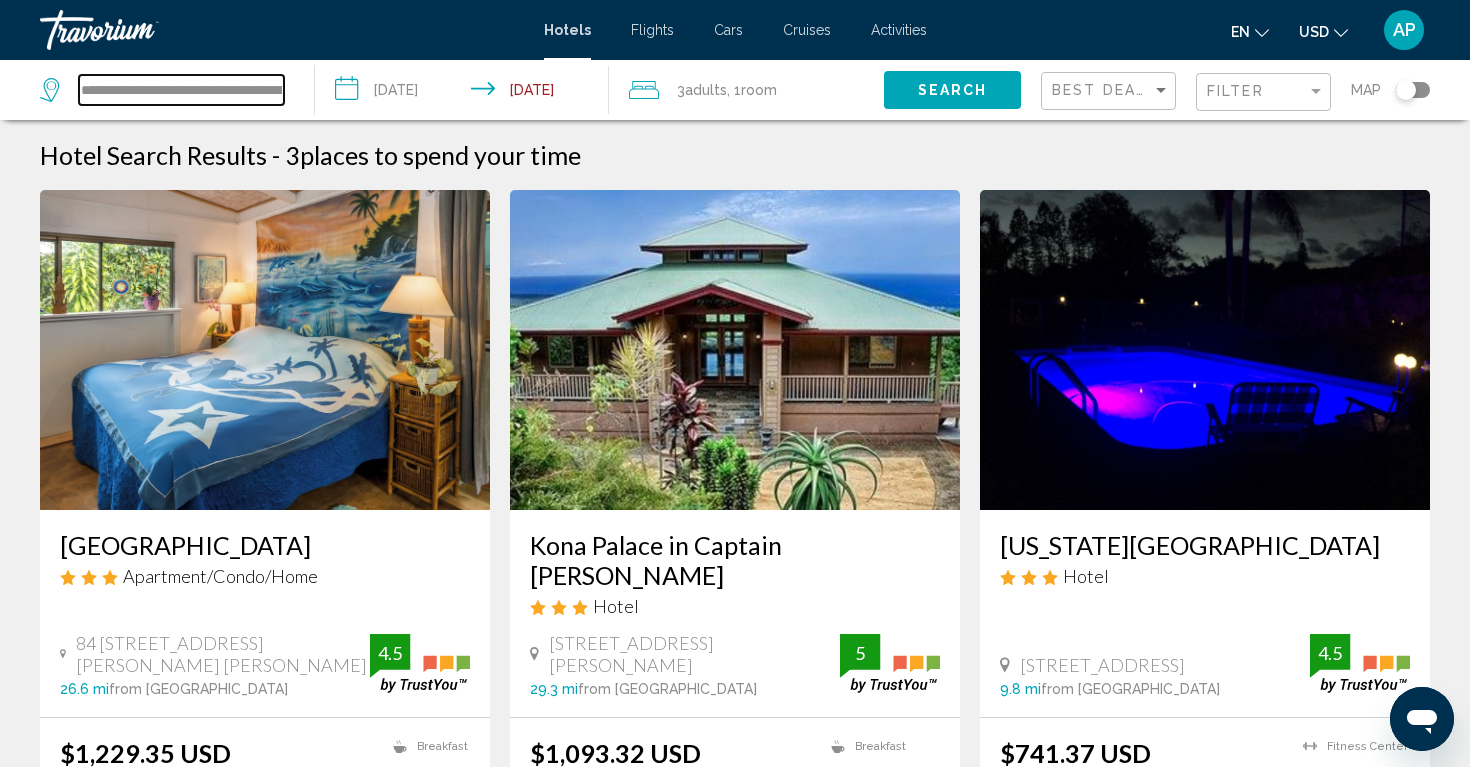 click on "**********" at bounding box center (181, 90) 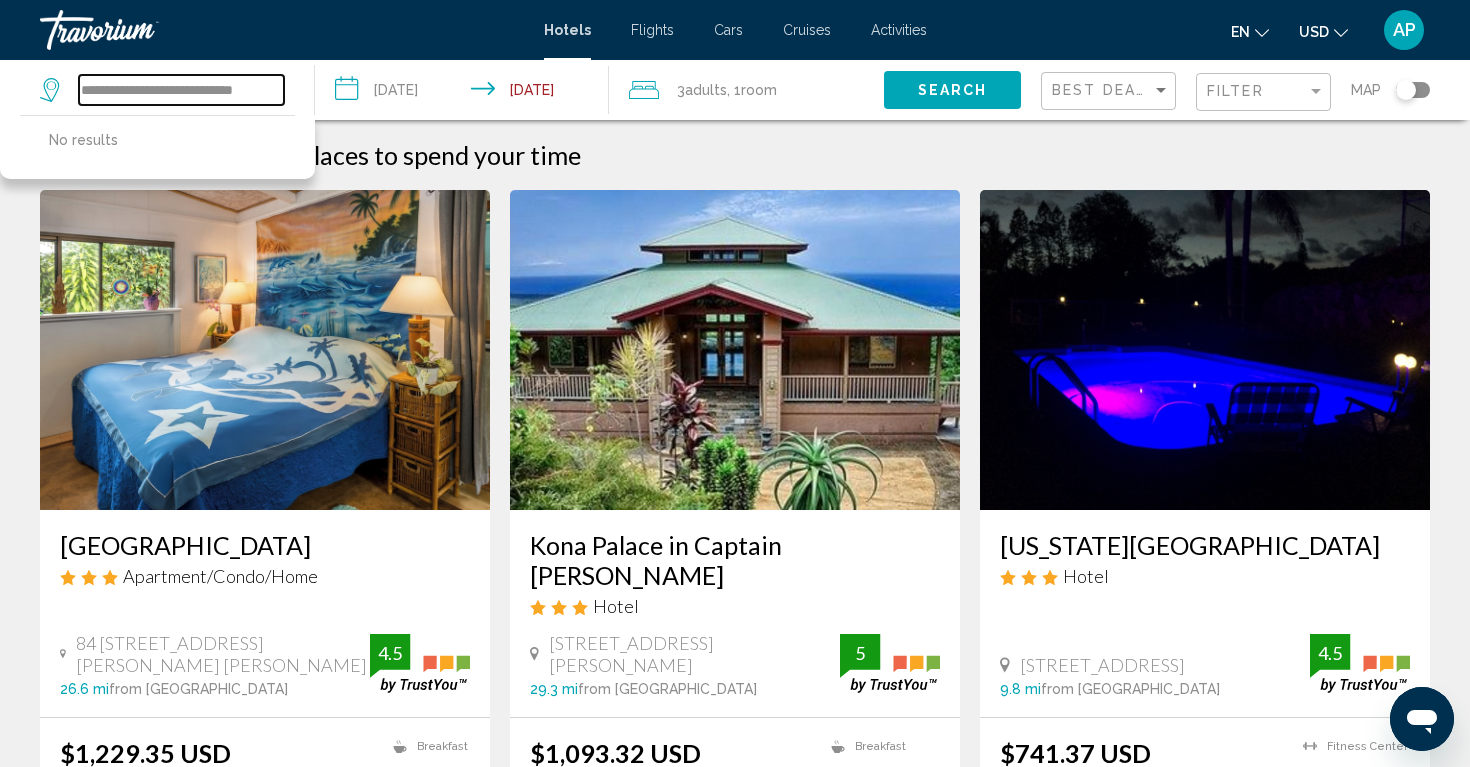 click on "**********" at bounding box center [181, 90] 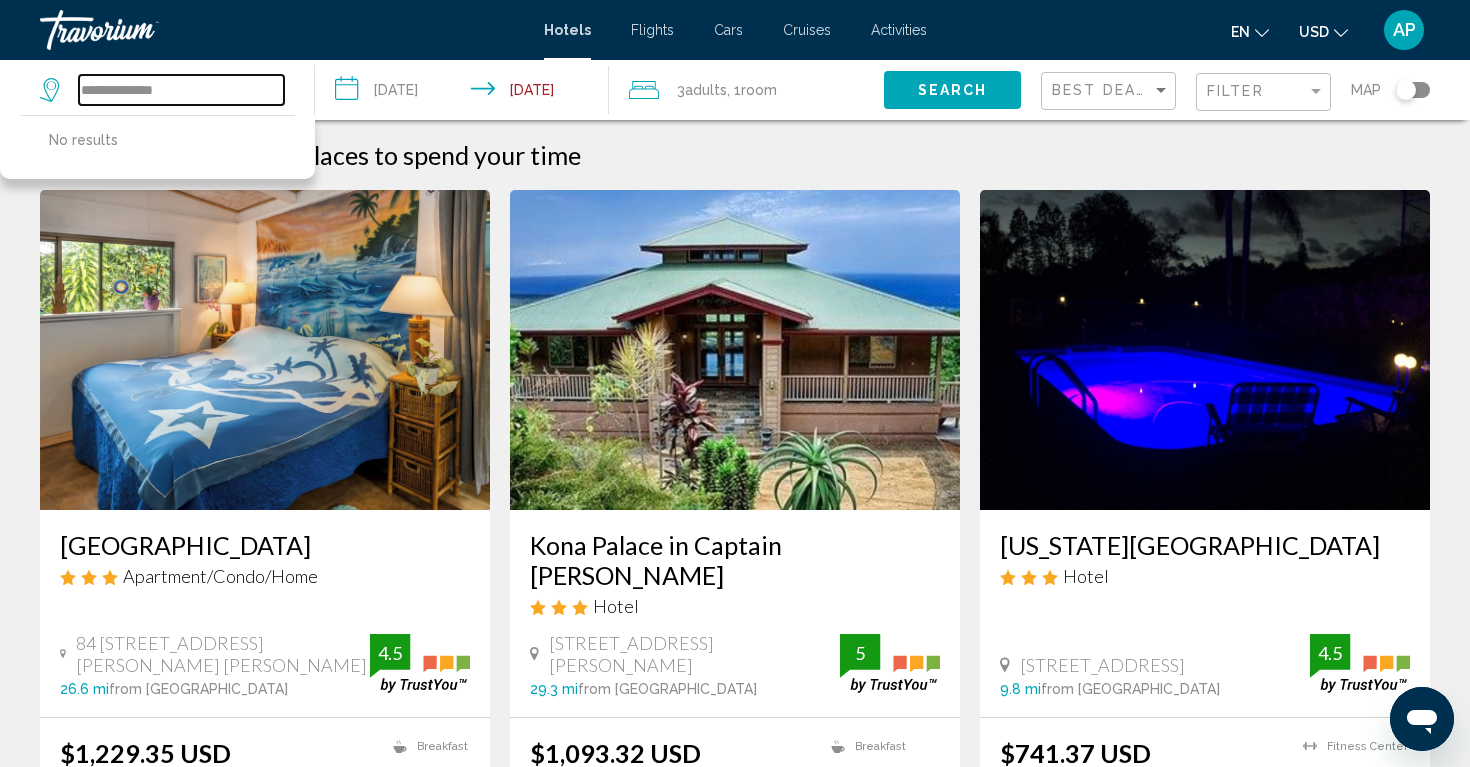 type on "**********" 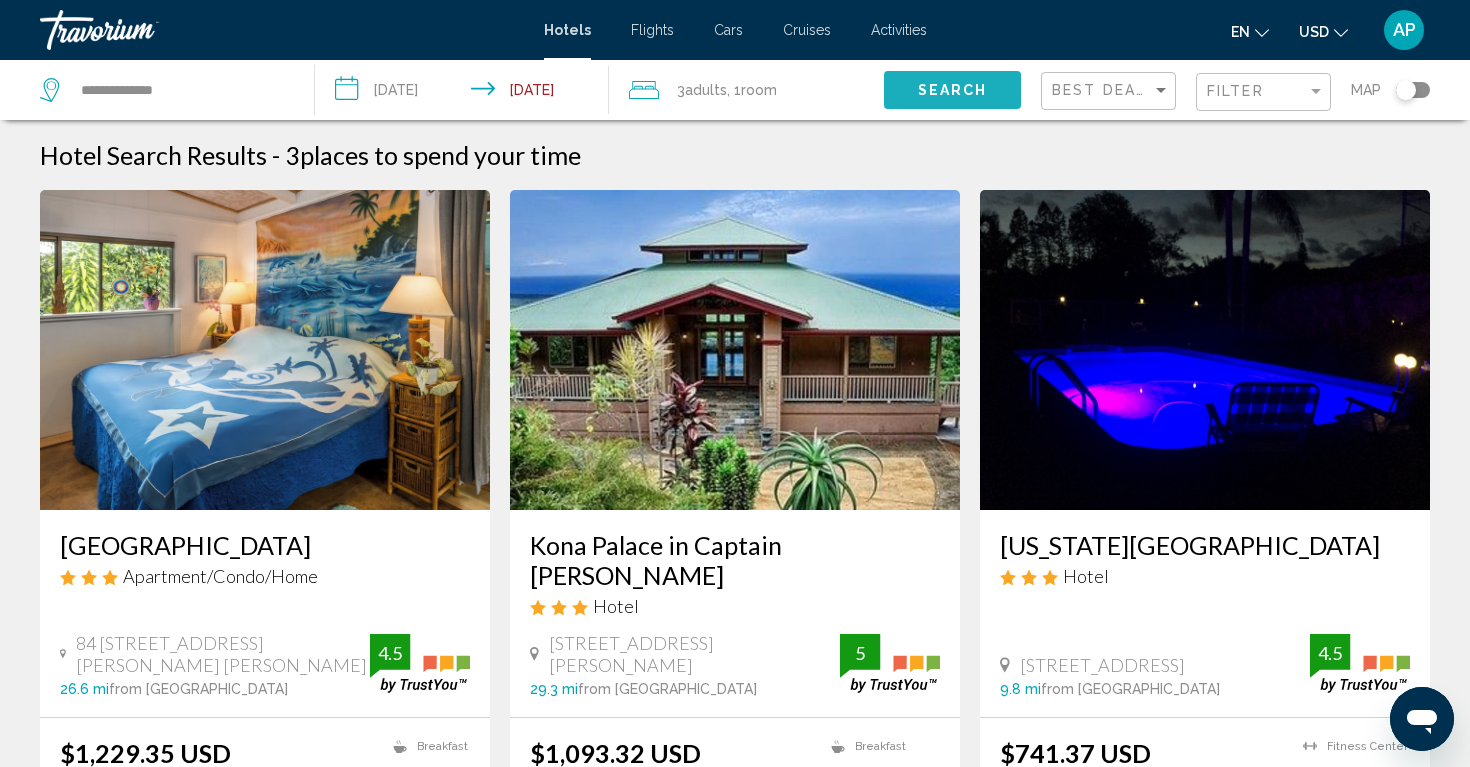 click on "Search" 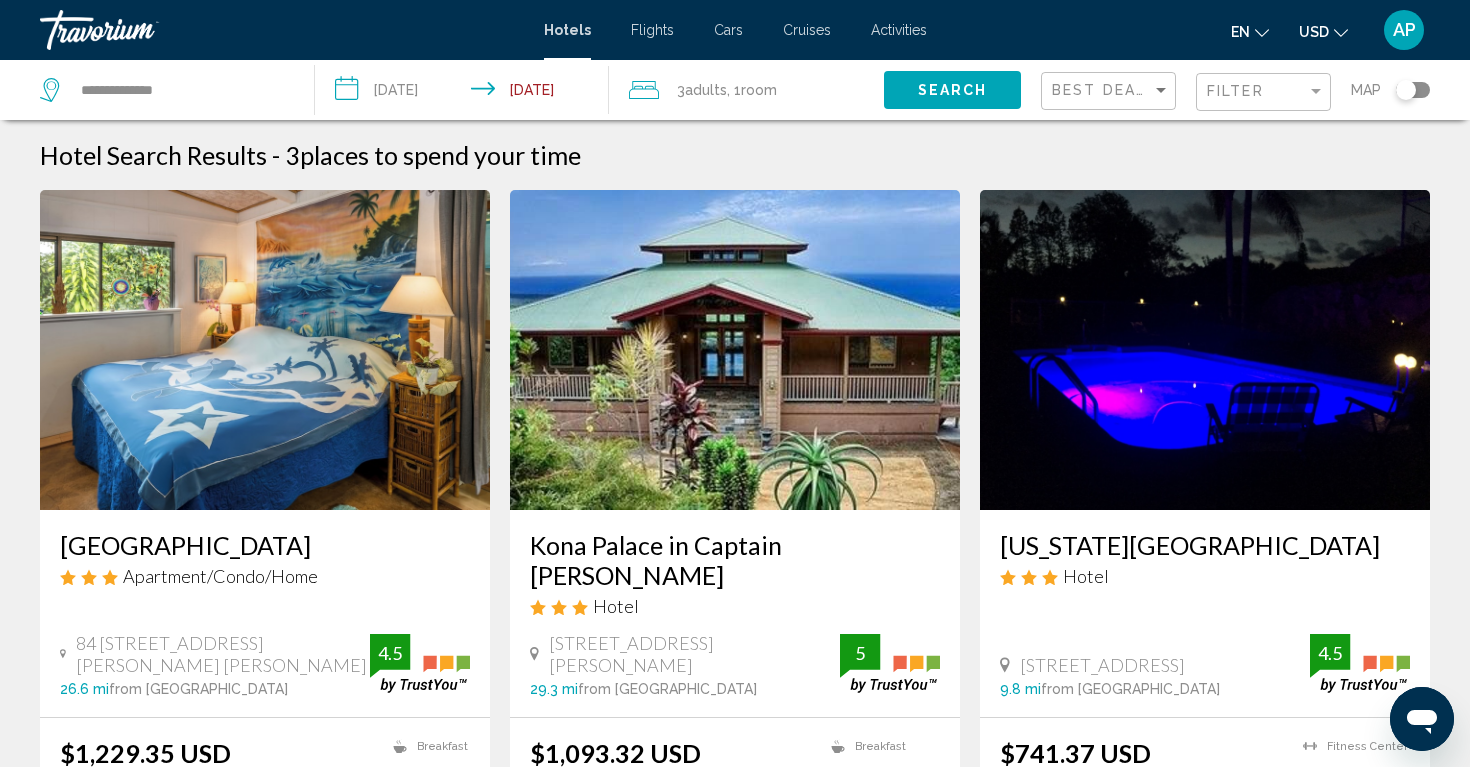 scroll, scrollTop: 0, scrollLeft: 0, axis: both 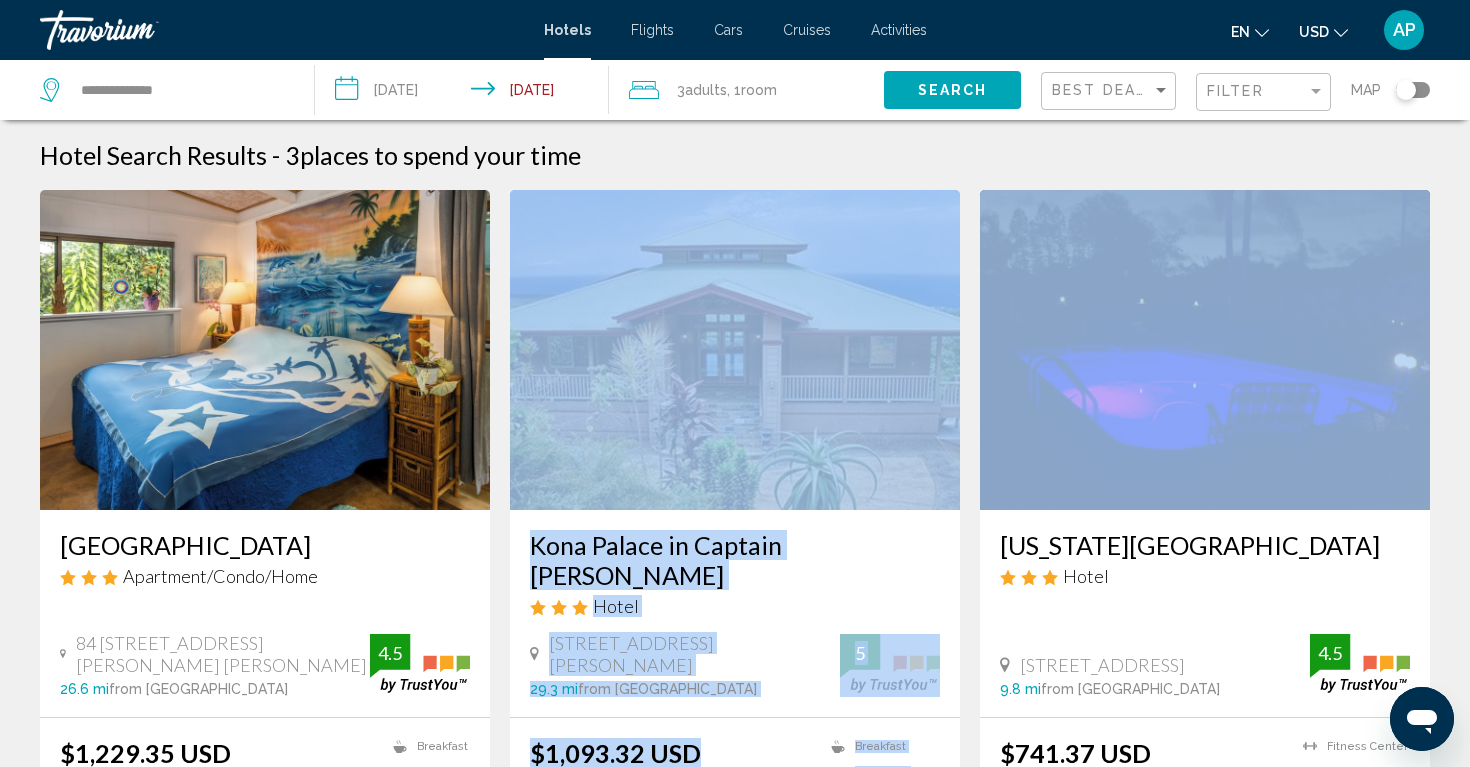 drag, startPoint x: 931, startPoint y: 187, endPoint x: 1130, endPoint y: 350, distance: 257.2353 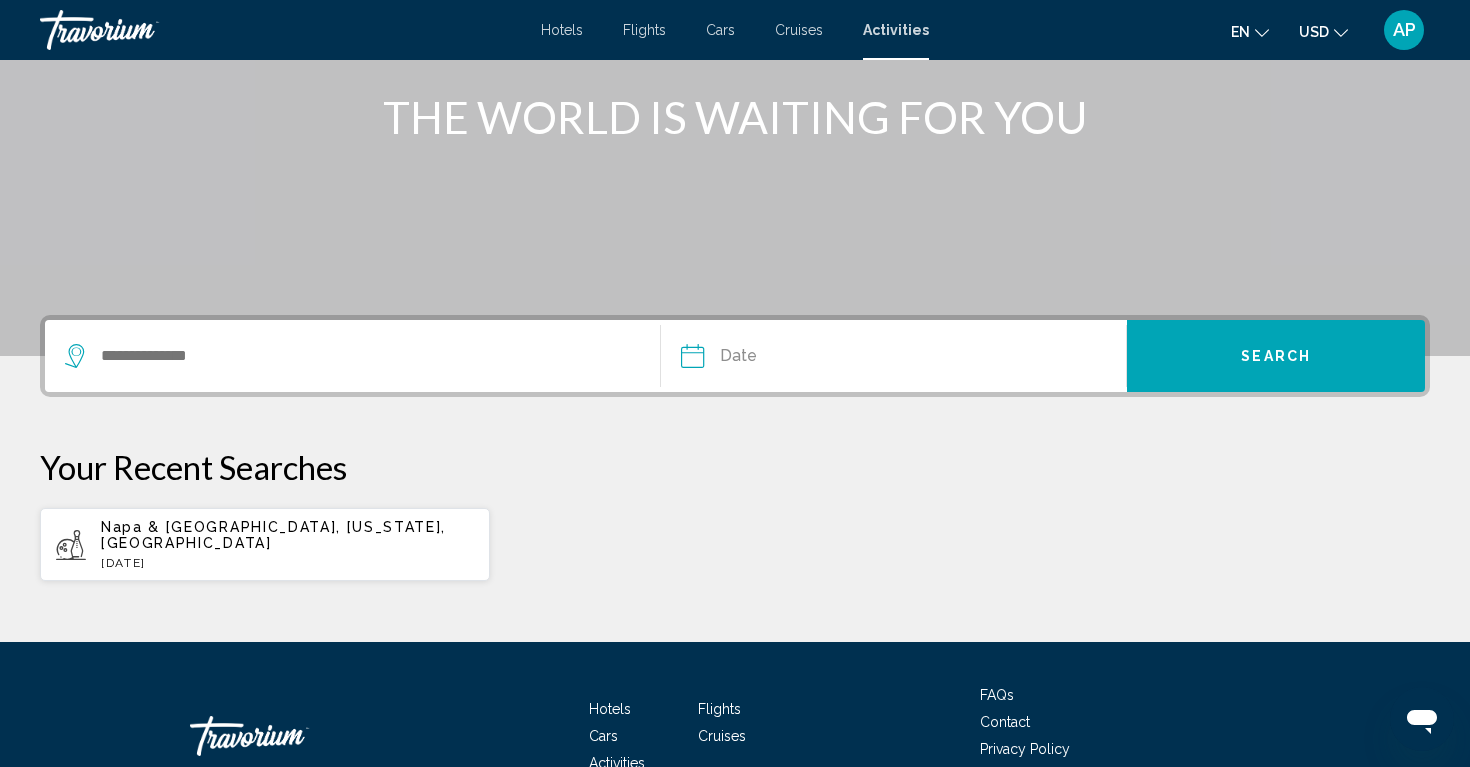 scroll, scrollTop: 259, scrollLeft: 0, axis: vertical 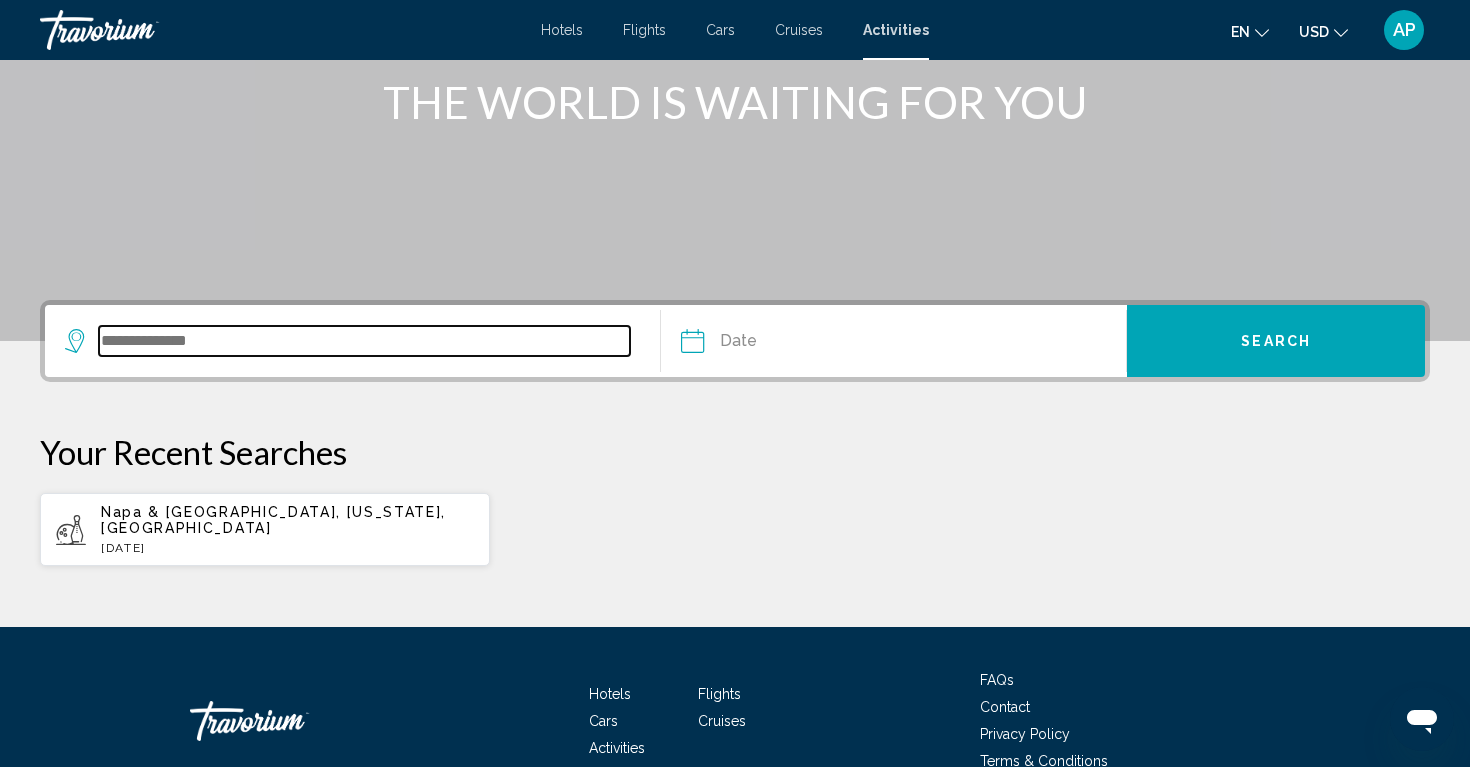 click at bounding box center [364, 341] 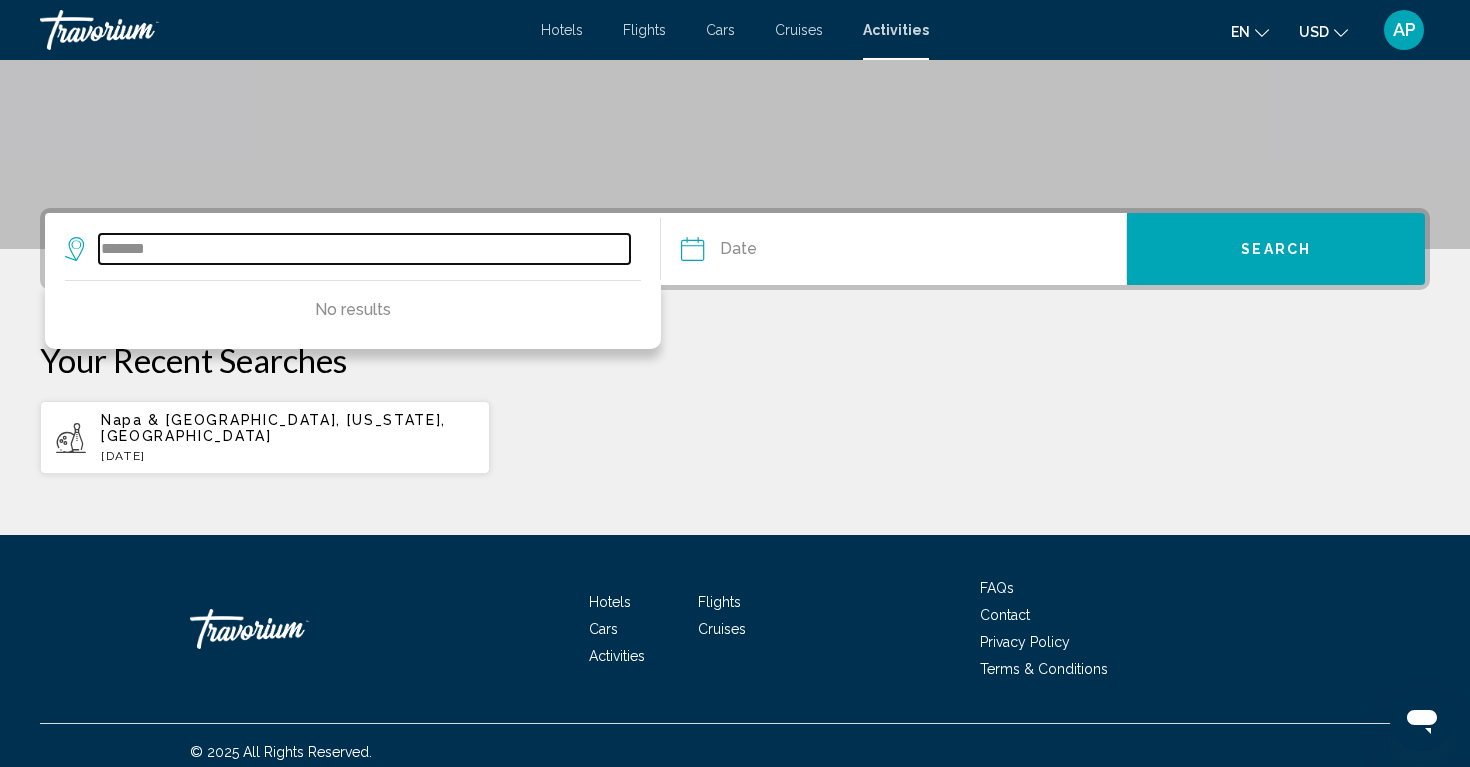type on "*******" 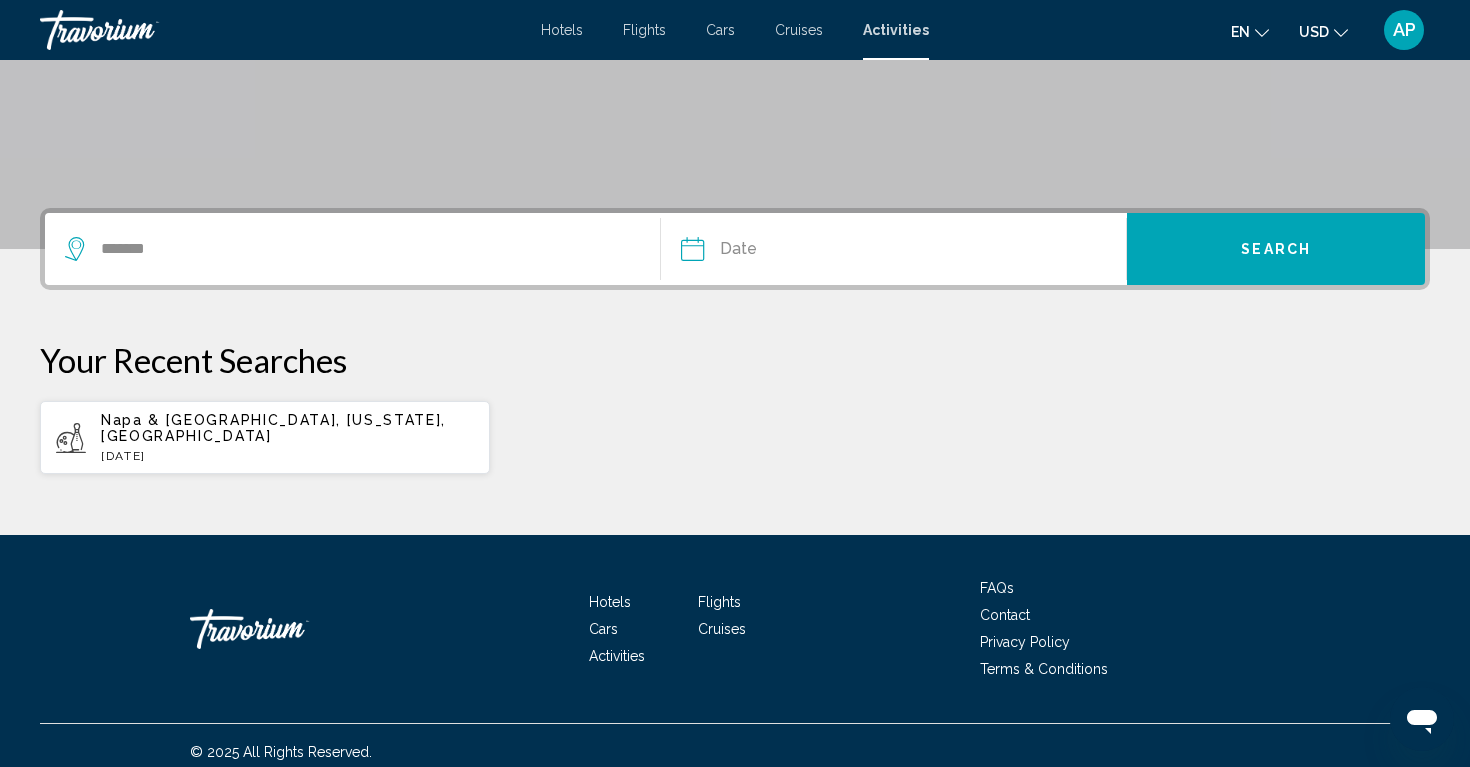 click at bounding box center (791, 252) 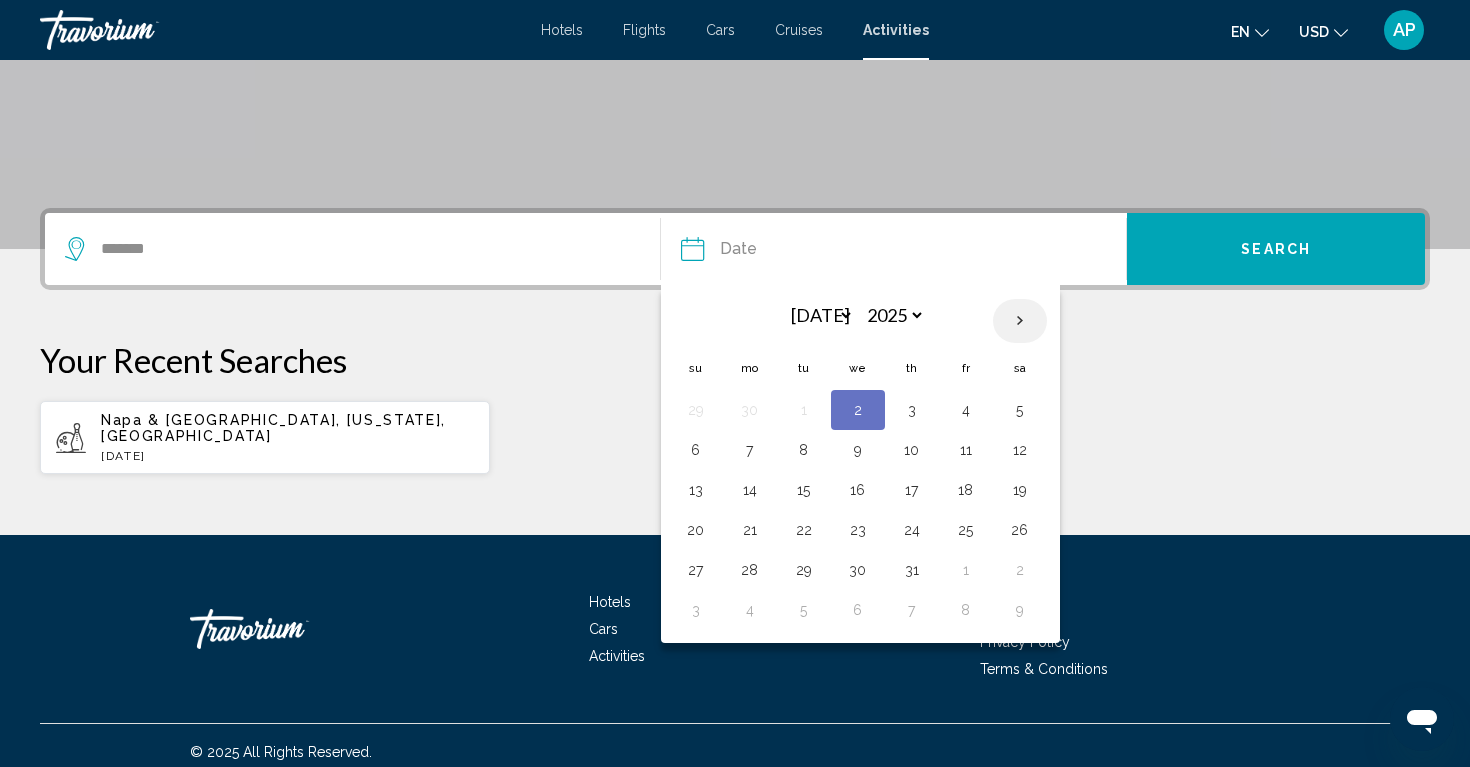 click at bounding box center [1020, 321] 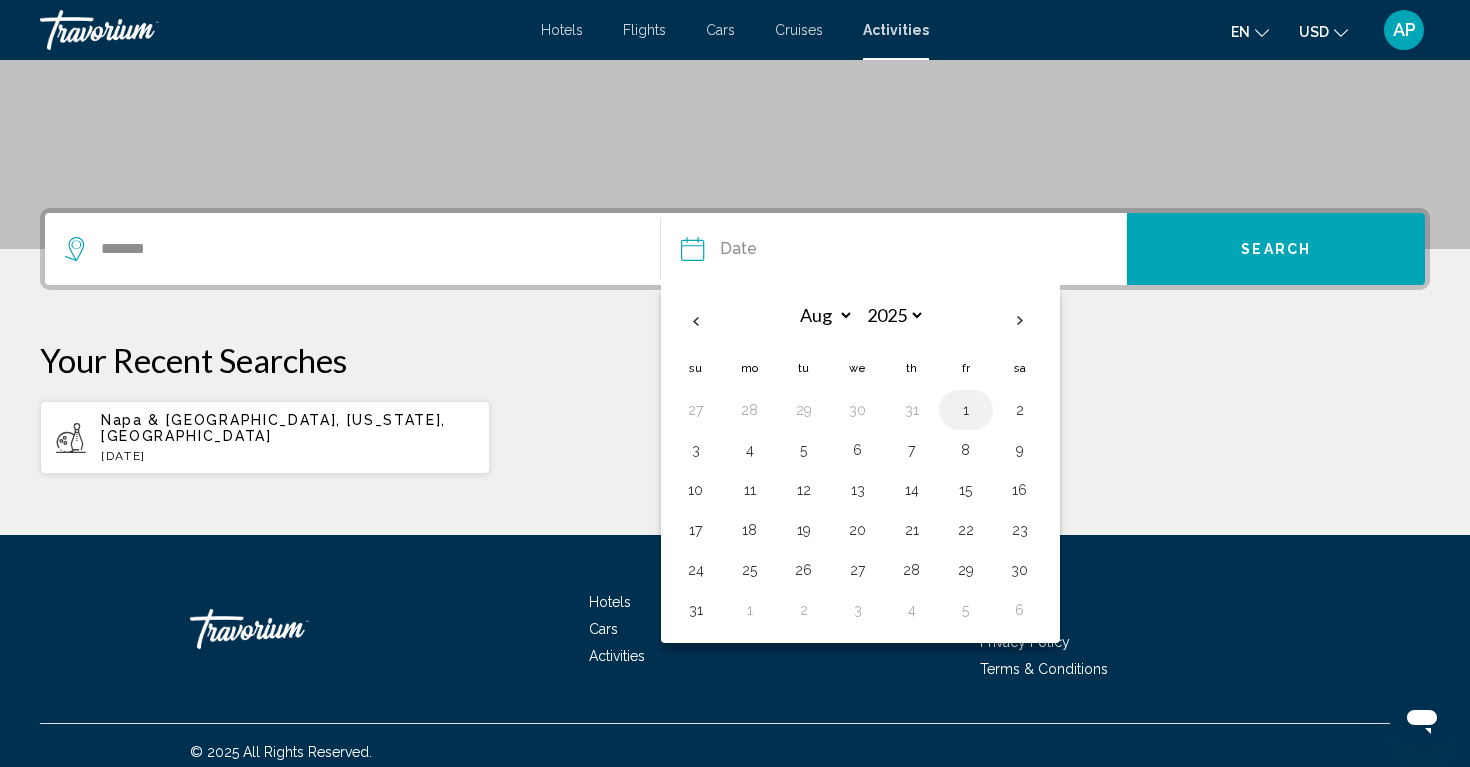 click on "1" at bounding box center (966, 410) 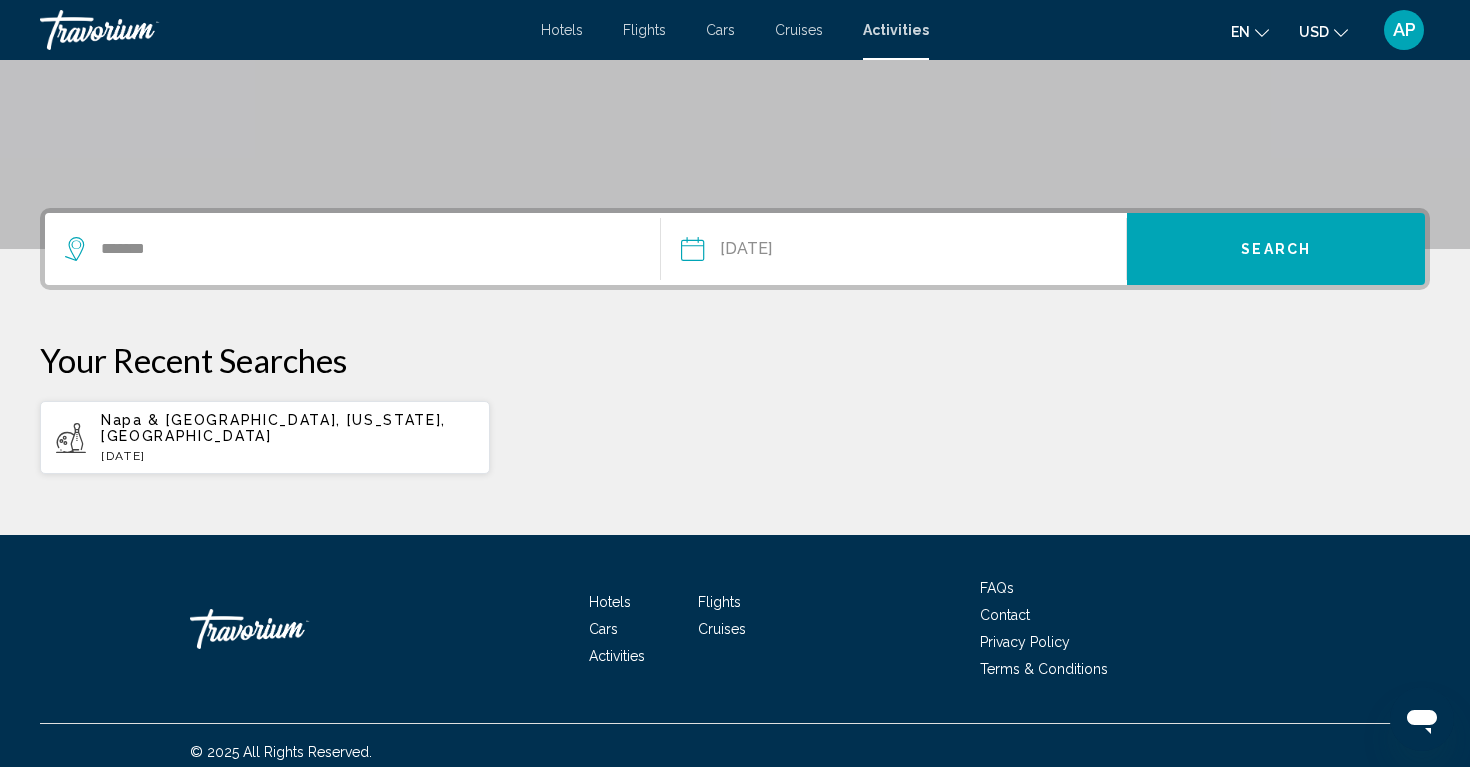 click on "Search" at bounding box center [1276, 250] 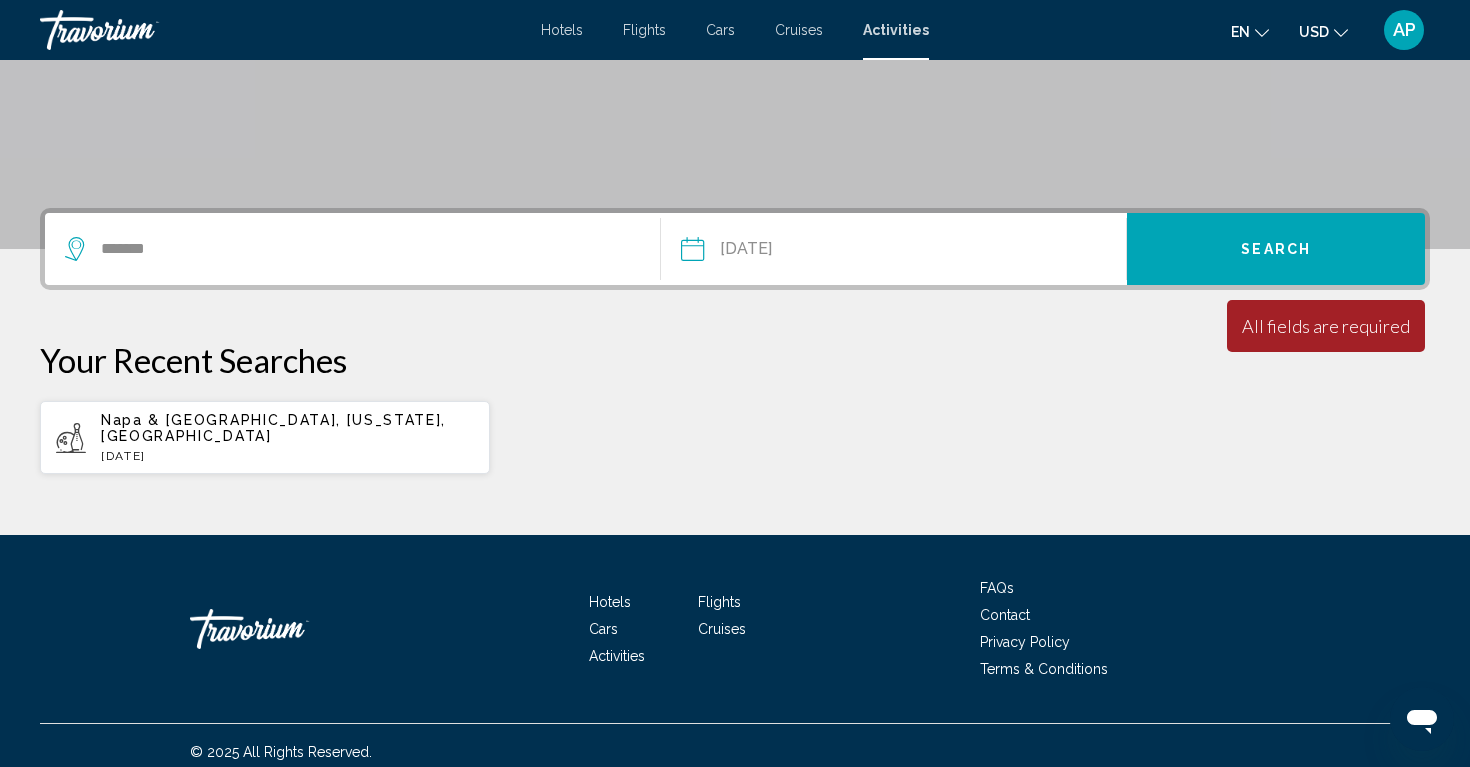 click on "*******" at bounding box center (352, 249) 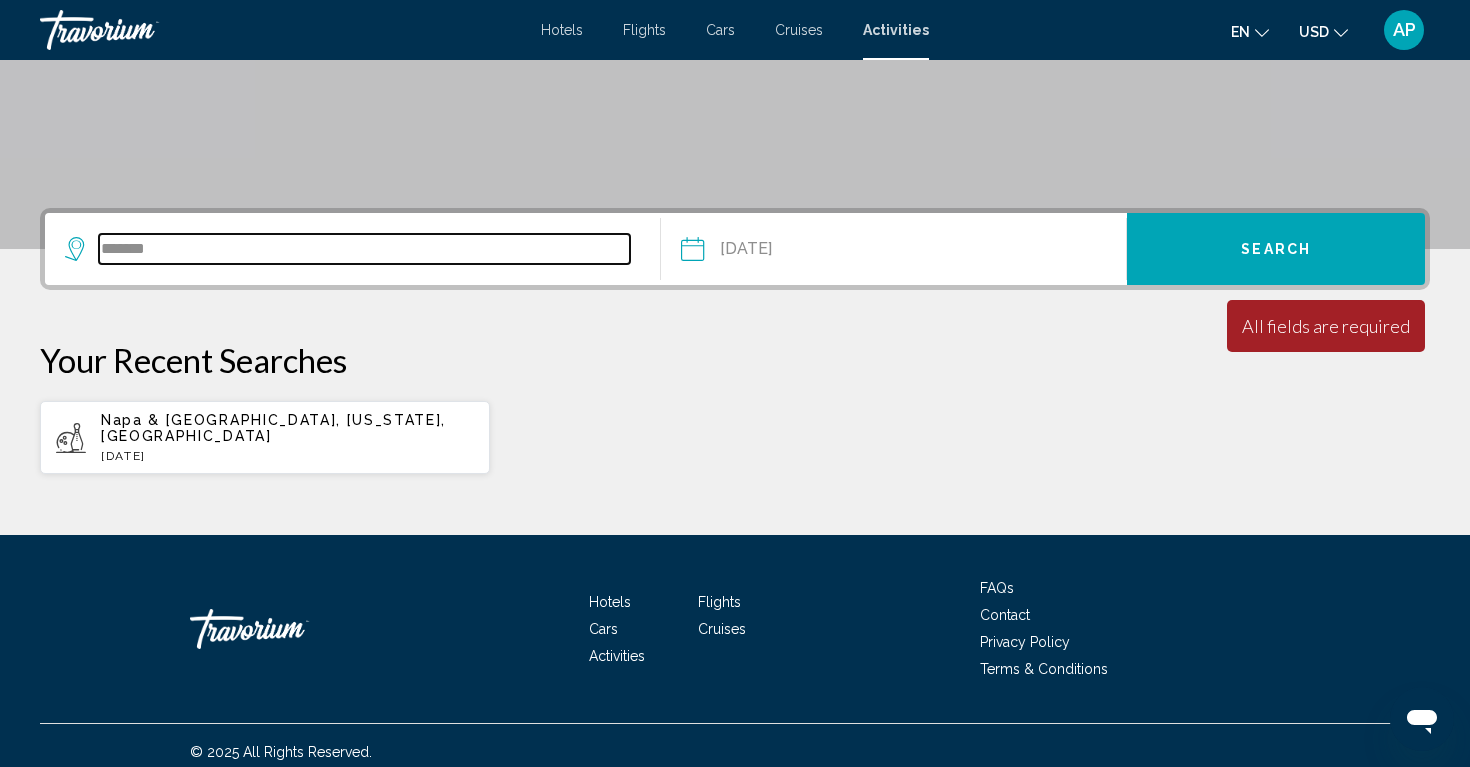 click on "*******" at bounding box center (364, 249) 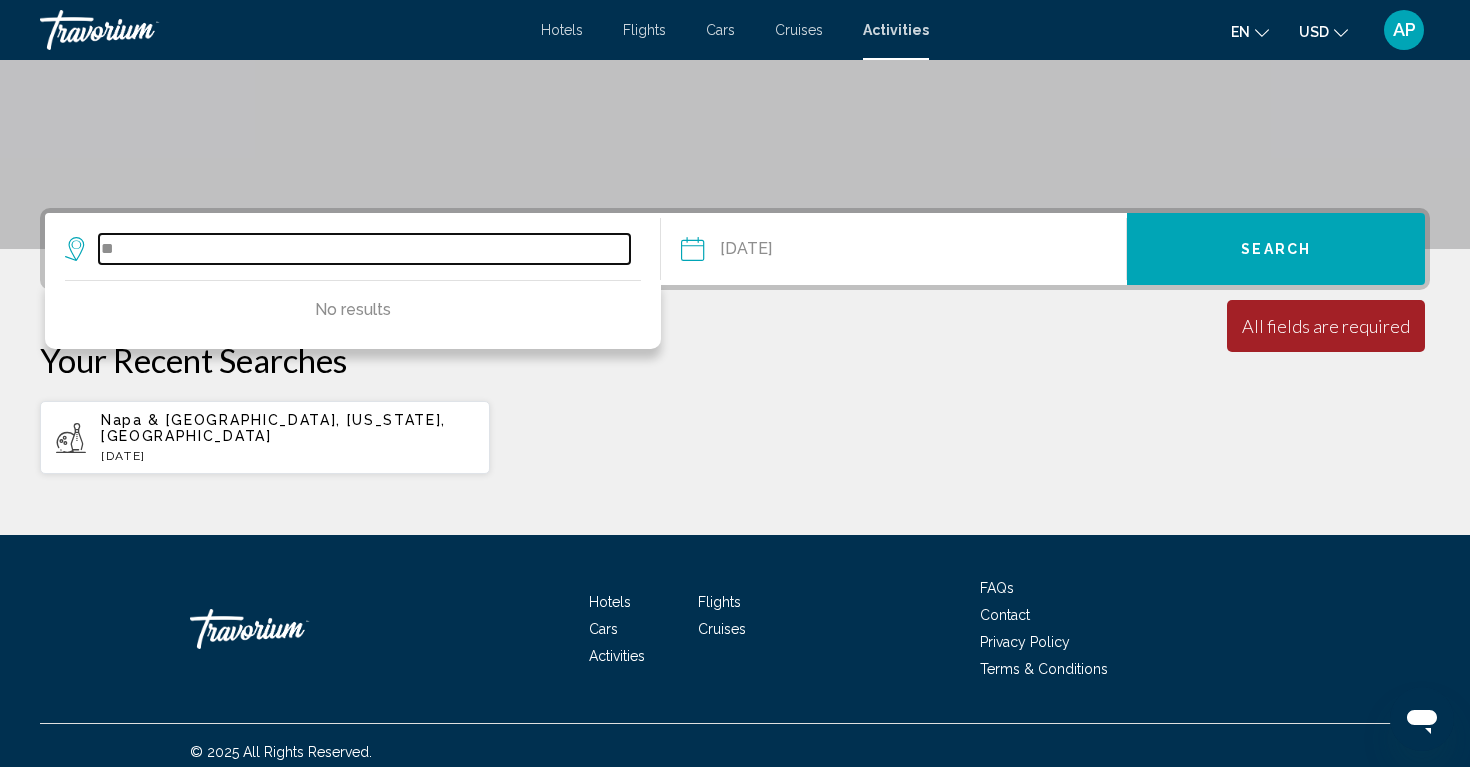 type on "*" 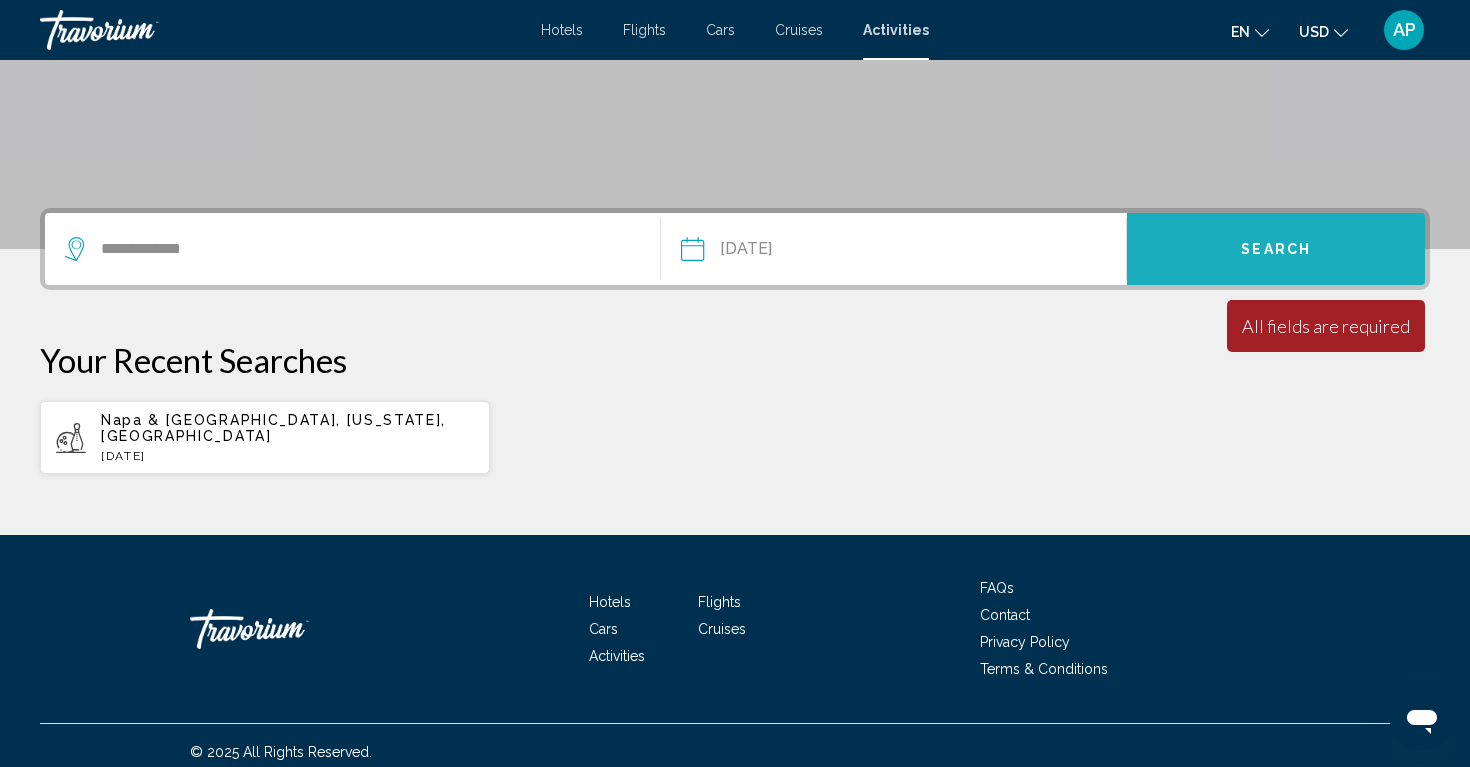 click on "Search" at bounding box center [1276, 249] 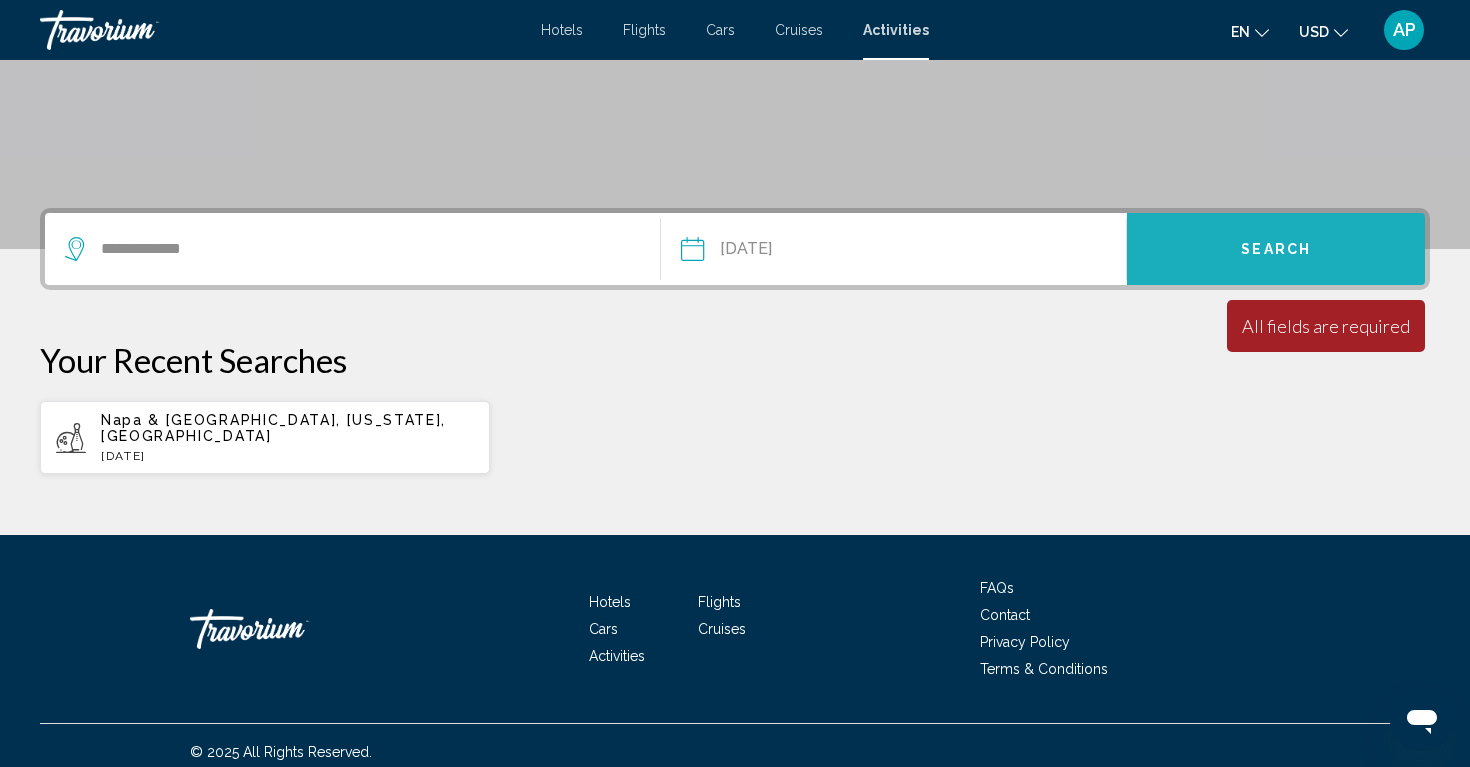 click on "Search" at bounding box center [1276, 249] 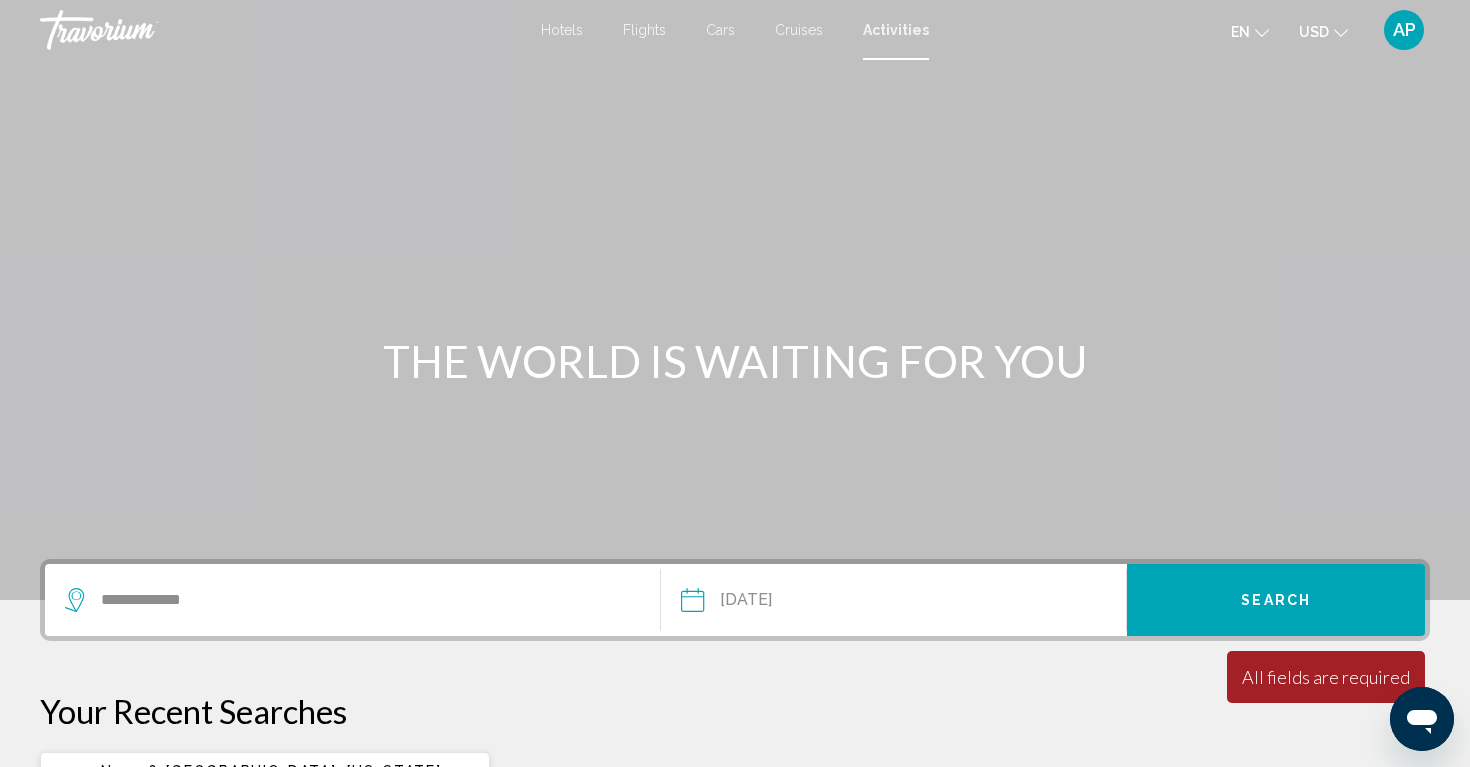 scroll, scrollTop: 0, scrollLeft: 0, axis: both 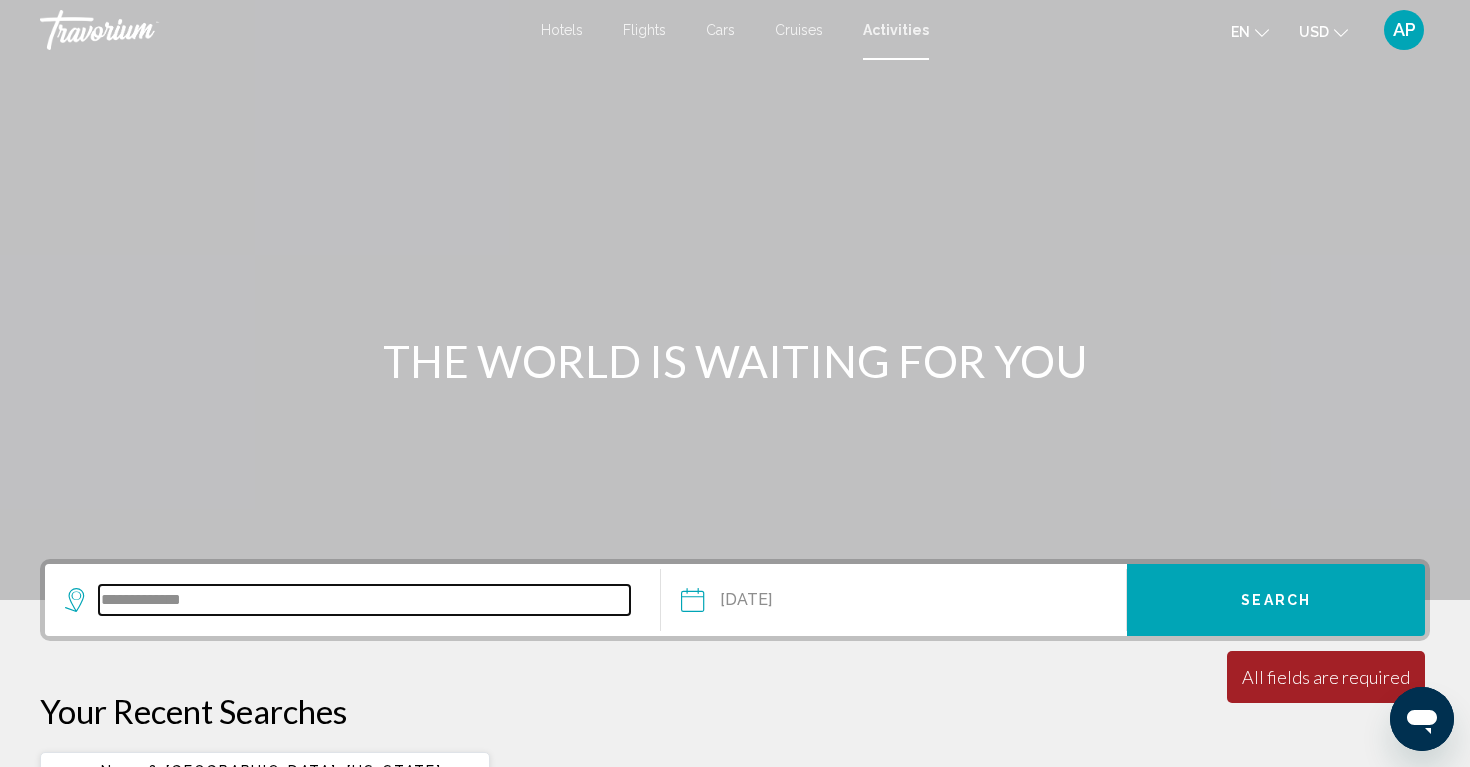 click on "**********" at bounding box center [364, 600] 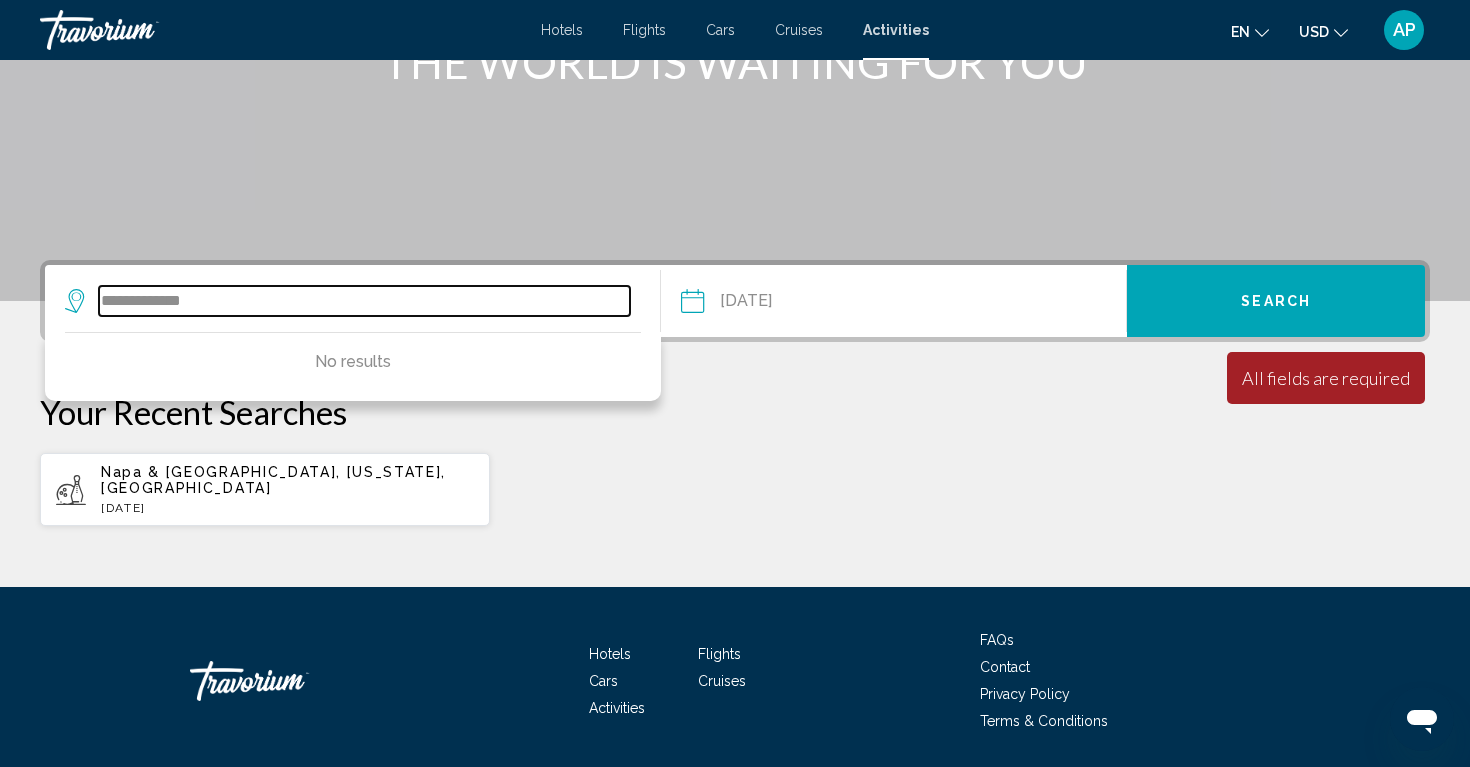 scroll, scrollTop: 351, scrollLeft: 0, axis: vertical 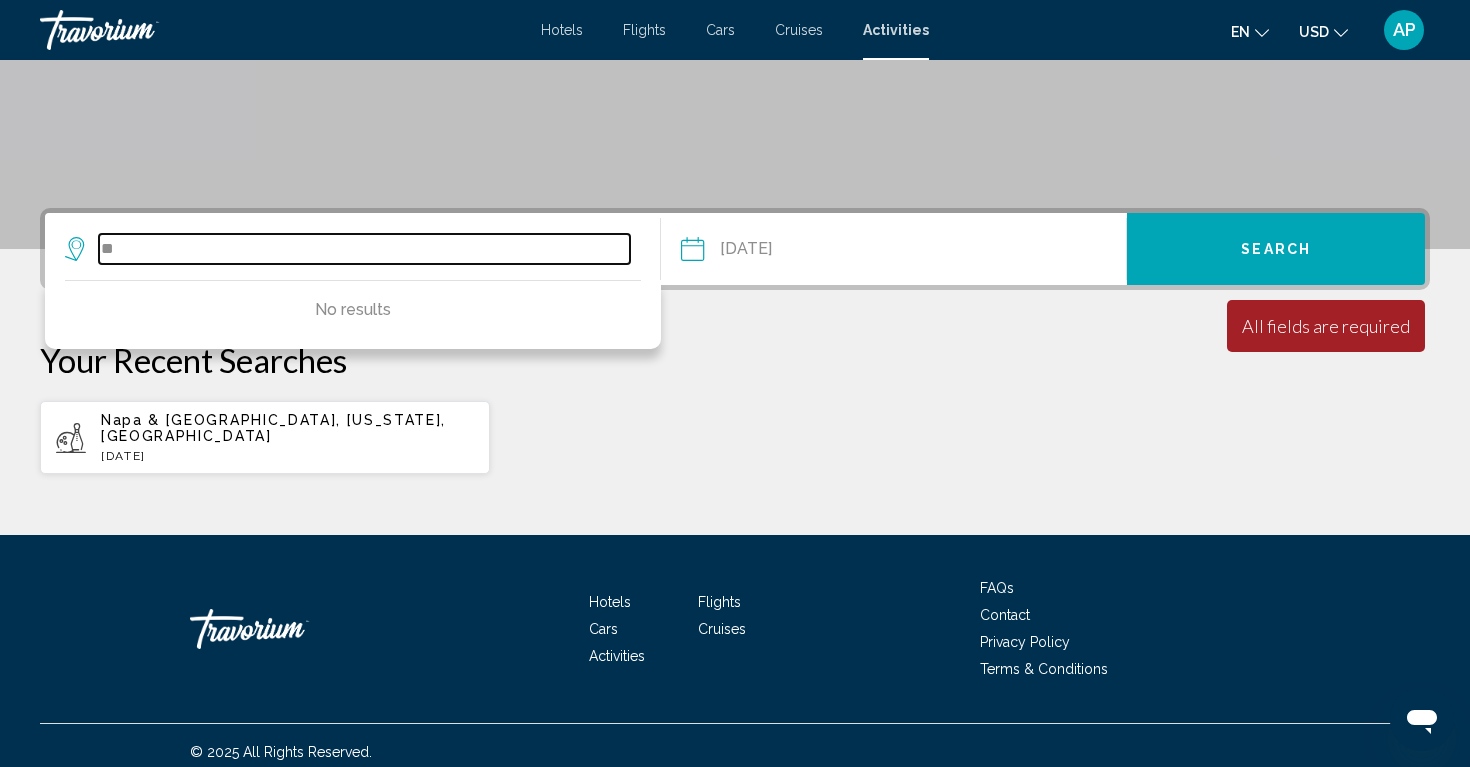 type on "*" 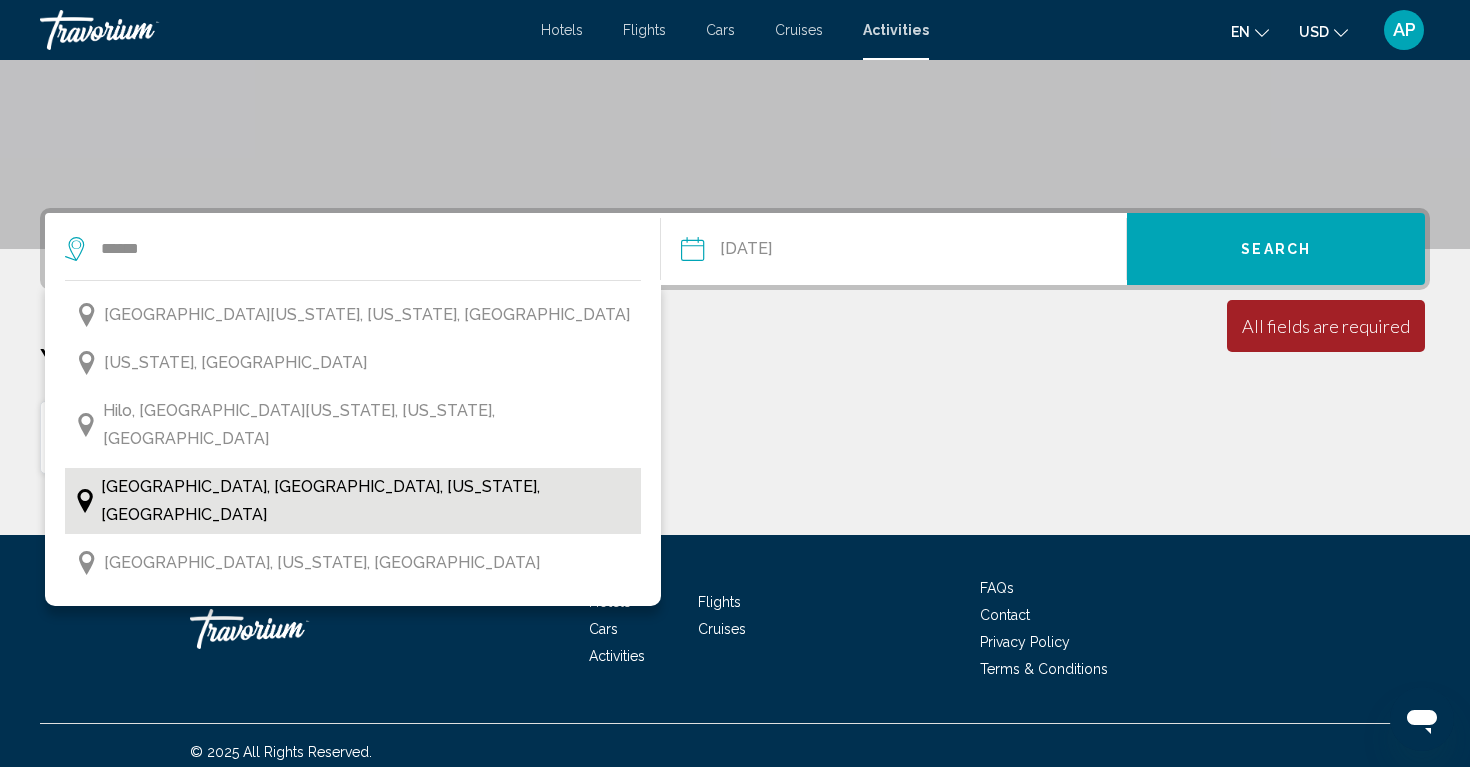 click on "[GEOGRAPHIC_DATA], [GEOGRAPHIC_DATA], [US_STATE], [GEOGRAPHIC_DATA]" at bounding box center (353, 501) 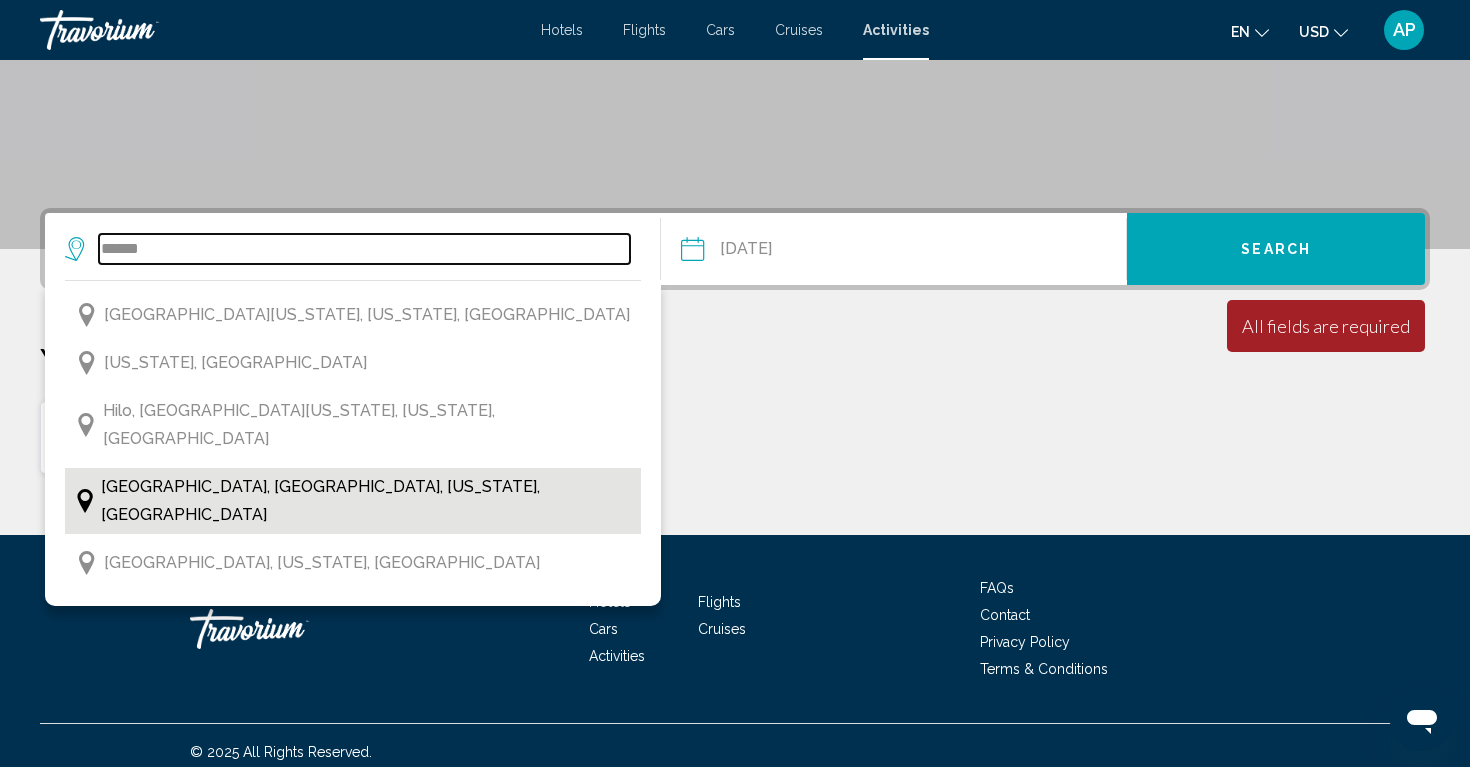 type on "**********" 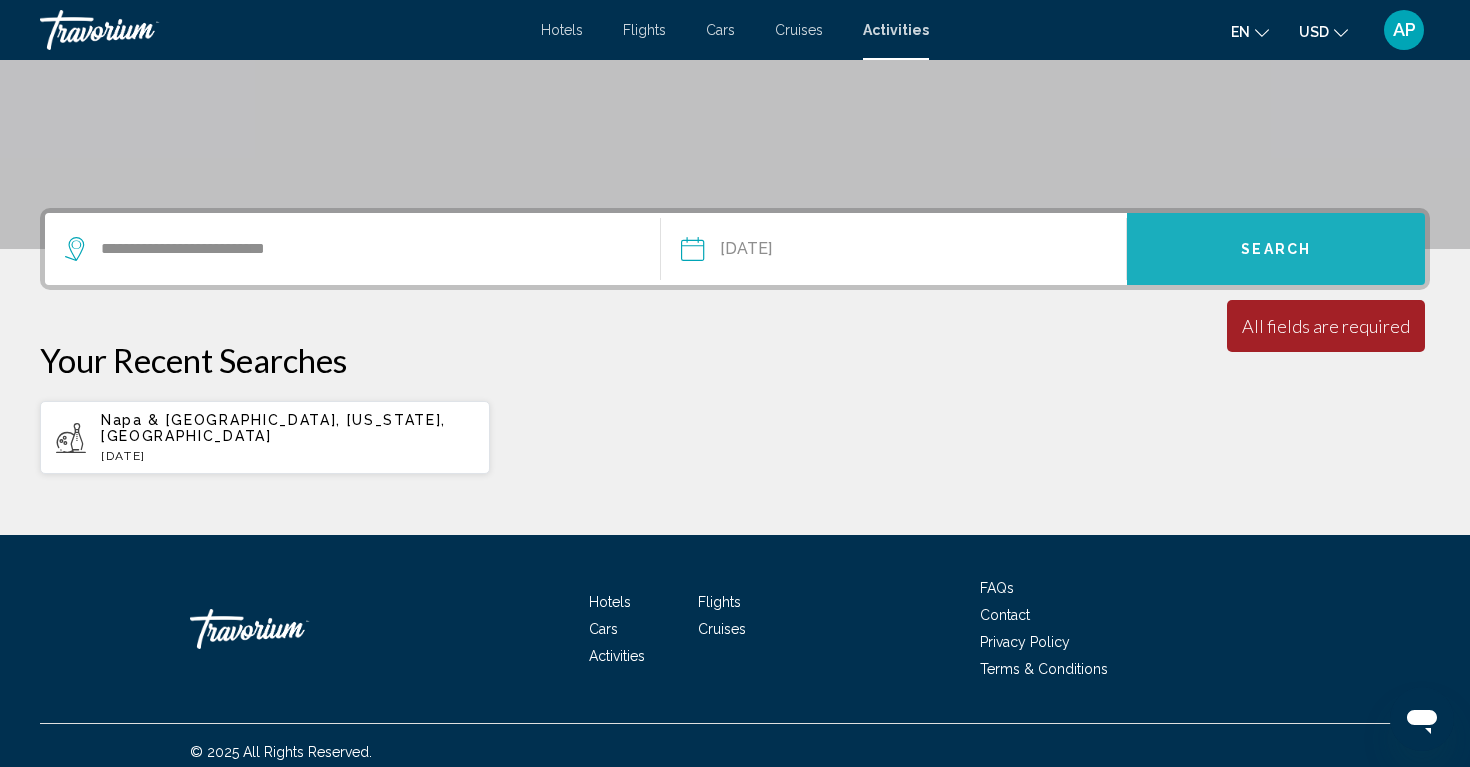click on "Search" at bounding box center [1276, 250] 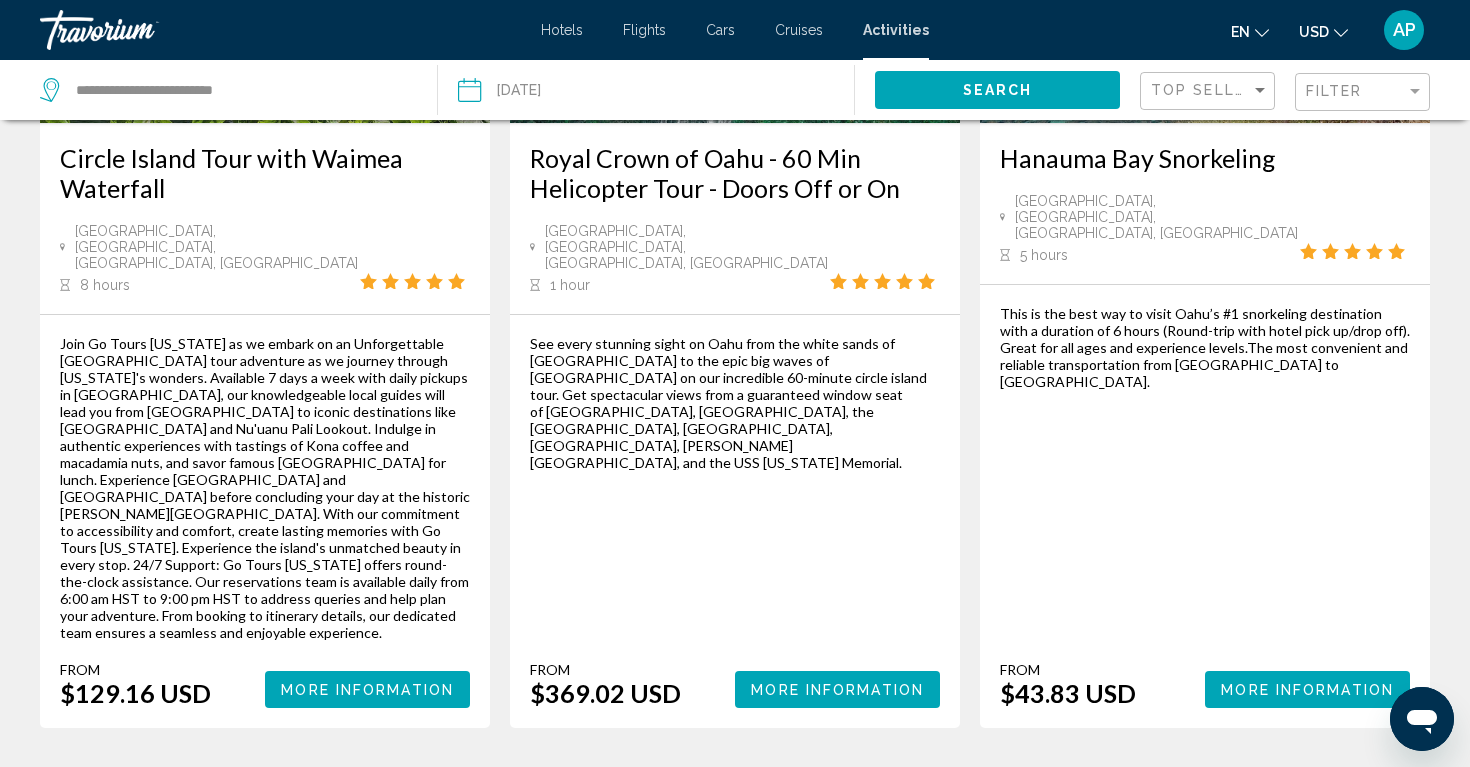 scroll, scrollTop: 3249, scrollLeft: 0, axis: vertical 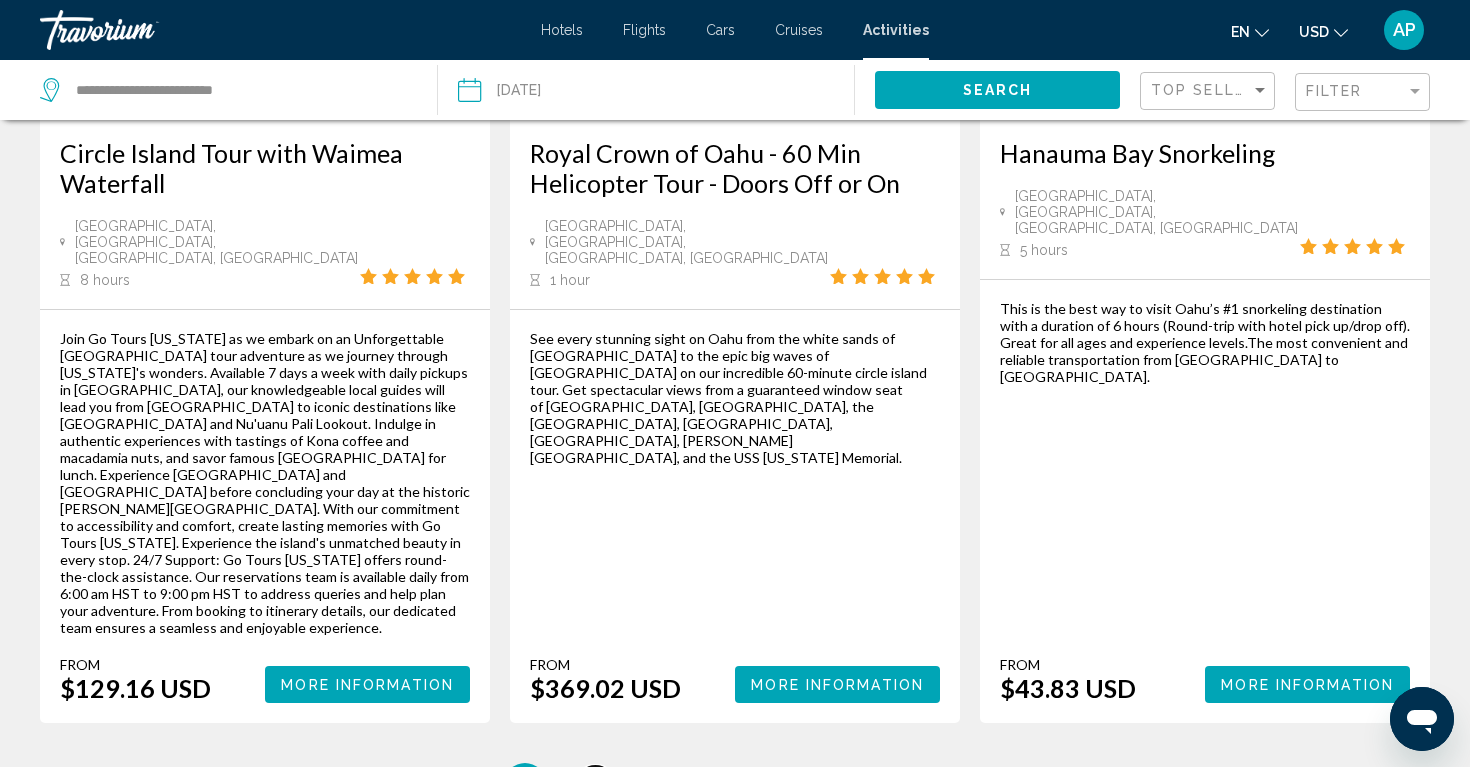 click on "2" at bounding box center [595, 783] 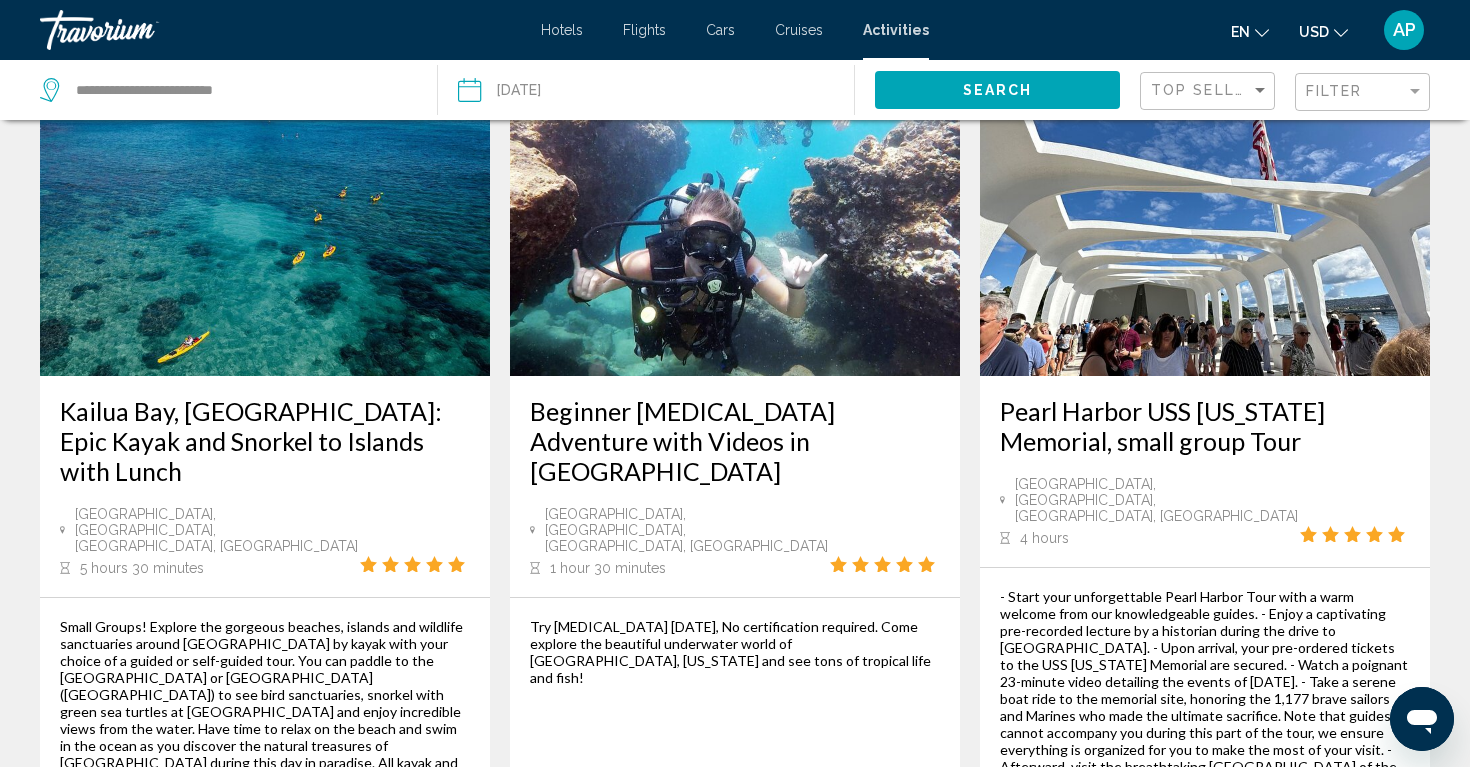 scroll, scrollTop: 3126, scrollLeft: 0, axis: vertical 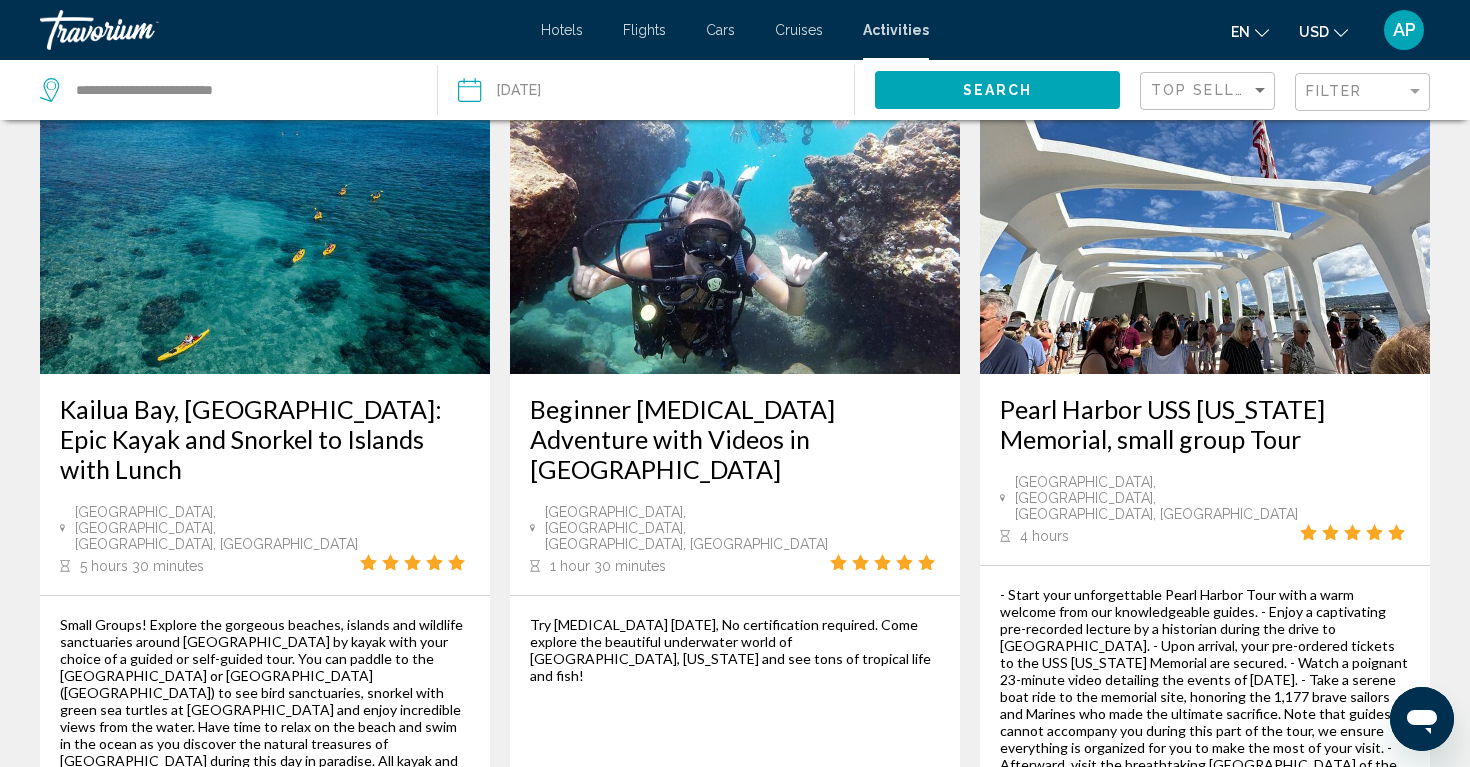 click on "3" at bounding box center (665, 1005) 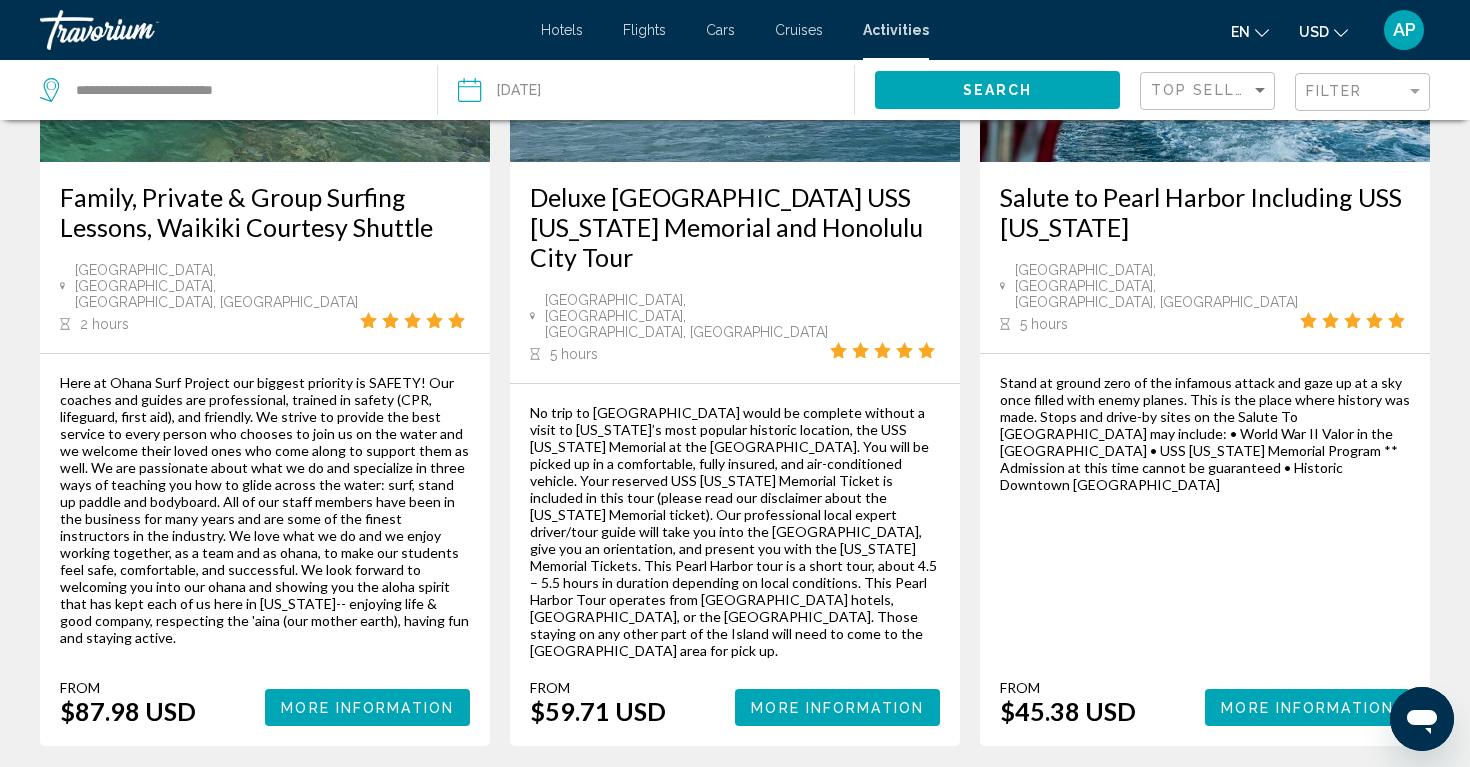 scroll, scrollTop: 3264, scrollLeft: 0, axis: vertical 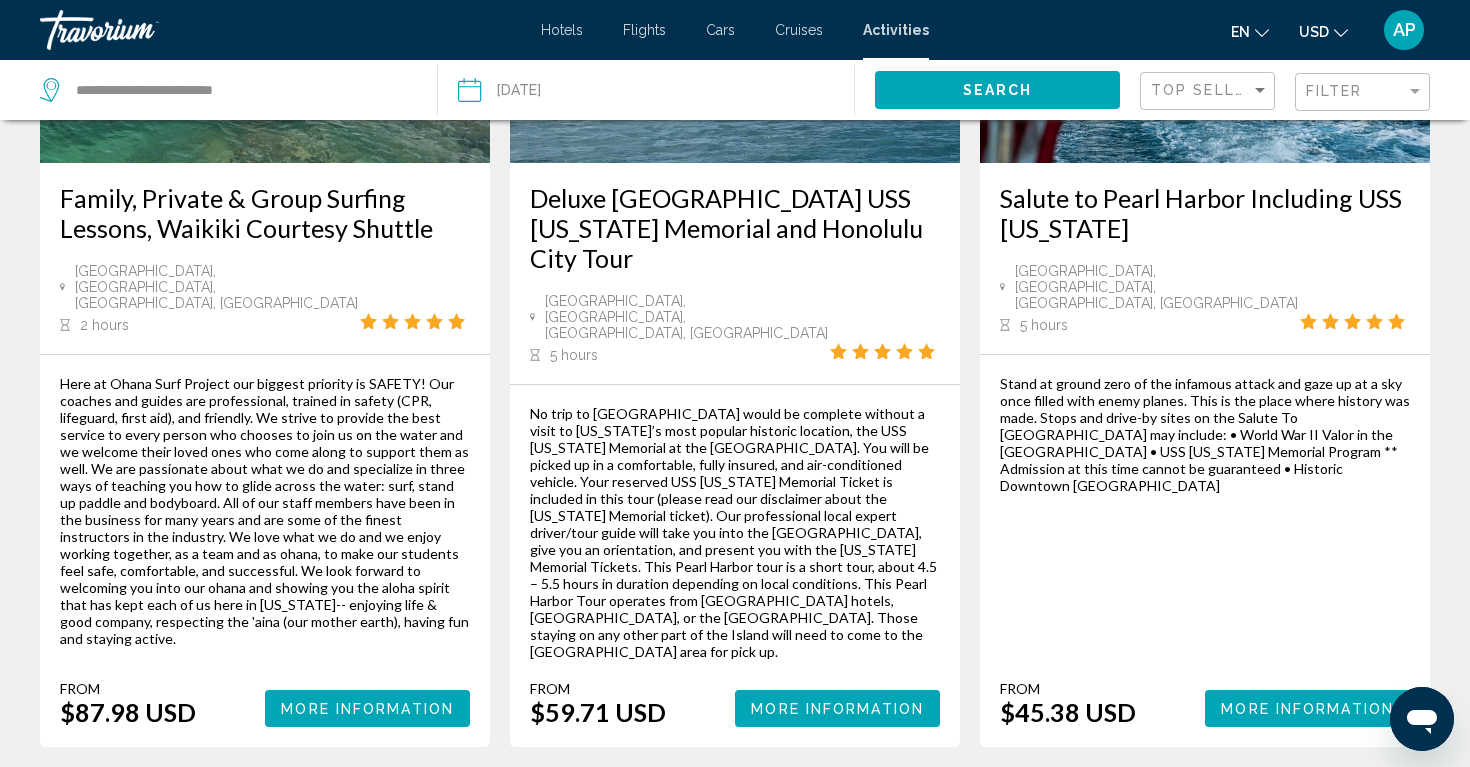 click on "4" at bounding box center [735, 807] 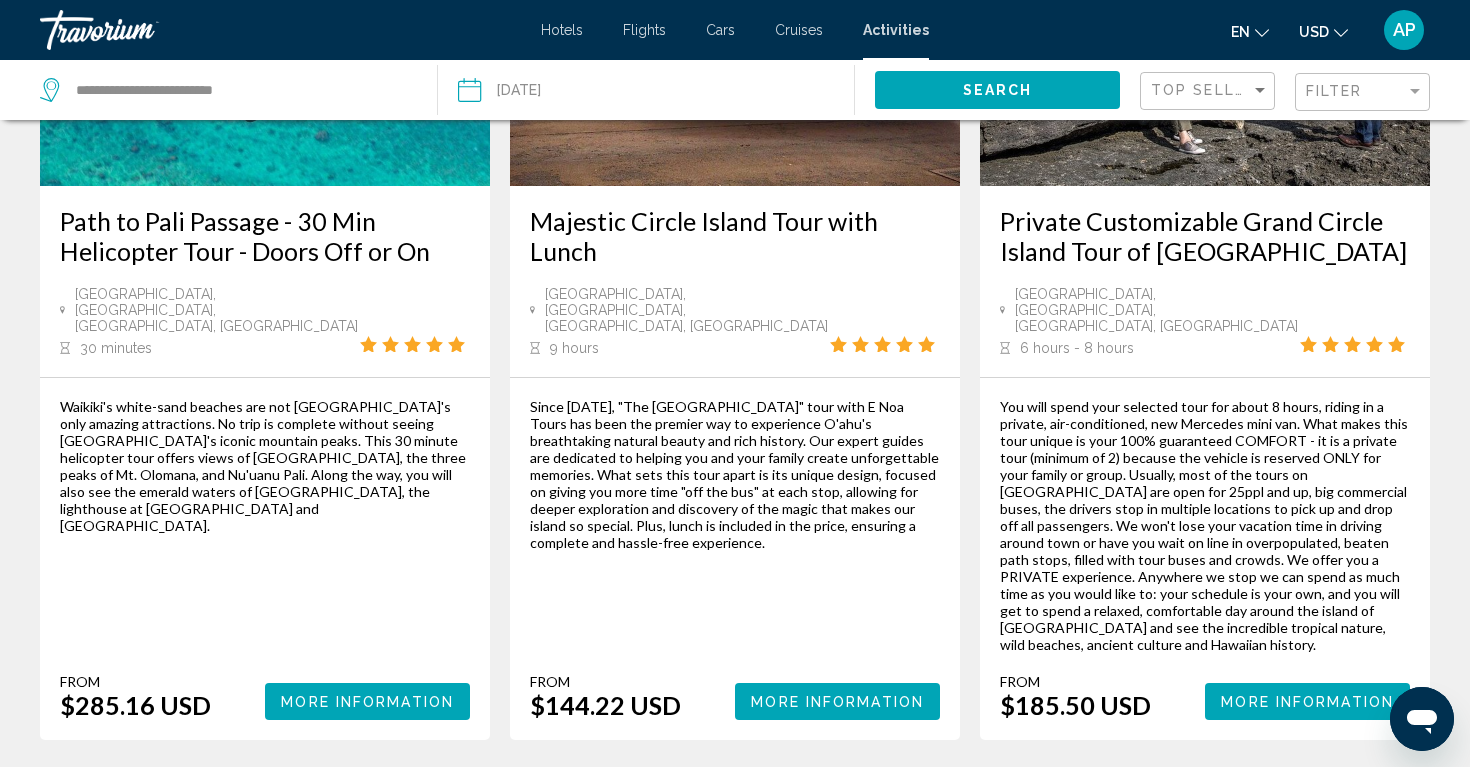 scroll, scrollTop: 3264, scrollLeft: 0, axis: vertical 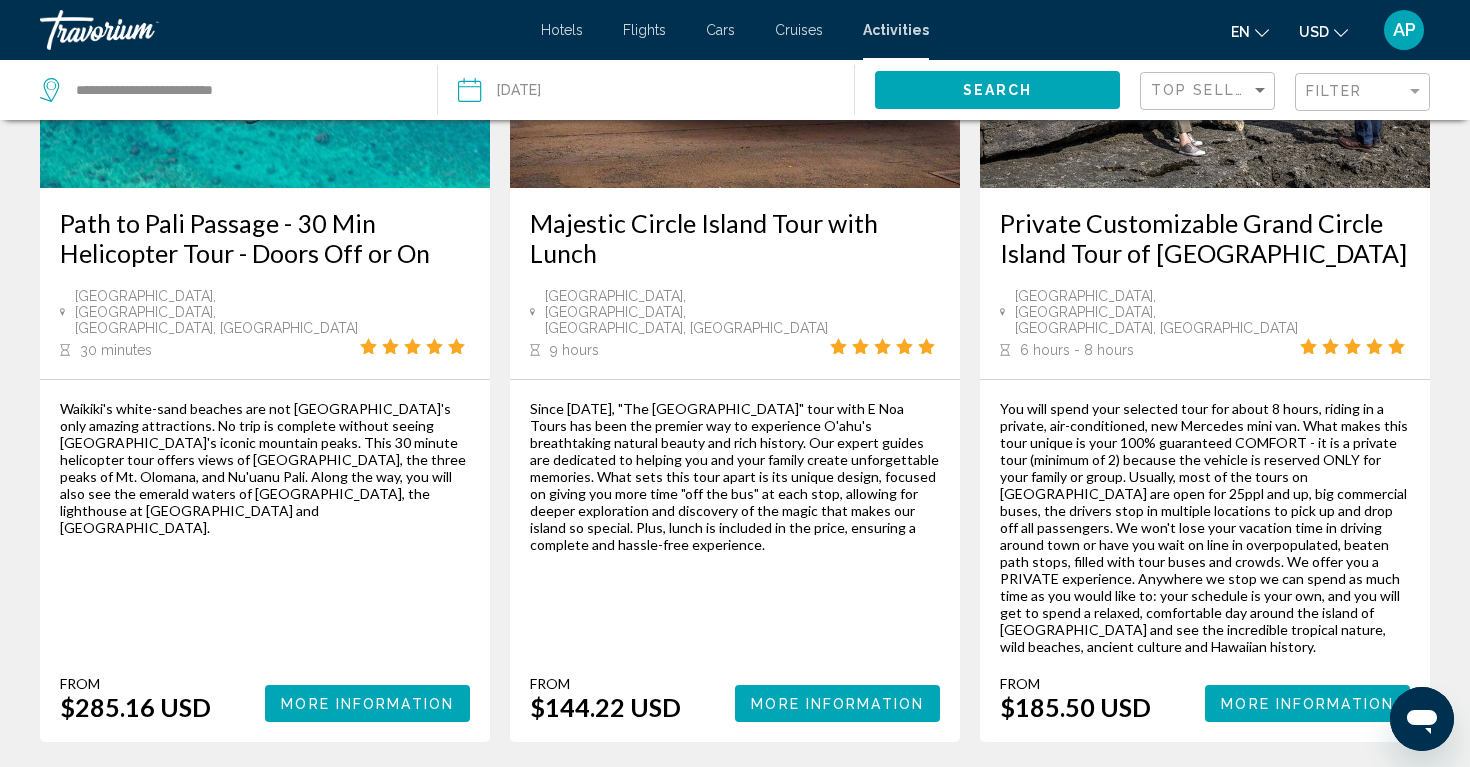 click on "page  5" at bounding box center [805, 802] 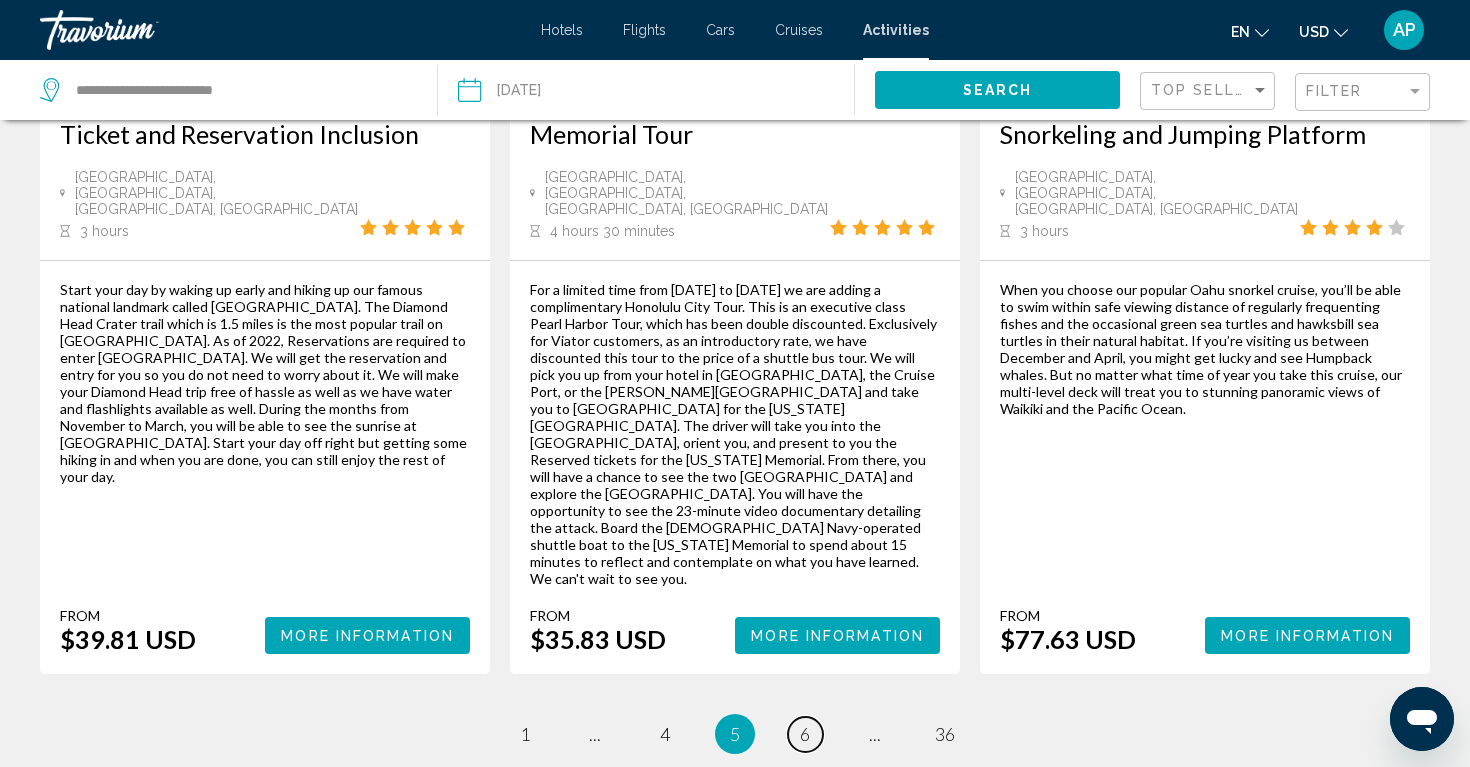 scroll, scrollTop: 3220, scrollLeft: 0, axis: vertical 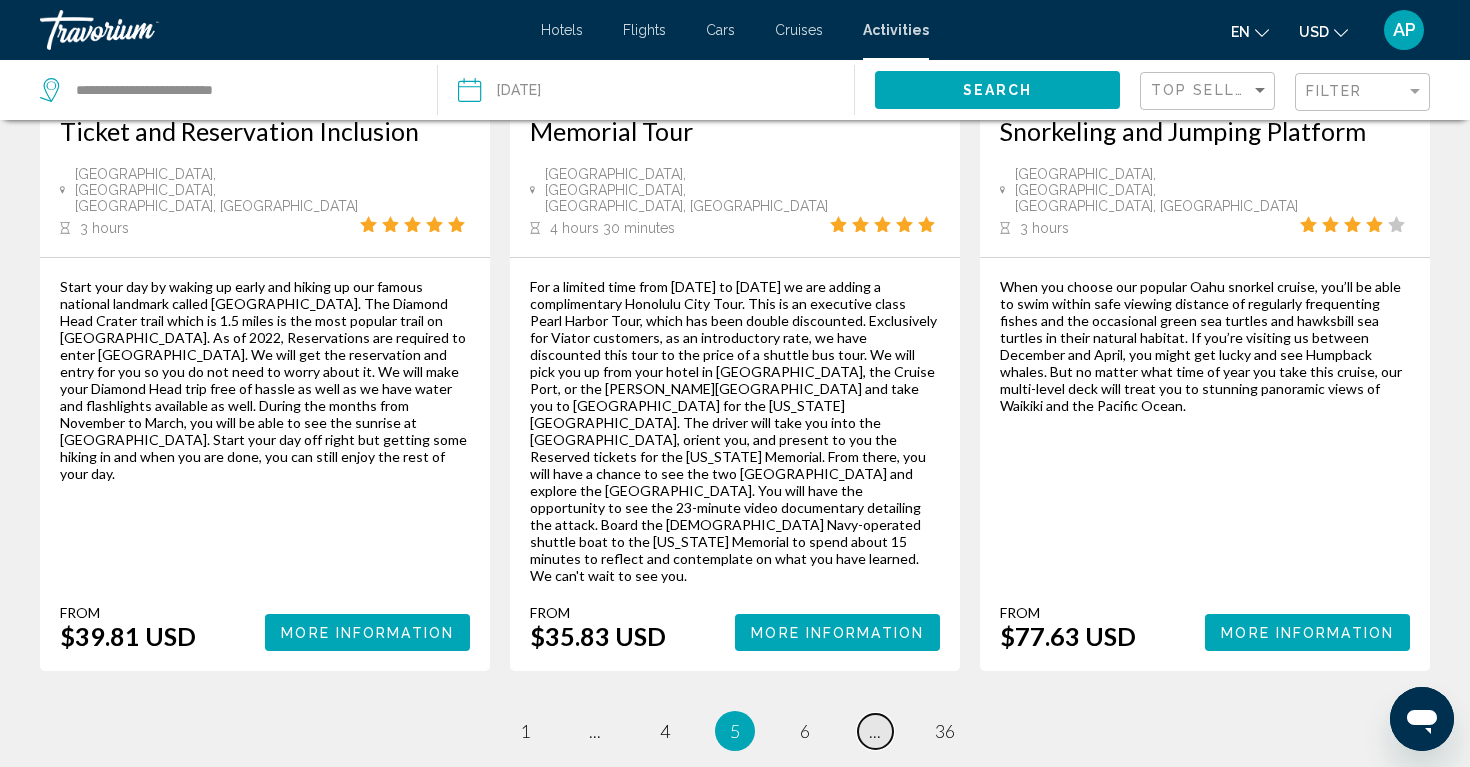 click on "page  ..." at bounding box center [875, 731] 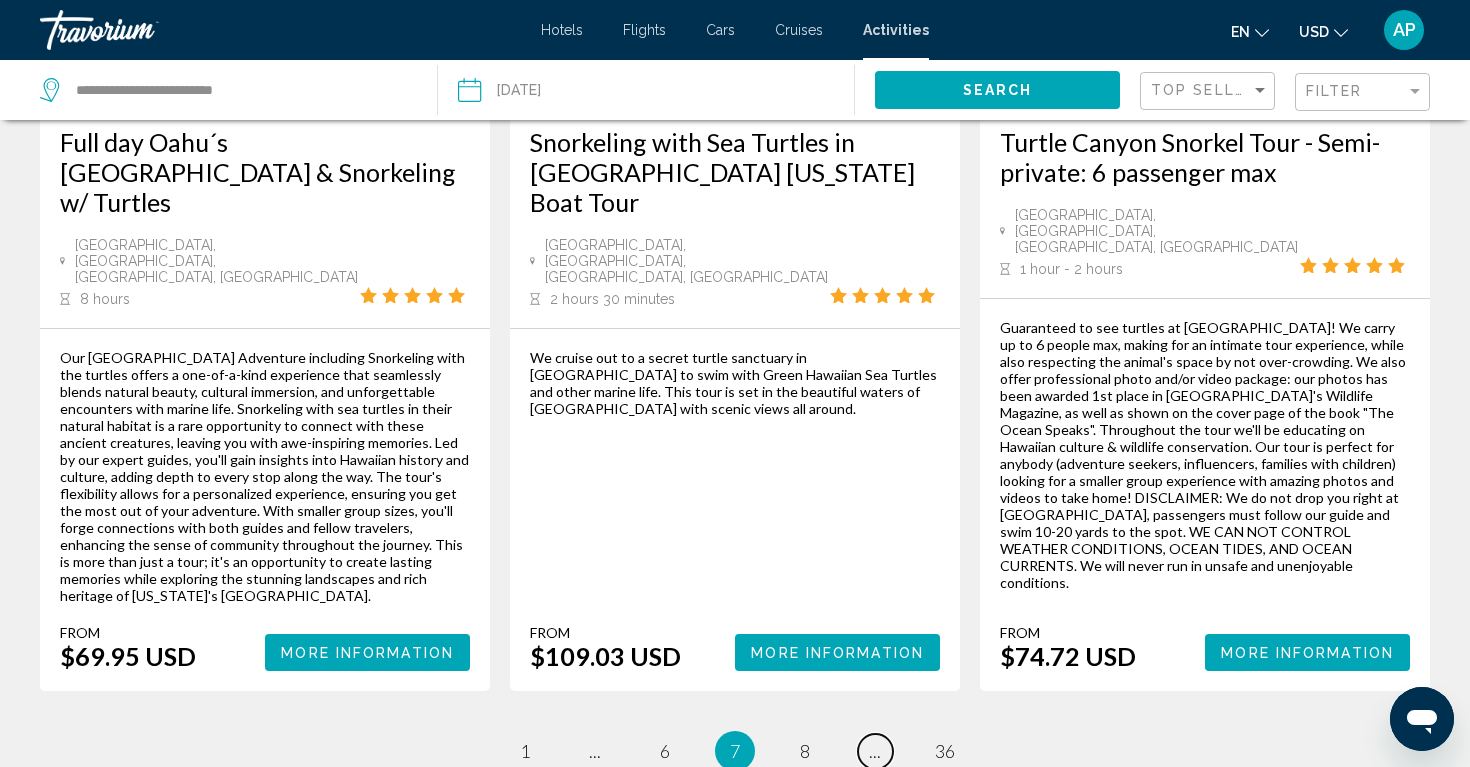 scroll, scrollTop: 3098, scrollLeft: 0, axis: vertical 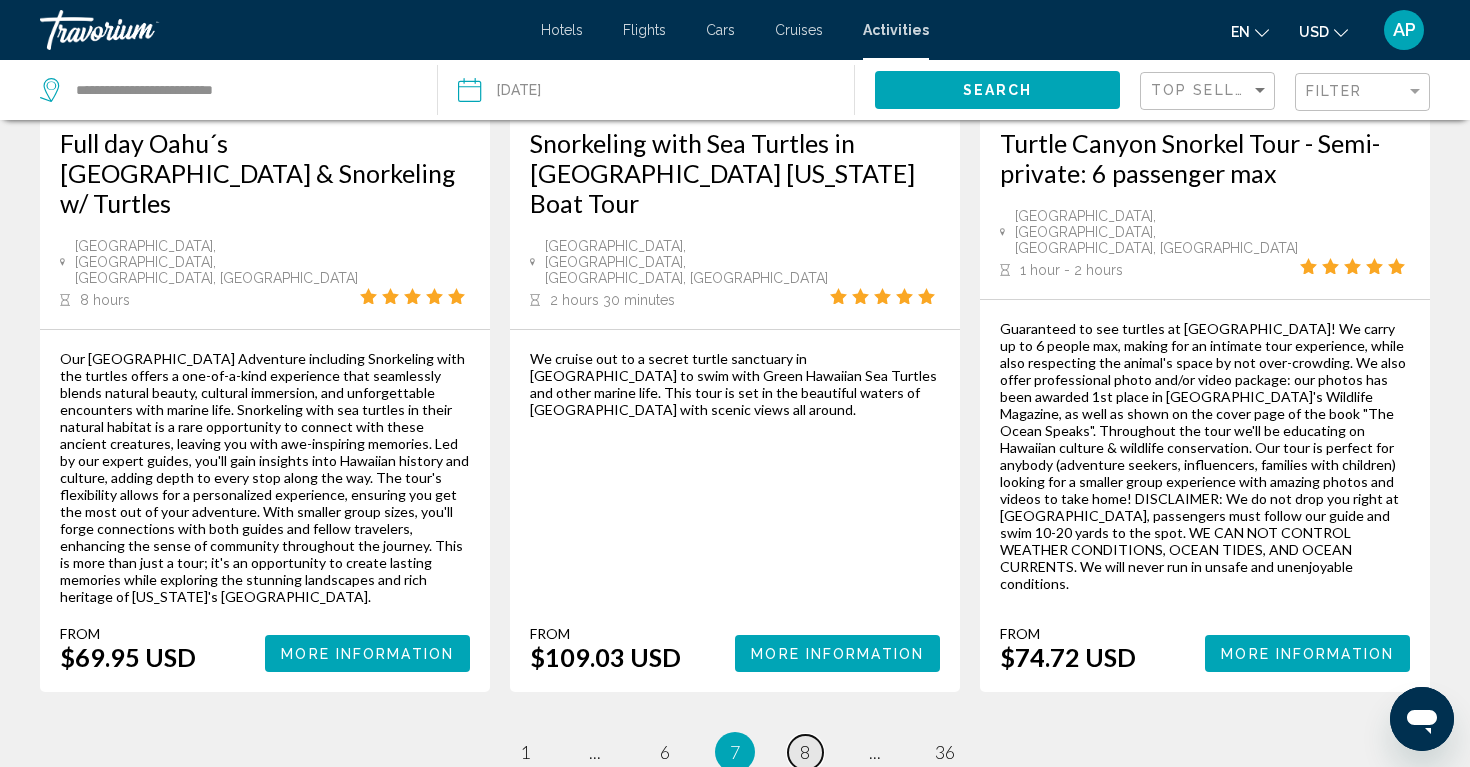 click on "page  8" at bounding box center (805, 752) 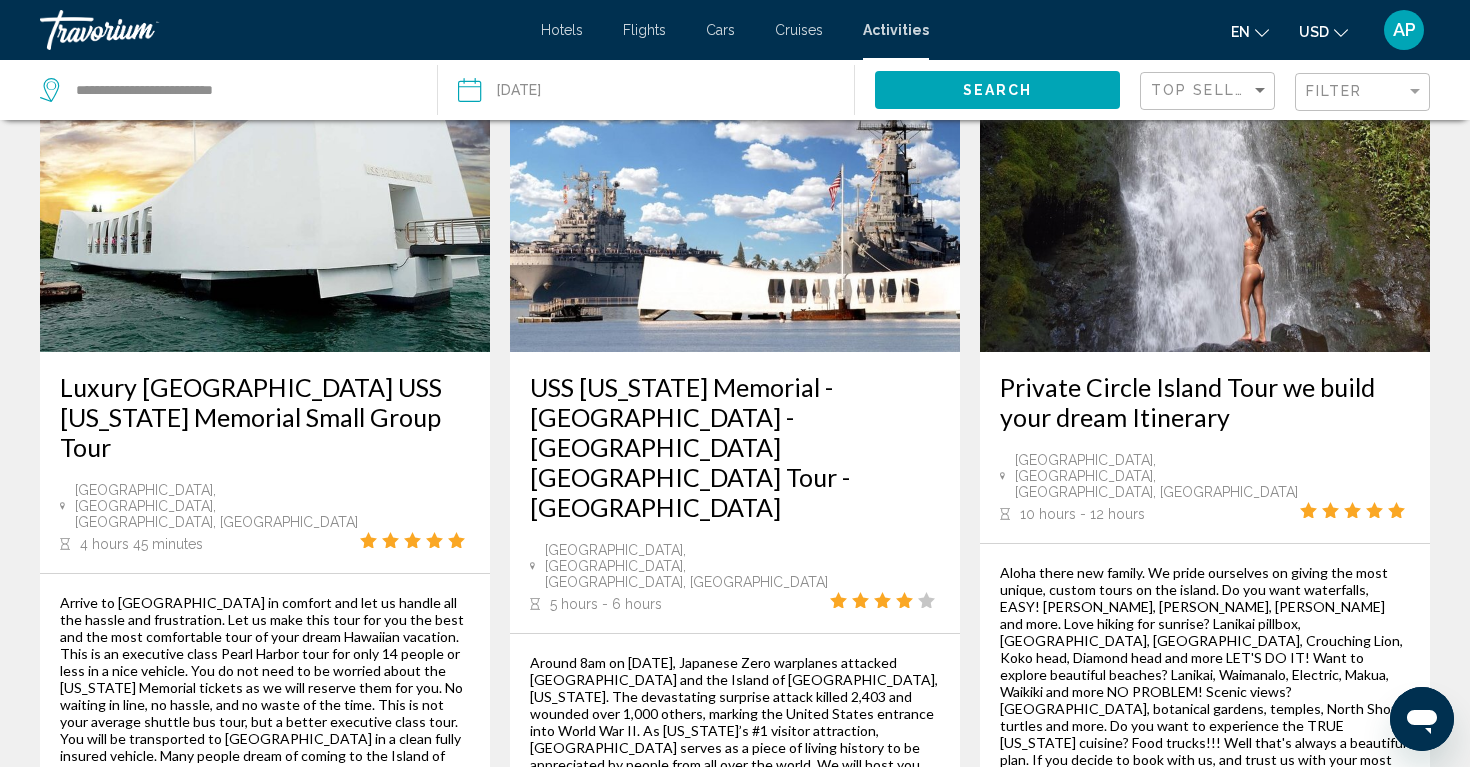 scroll, scrollTop: 3142, scrollLeft: 0, axis: vertical 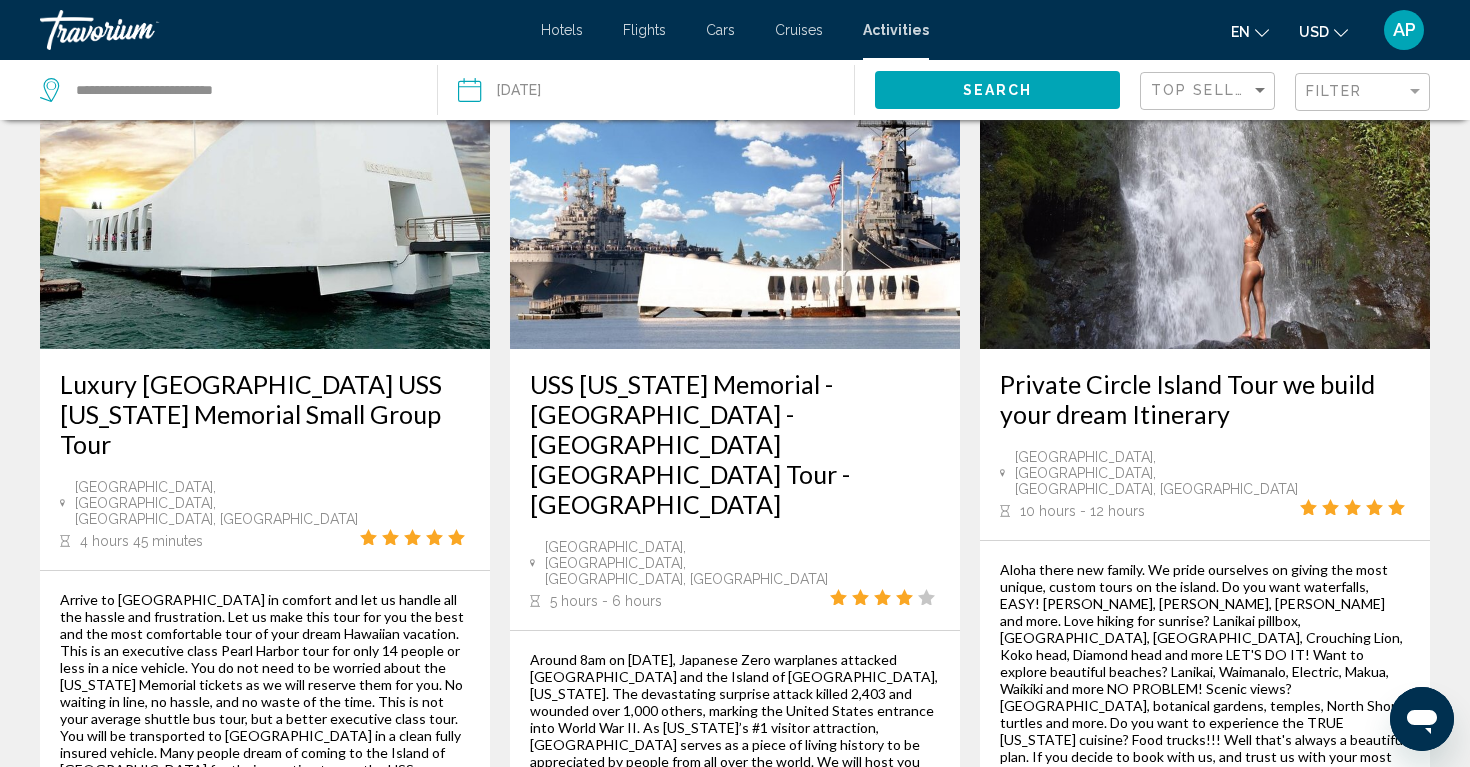 click on "9" at bounding box center (805, 1053) 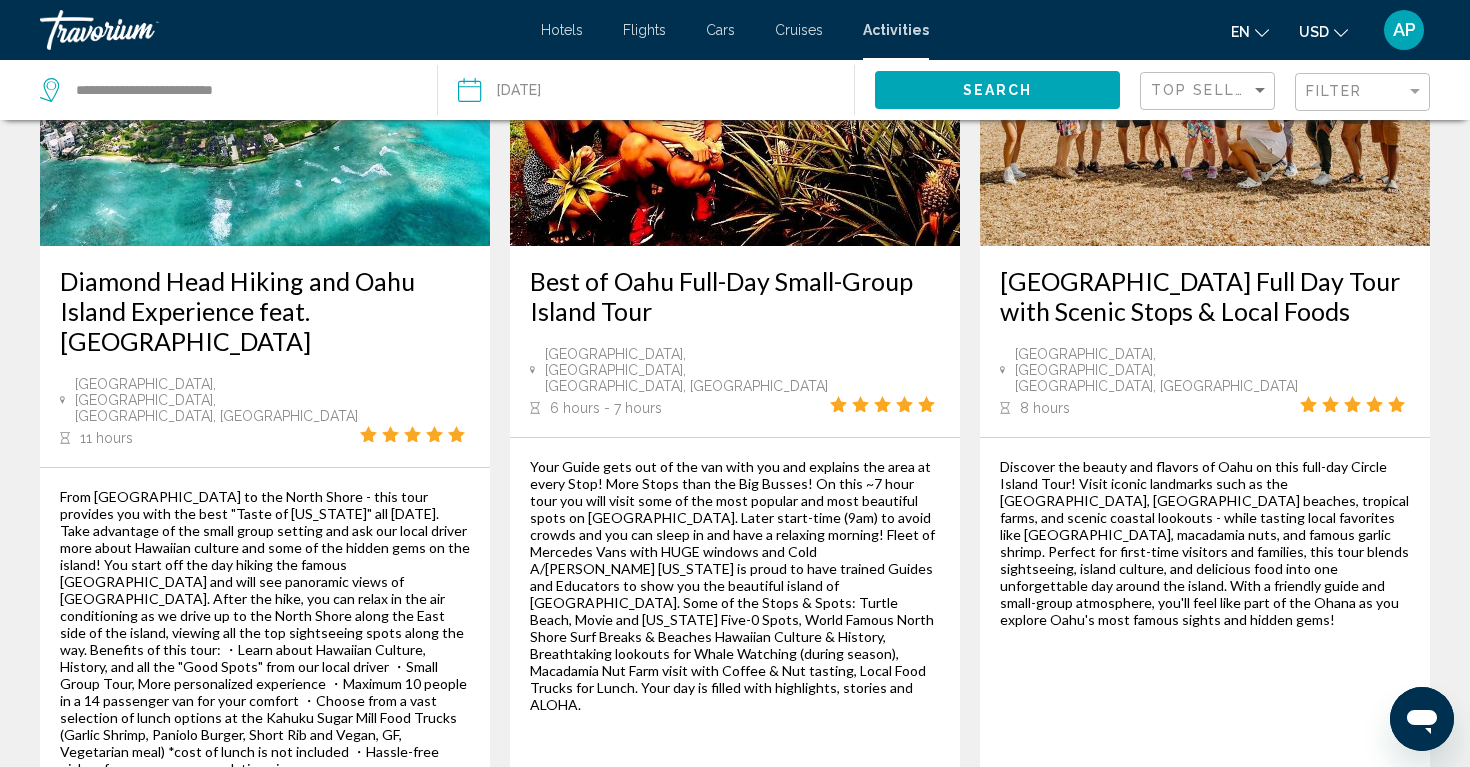scroll, scrollTop: 3178, scrollLeft: 0, axis: vertical 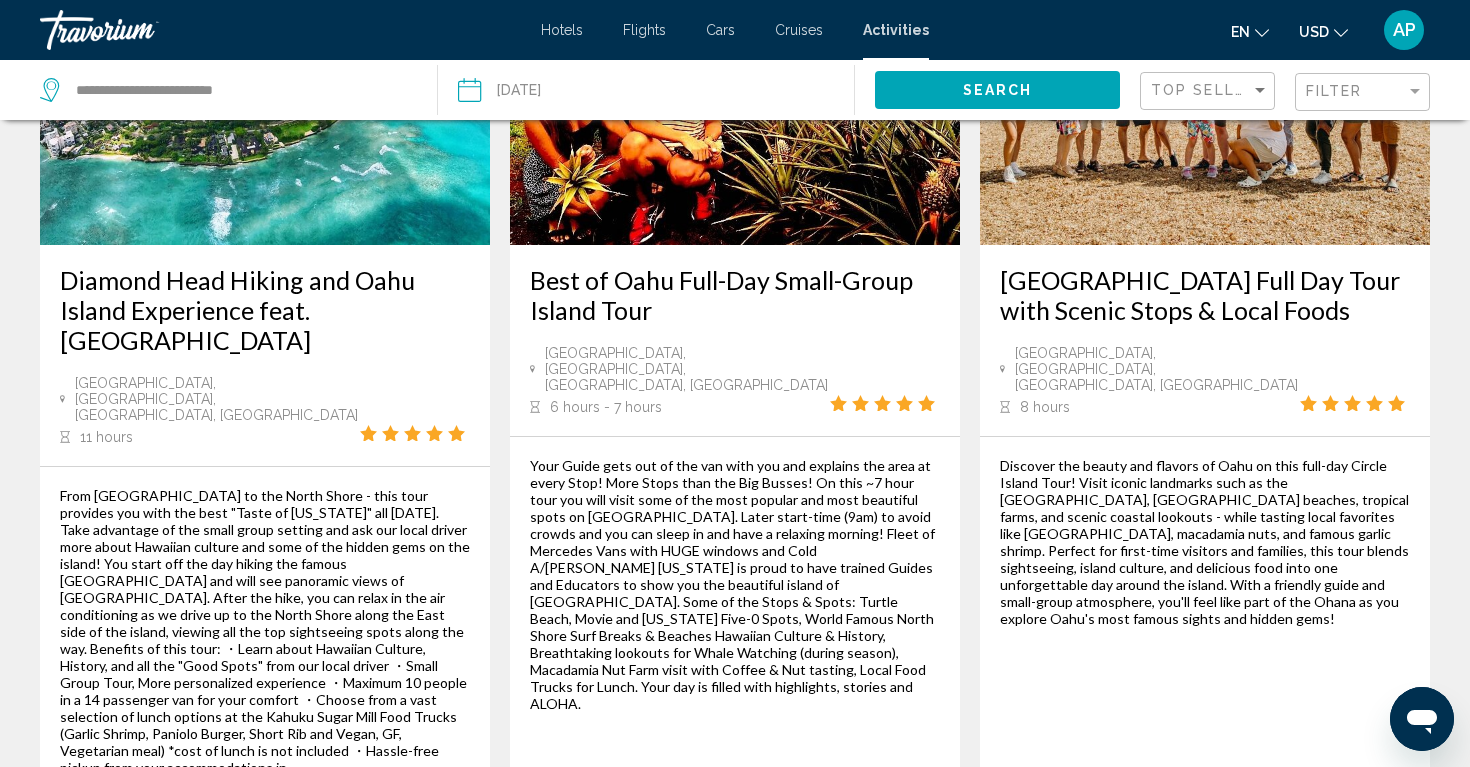 click on "..." at bounding box center [875, 940] 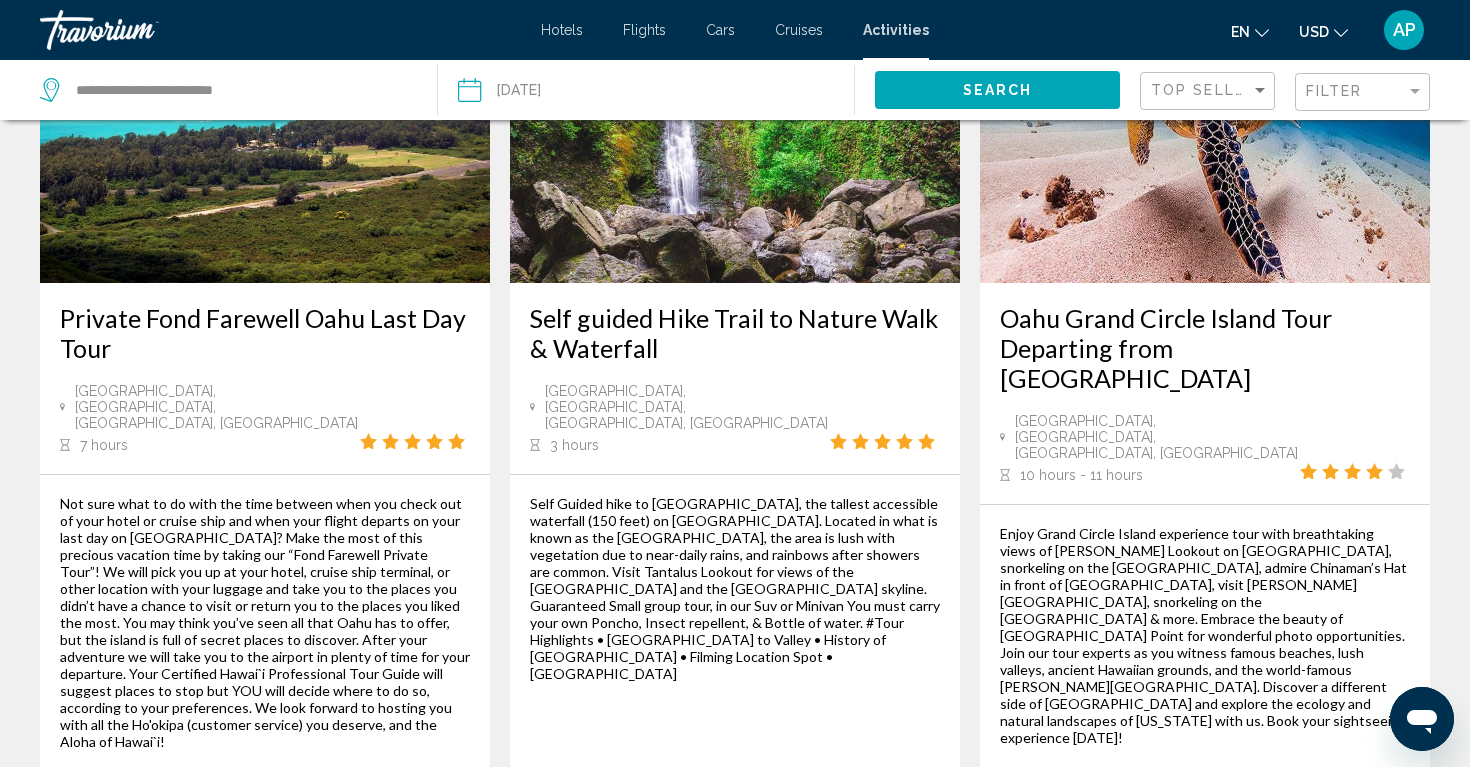 scroll, scrollTop: 3203, scrollLeft: 0, axis: vertical 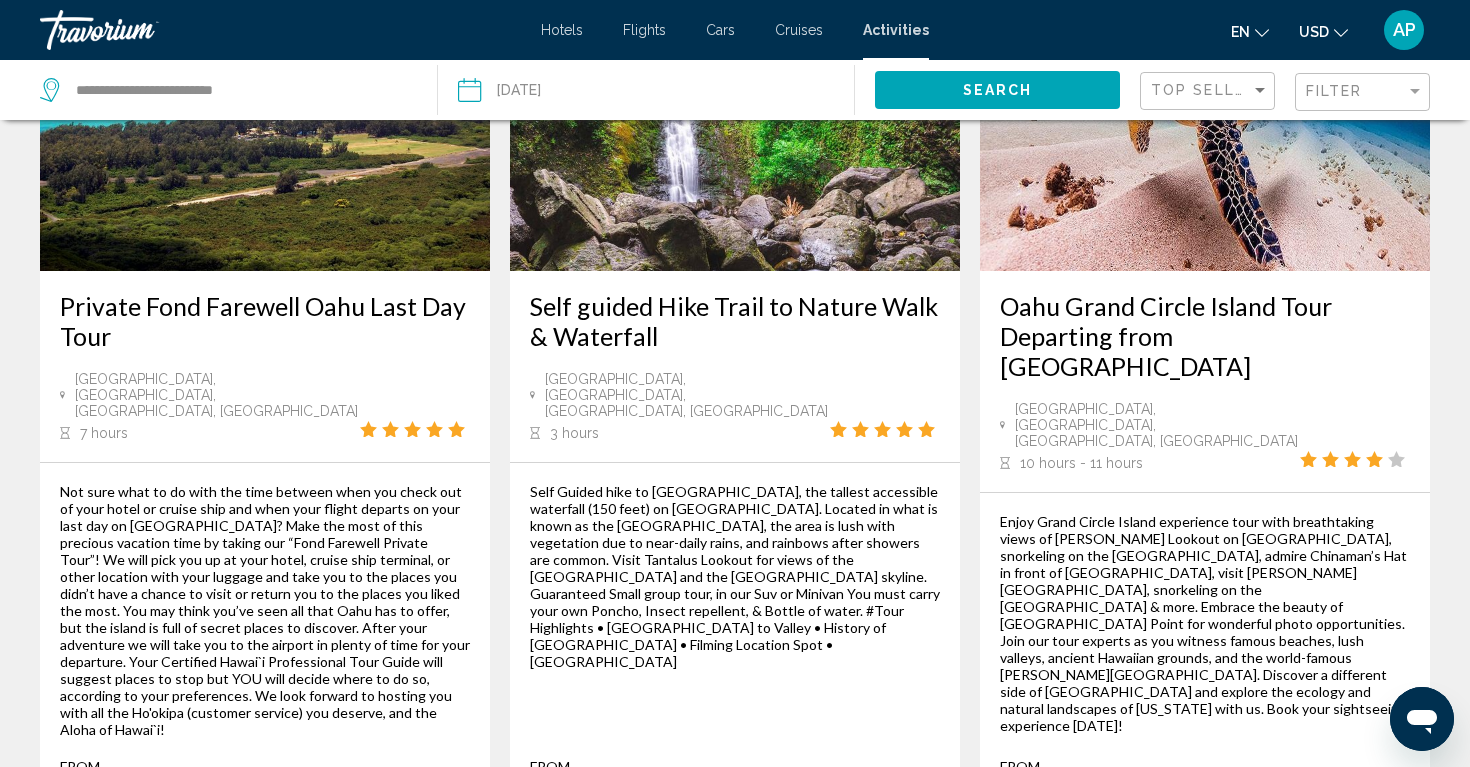 click on "12" at bounding box center [805, 885] 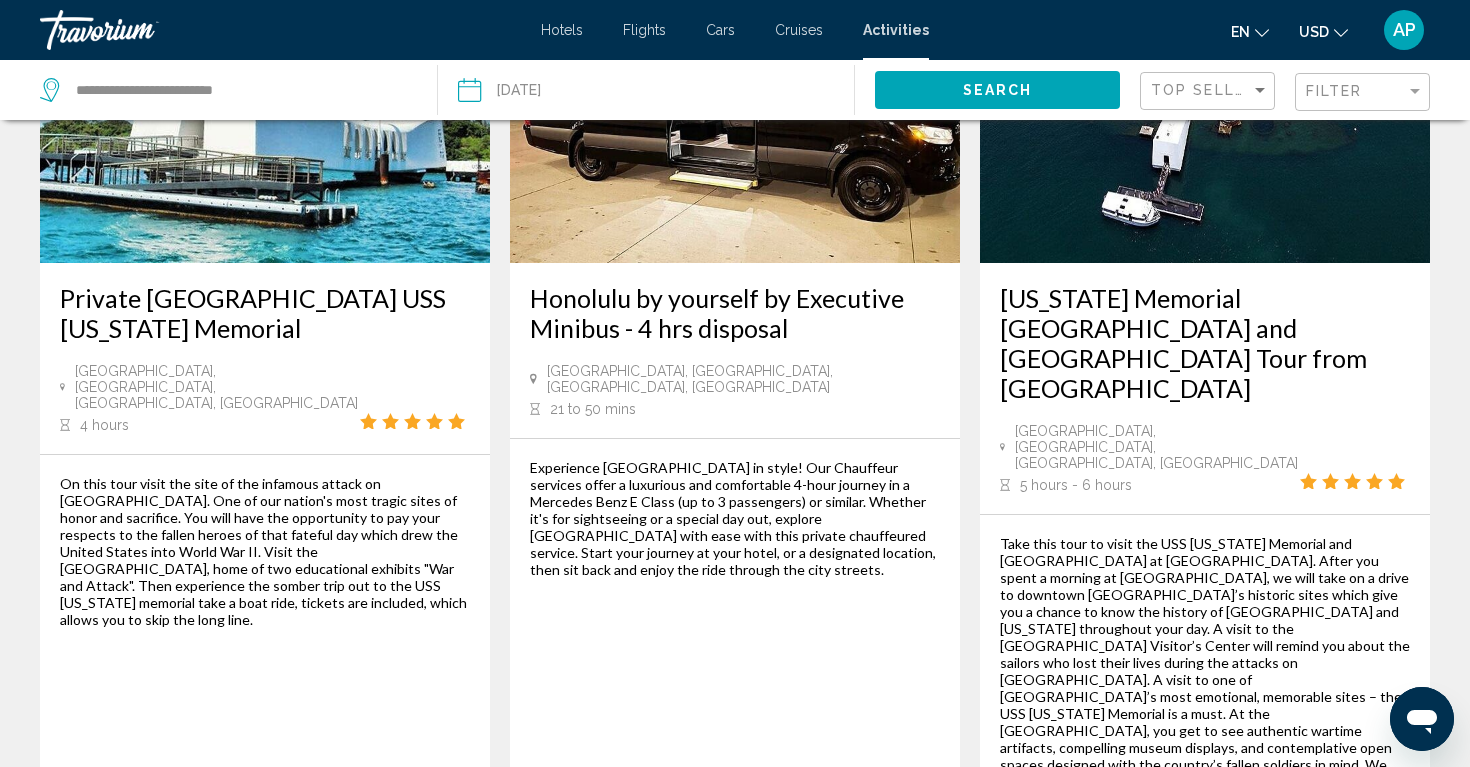 scroll, scrollTop: 3245, scrollLeft: 0, axis: vertical 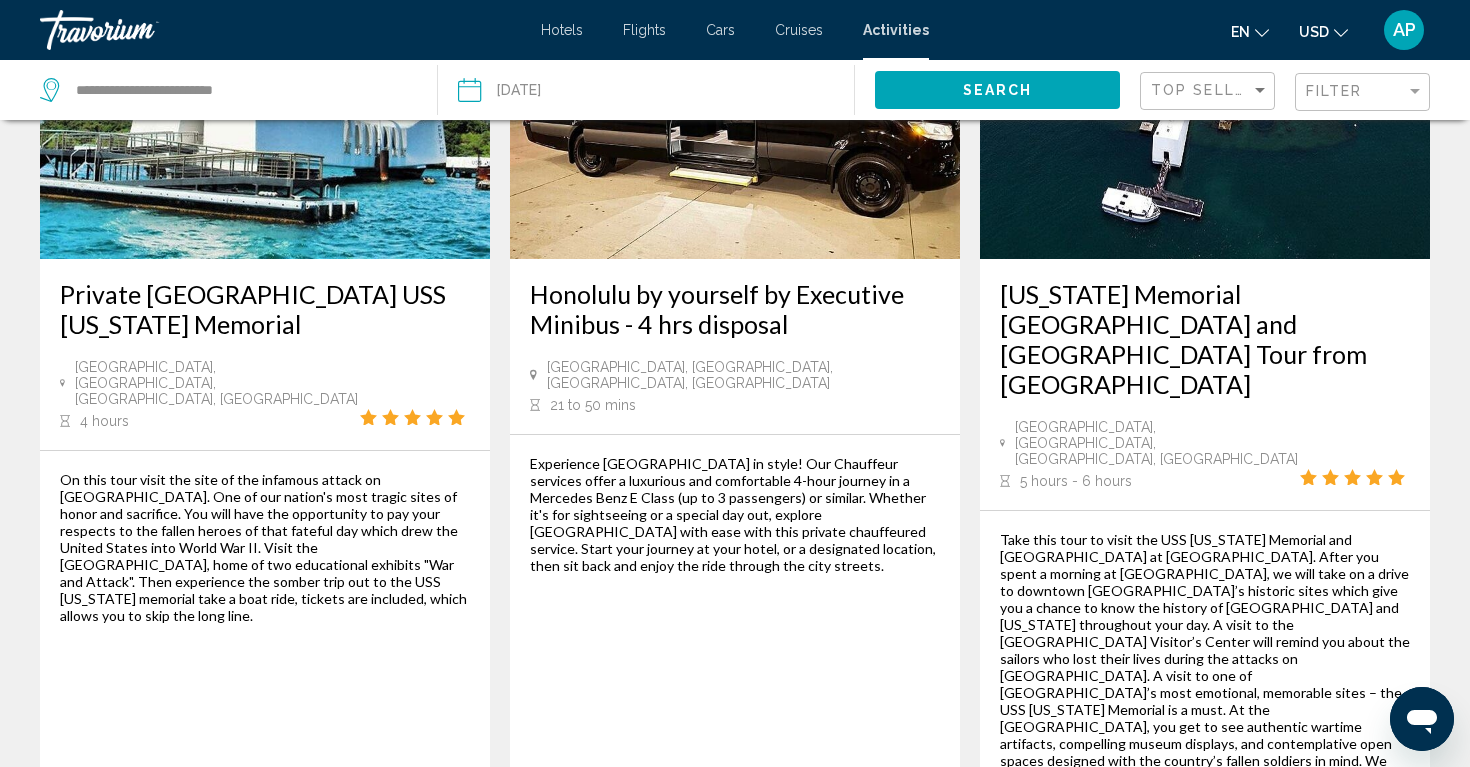 click on "13" at bounding box center [805, 1001] 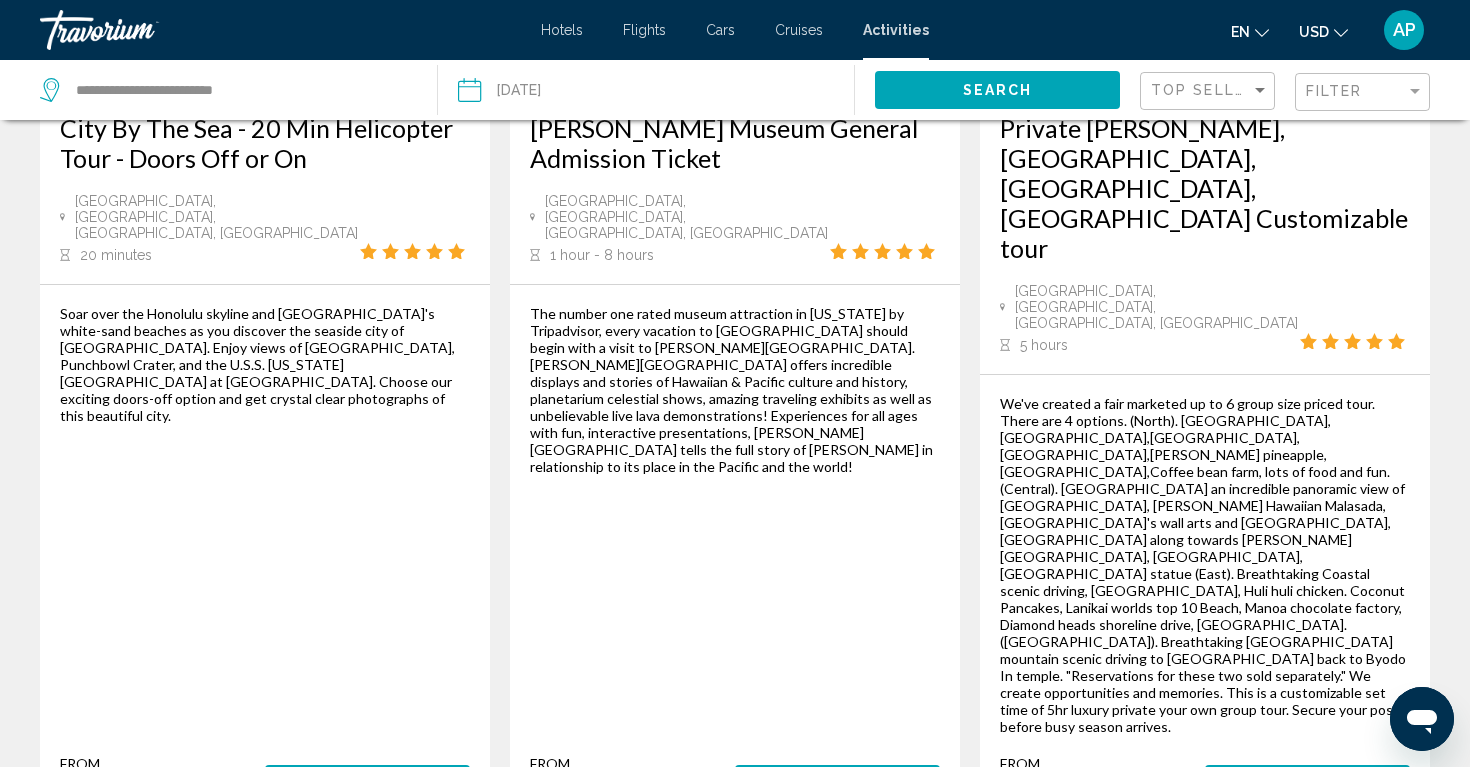 scroll, scrollTop: 3230, scrollLeft: 0, axis: vertical 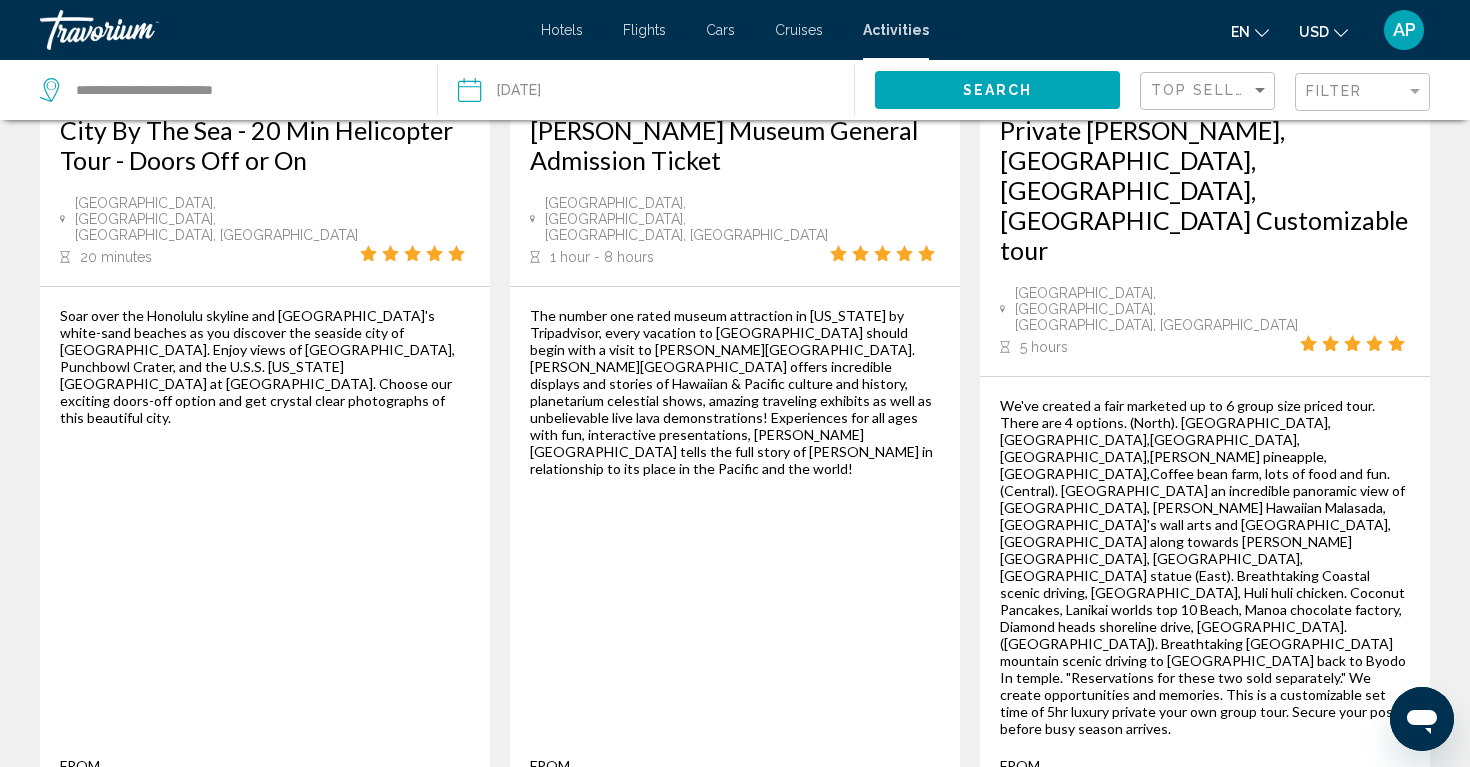 click on "..." at bounding box center [875, 884] 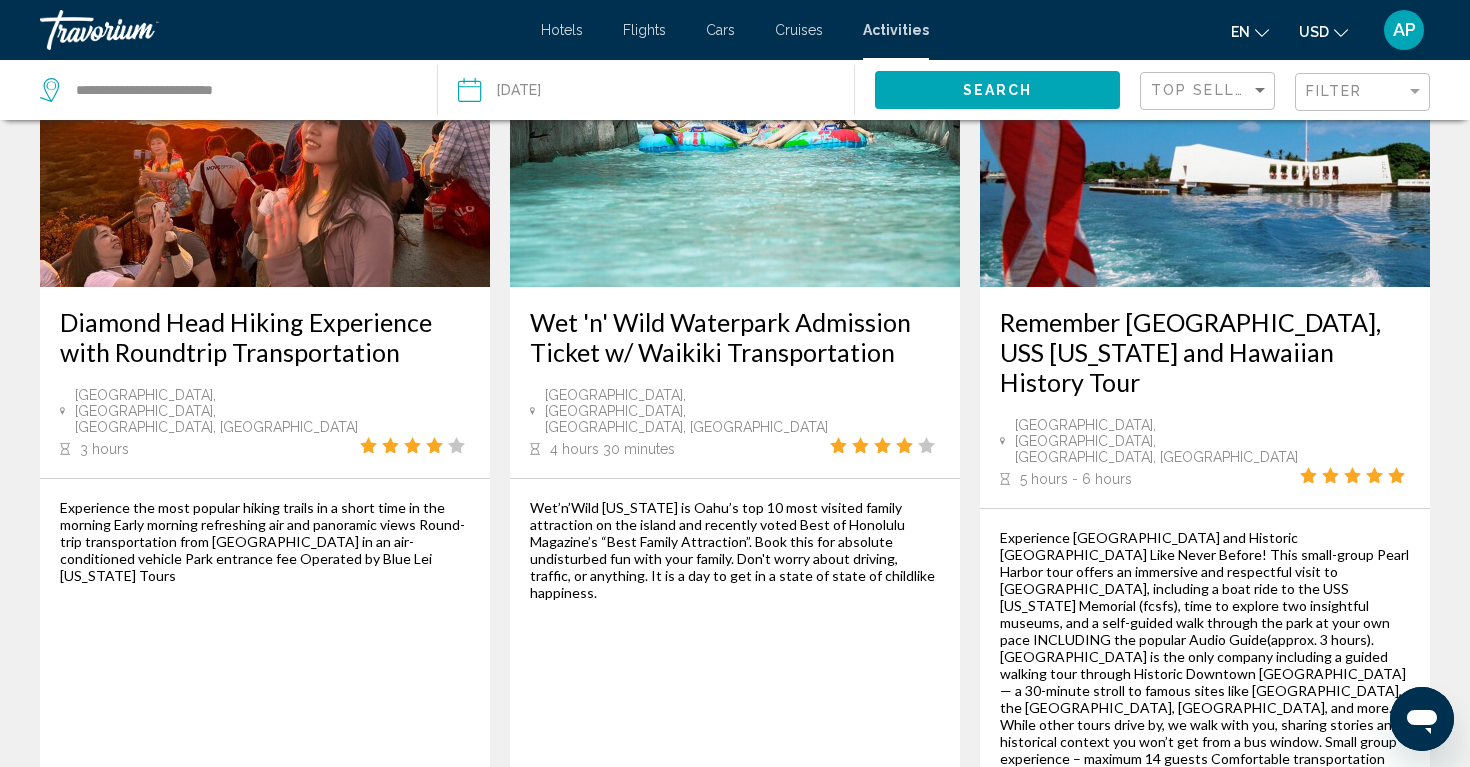 scroll, scrollTop: 3100, scrollLeft: 0, axis: vertical 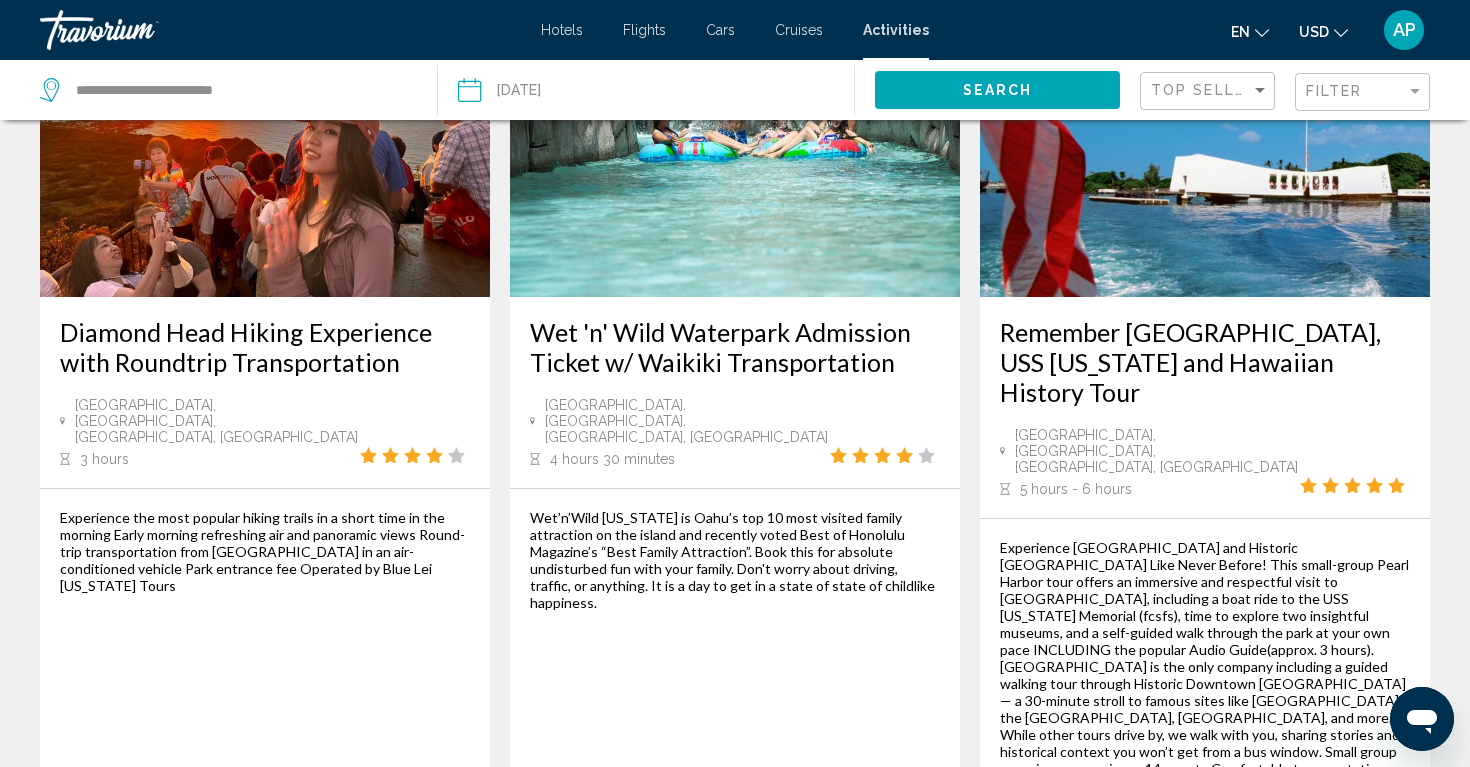 click on "16" at bounding box center (805, 992) 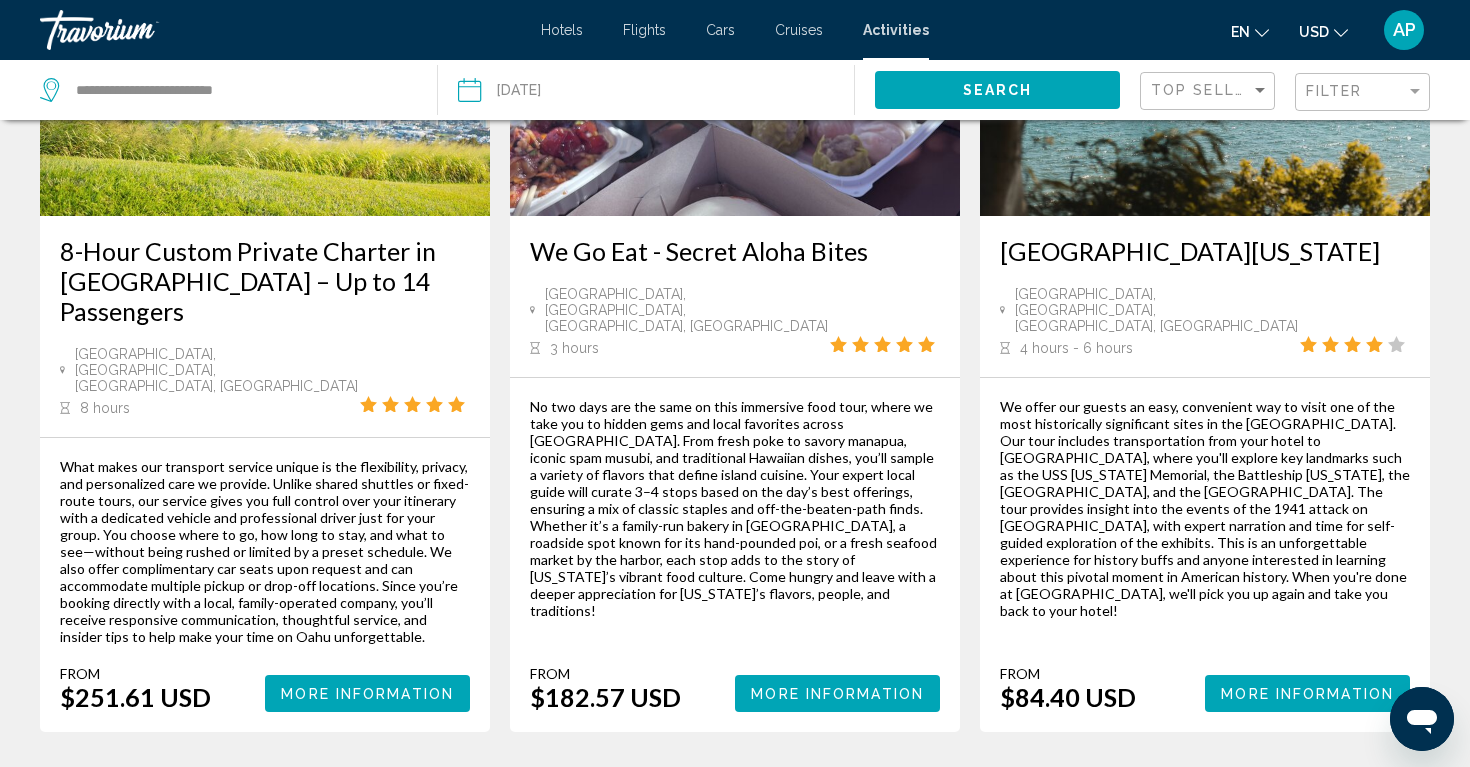 scroll, scrollTop: 3013, scrollLeft: 0, axis: vertical 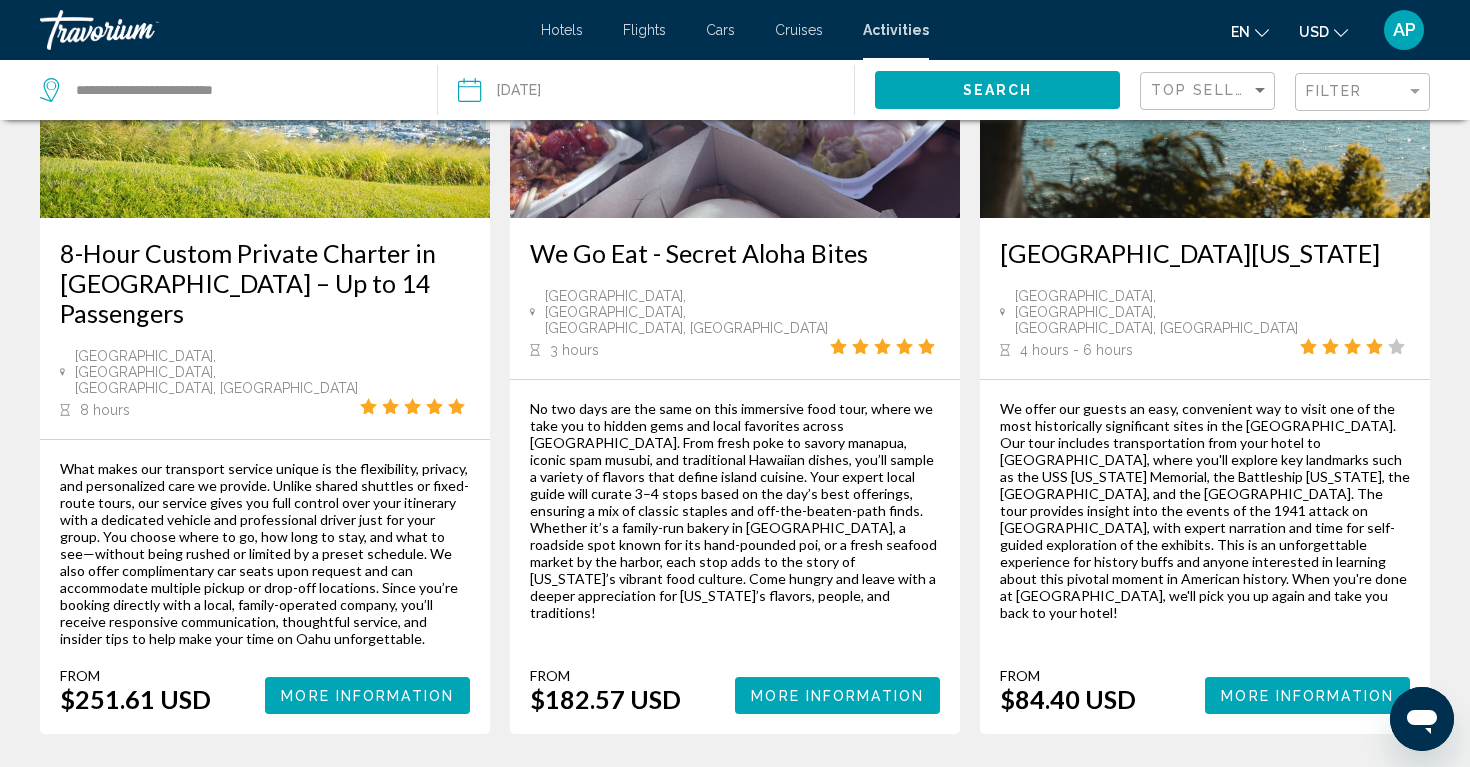 click on "17" at bounding box center [805, 794] 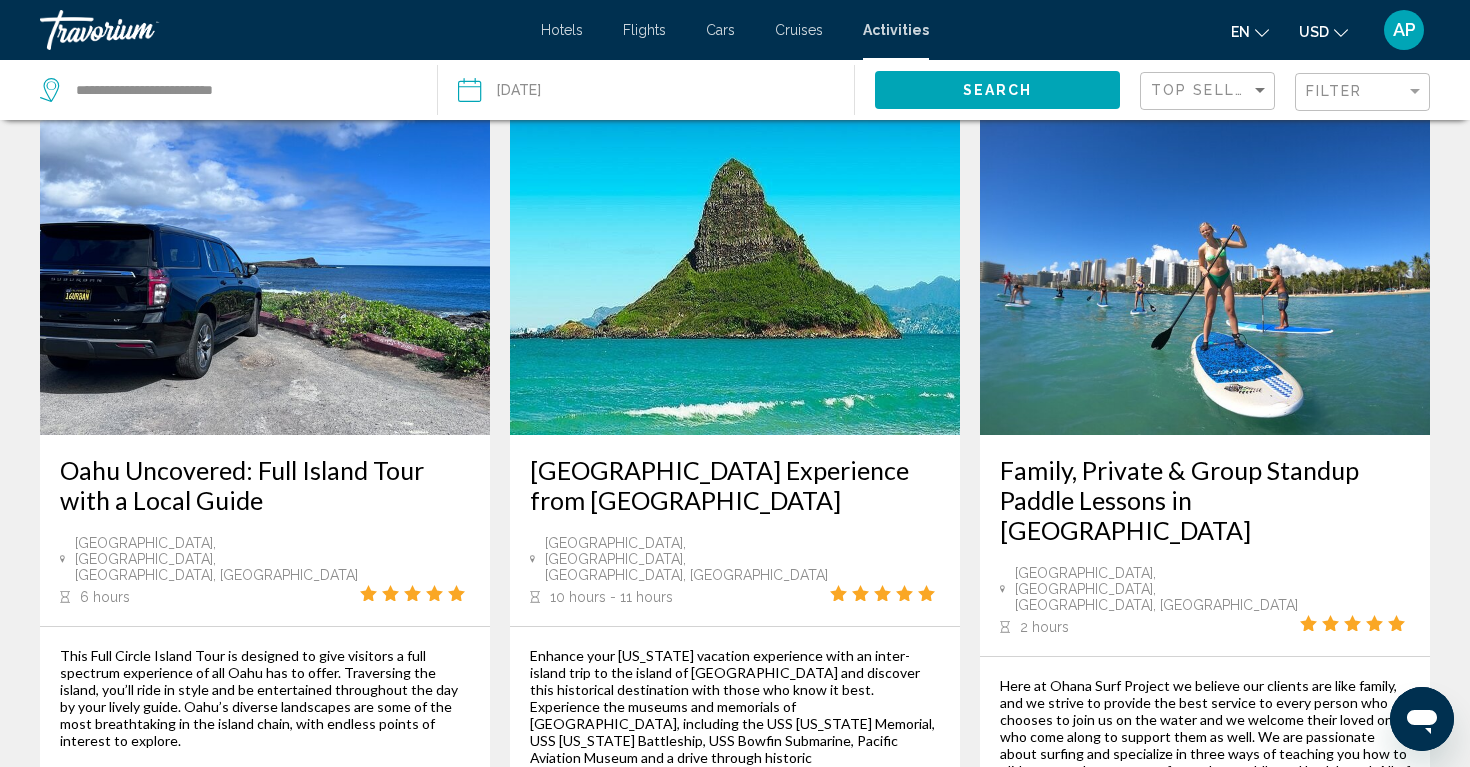 scroll, scrollTop: 1007, scrollLeft: 0, axis: vertical 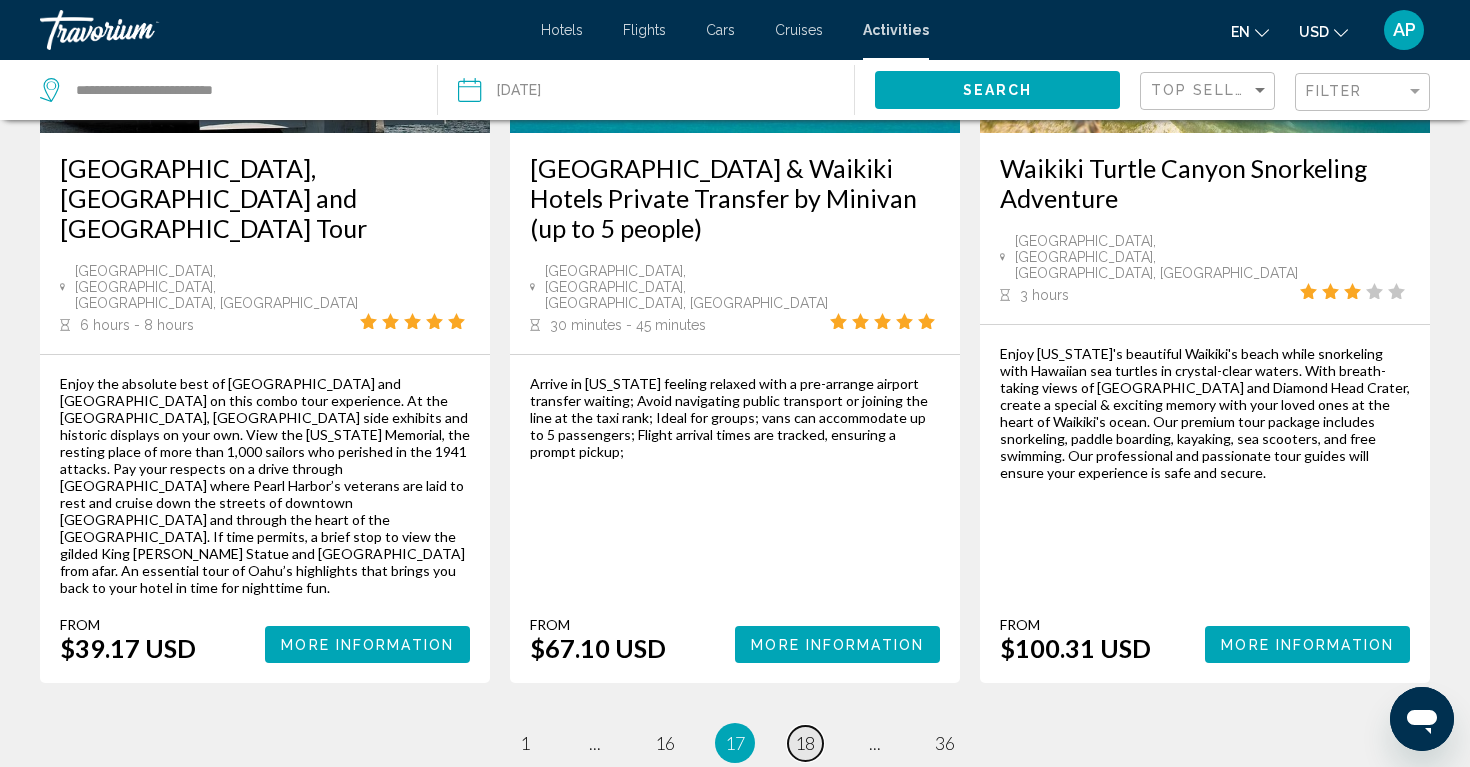 click on "18" at bounding box center [805, 743] 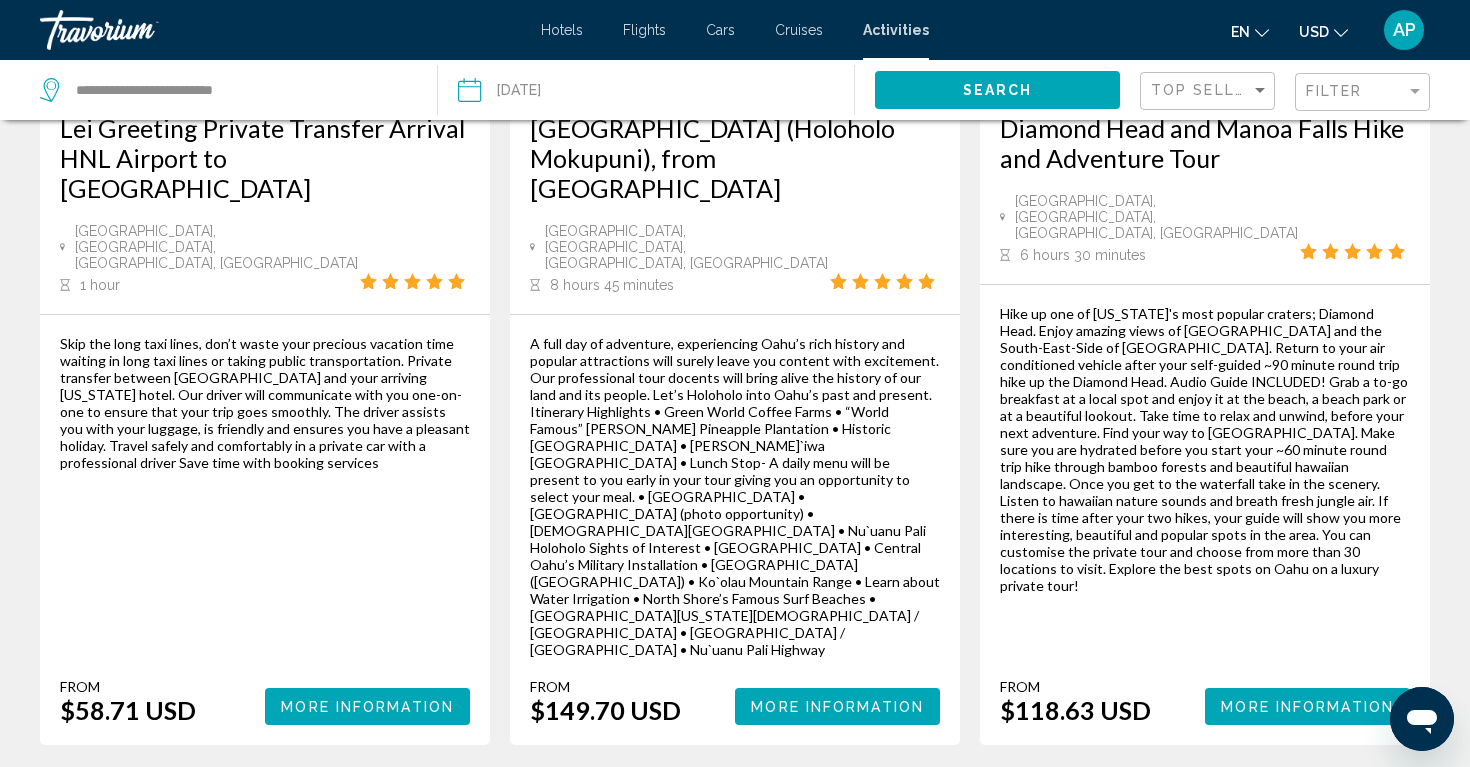 scroll, scrollTop: 3162, scrollLeft: 0, axis: vertical 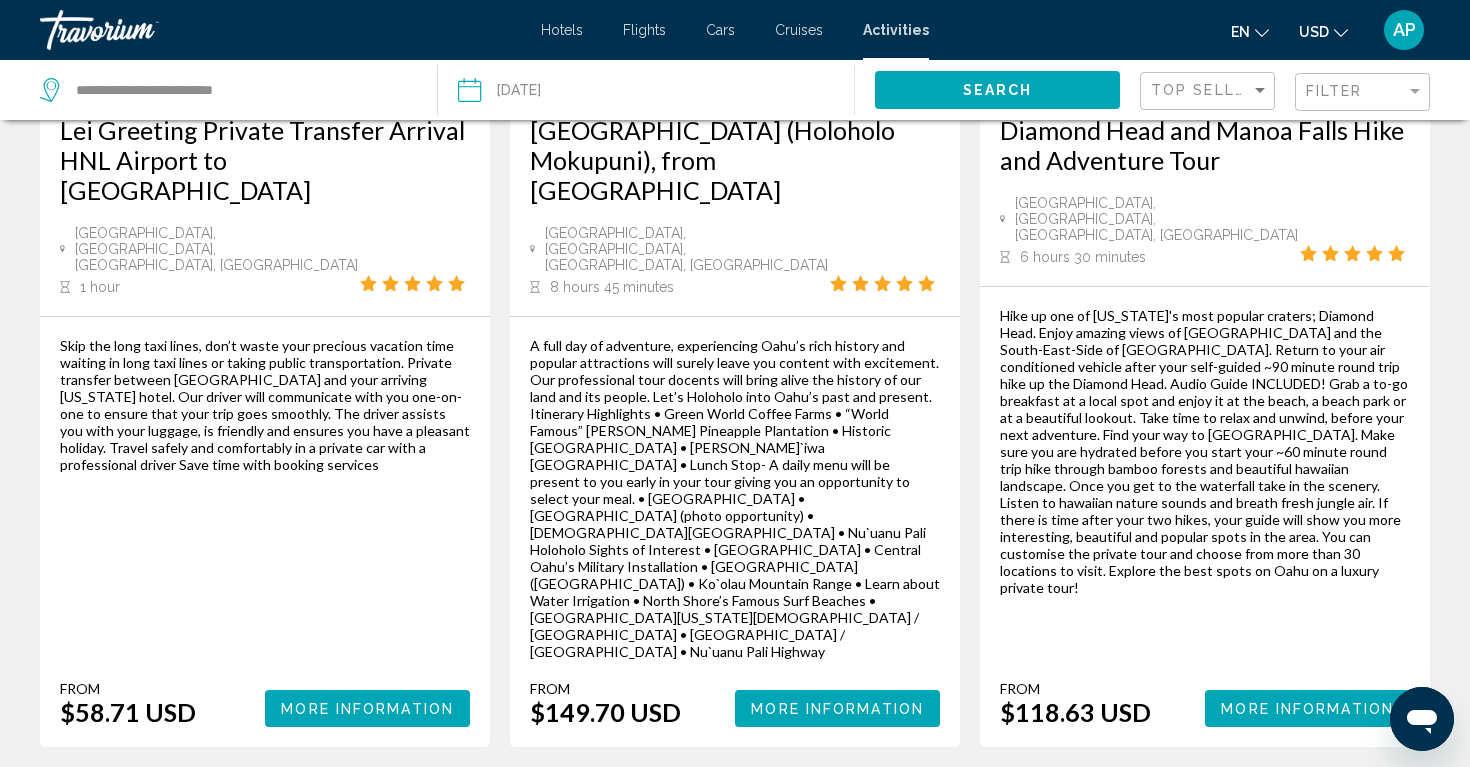 click on "19" at bounding box center (805, 807) 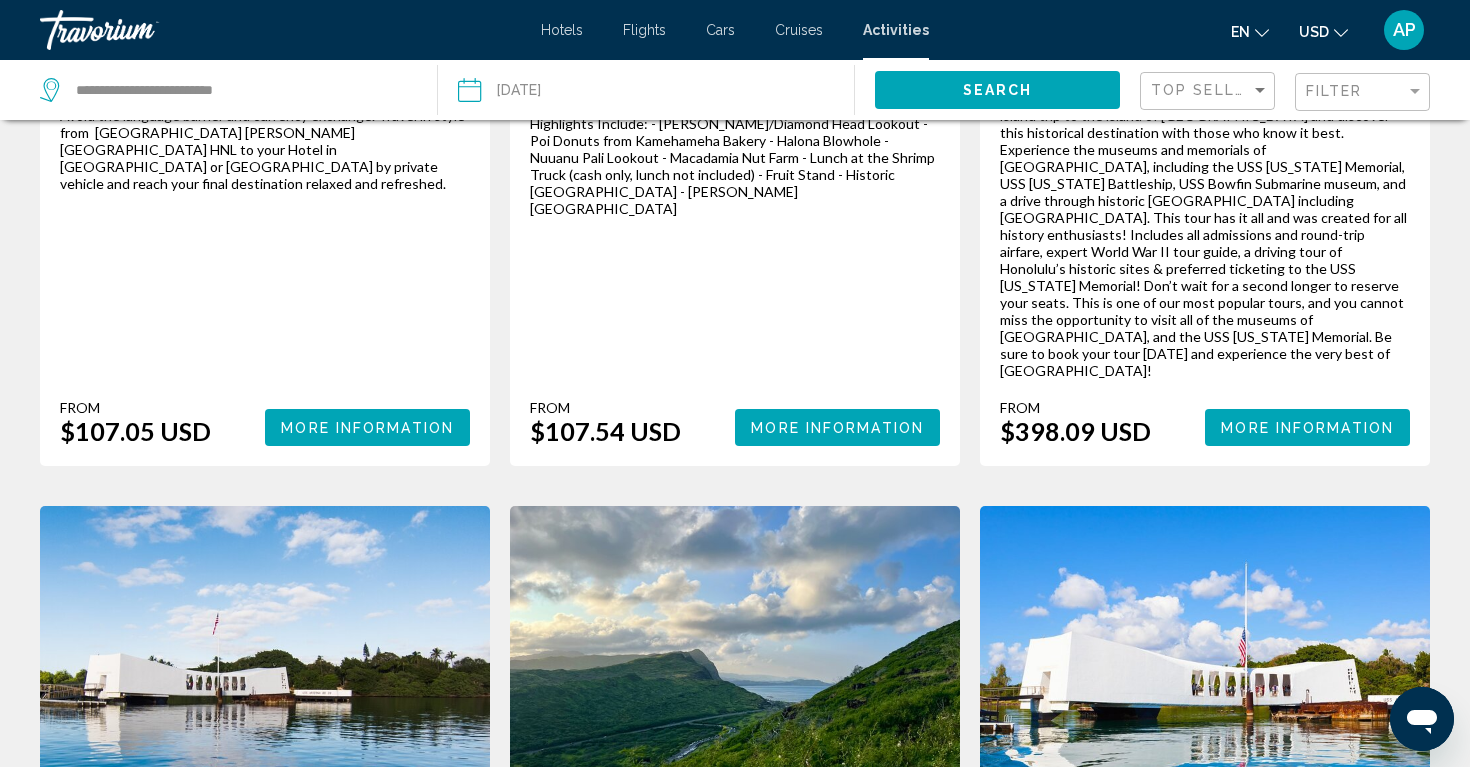 scroll, scrollTop: 2607, scrollLeft: 0, axis: vertical 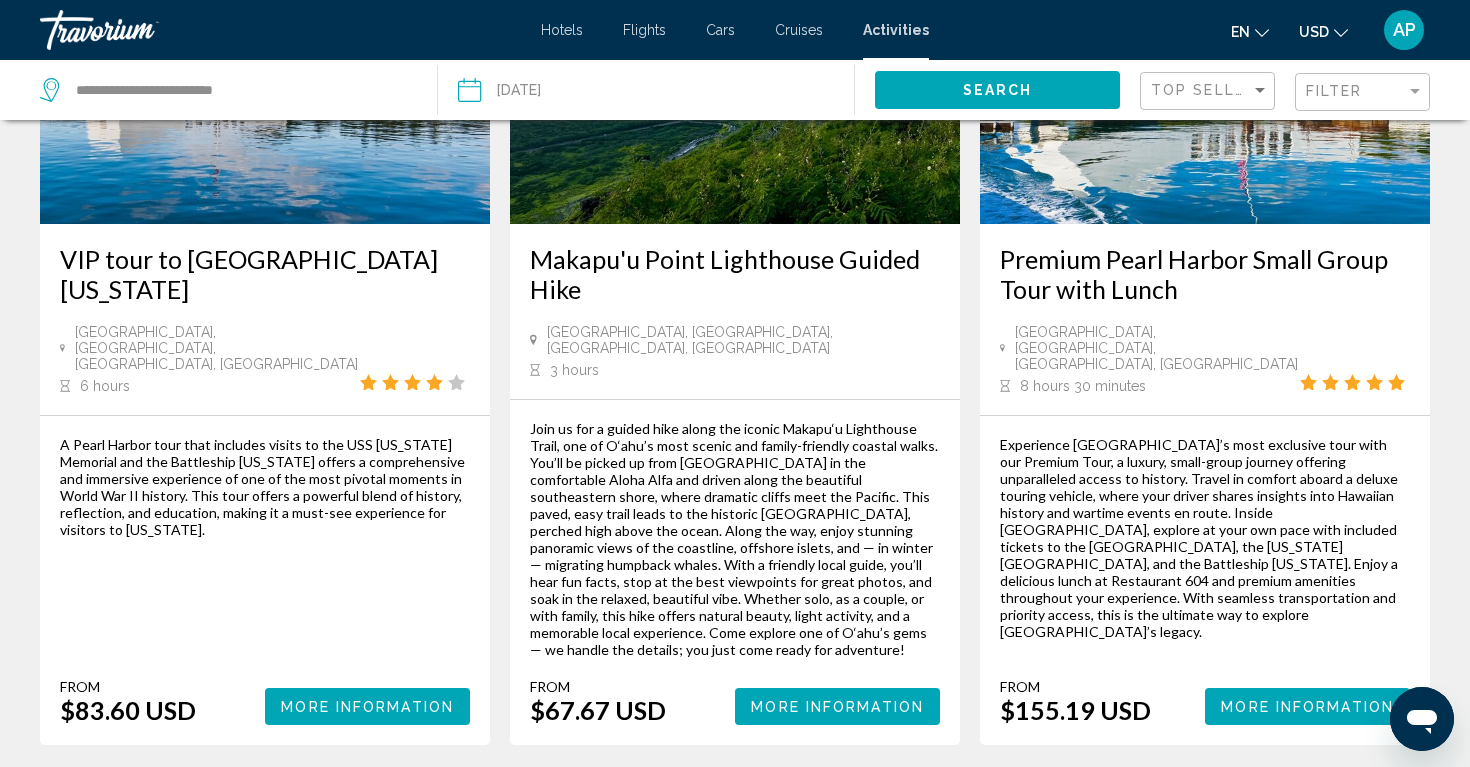 click on "20" at bounding box center [805, 805] 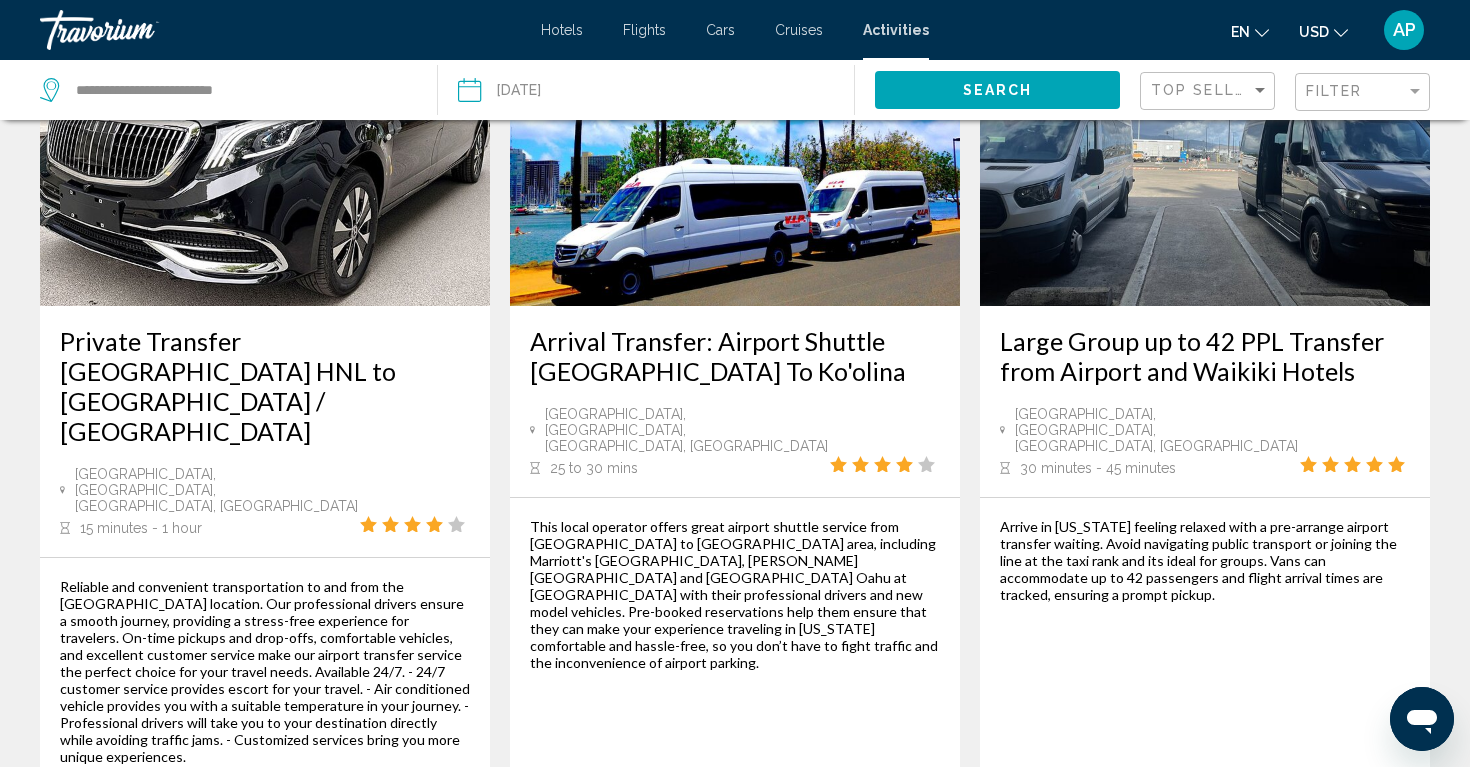 scroll, scrollTop: 3115, scrollLeft: 0, axis: vertical 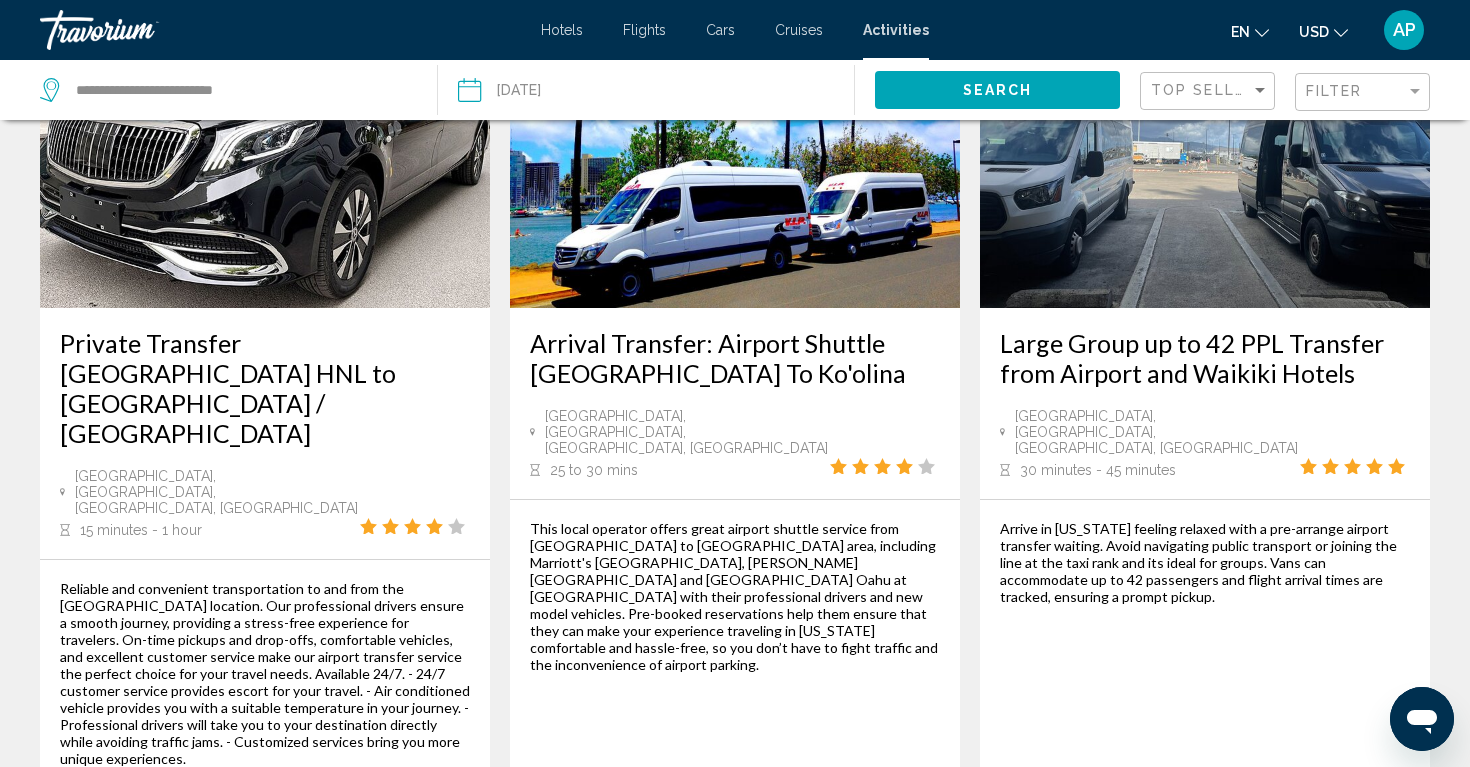 click on "21" at bounding box center (805, 914) 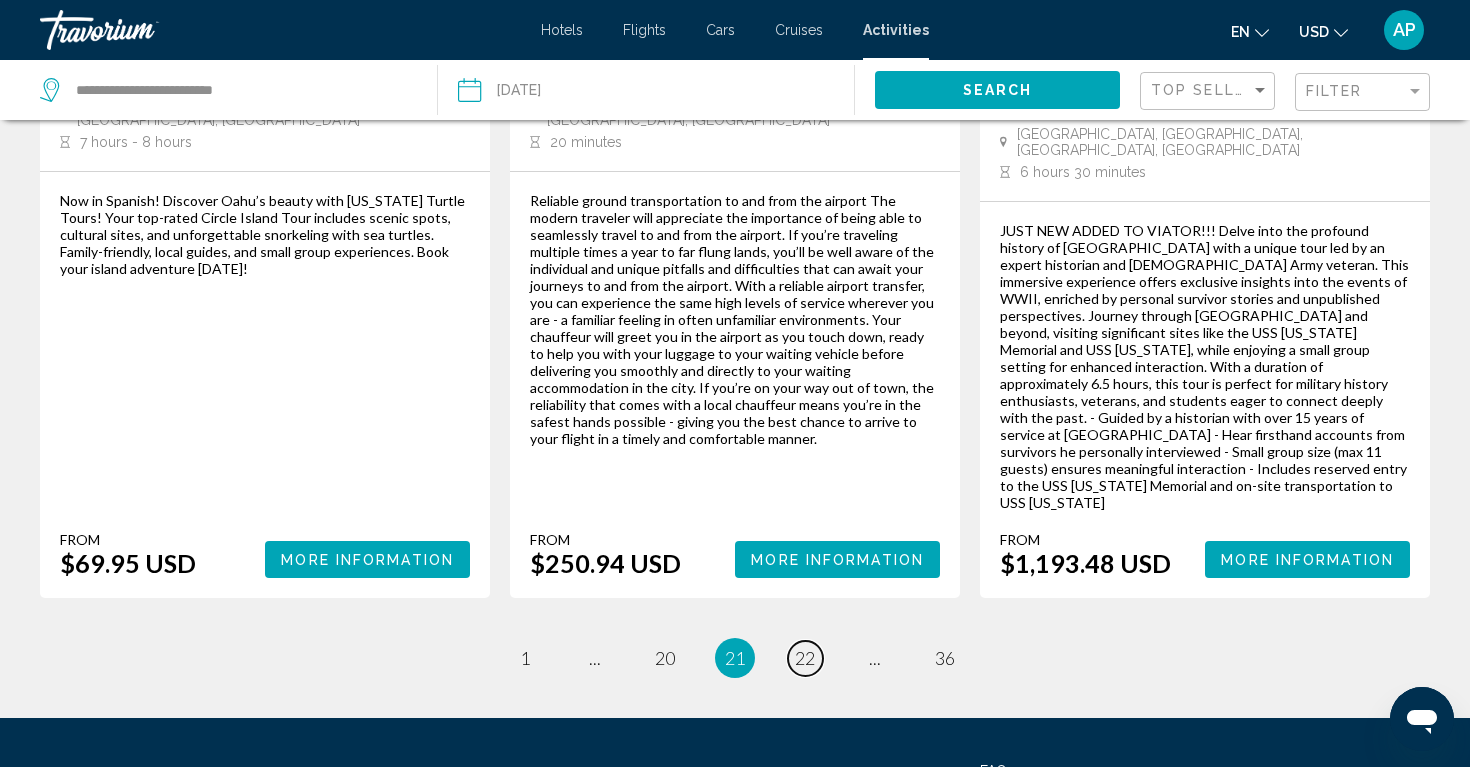 scroll, scrollTop: 3132, scrollLeft: 0, axis: vertical 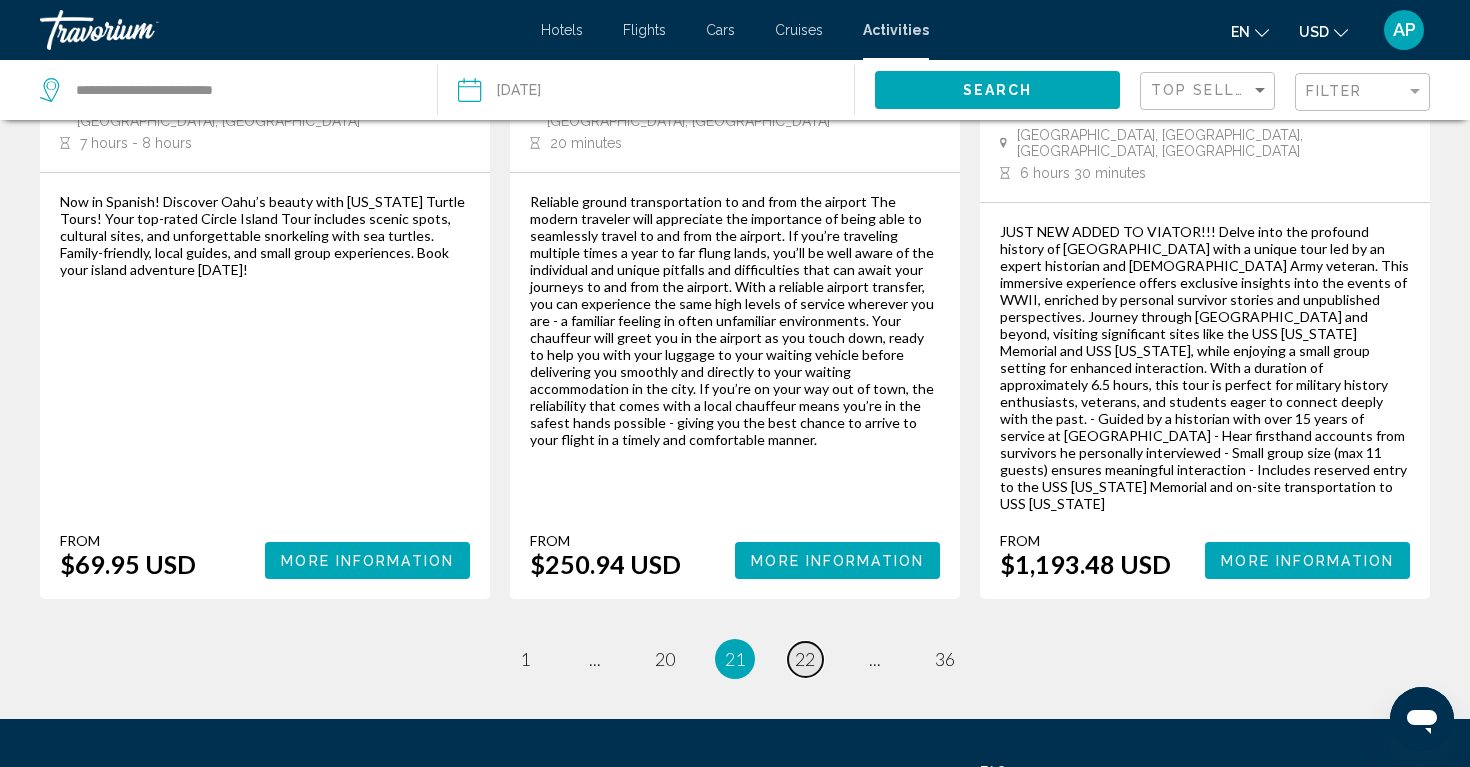 click on "22" at bounding box center [805, 659] 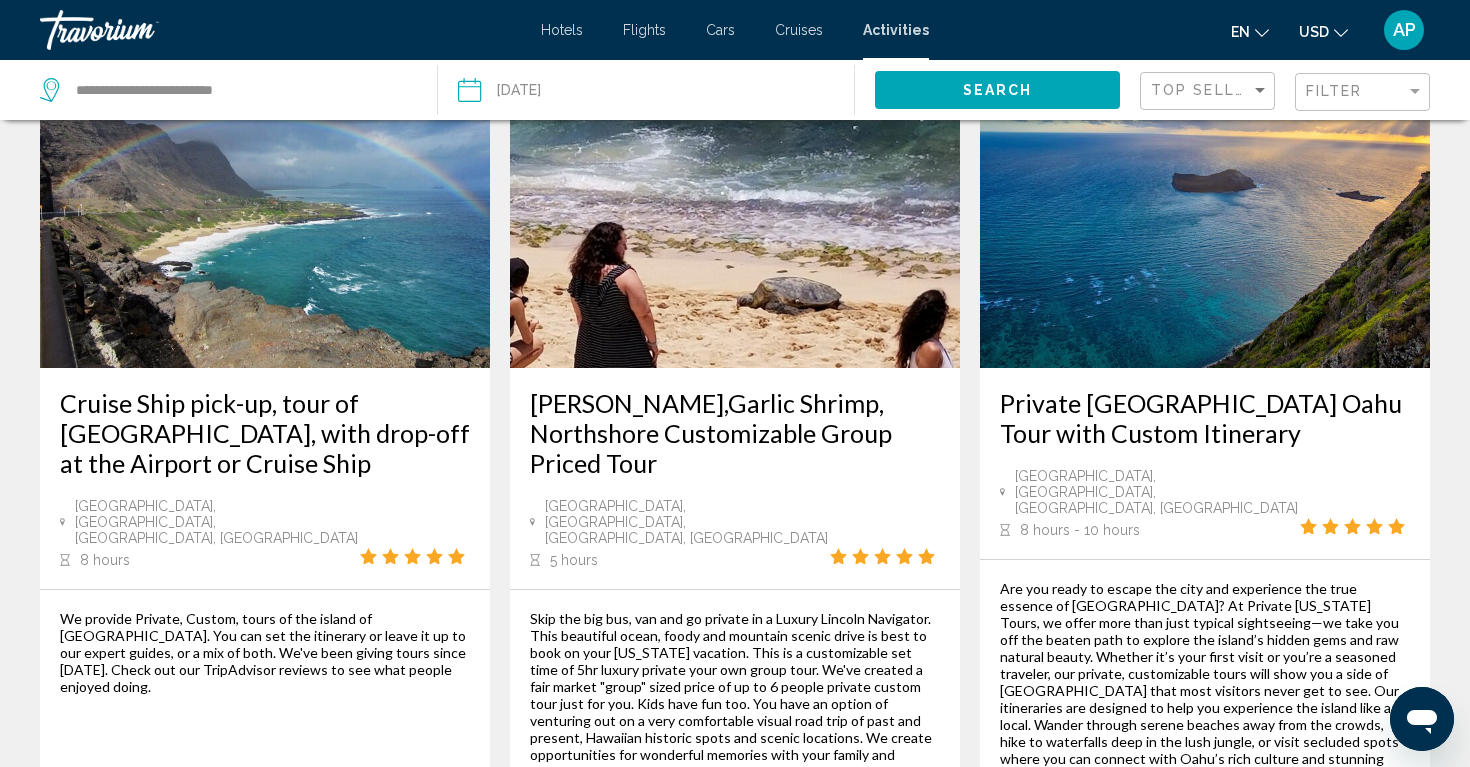 scroll, scrollTop: 3252, scrollLeft: 0, axis: vertical 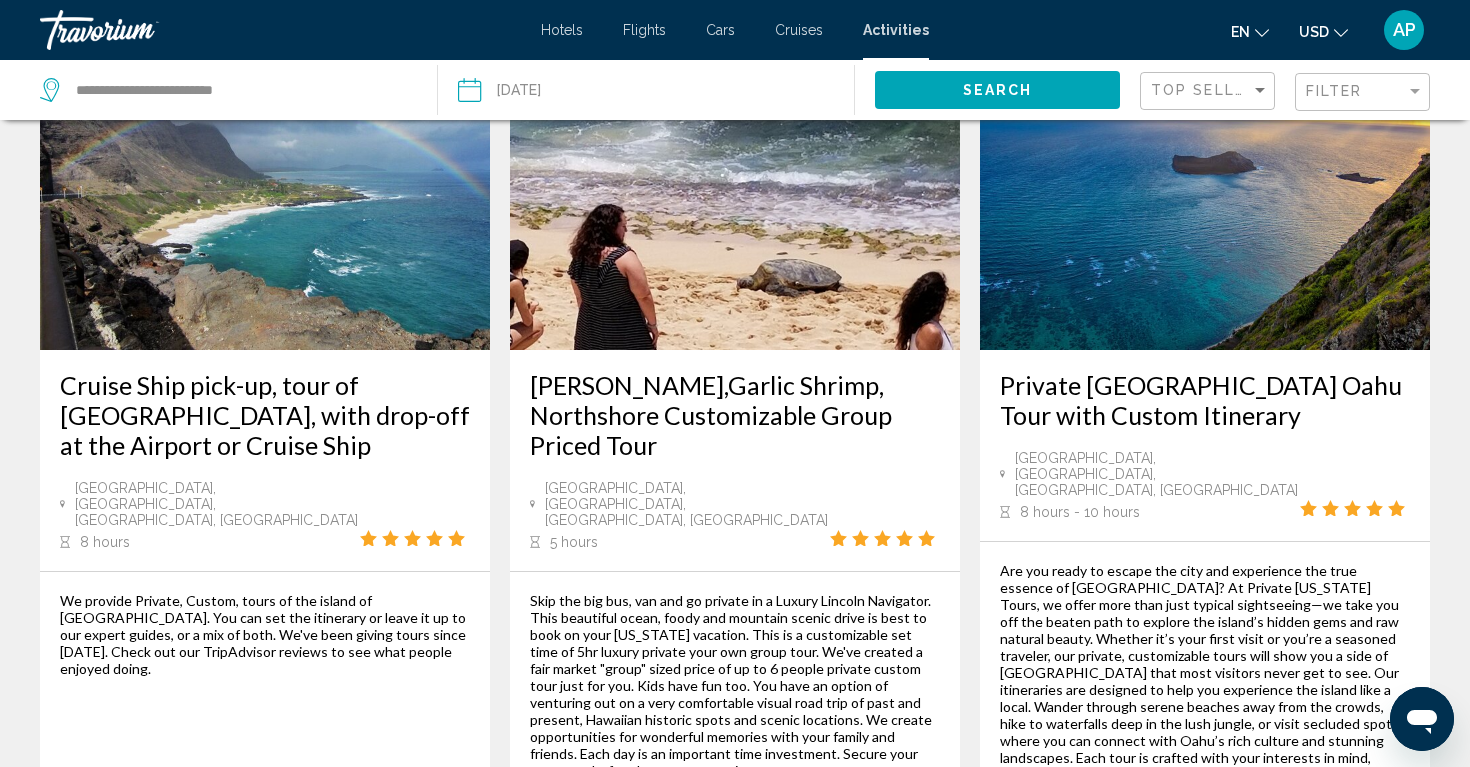 click on "23" at bounding box center (805, 998) 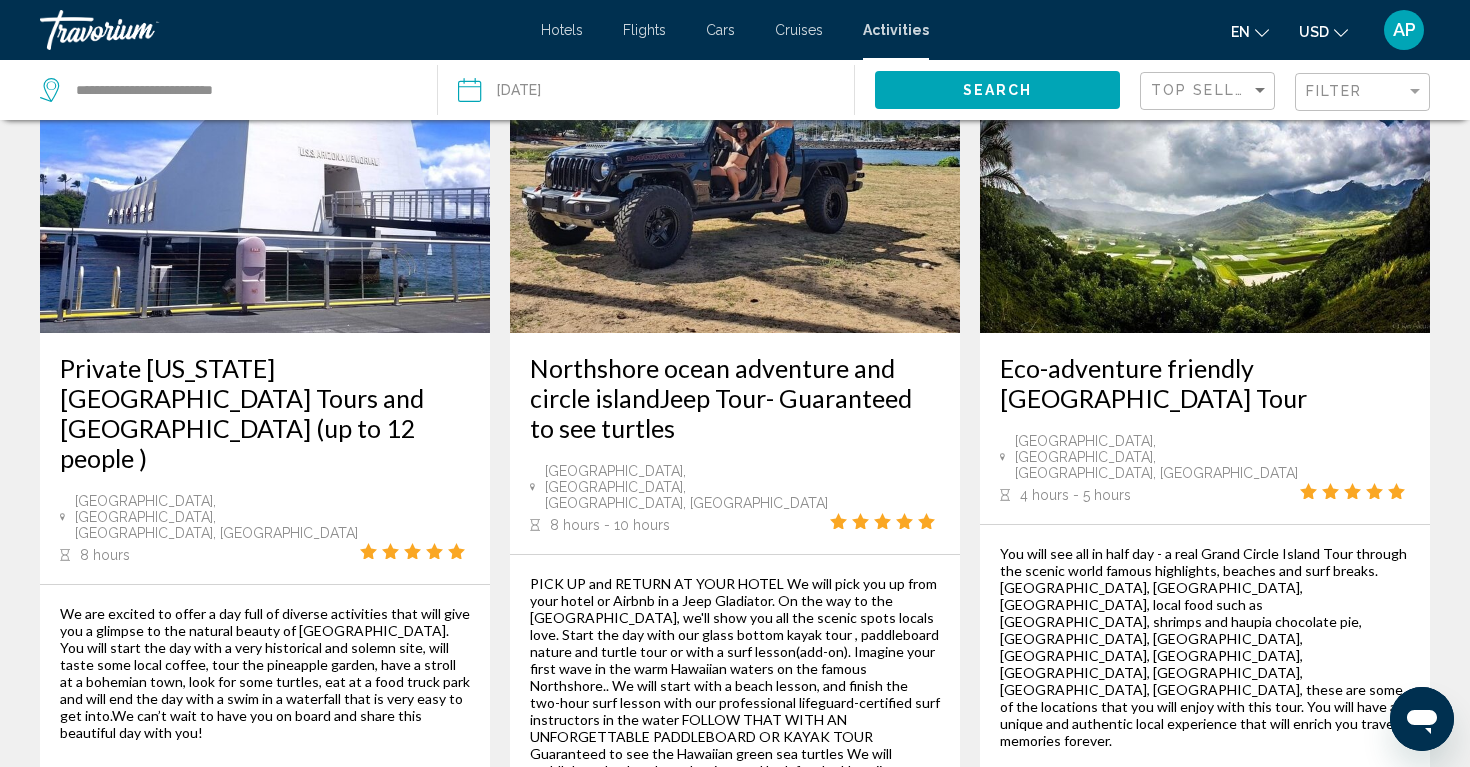scroll, scrollTop: 3069, scrollLeft: 0, axis: vertical 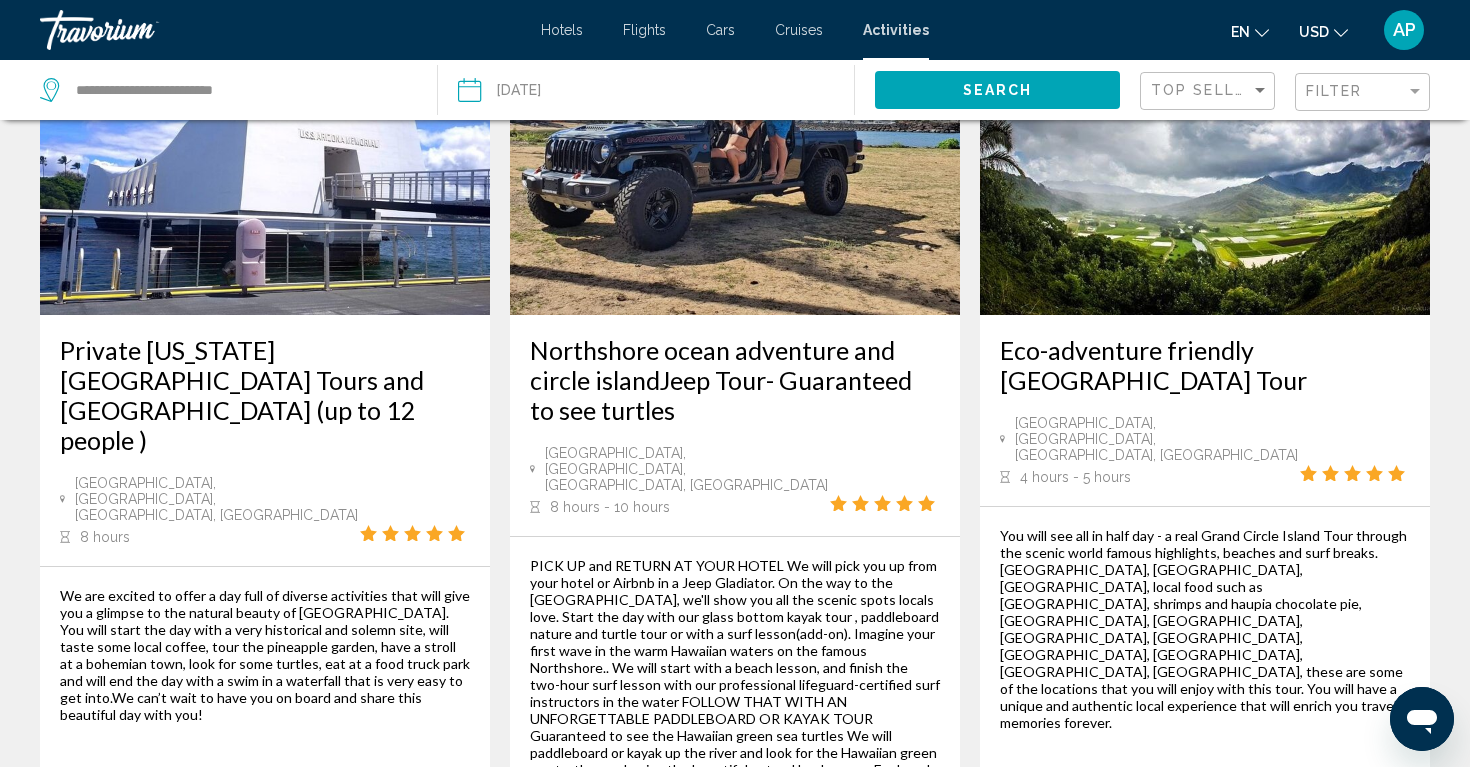 click on "24" at bounding box center (805, 993) 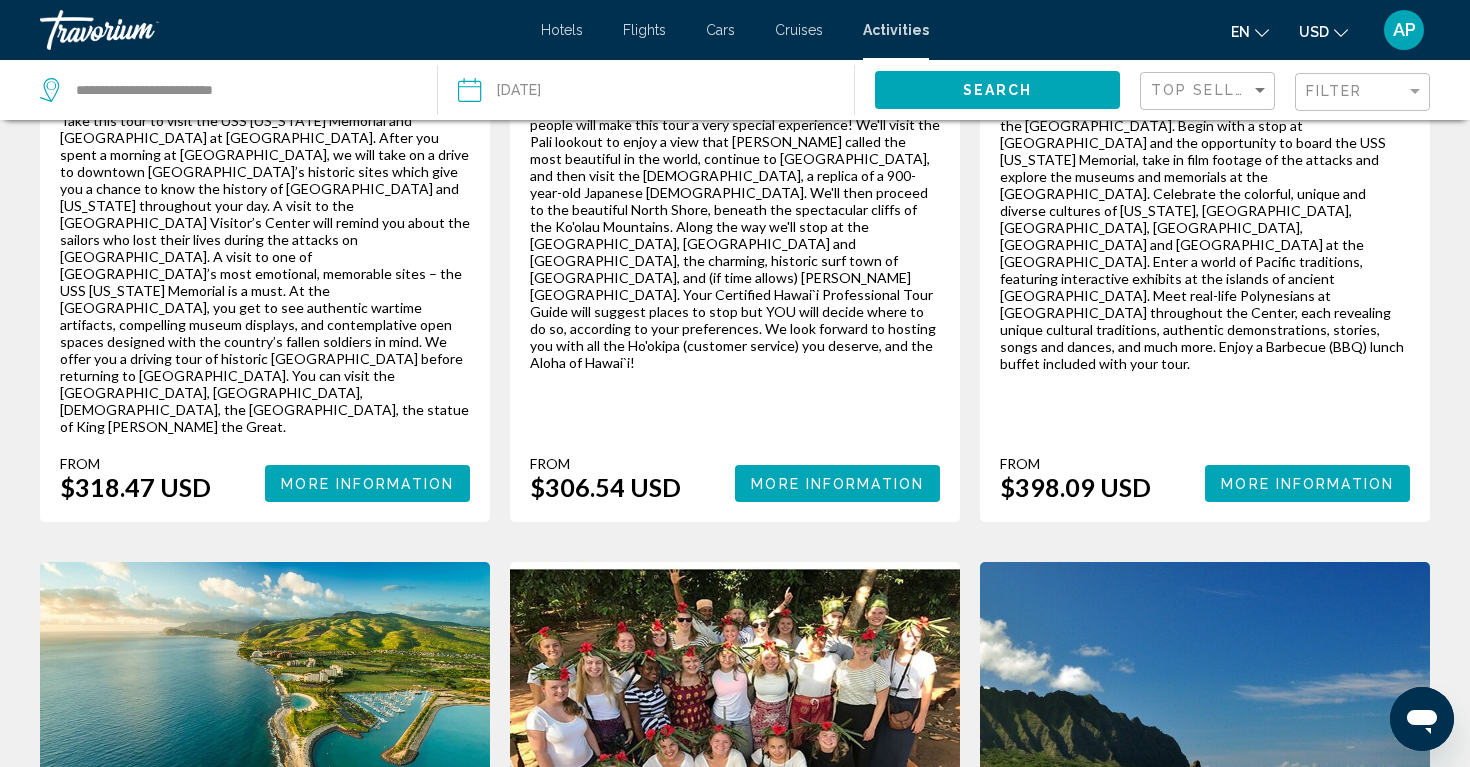 scroll, scrollTop: 2530, scrollLeft: 0, axis: vertical 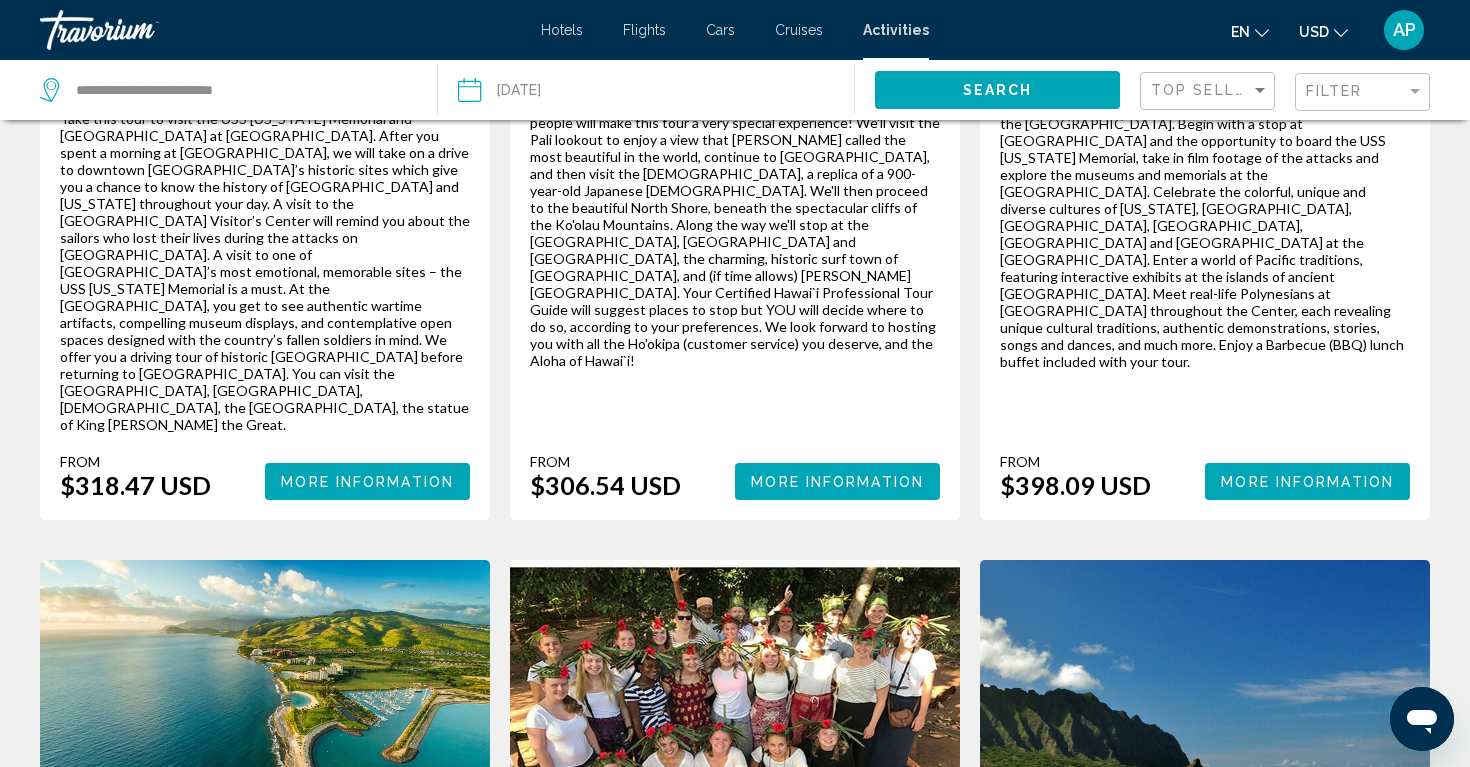click on "Hotels" at bounding box center (562, 30) 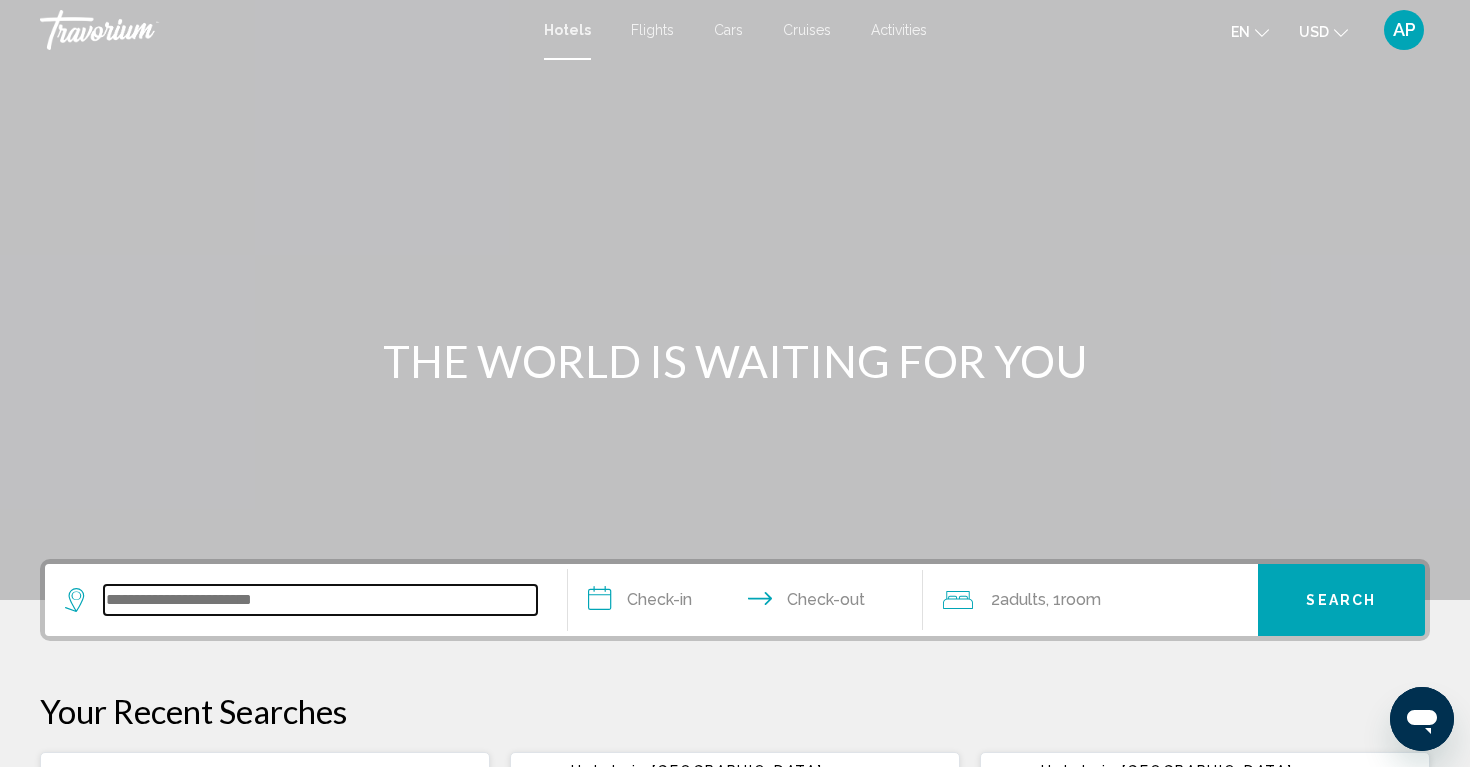 click at bounding box center [320, 600] 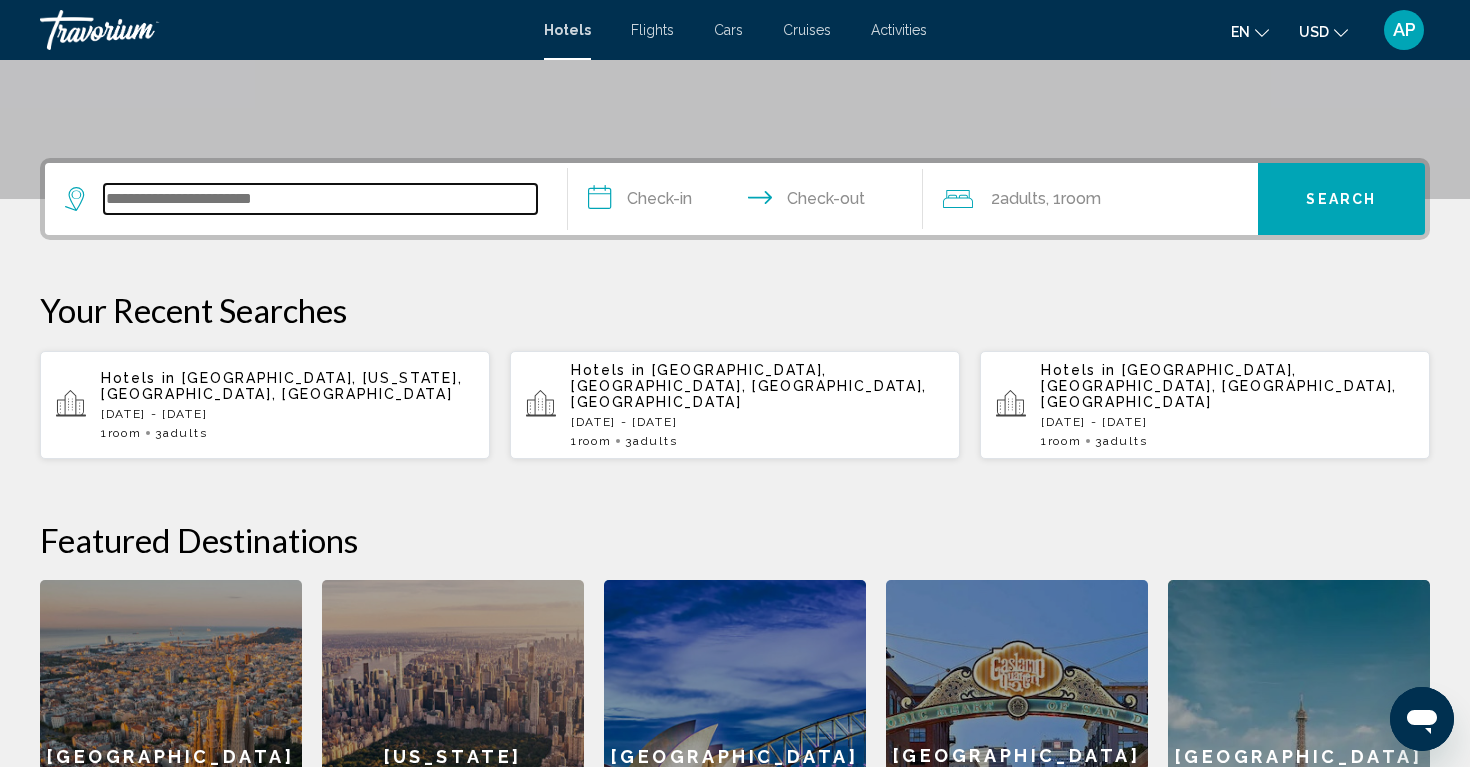 scroll, scrollTop: 494, scrollLeft: 0, axis: vertical 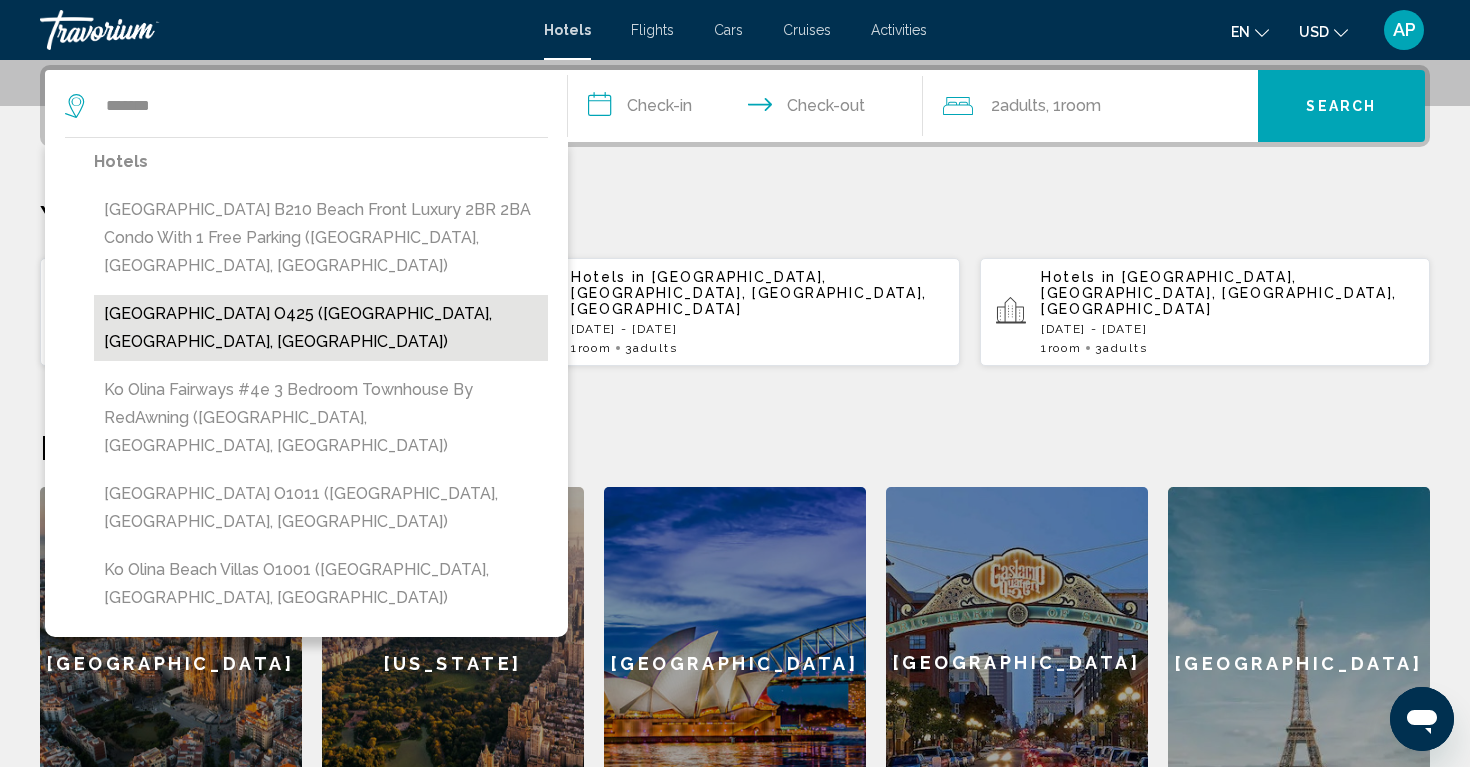 click on "[GEOGRAPHIC_DATA] O425 ([GEOGRAPHIC_DATA], [GEOGRAPHIC_DATA], [GEOGRAPHIC_DATA])" at bounding box center [321, 328] 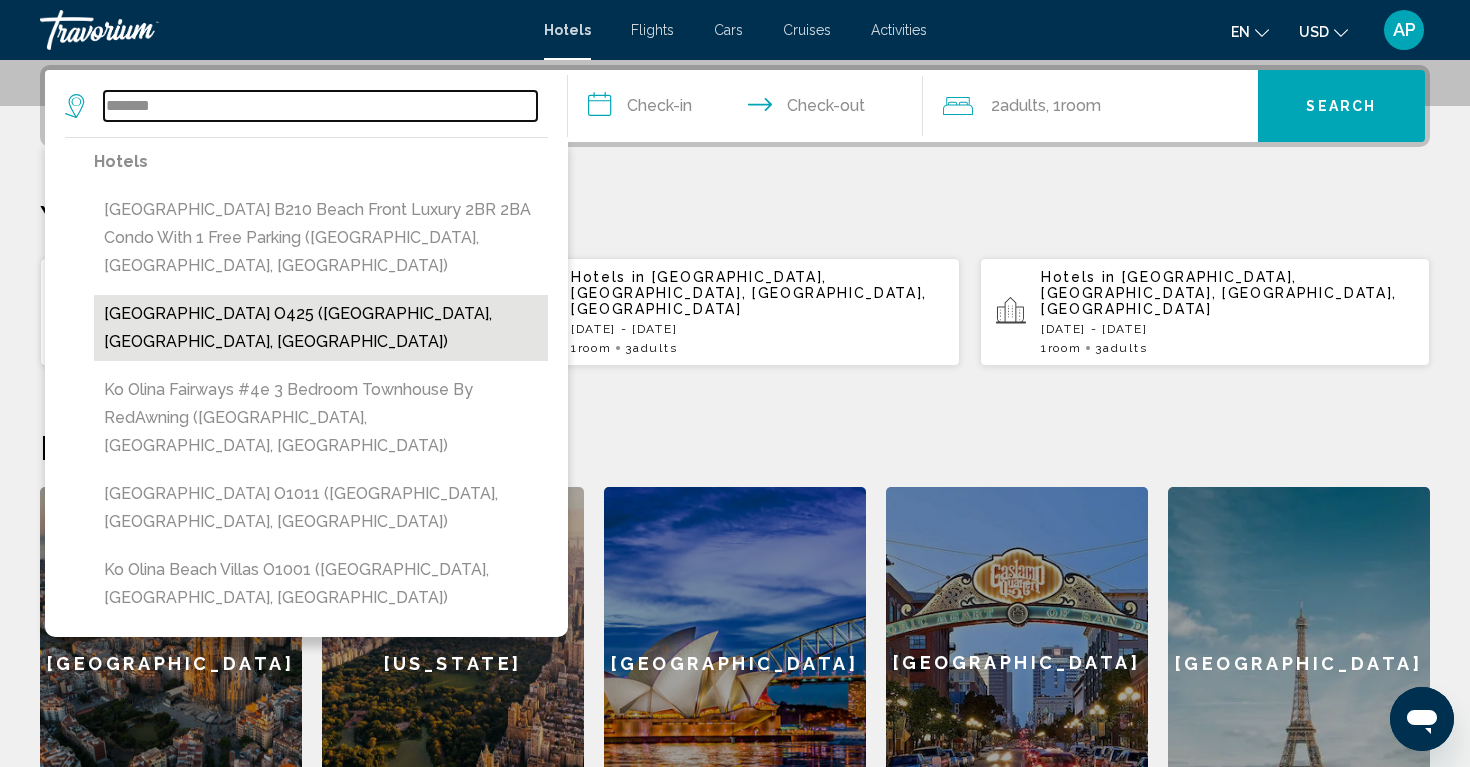 type on "**********" 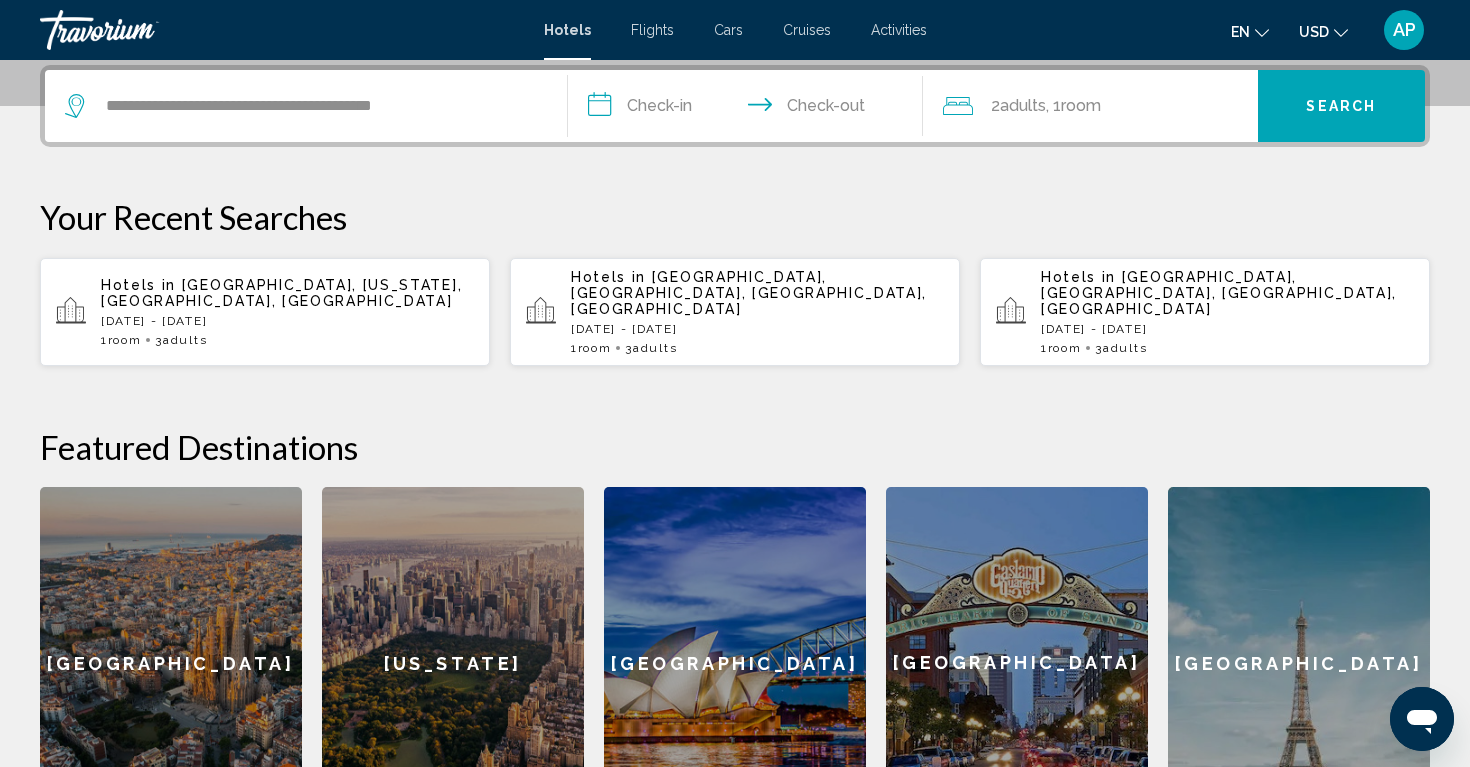 click on "**********" at bounding box center [749, 109] 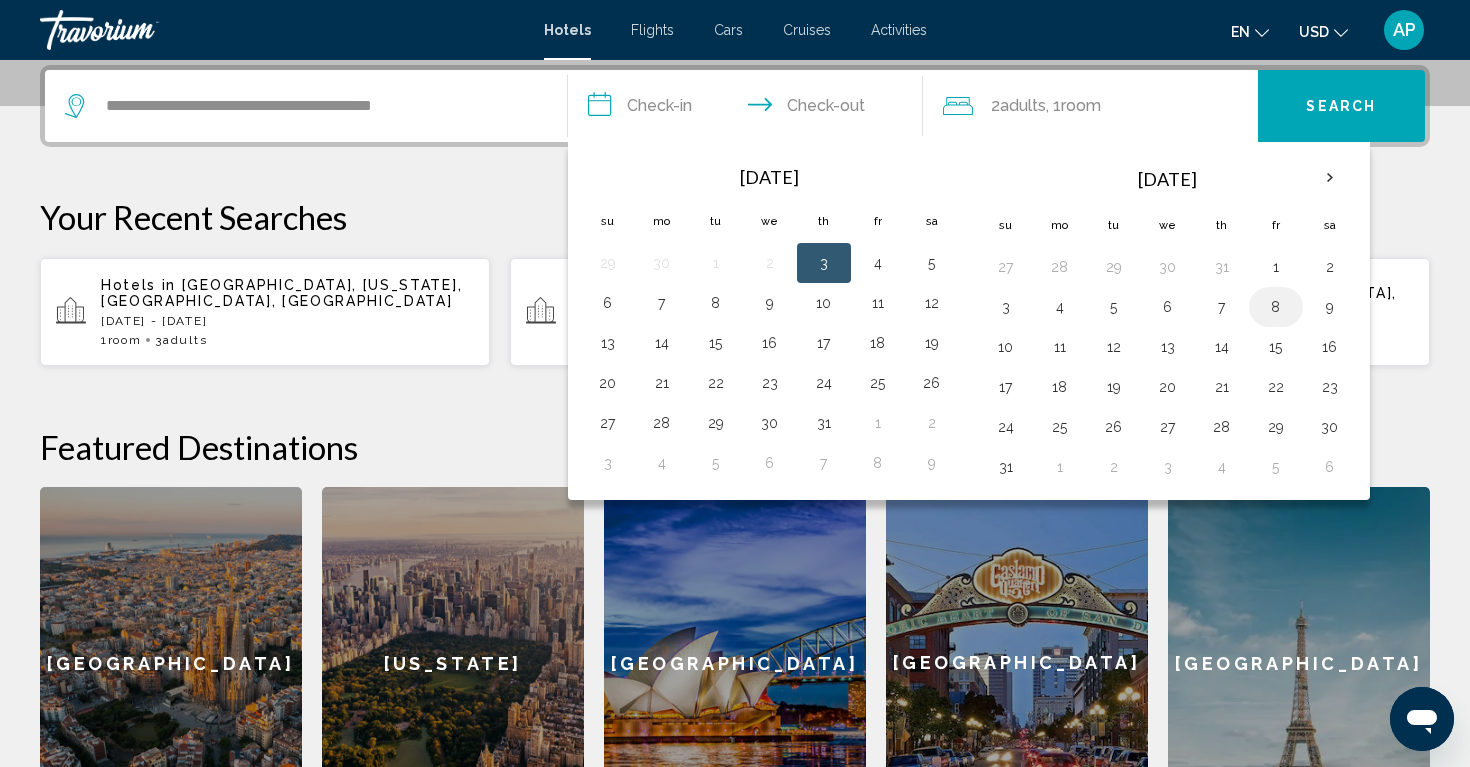 click on "8" at bounding box center (1276, 307) 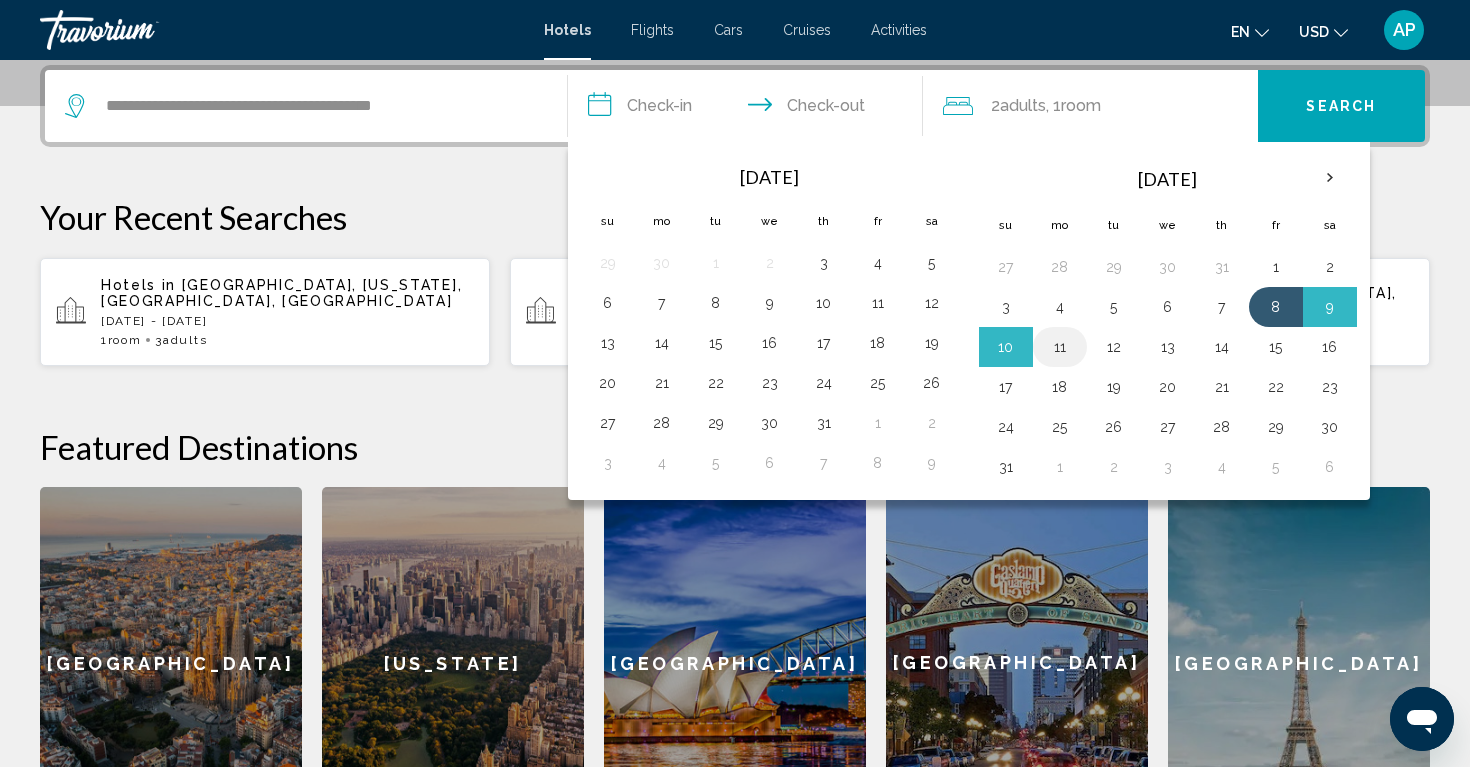 click on "11" at bounding box center (1060, 347) 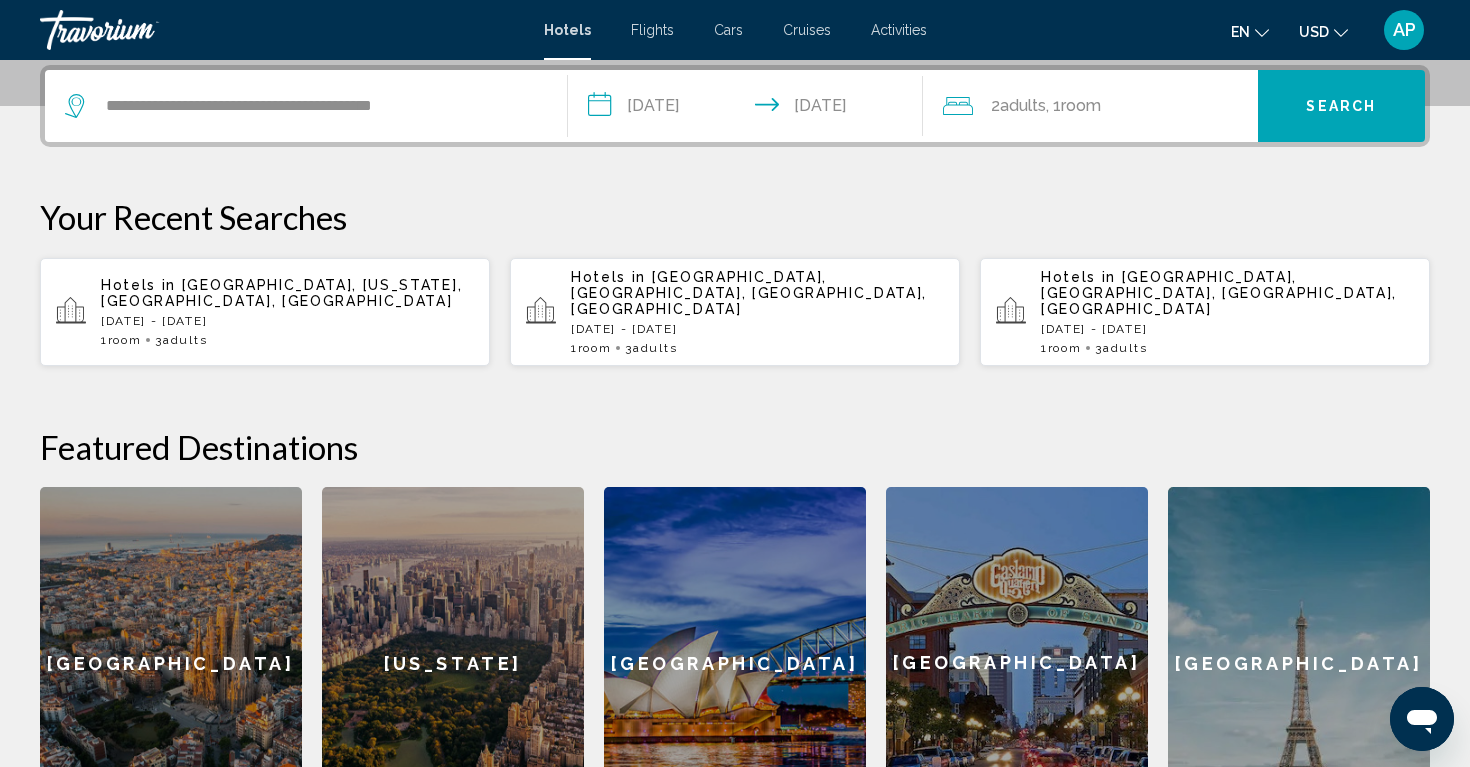 click on "Room" 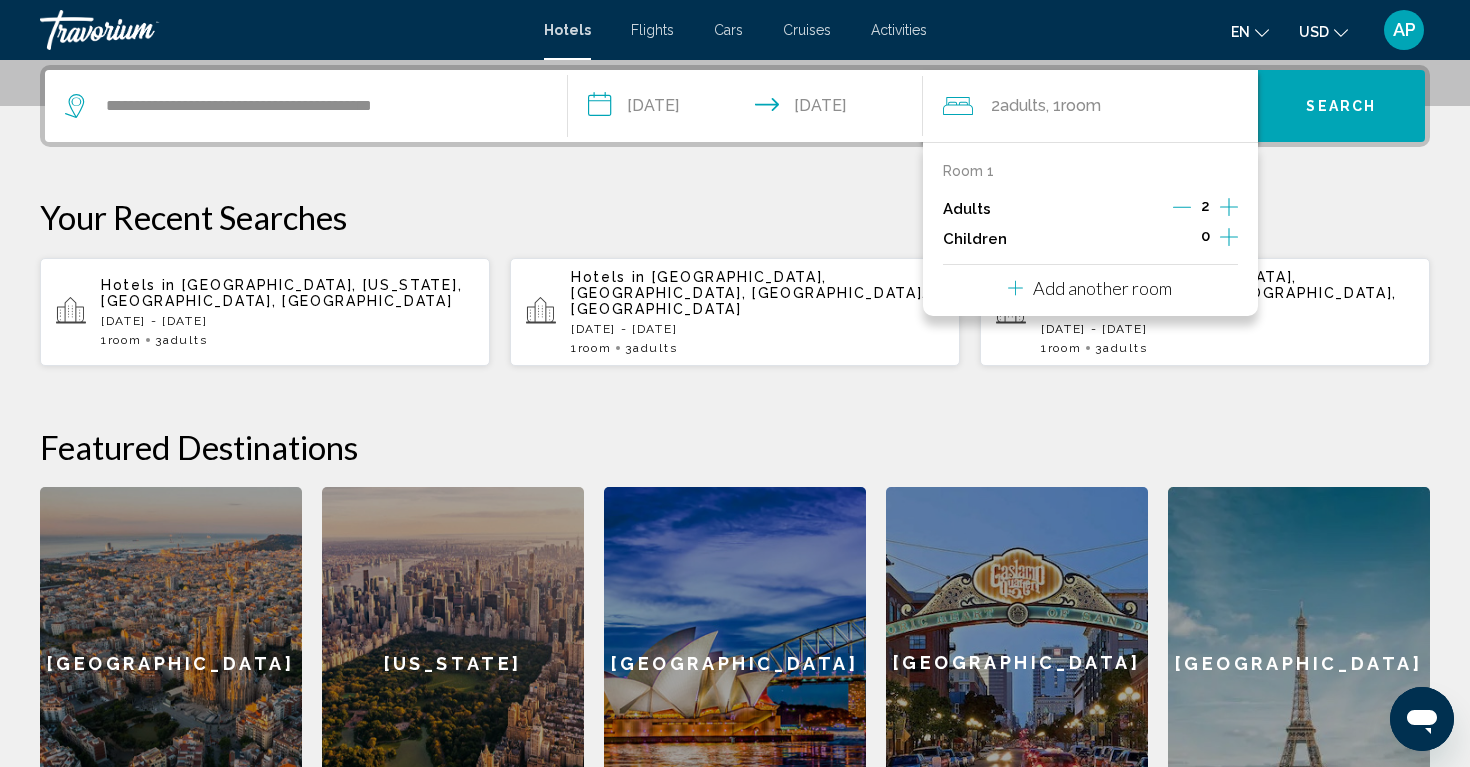 click 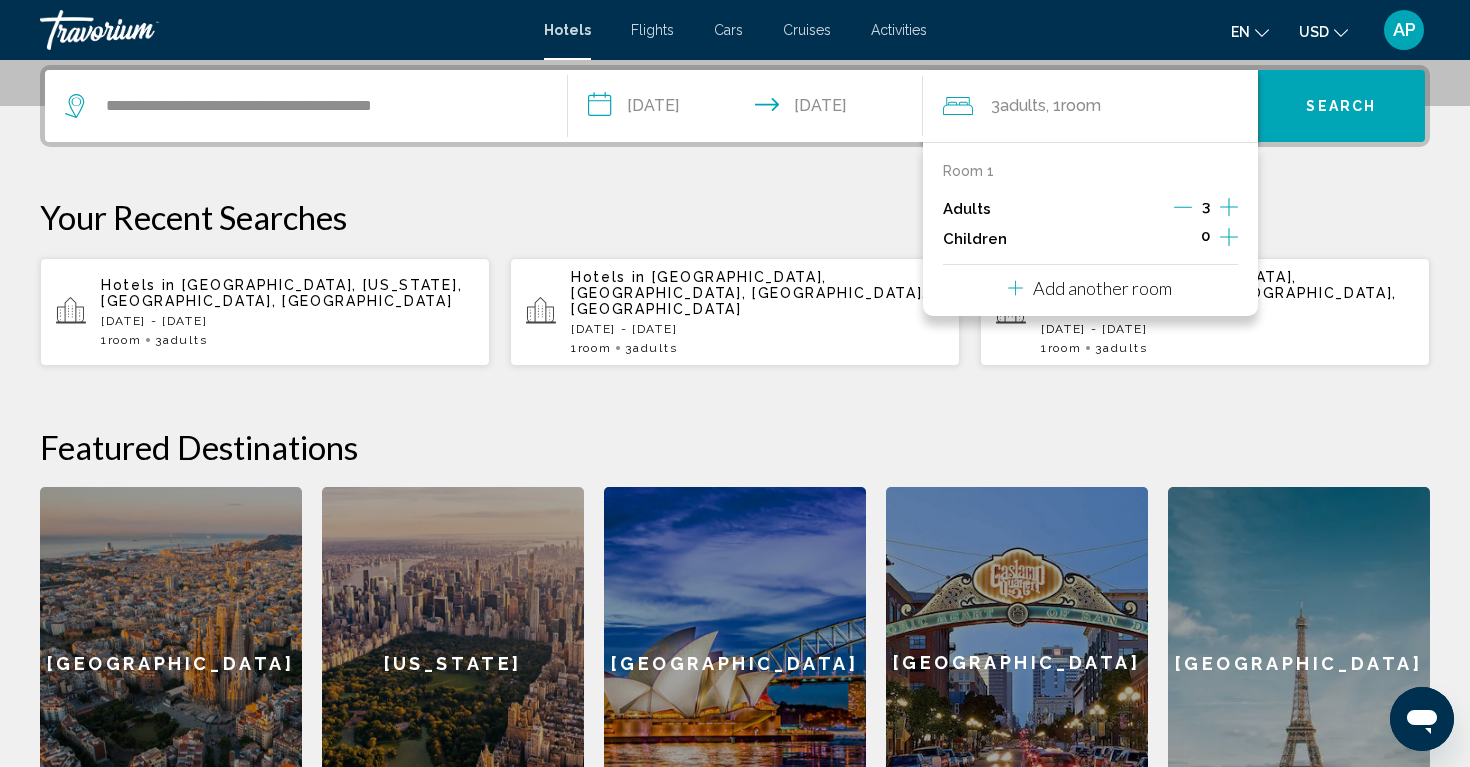 click on "**********" at bounding box center (735, 452) 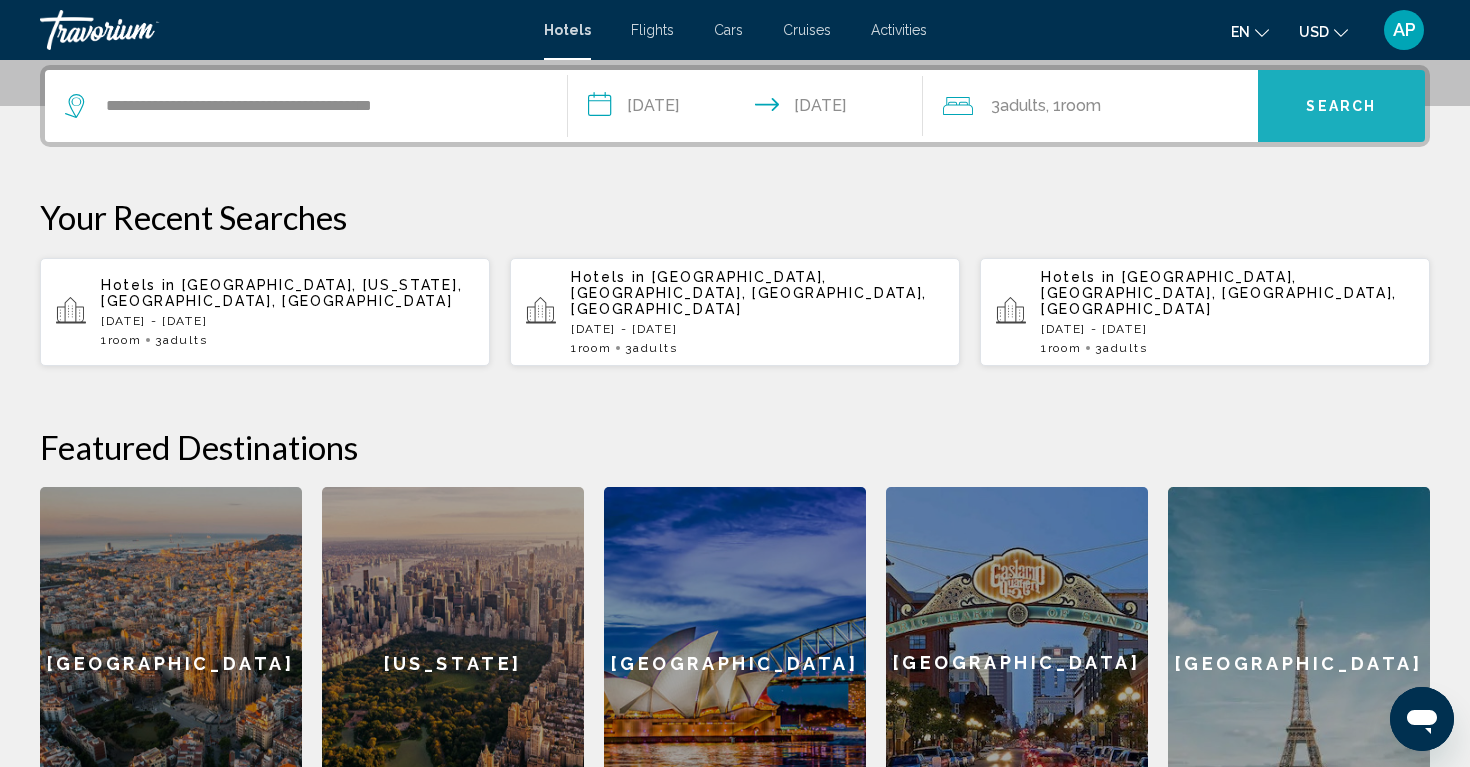 click on "Search" at bounding box center [1341, 107] 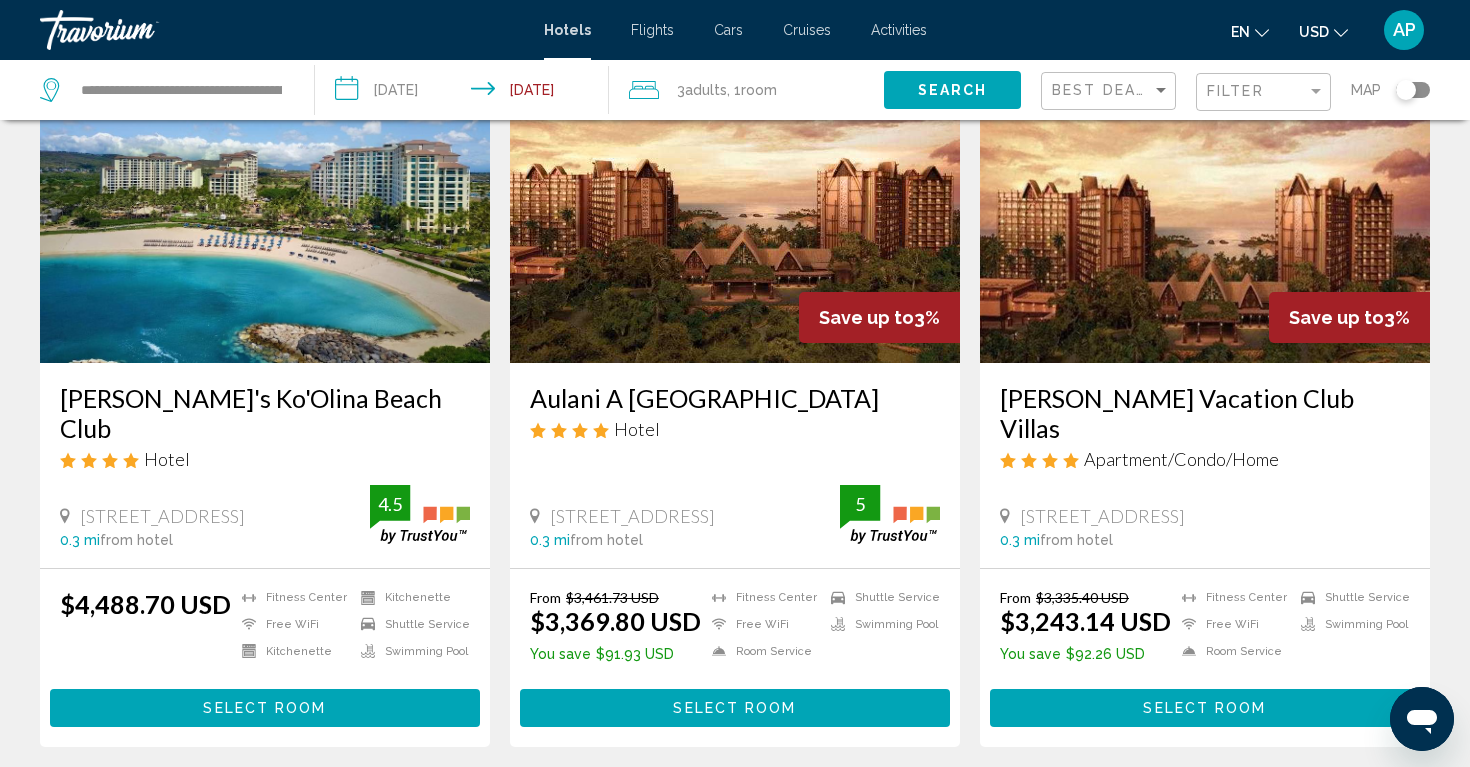 scroll, scrollTop: 149, scrollLeft: 0, axis: vertical 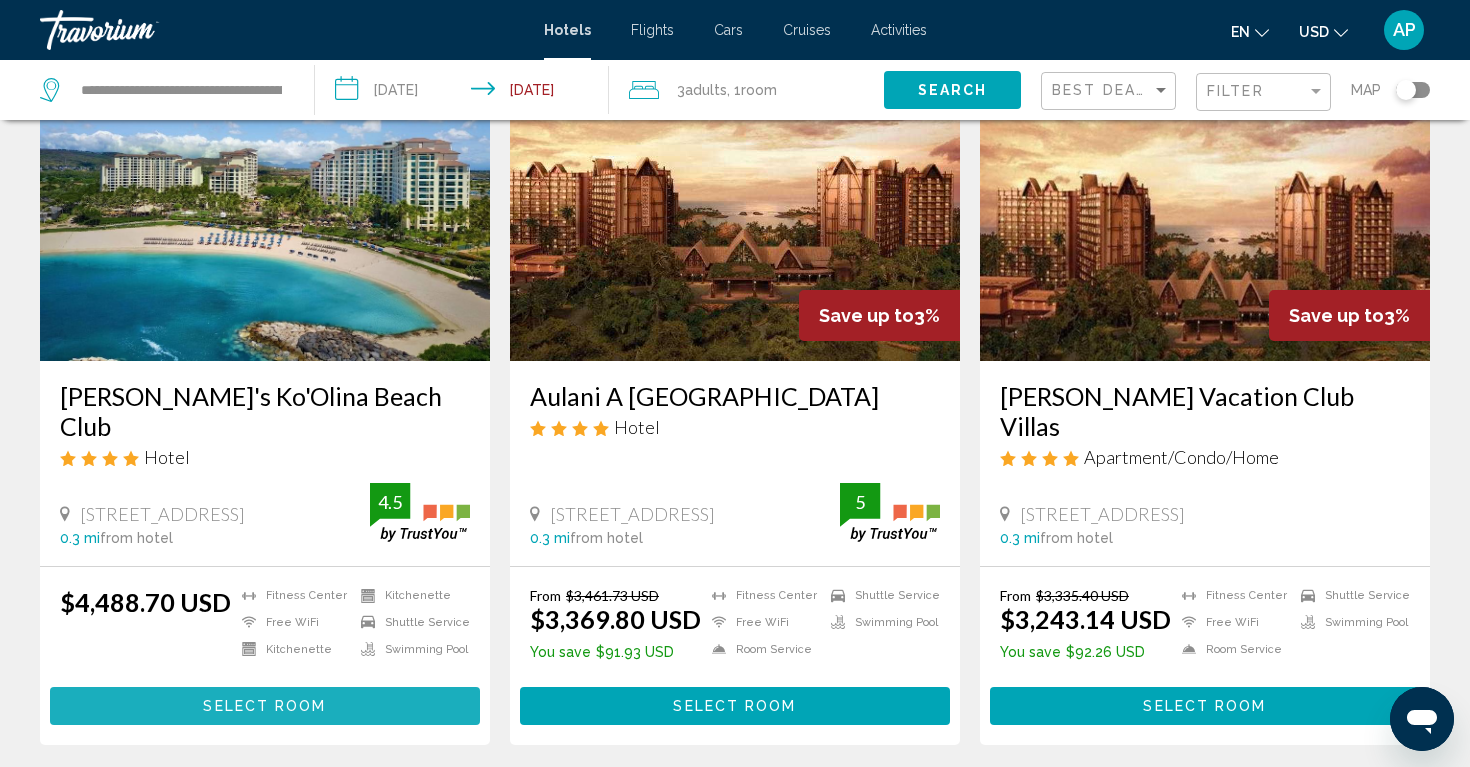 click on "Select Room" at bounding box center [264, 707] 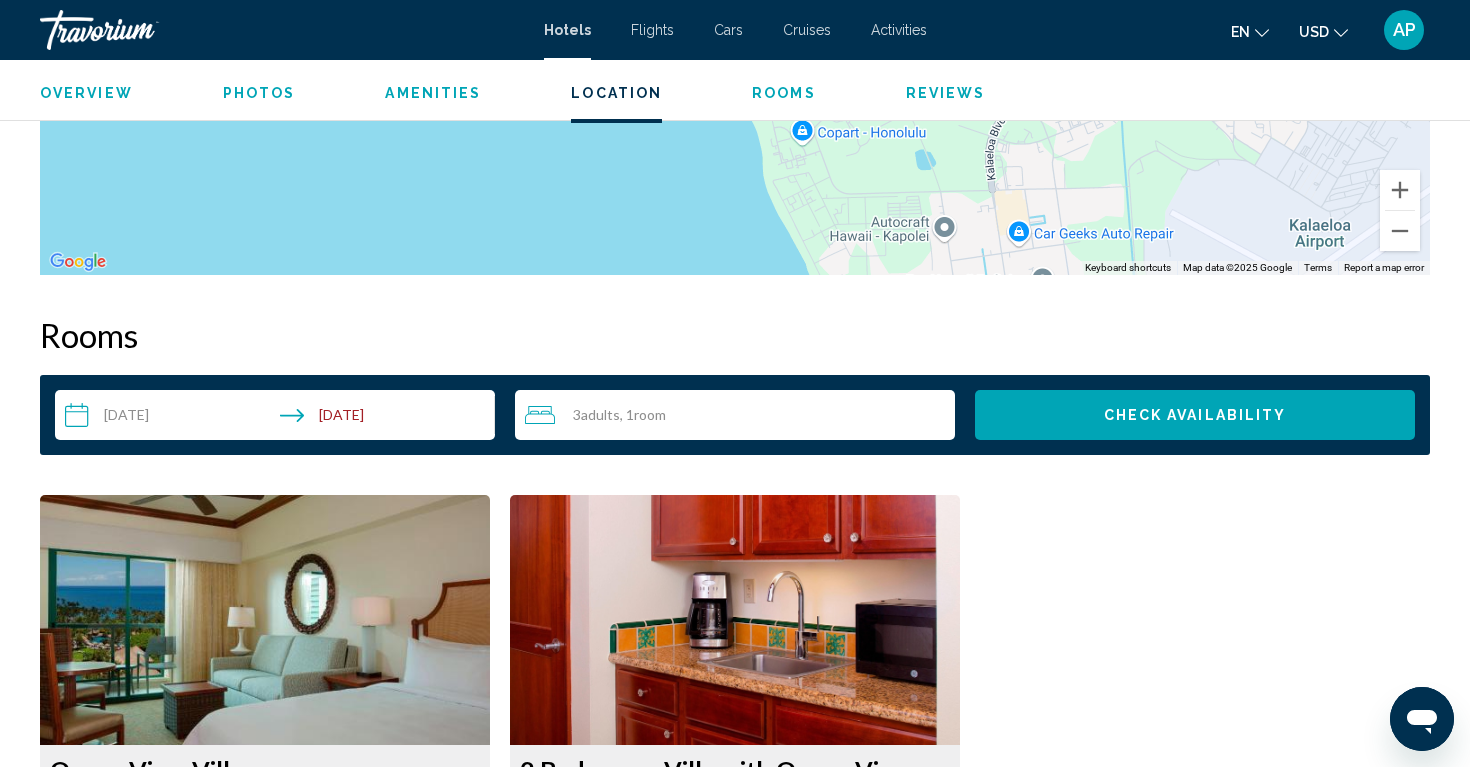 scroll, scrollTop: 2300, scrollLeft: 0, axis: vertical 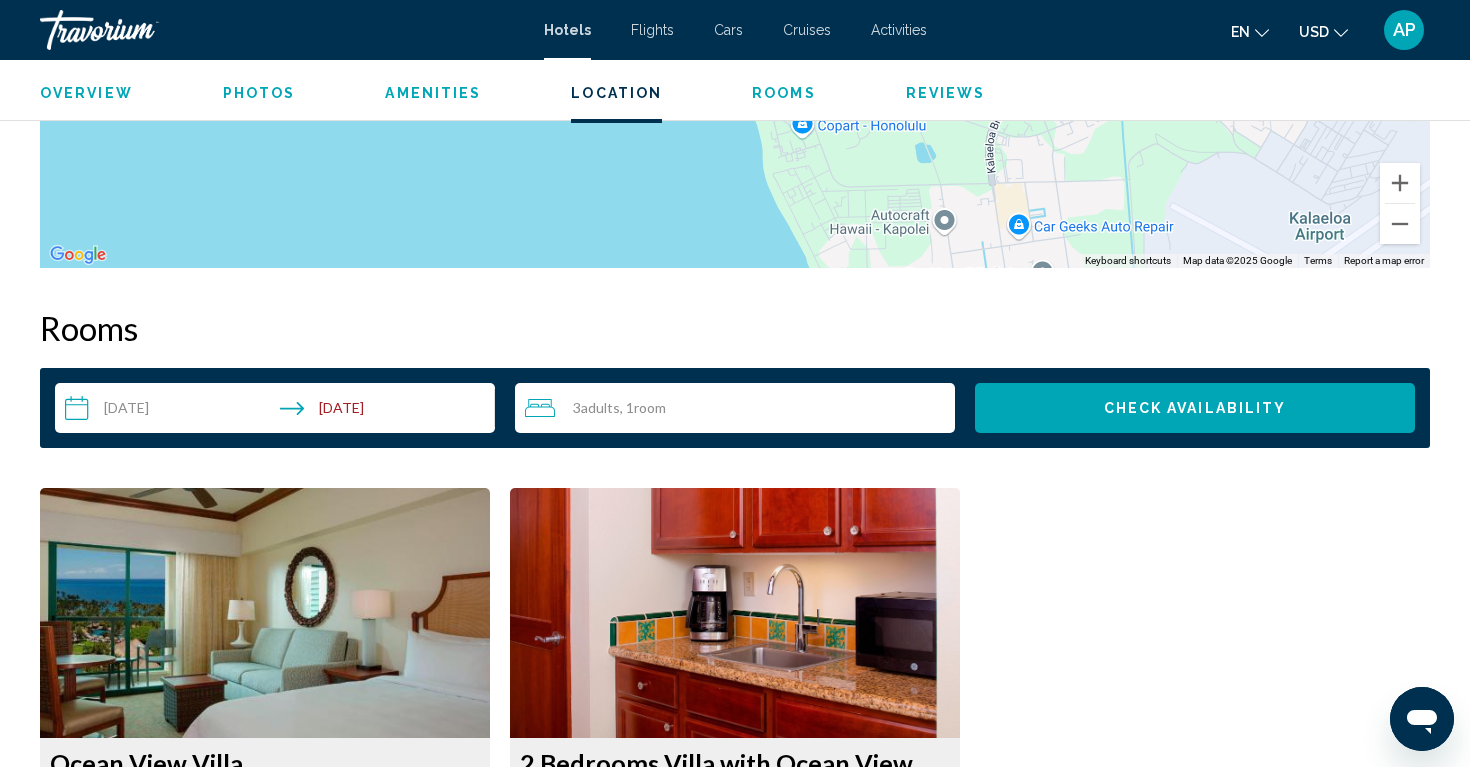 click on "**********" at bounding box center [279, 411] 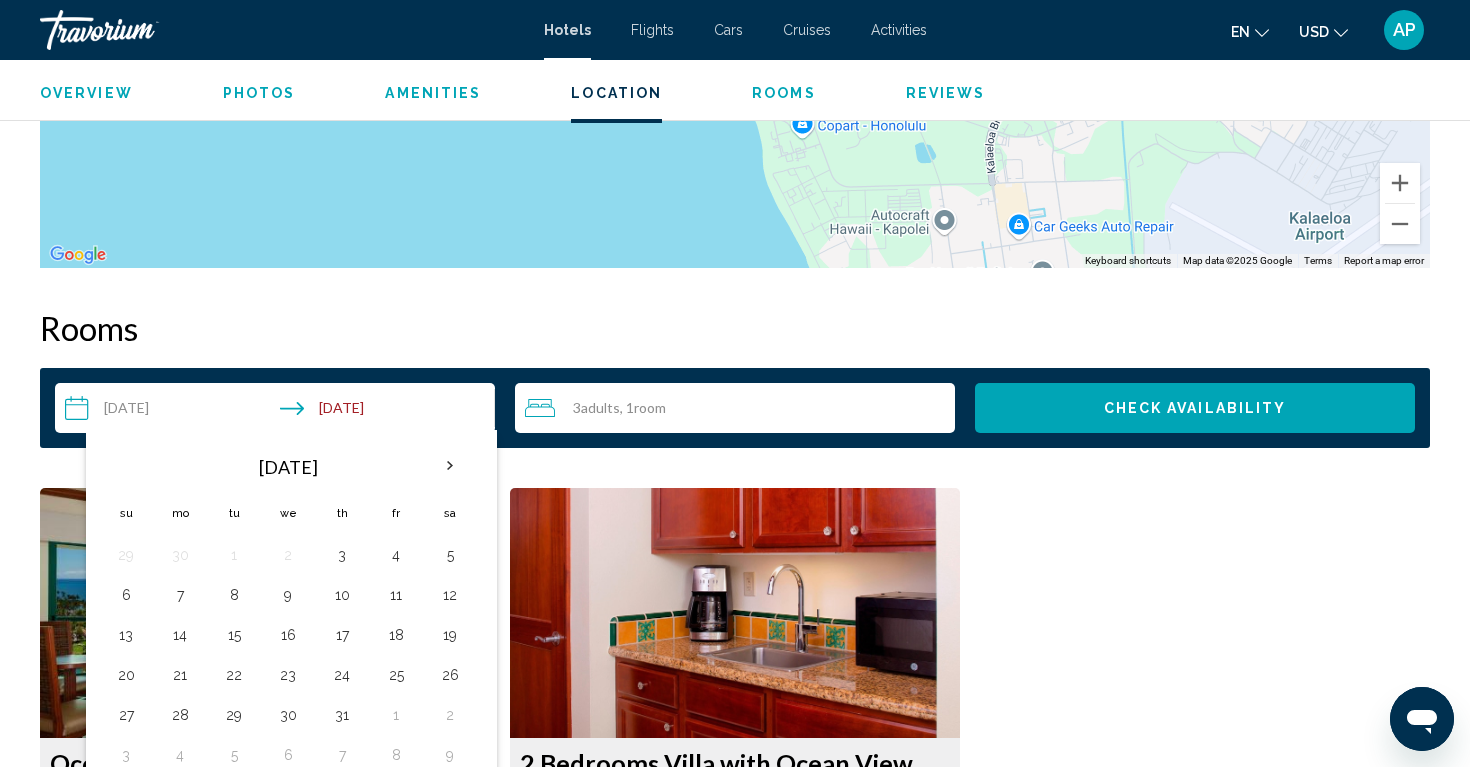 click on "**********" at bounding box center [279, 411] 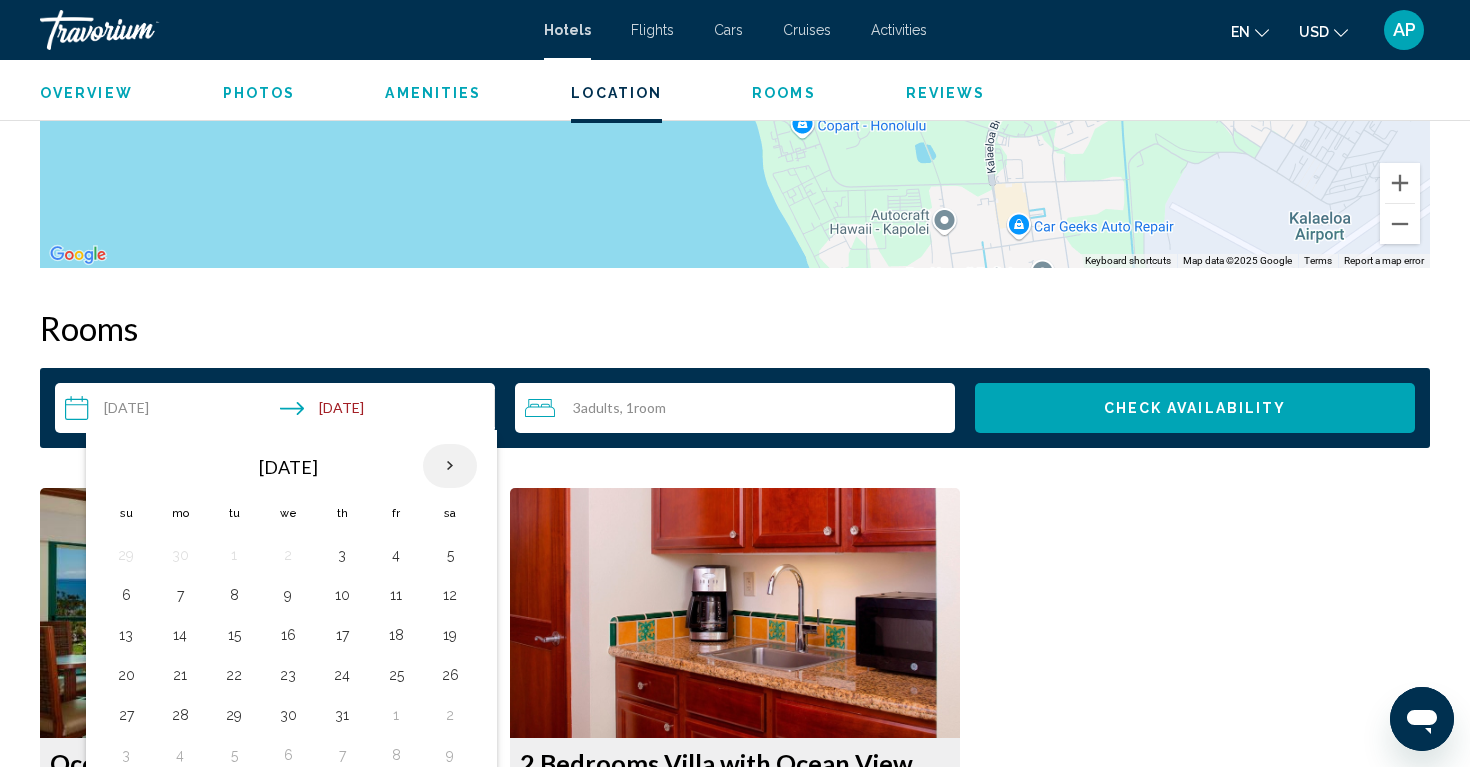 click at bounding box center (450, 466) 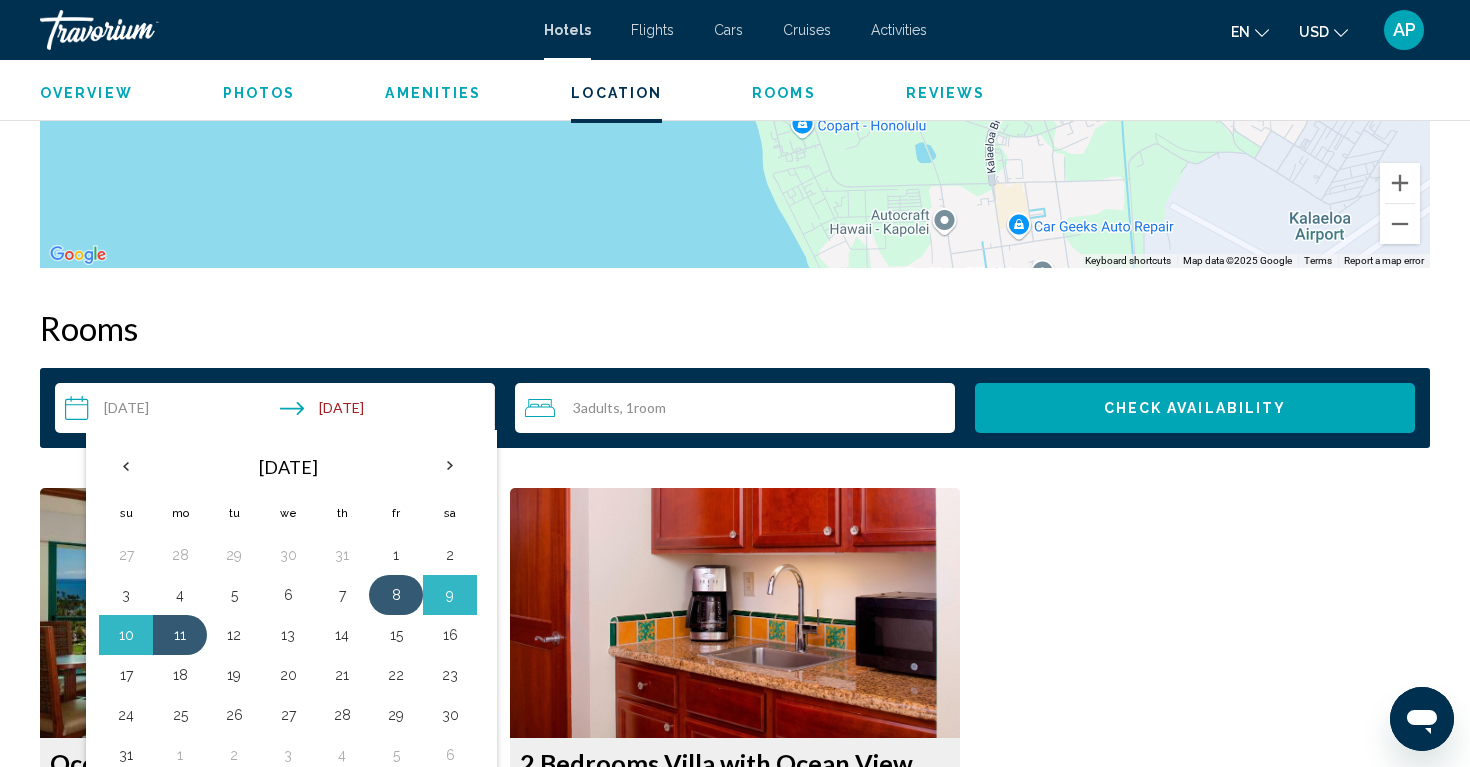 click on "8" at bounding box center [396, 595] 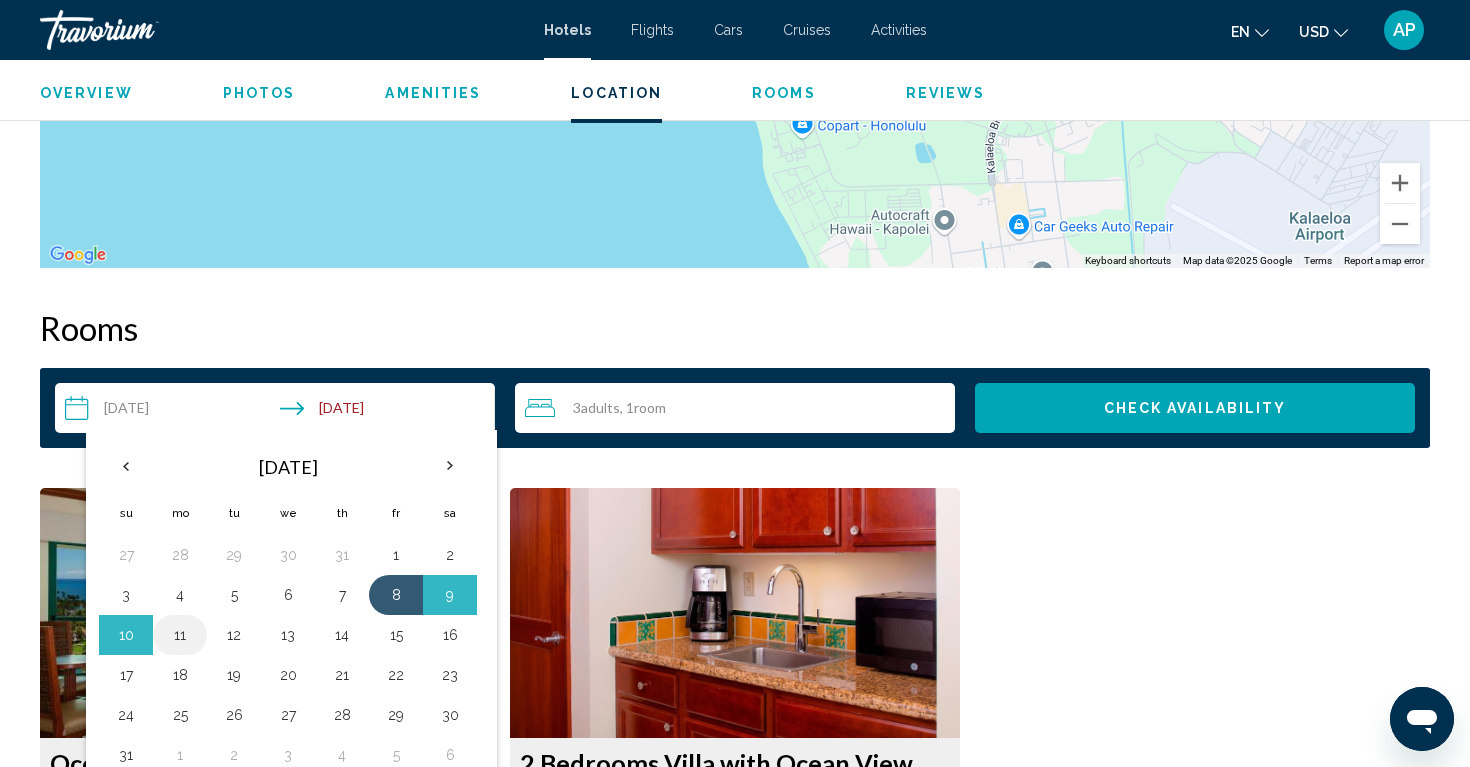 click on "11" at bounding box center (180, 635) 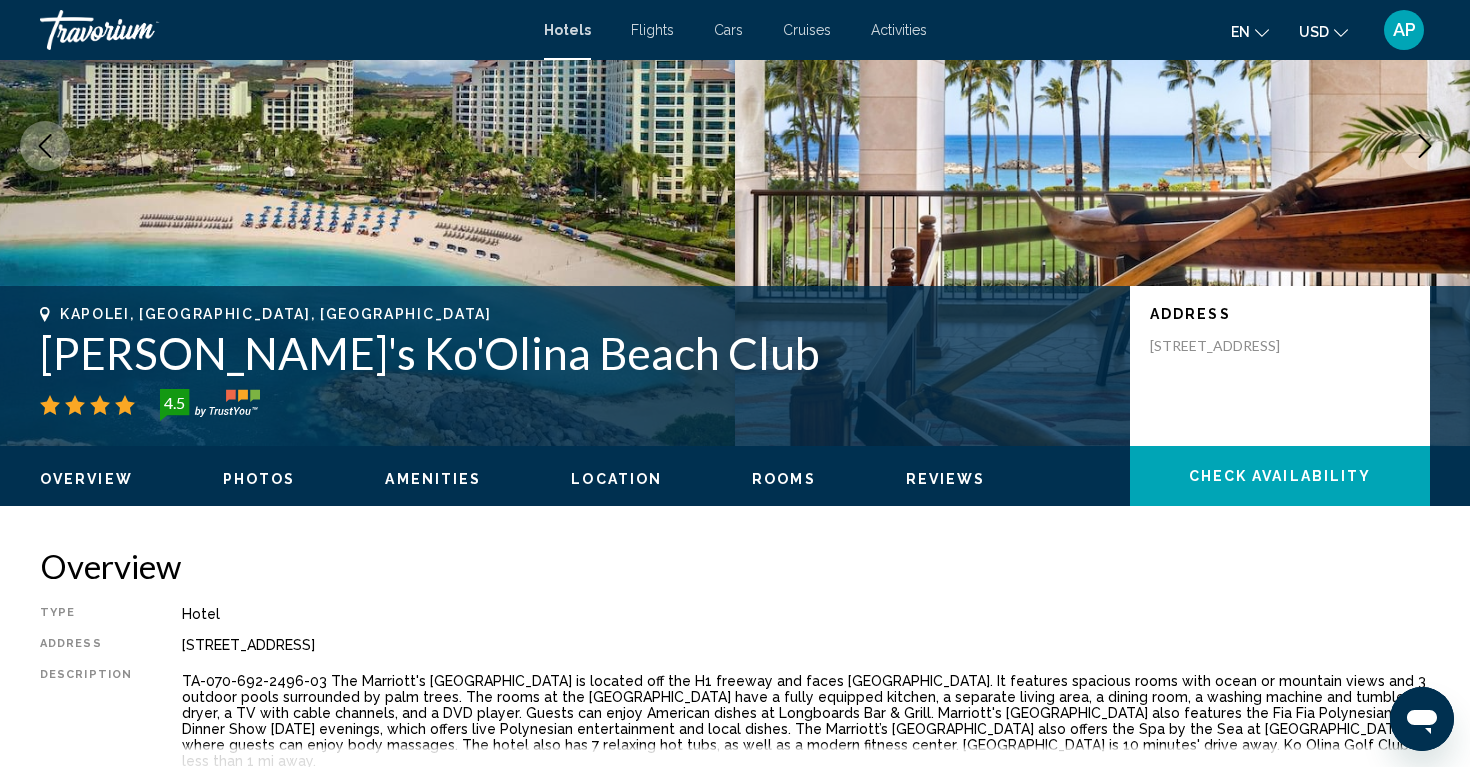 scroll, scrollTop: 212, scrollLeft: 0, axis: vertical 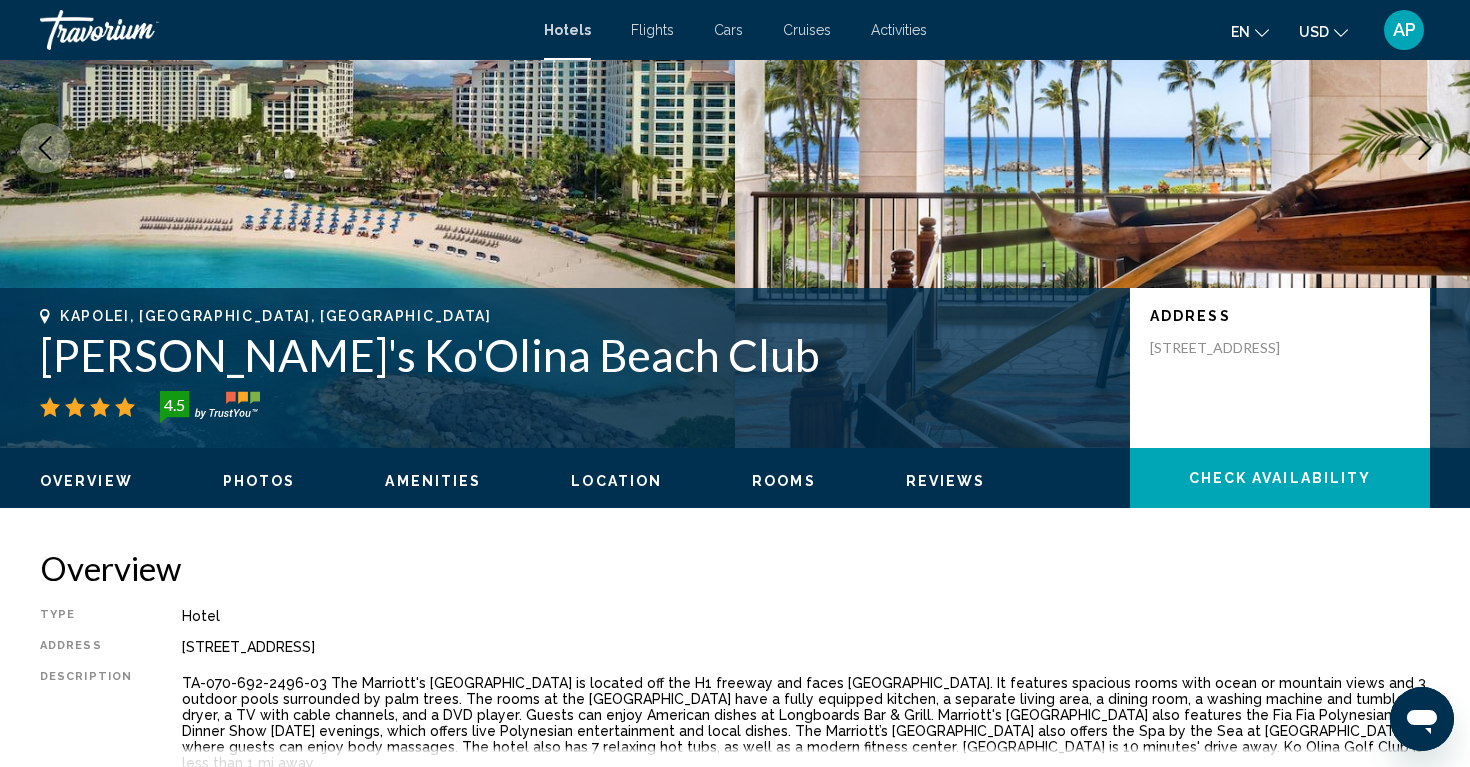 click on "Rooms" at bounding box center (784, 481) 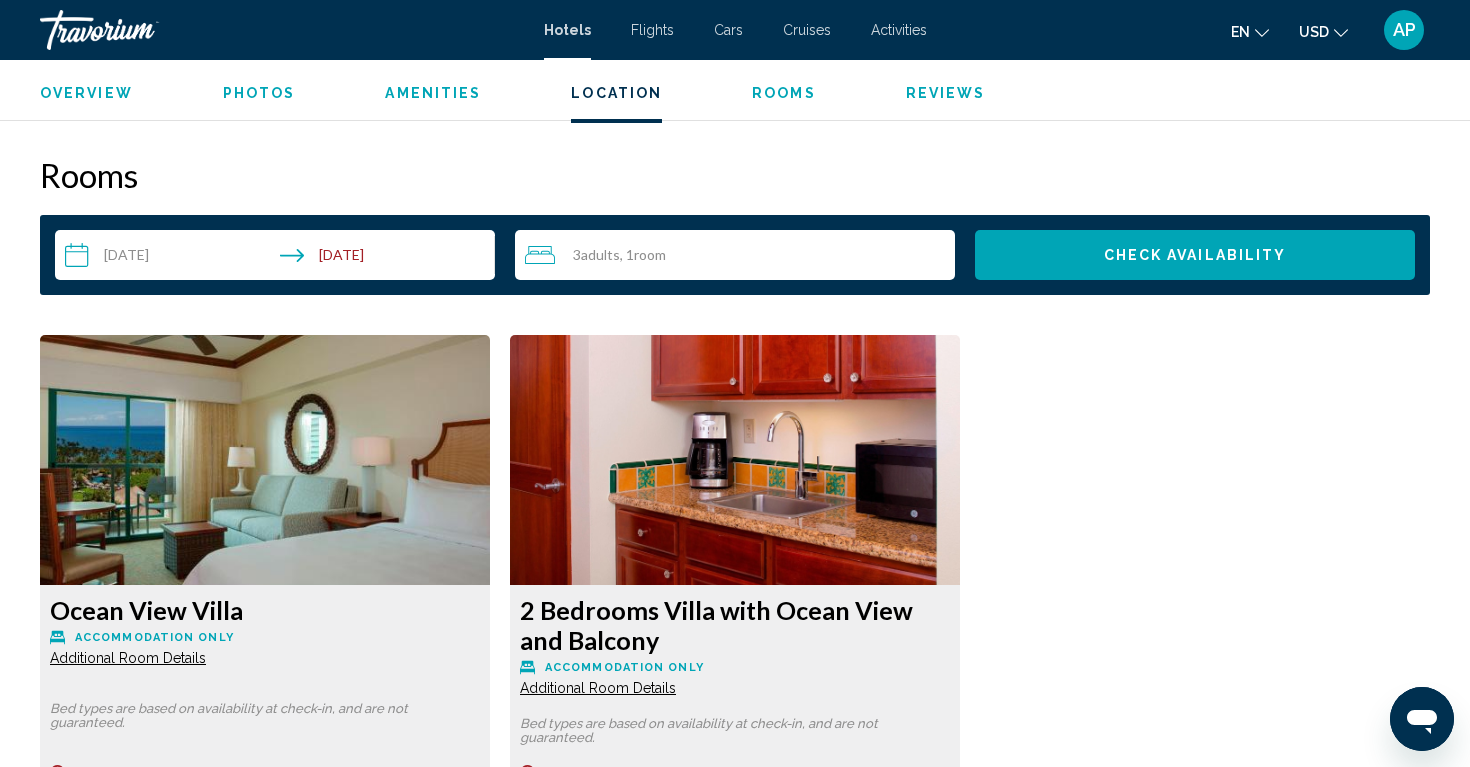 scroll, scrollTop: 2457, scrollLeft: 0, axis: vertical 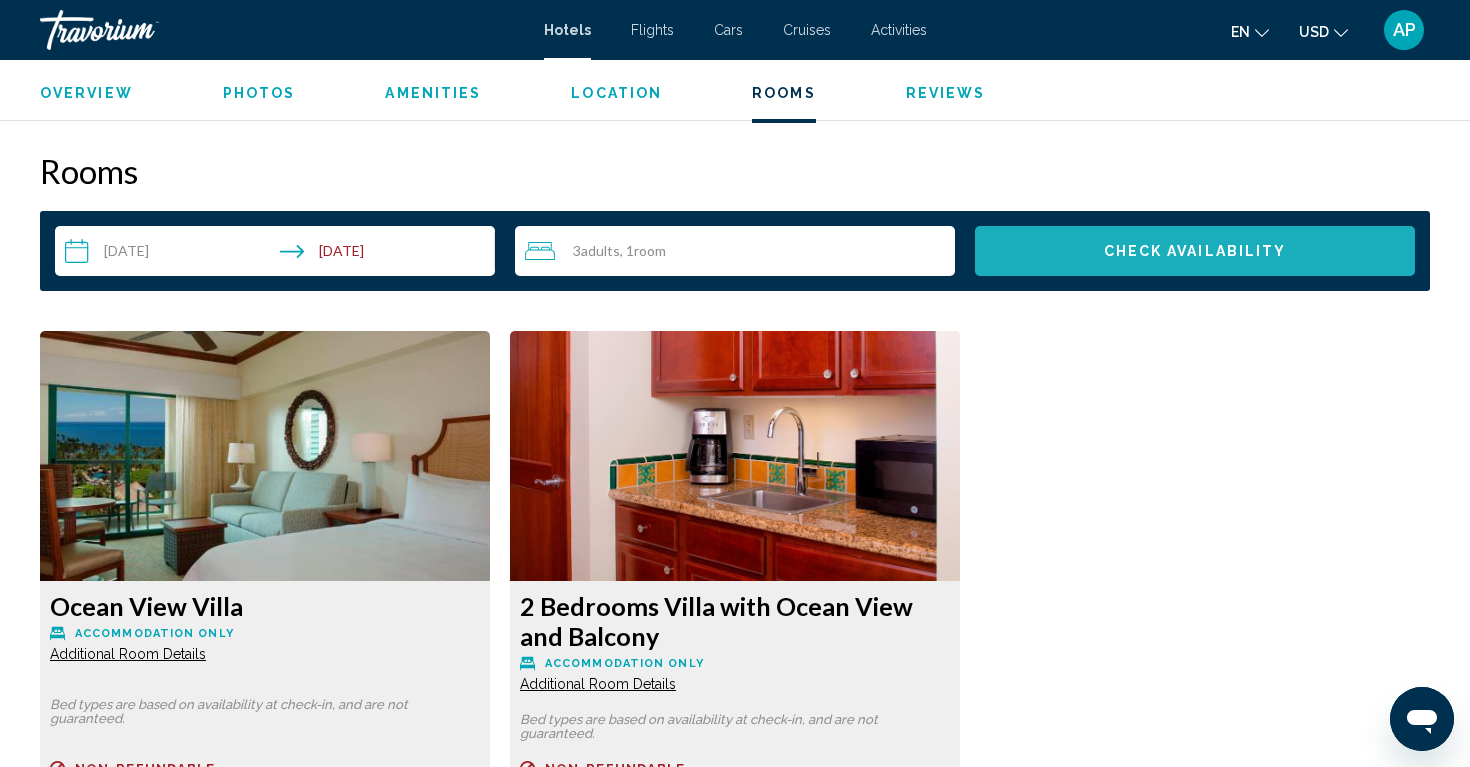click on "Check Availability" at bounding box center (1195, 252) 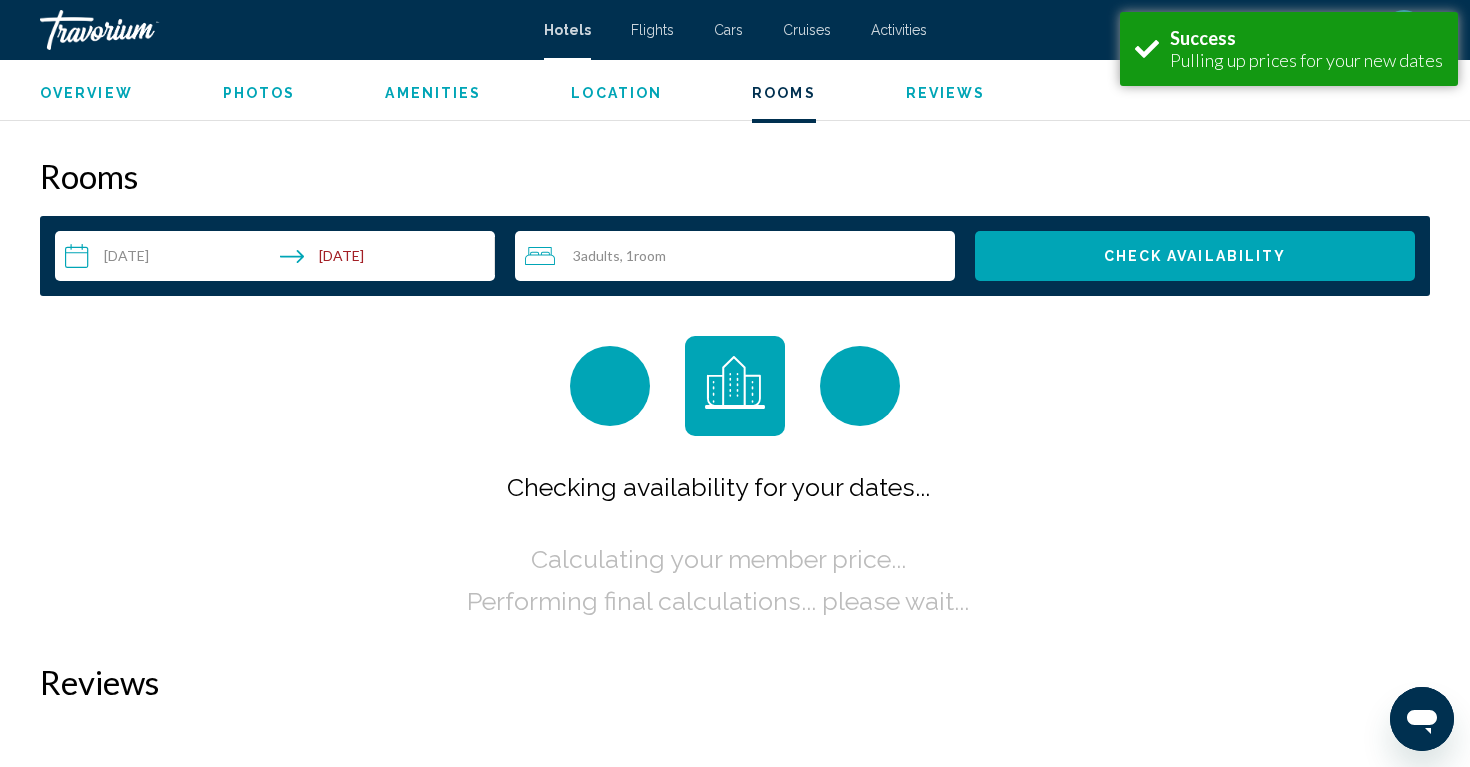 scroll, scrollTop: 2471, scrollLeft: 0, axis: vertical 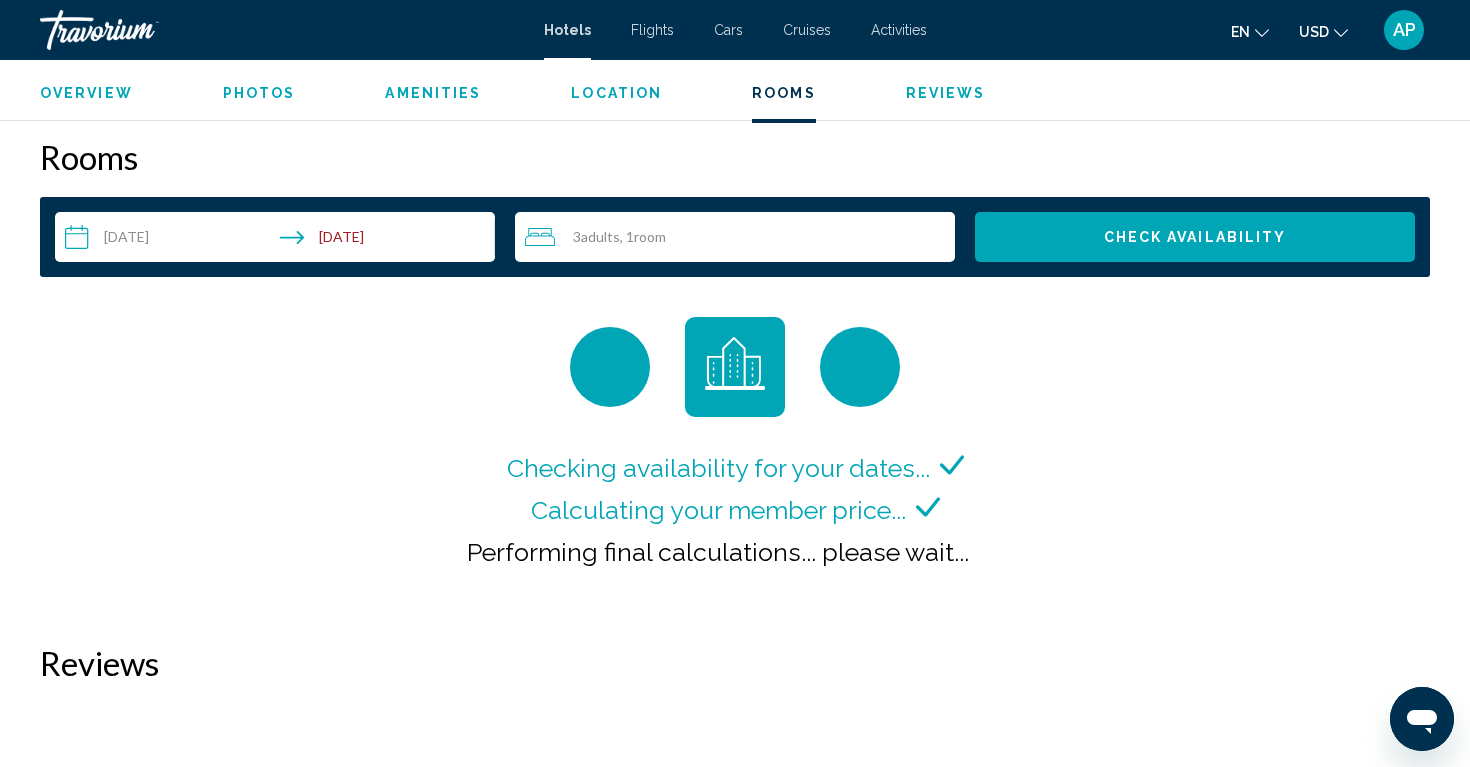 click on "Checking availability for your dates...
Calculating your member price...
Performing final calculations... please wait..." at bounding box center (735, 460) 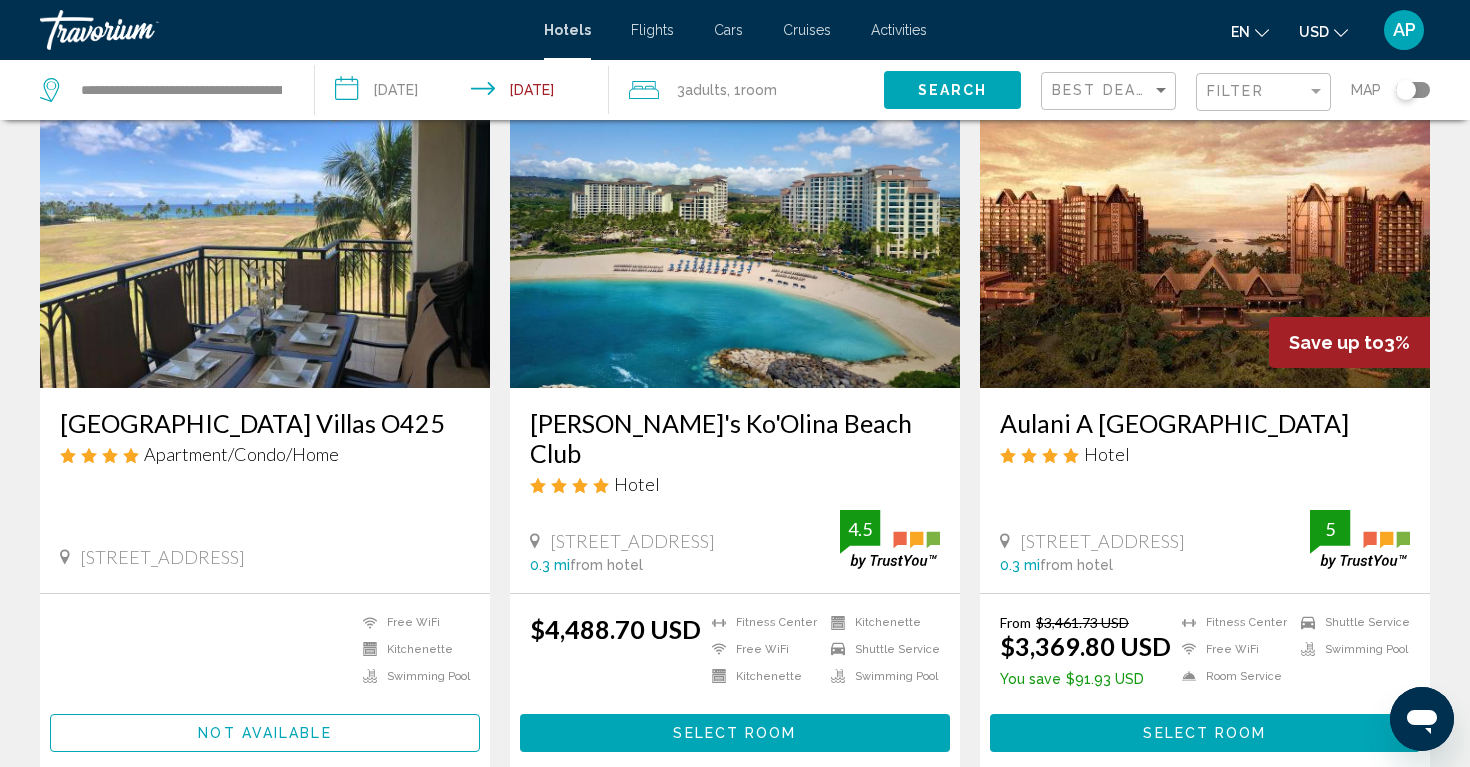 scroll, scrollTop: 119, scrollLeft: 0, axis: vertical 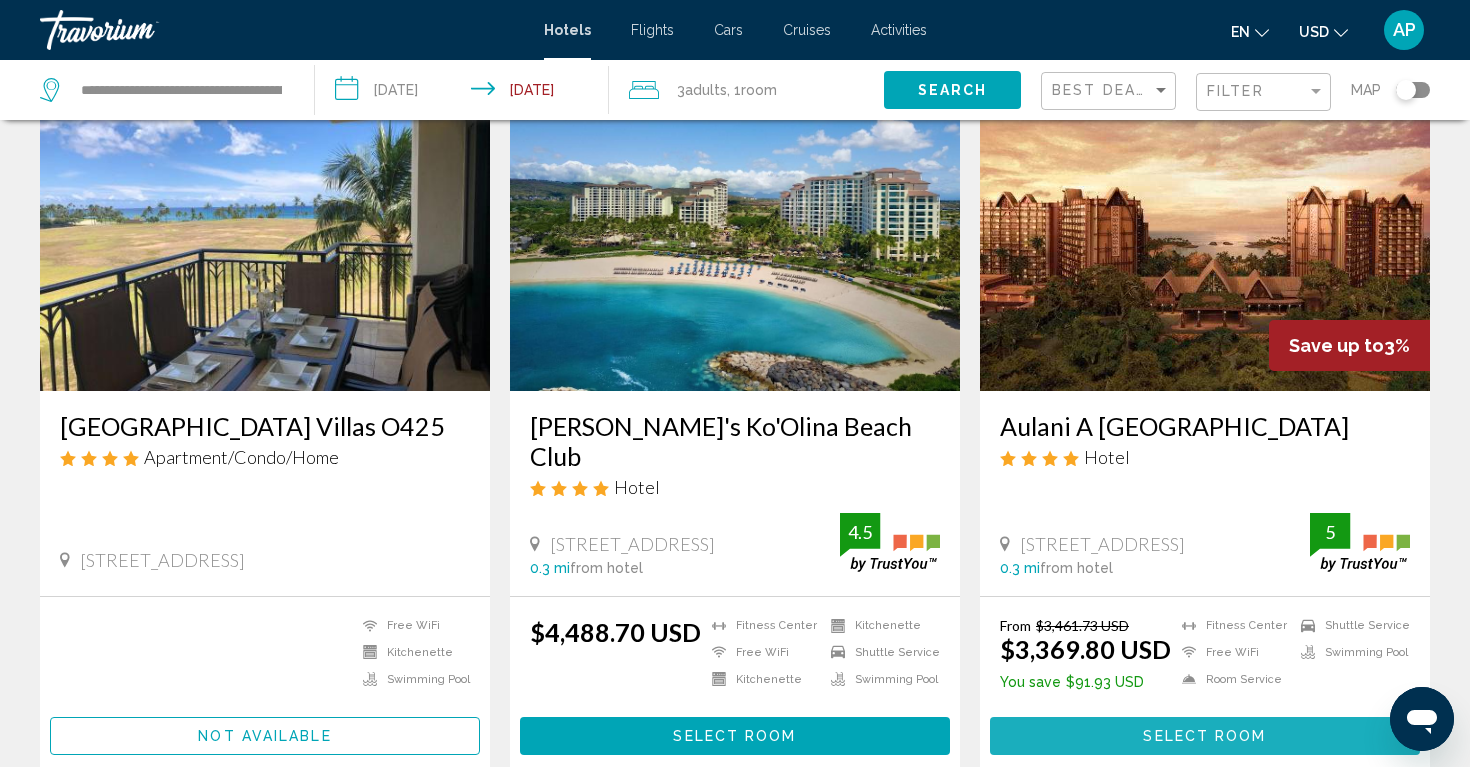 click on "Select Room" at bounding box center (1204, 737) 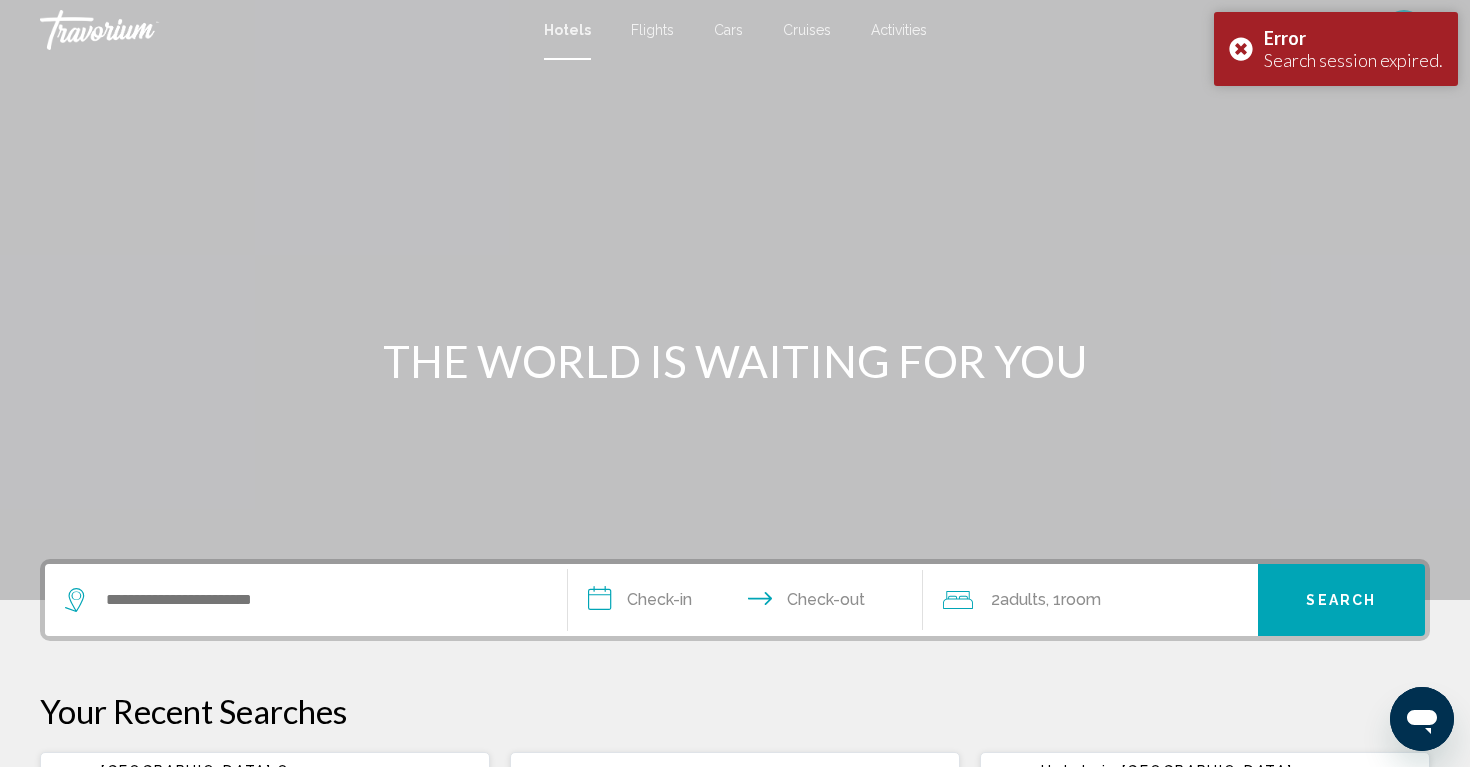scroll, scrollTop: 0, scrollLeft: 0, axis: both 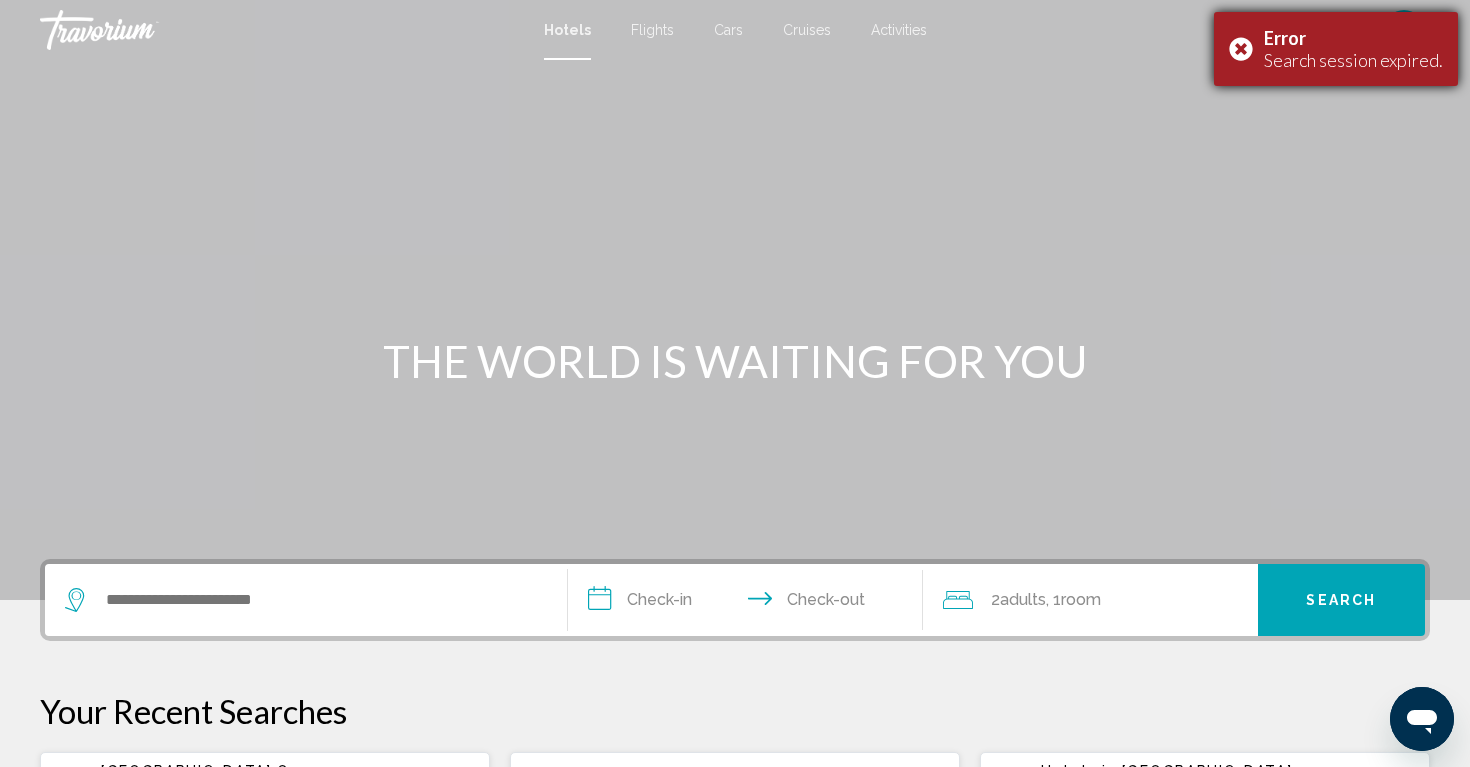 click on "Error   Search session expired." at bounding box center [1336, 49] 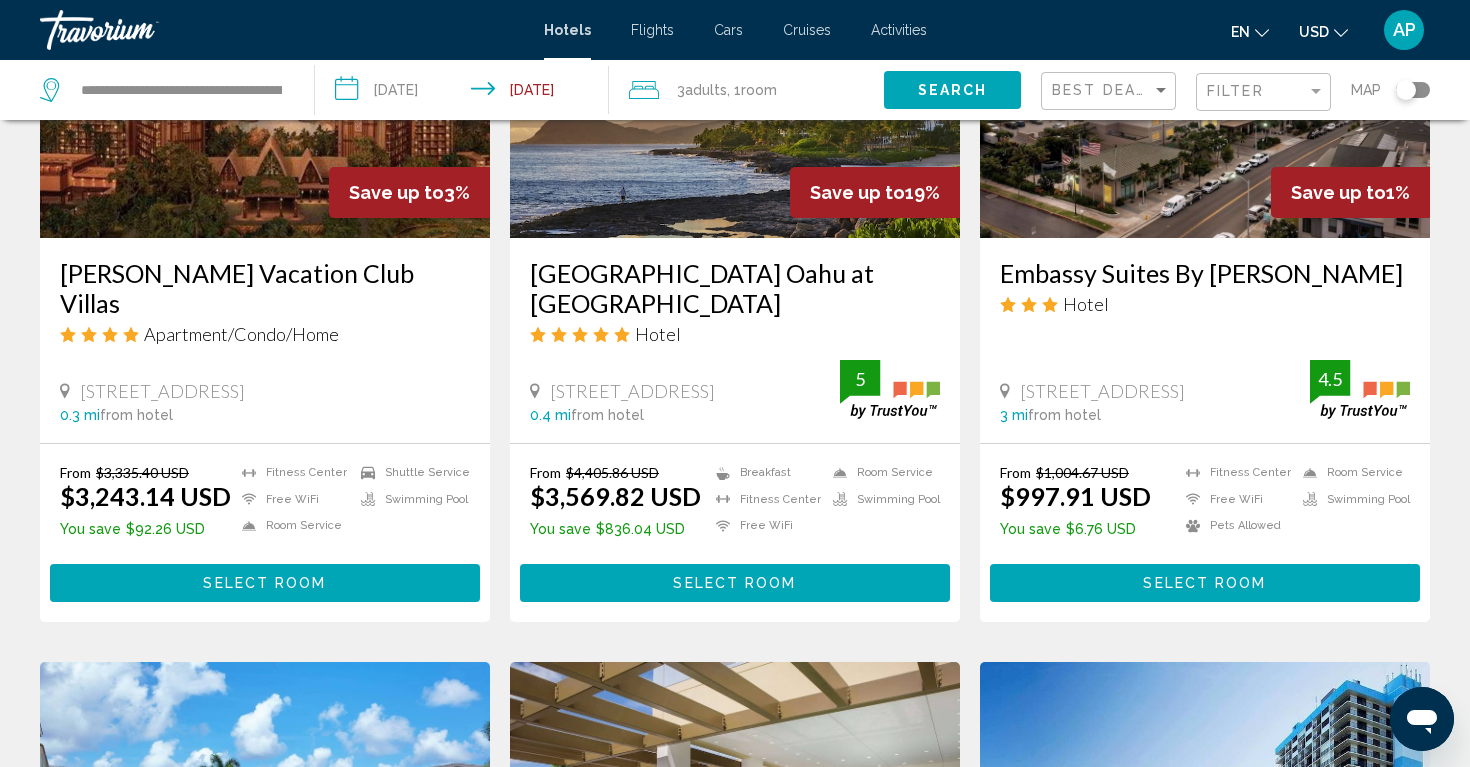 scroll, scrollTop: 1017, scrollLeft: 0, axis: vertical 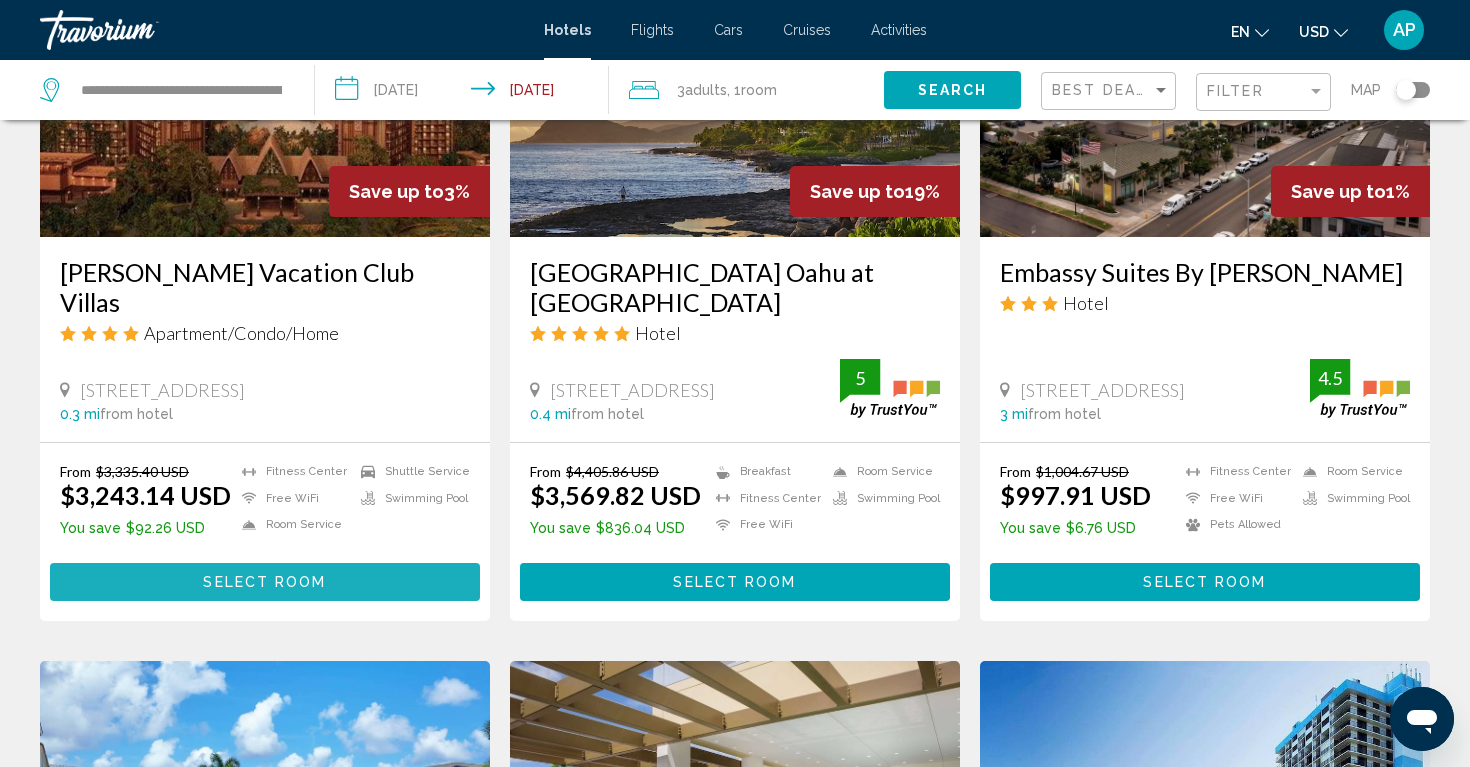 click on "Select Room" at bounding box center (264, 583) 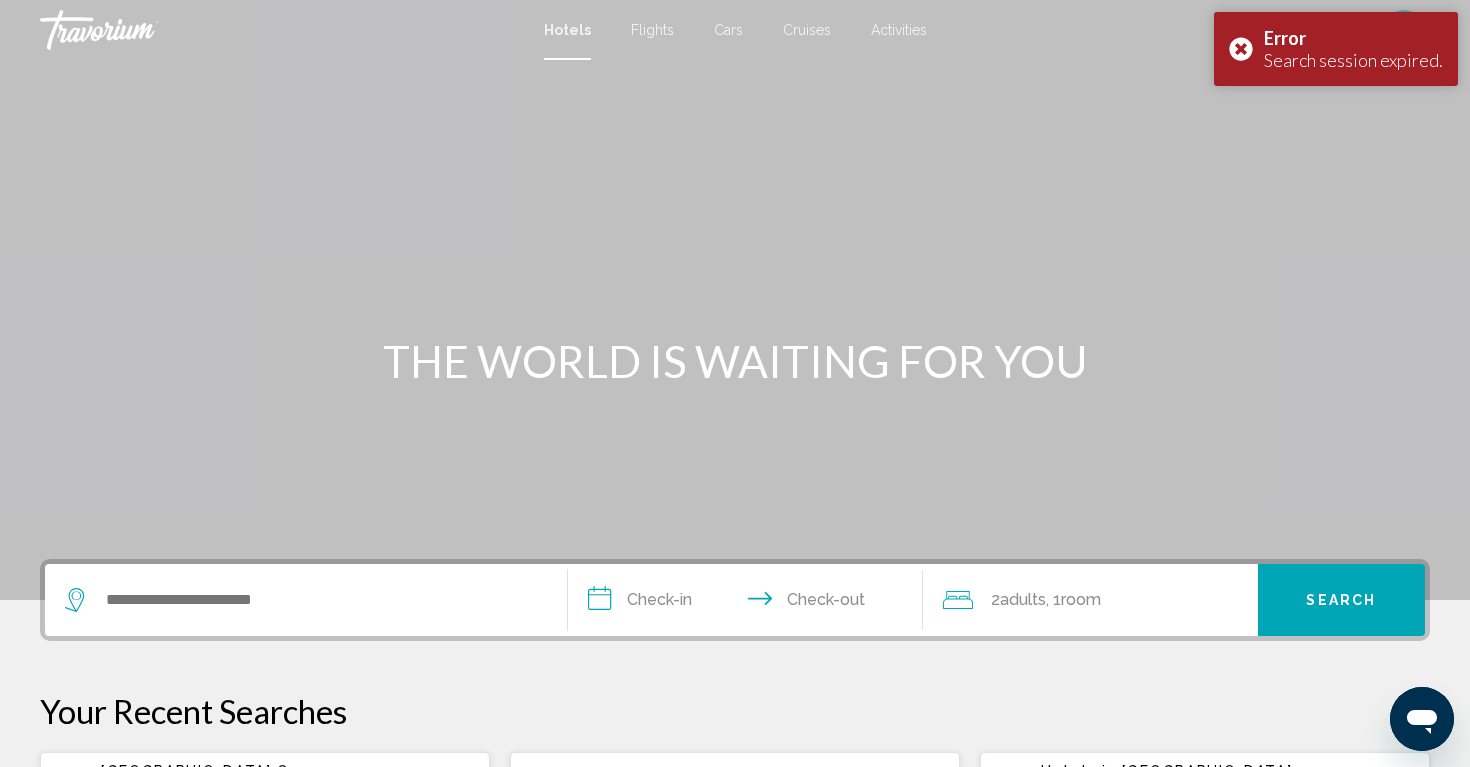 scroll, scrollTop: 0, scrollLeft: 0, axis: both 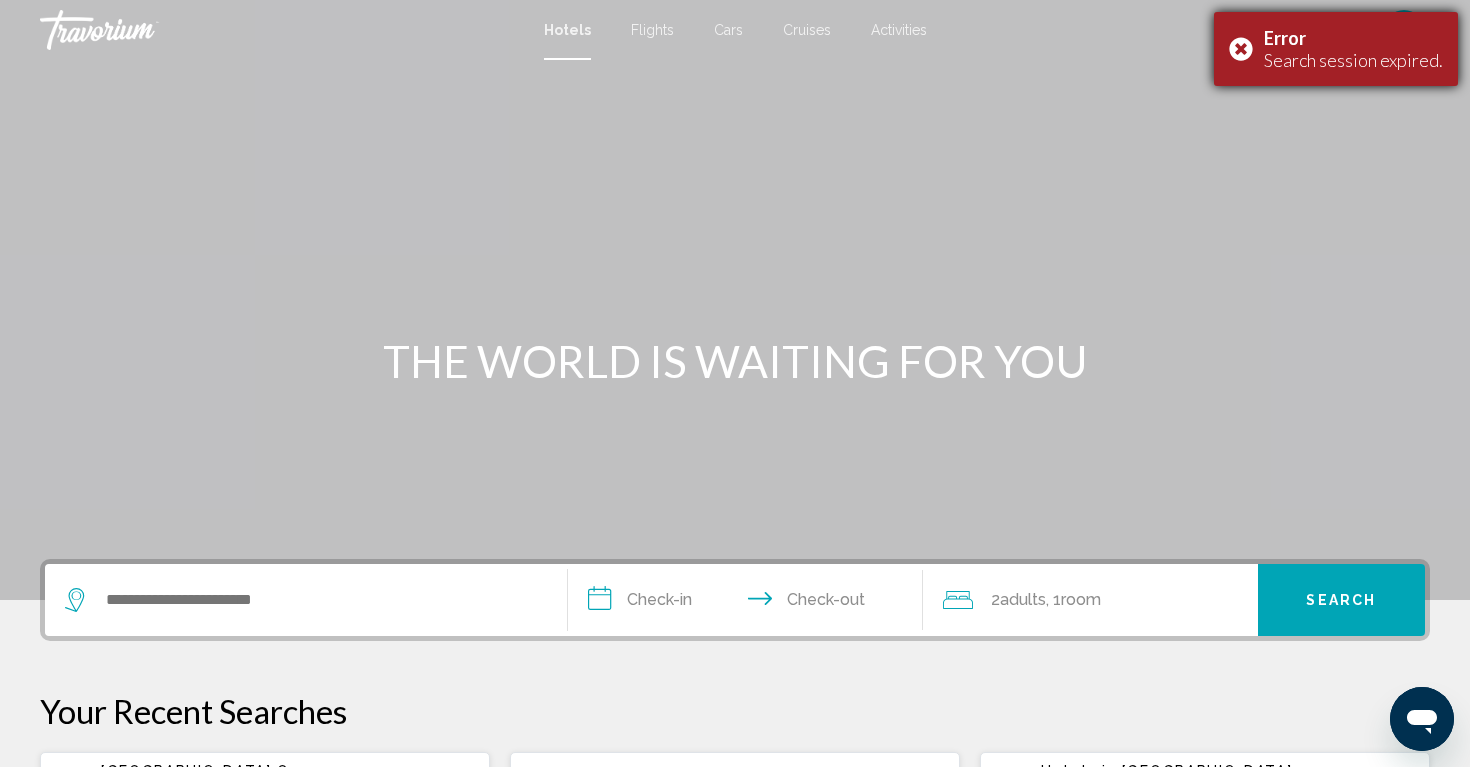 click on "Error   Search session expired." at bounding box center [1336, 49] 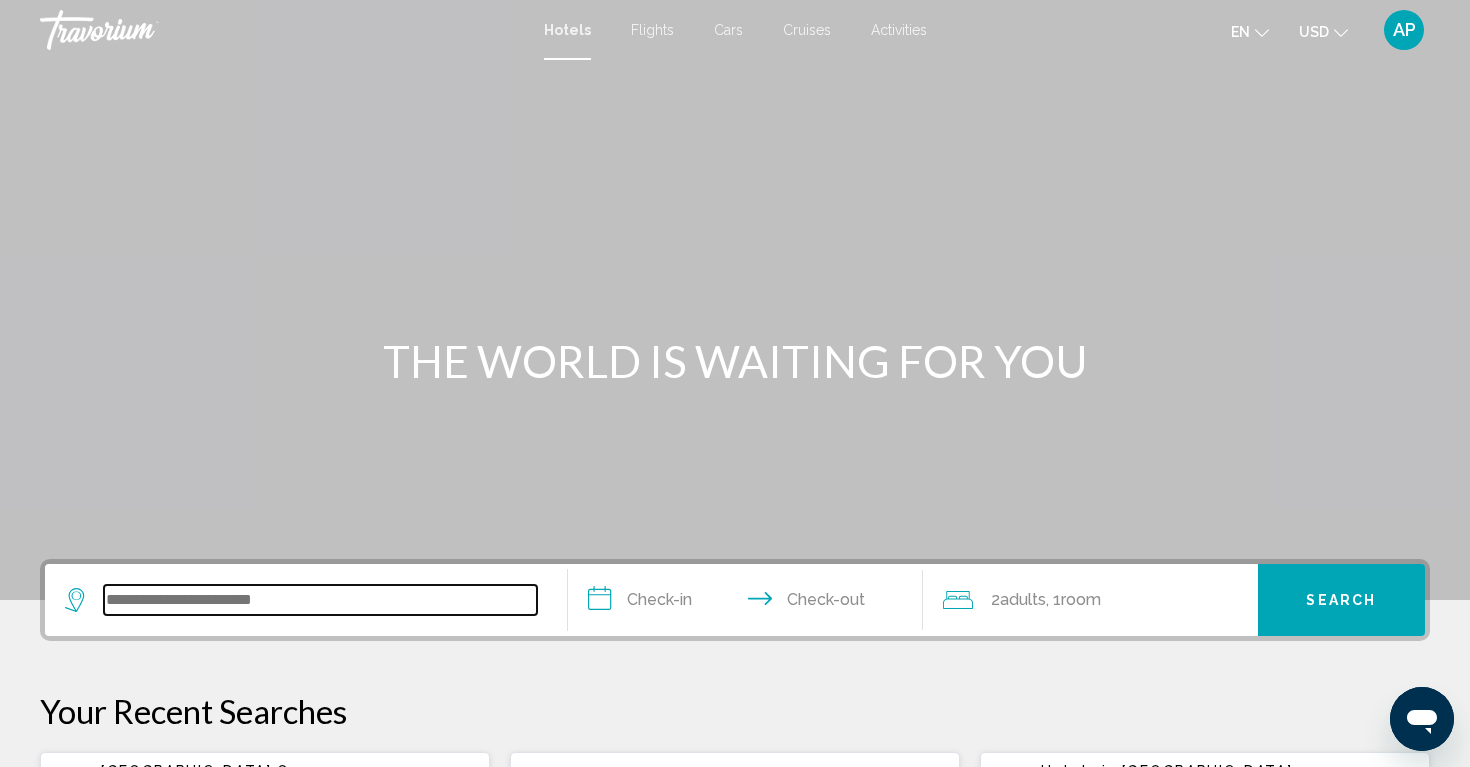 click at bounding box center (320, 600) 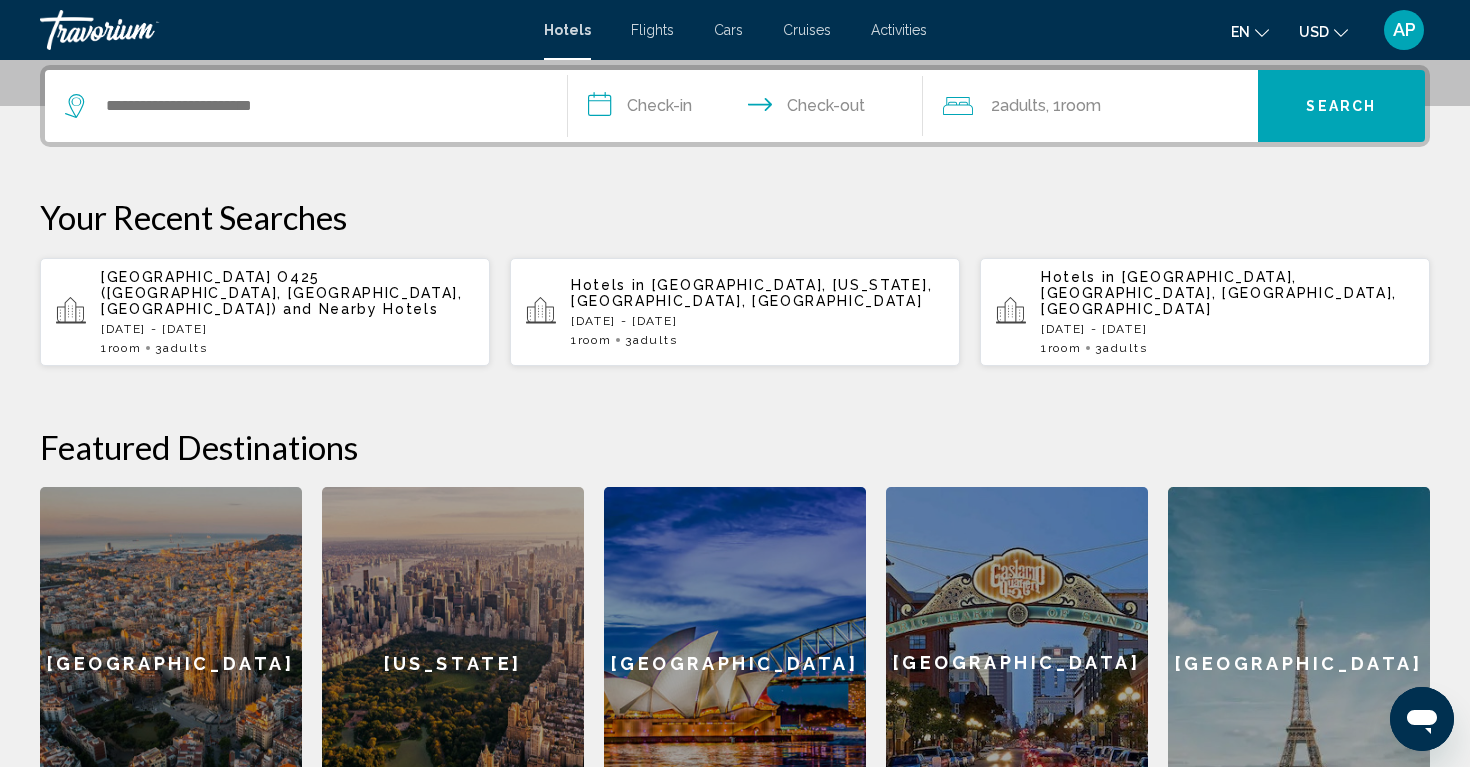 click on "[DATE] - [DATE]" at bounding box center (287, 329) 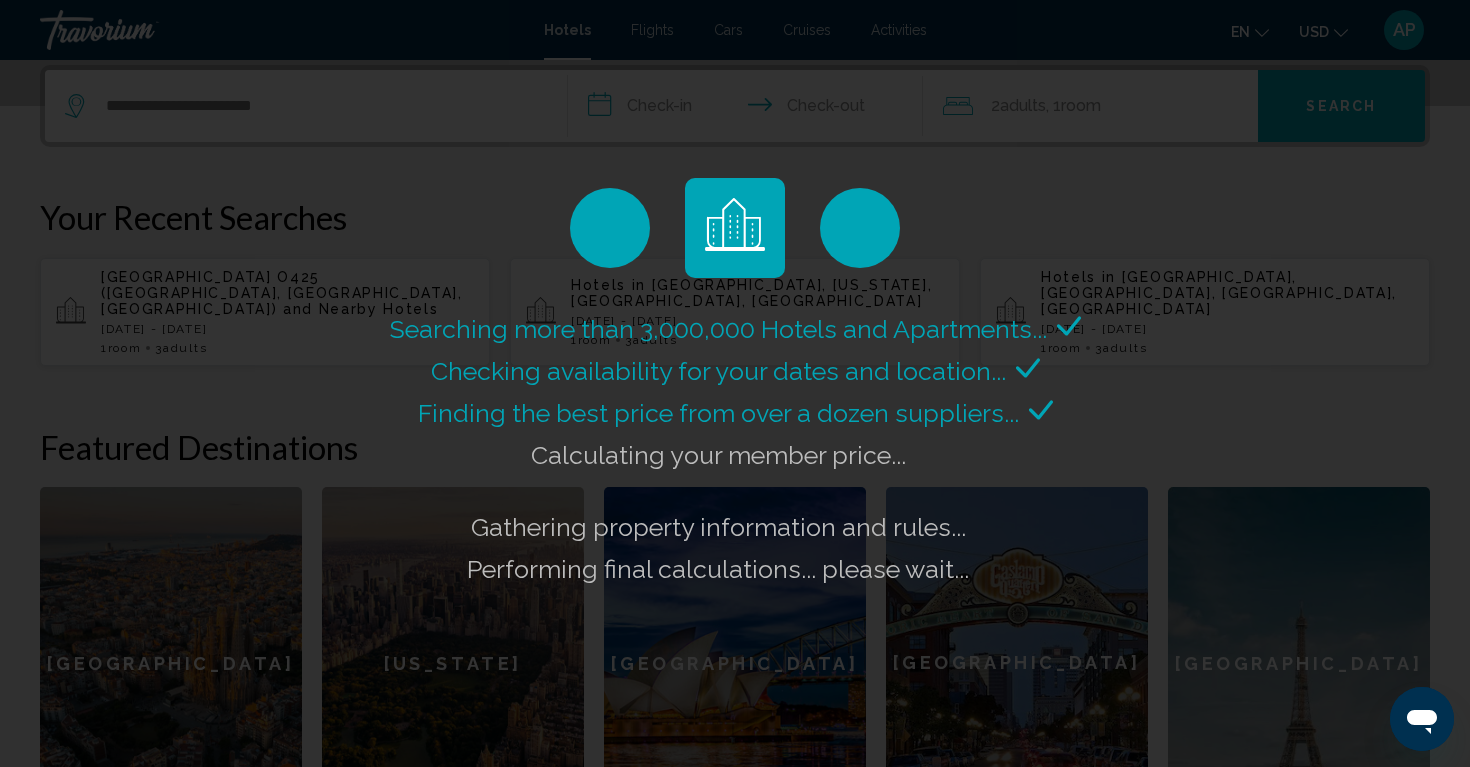 click on "Searching more than 3,000,000 Hotels and Apartments...
Checking availability for your dates and location..." 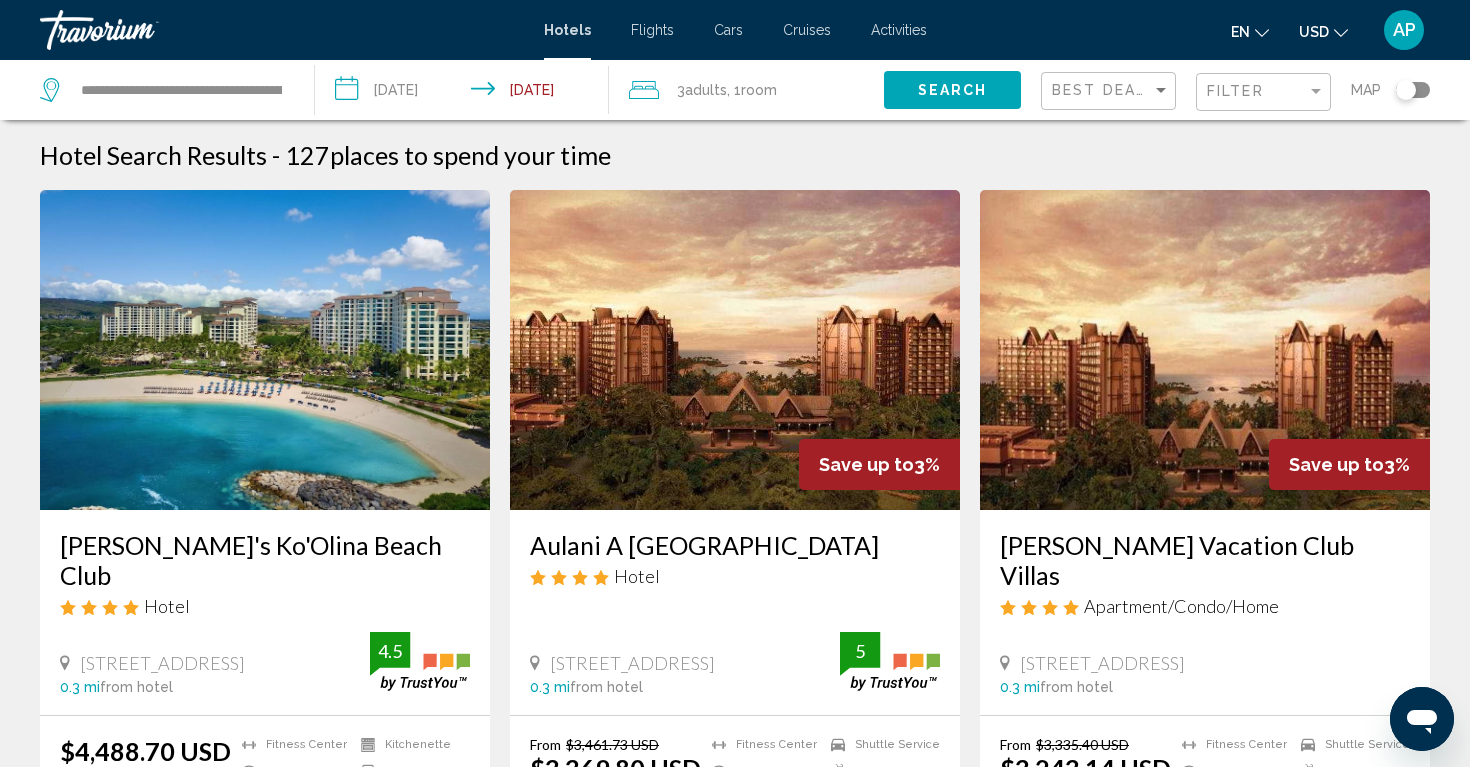 scroll, scrollTop: 0, scrollLeft: 0, axis: both 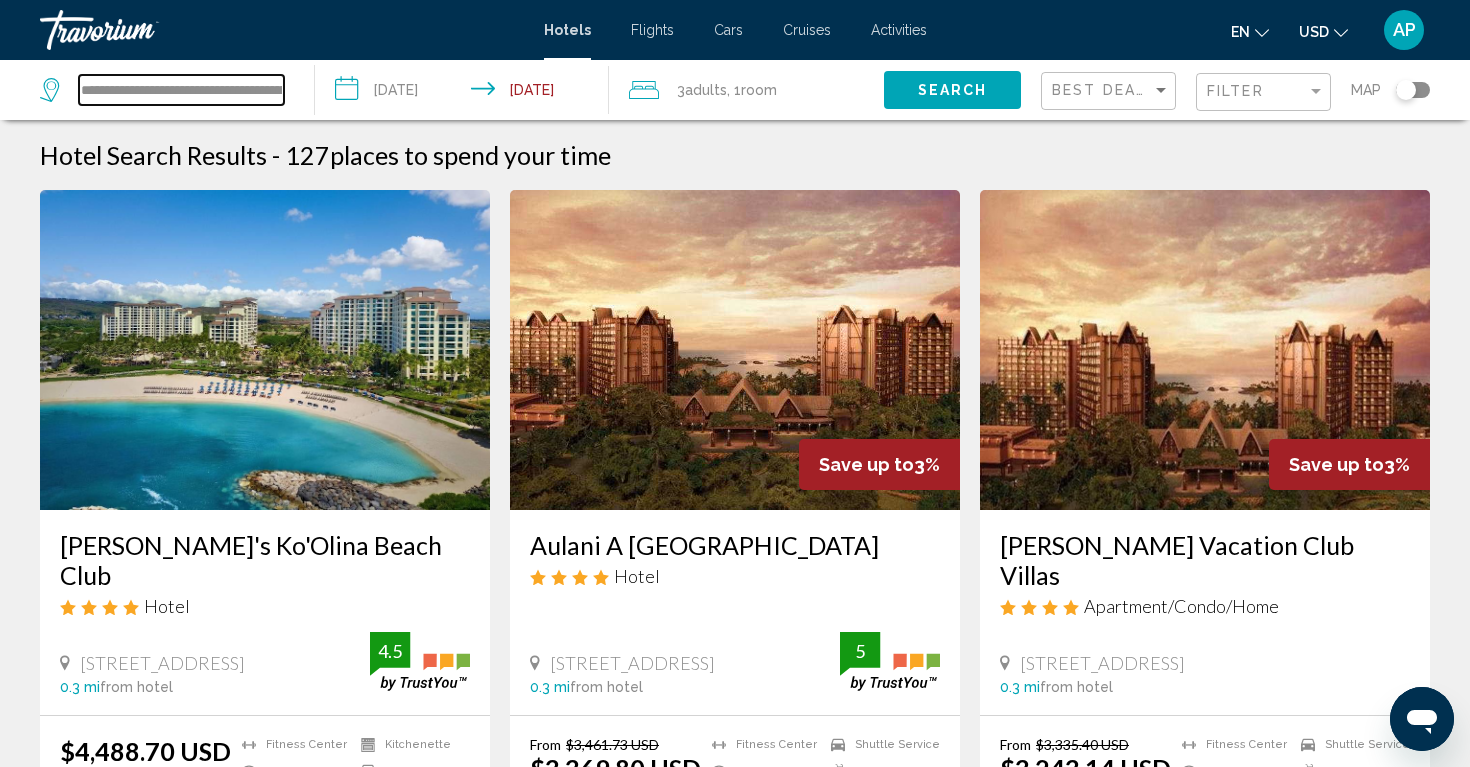 click on "**********" at bounding box center [181, 90] 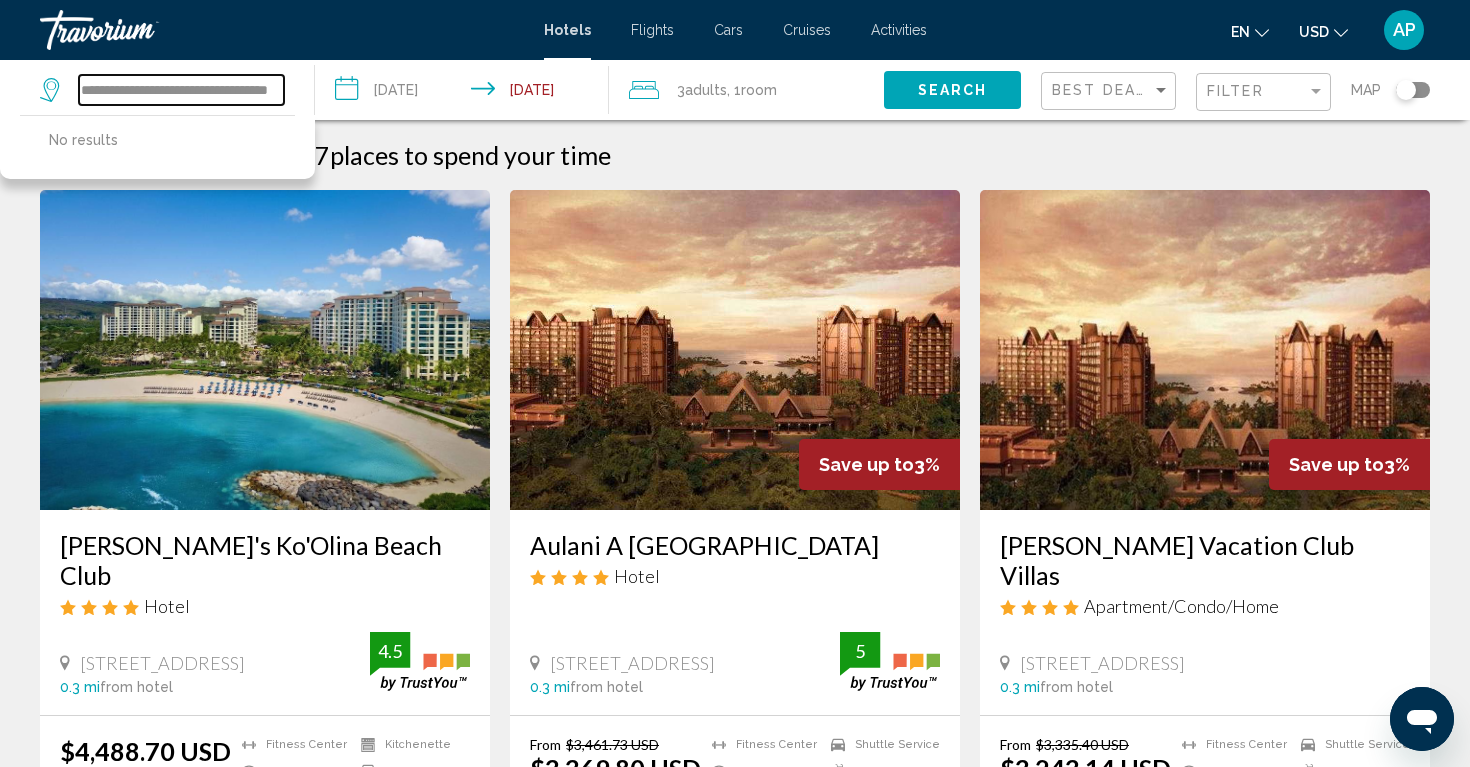 click on "**********" at bounding box center (181, 90) 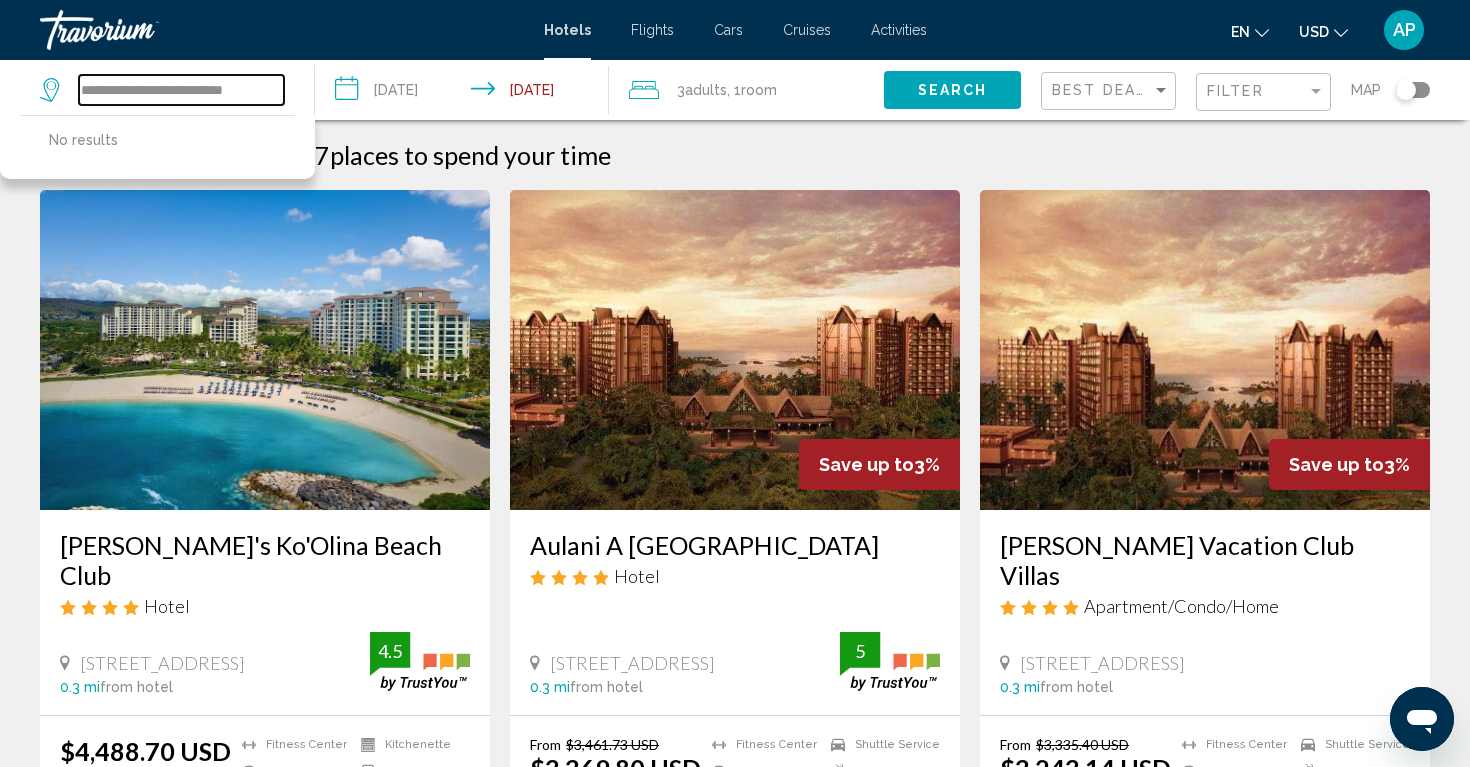 type on "**********" 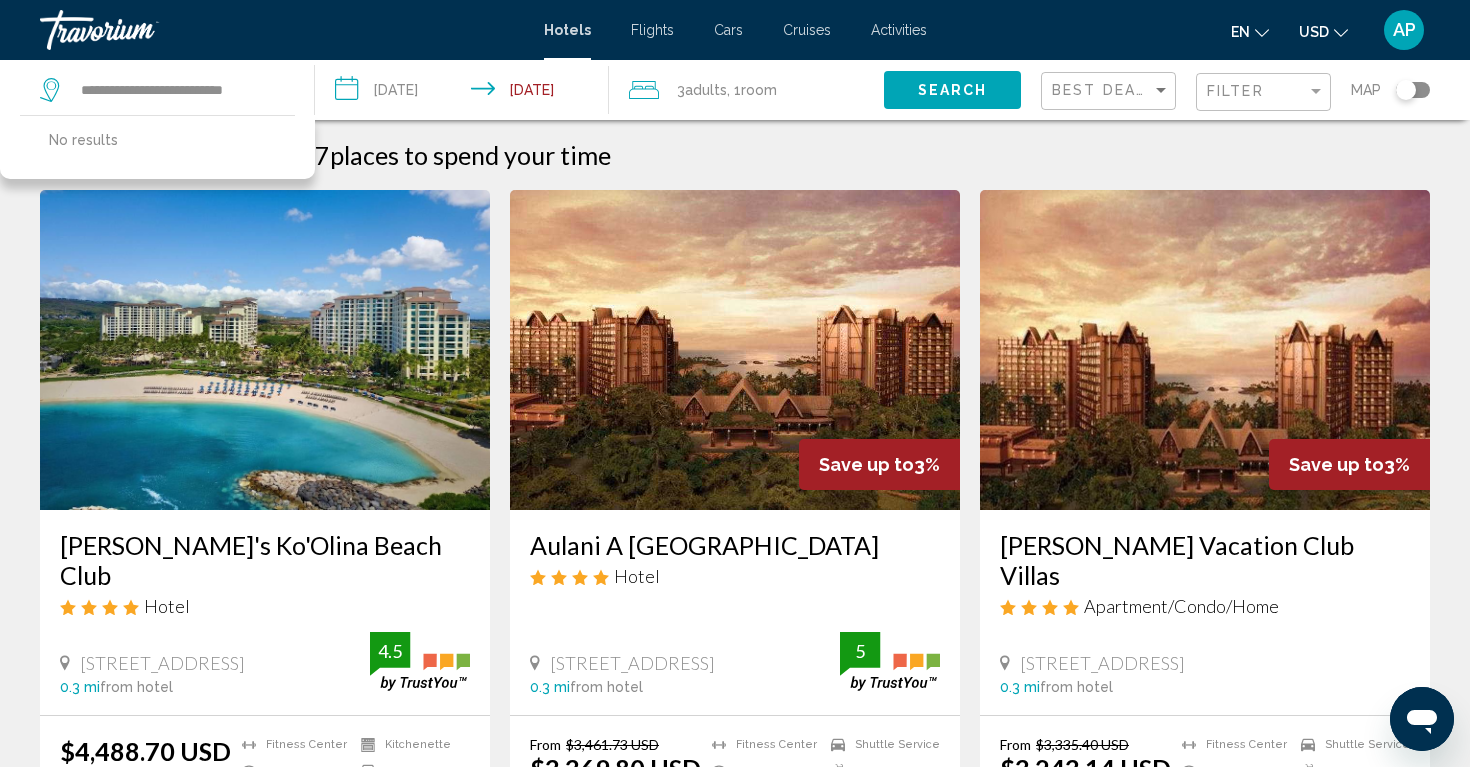 click on "Search" 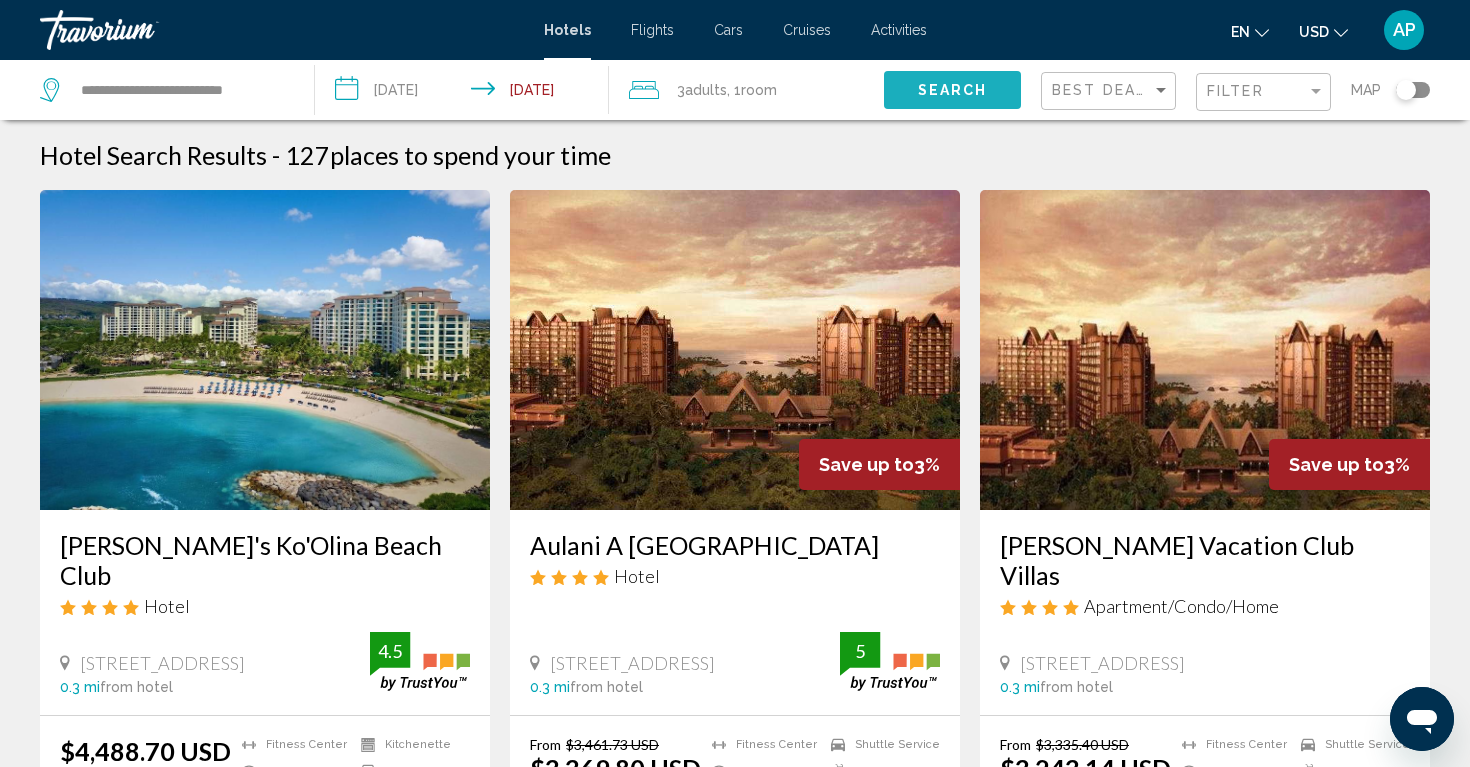 click on "Search" 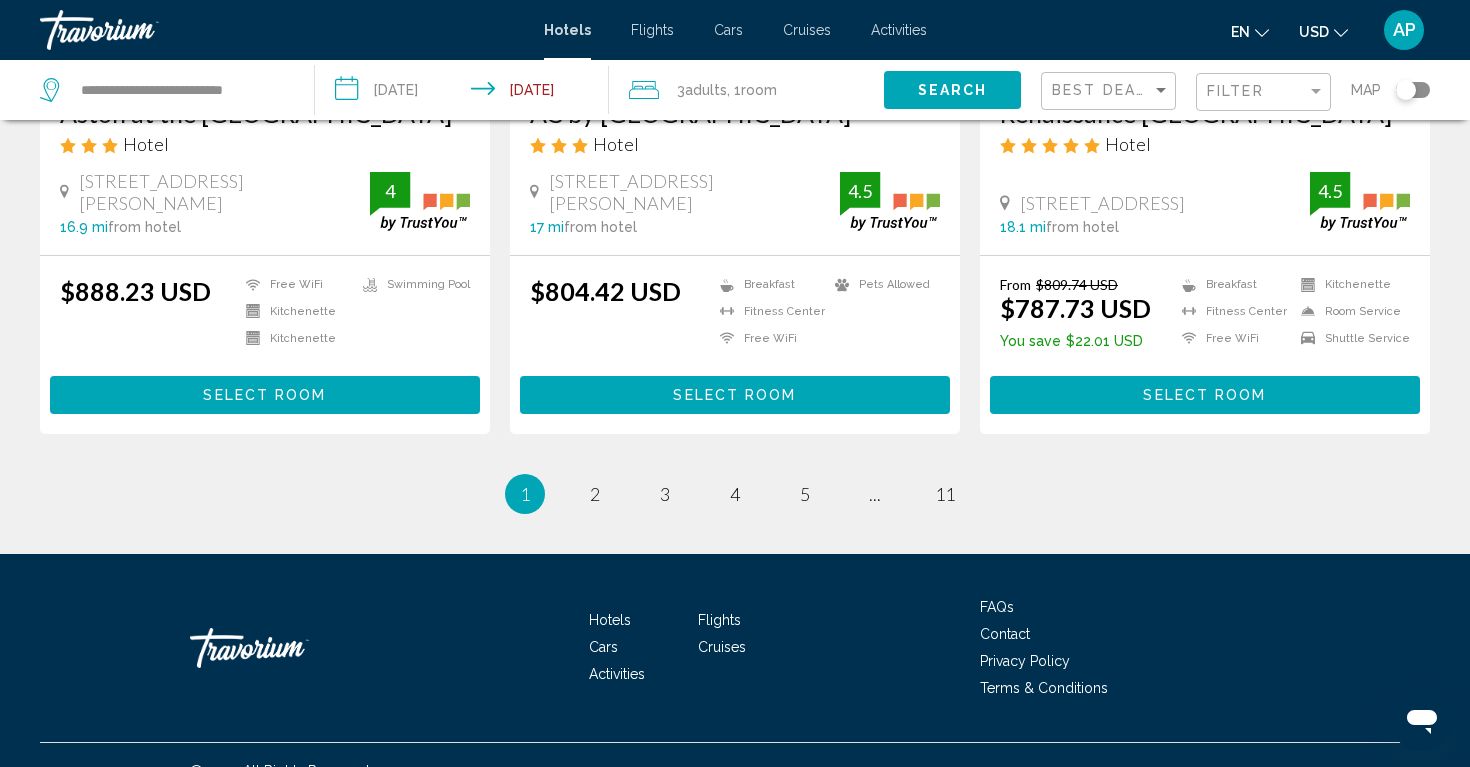 scroll, scrollTop: 2661, scrollLeft: 0, axis: vertical 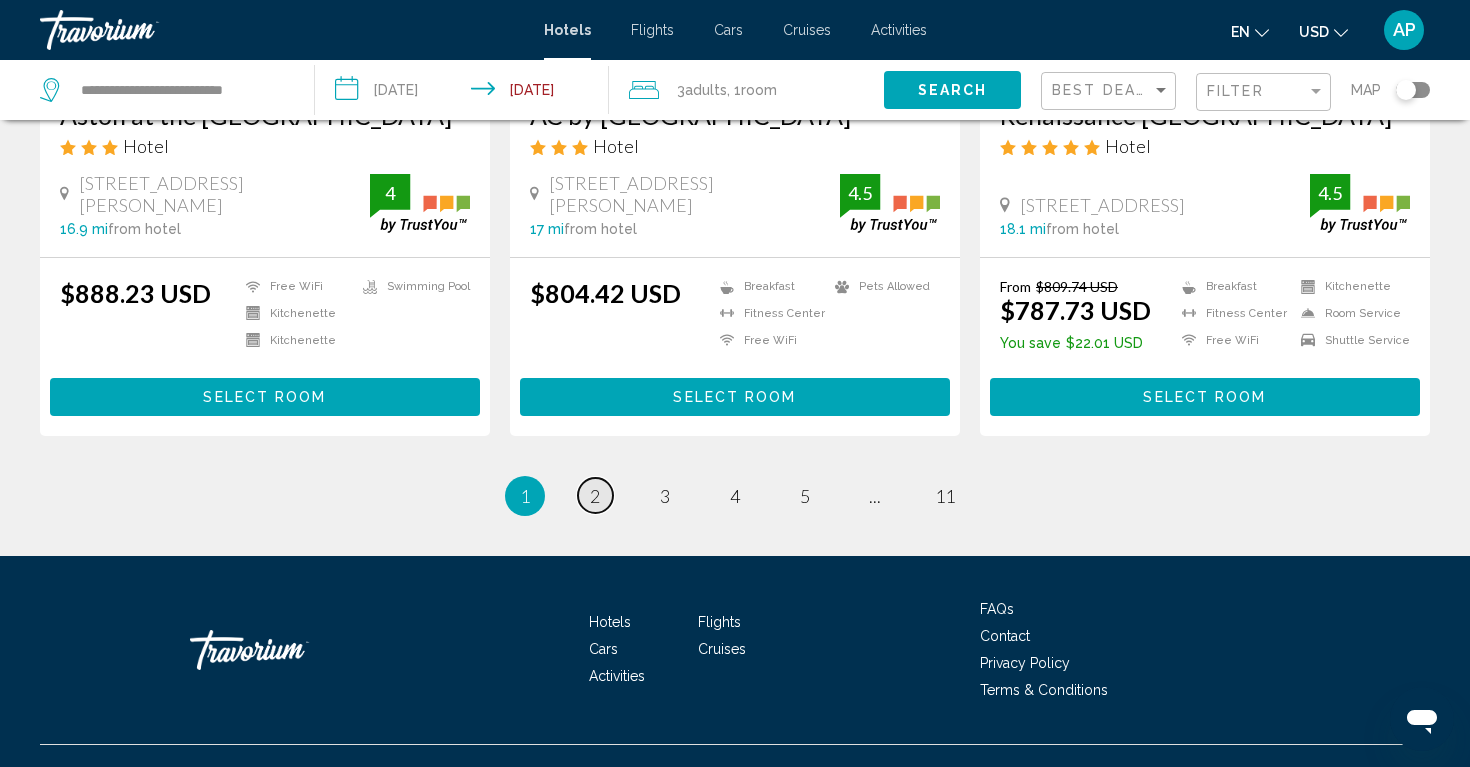 click on "page  2" at bounding box center [595, 495] 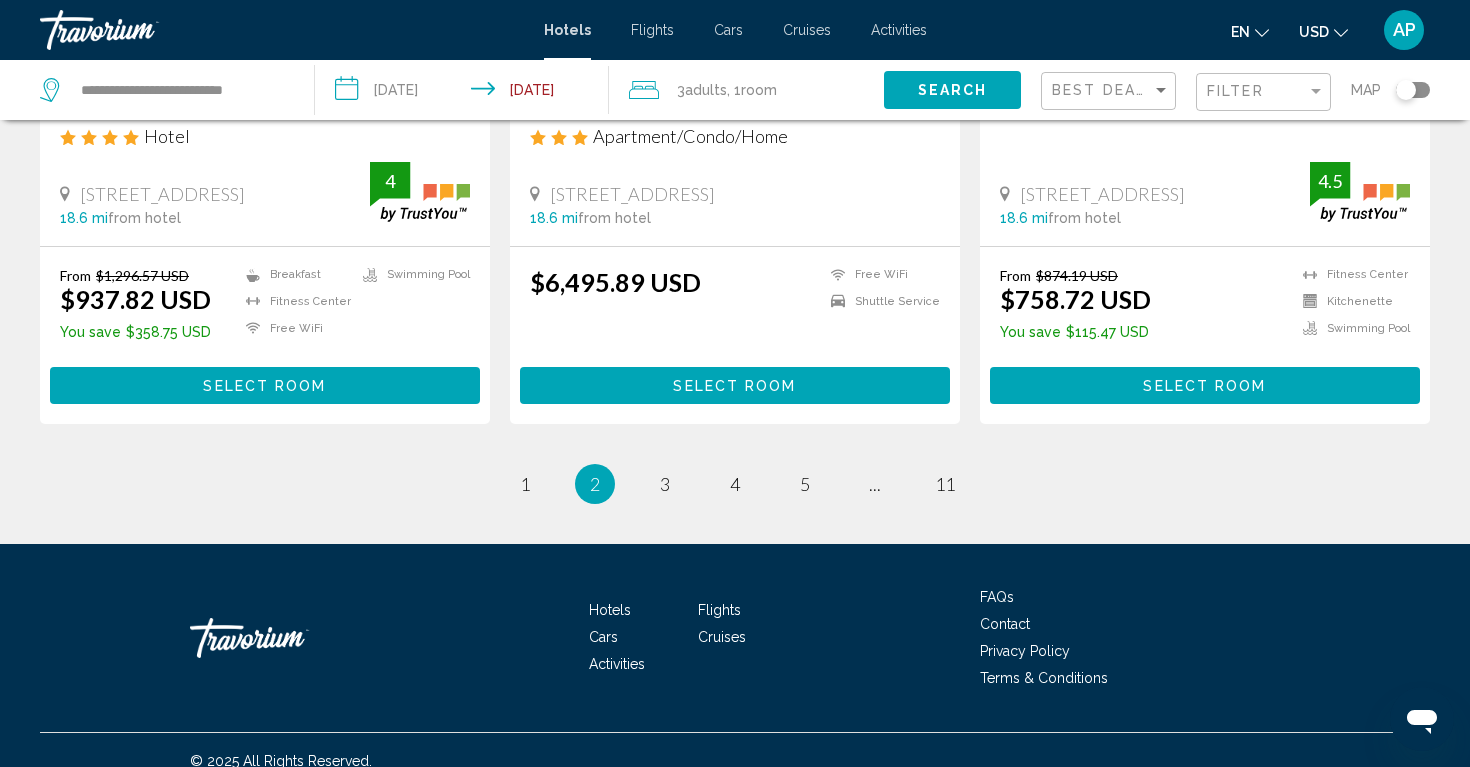 scroll, scrollTop: 2661, scrollLeft: 0, axis: vertical 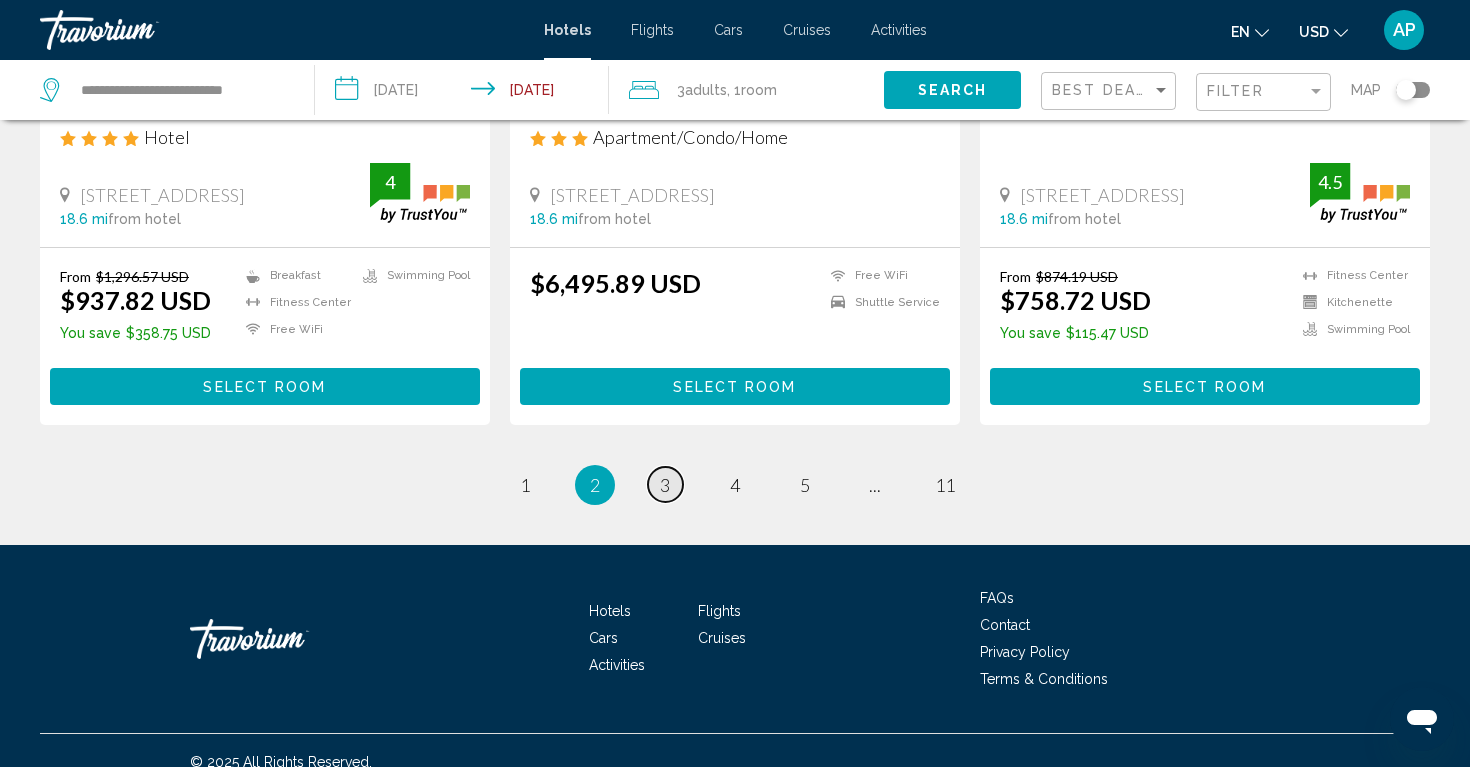 click on "page  3" at bounding box center (665, 484) 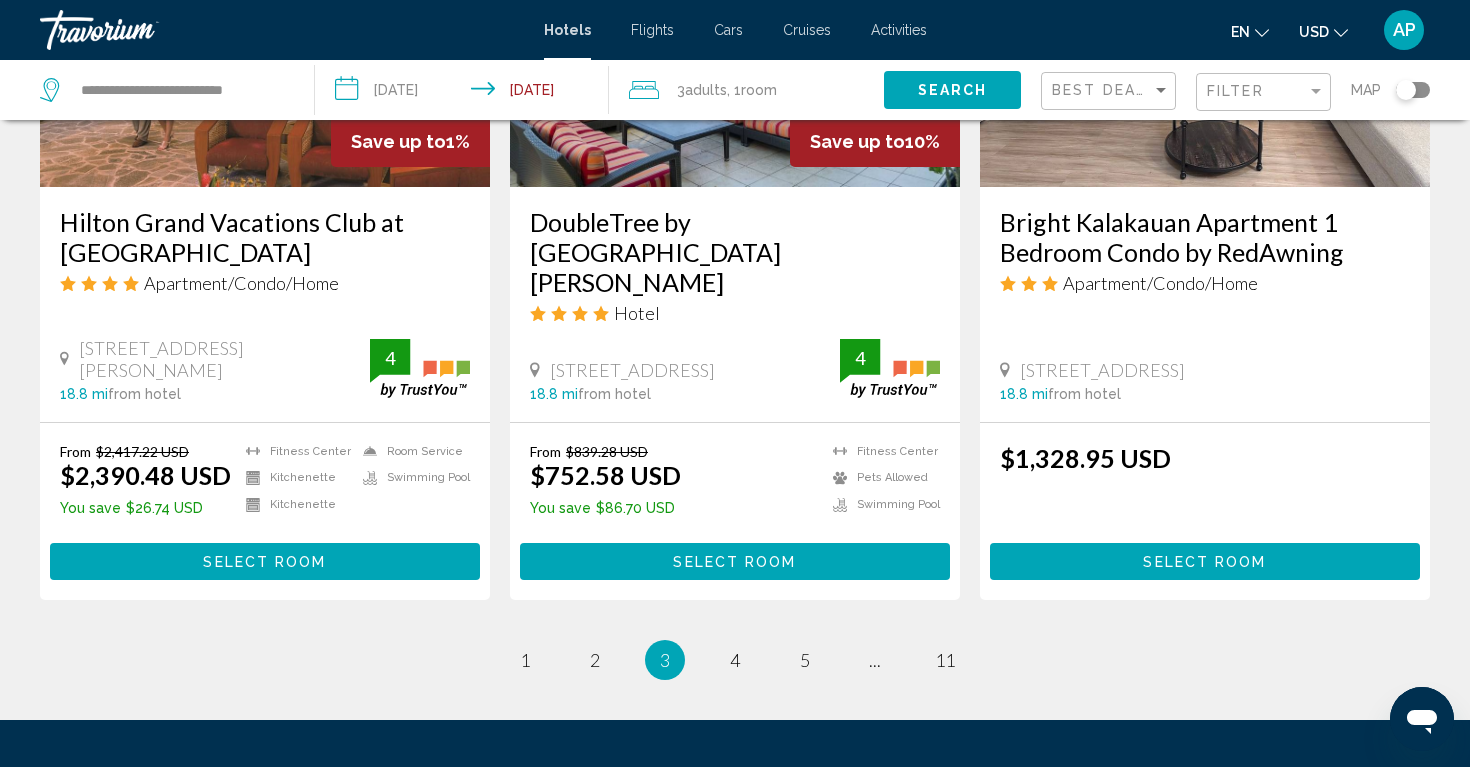 scroll, scrollTop: 2654, scrollLeft: 0, axis: vertical 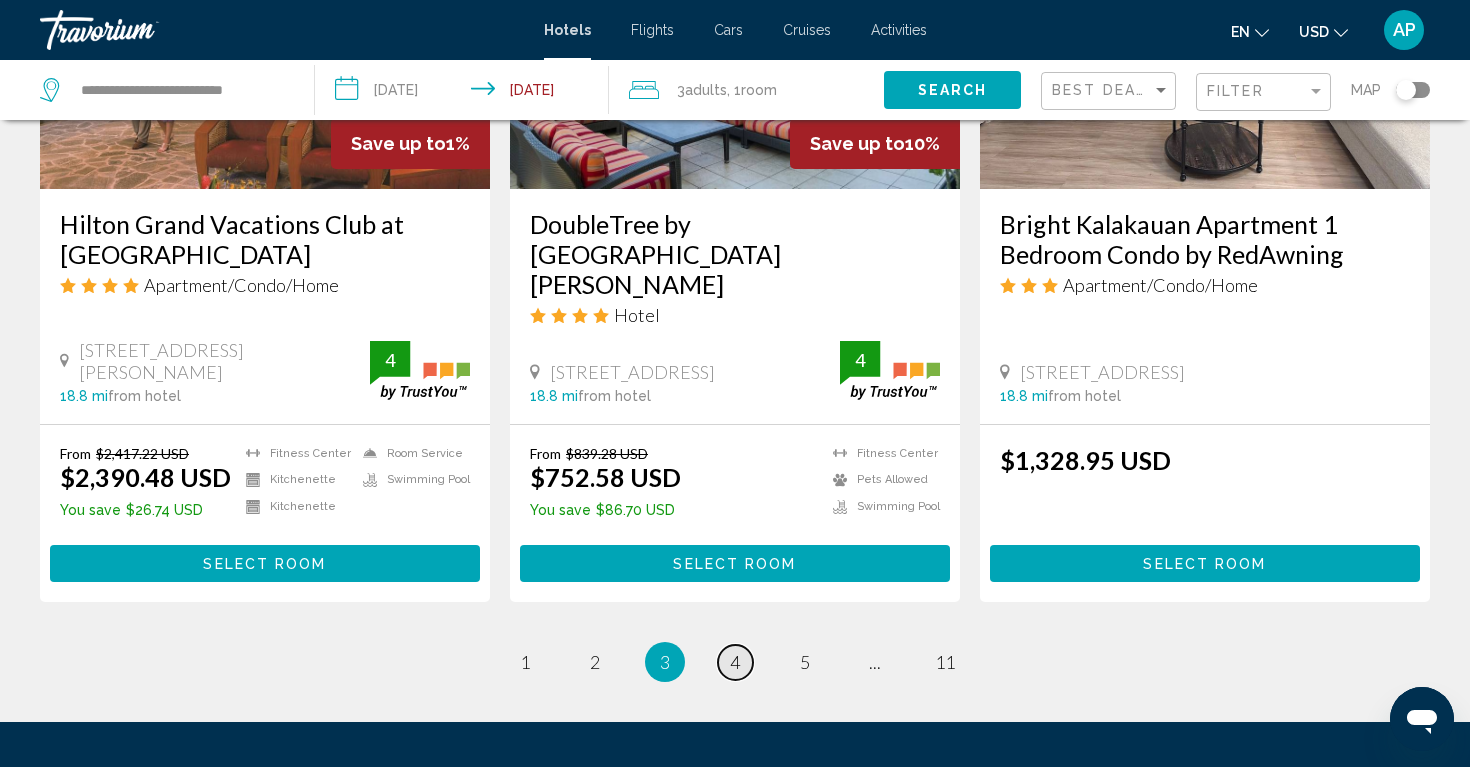 click on "4" at bounding box center [735, 662] 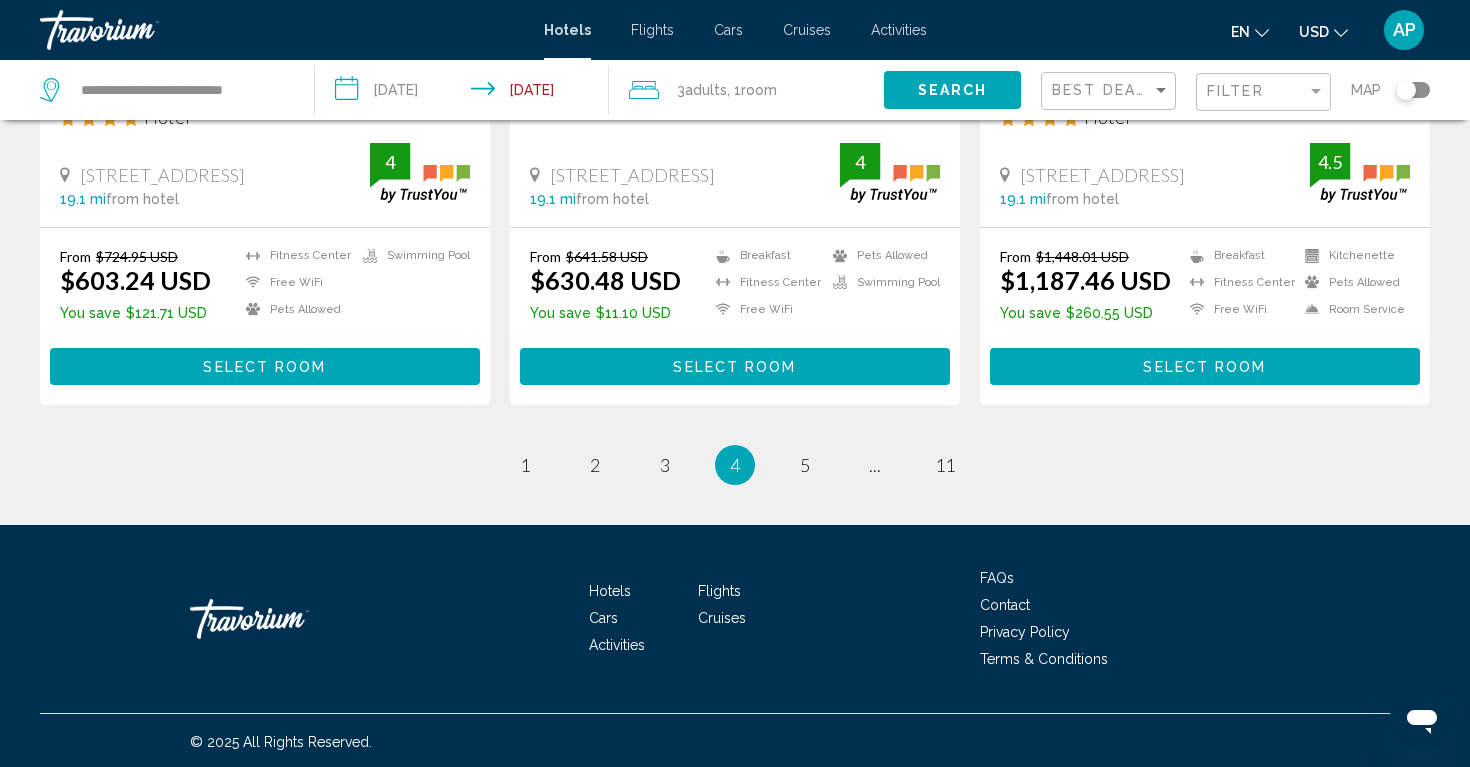 scroll, scrollTop: 2671, scrollLeft: 0, axis: vertical 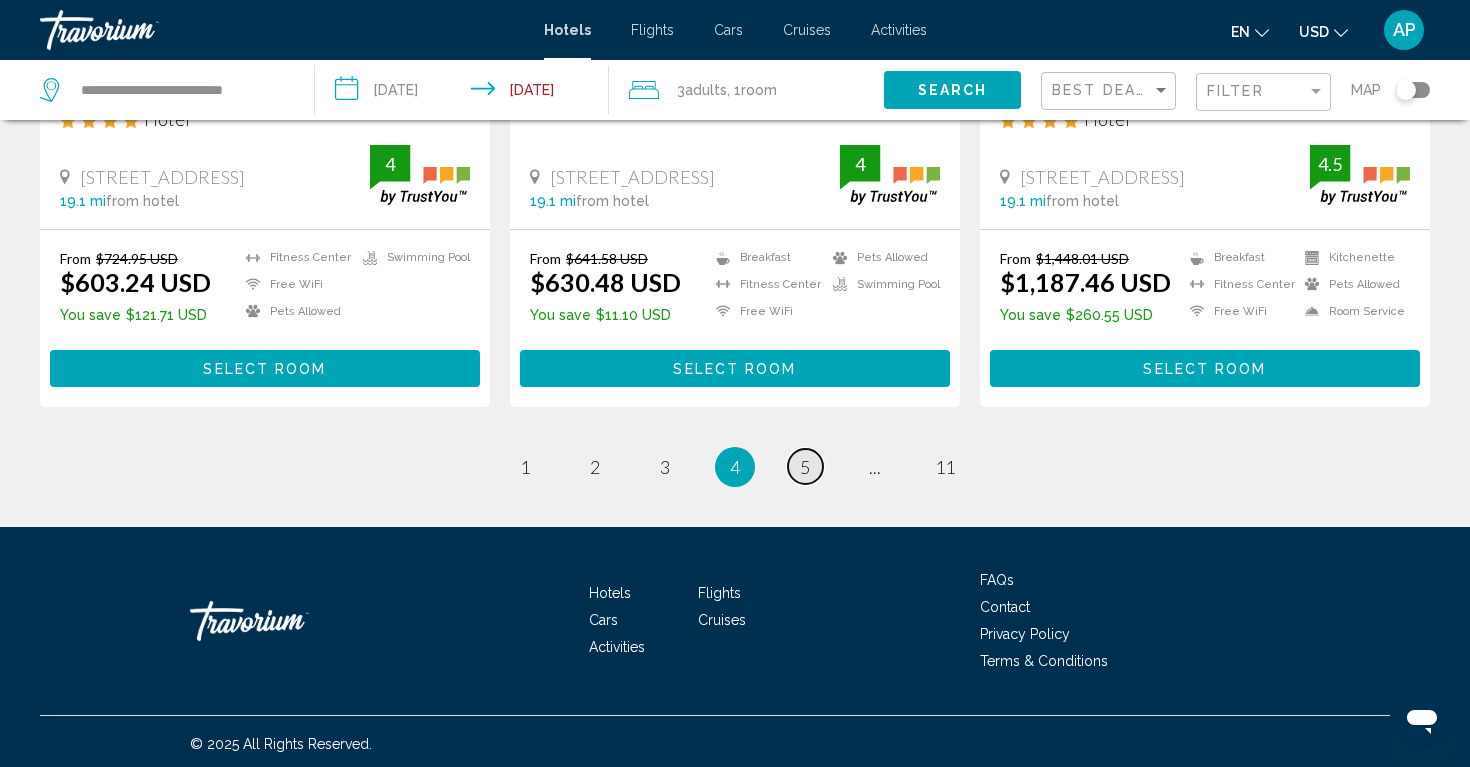click on "5" at bounding box center [805, 467] 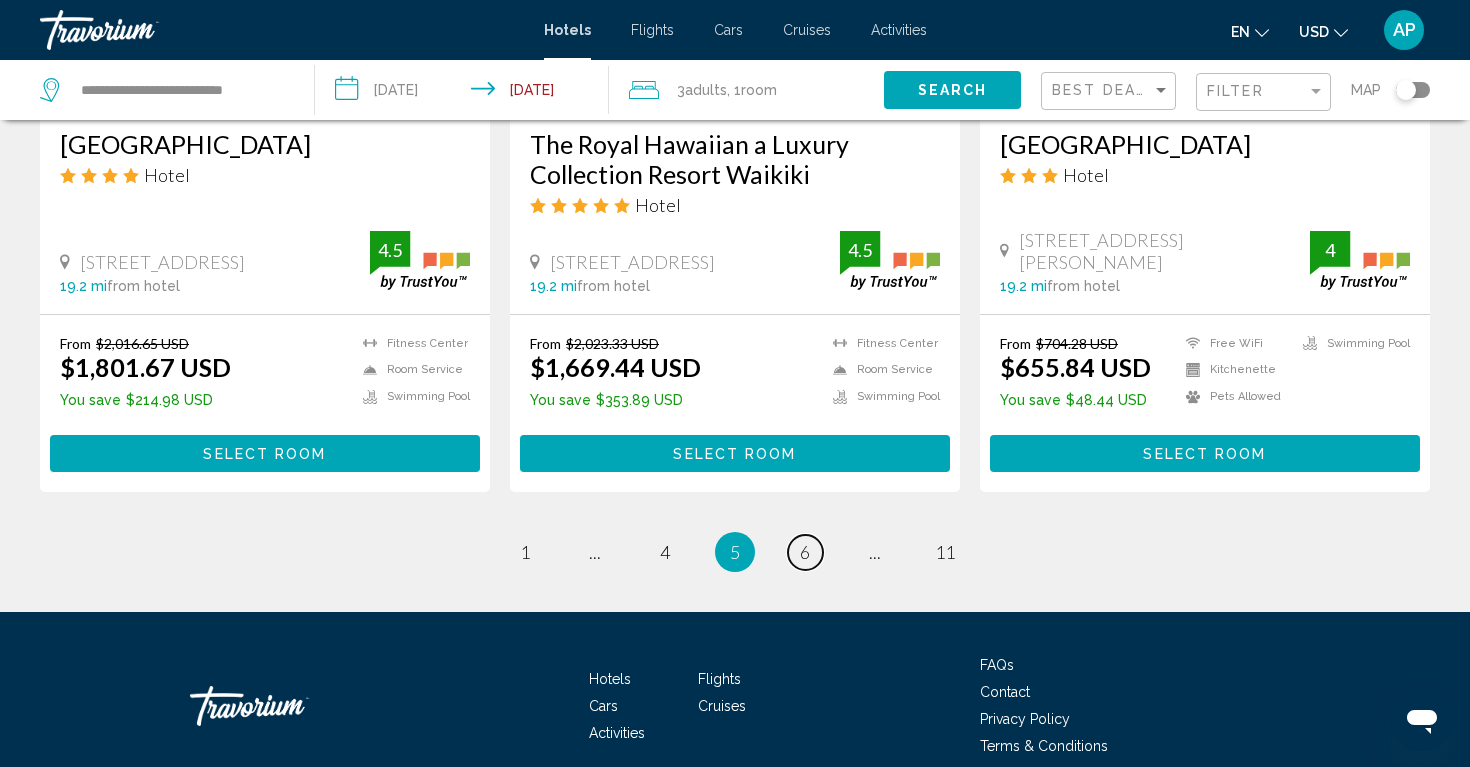 scroll, scrollTop: 2703, scrollLeft: 0, axis: vertical 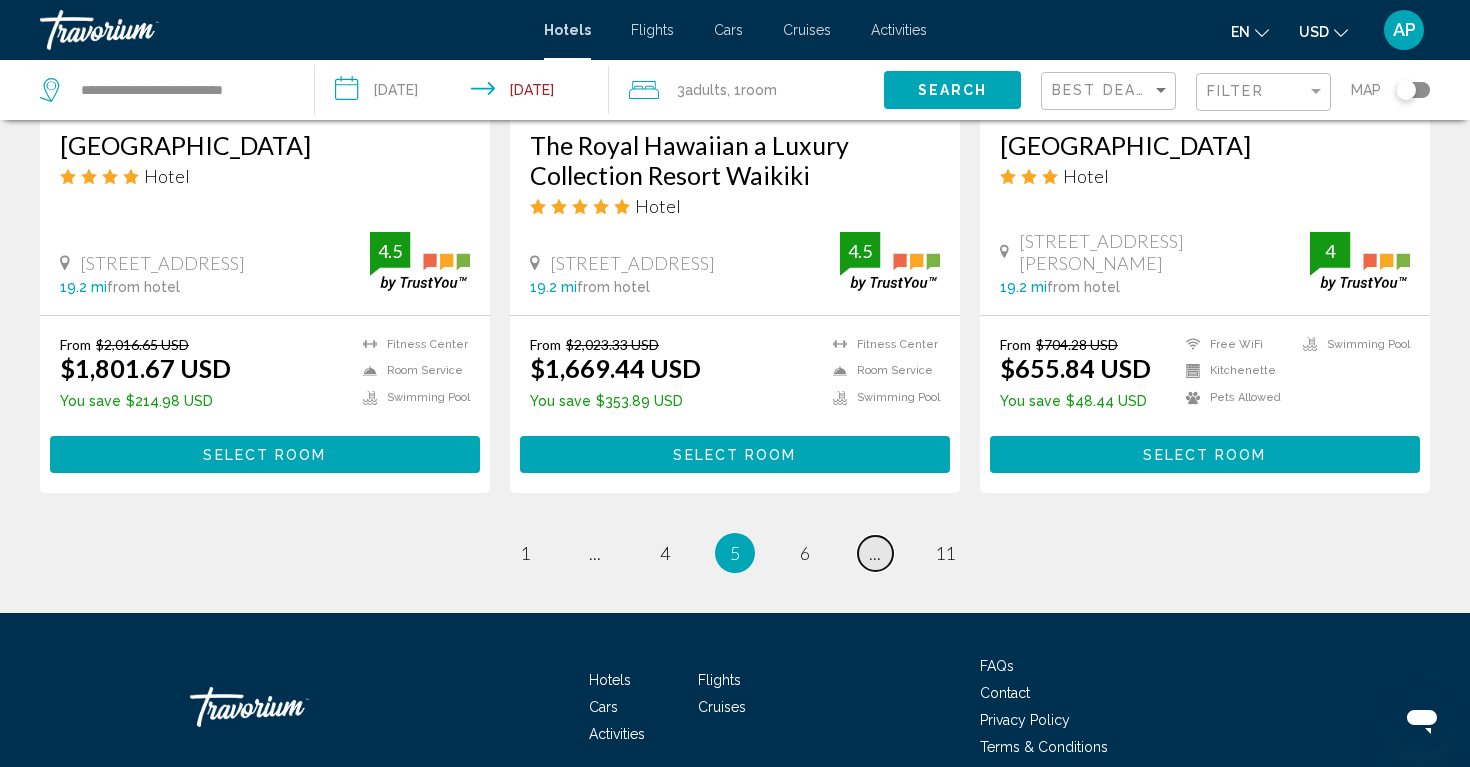 click on "..." at bounding box center (875, 553) 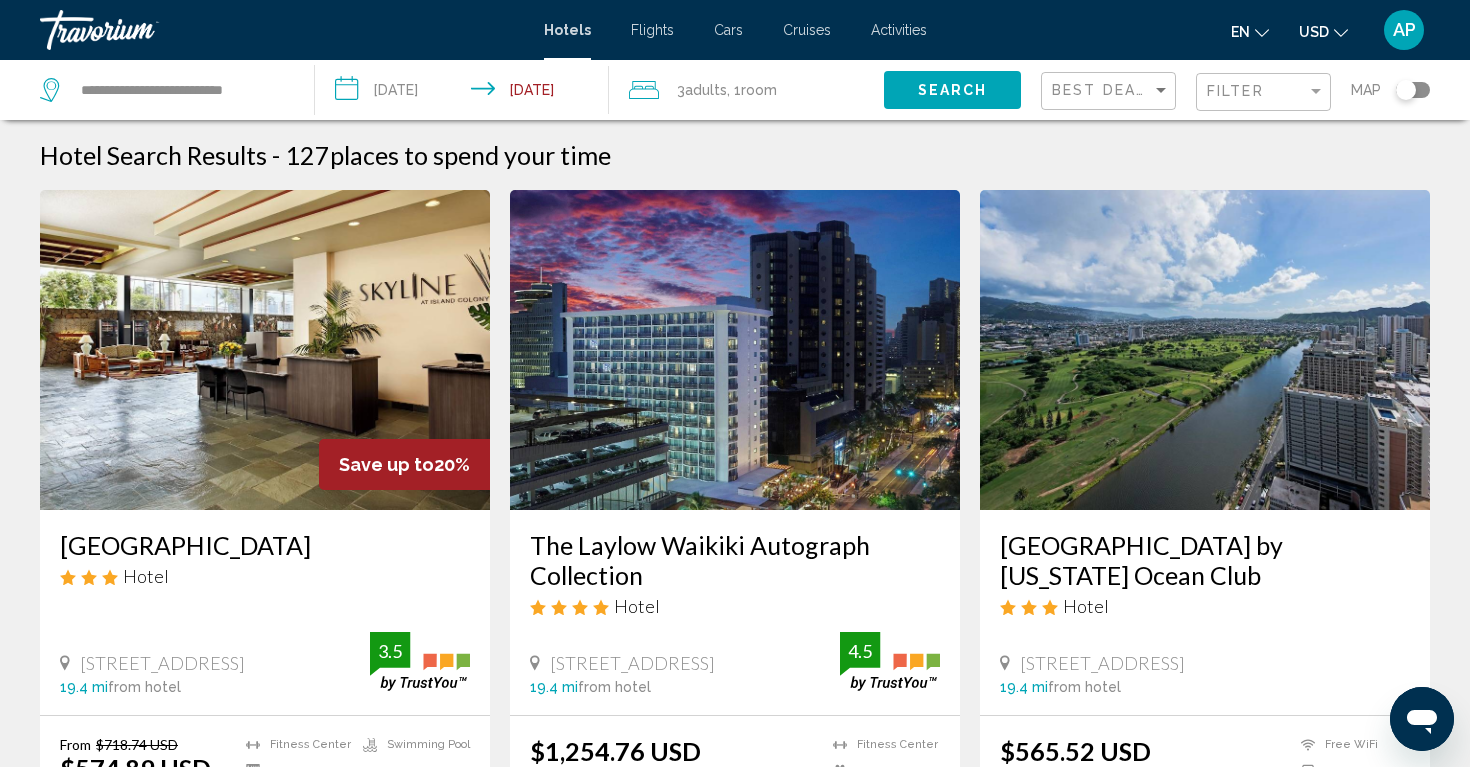 scroll, scrollTop: 0, scrollLeft: 0, axis: both 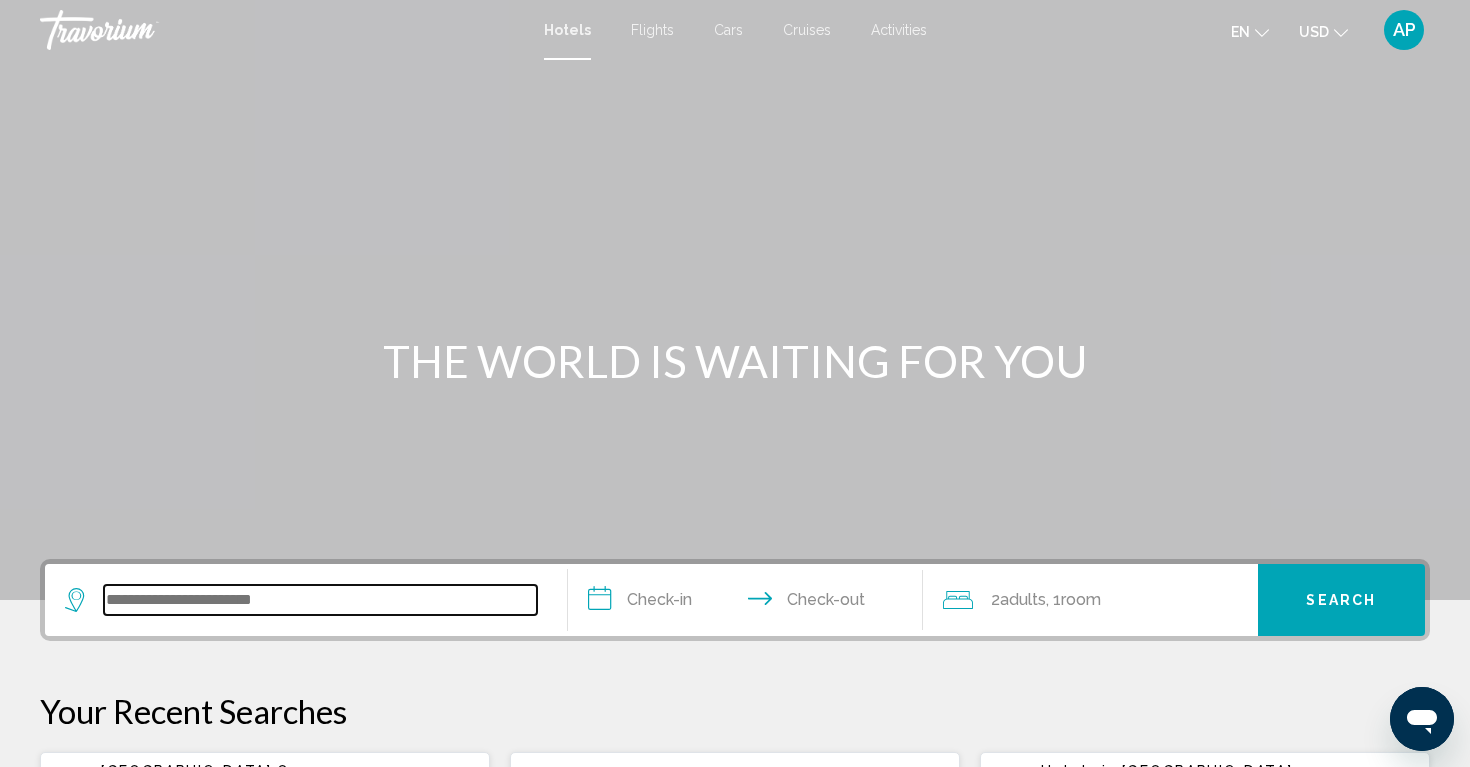 click at bounding box center (320, 600) 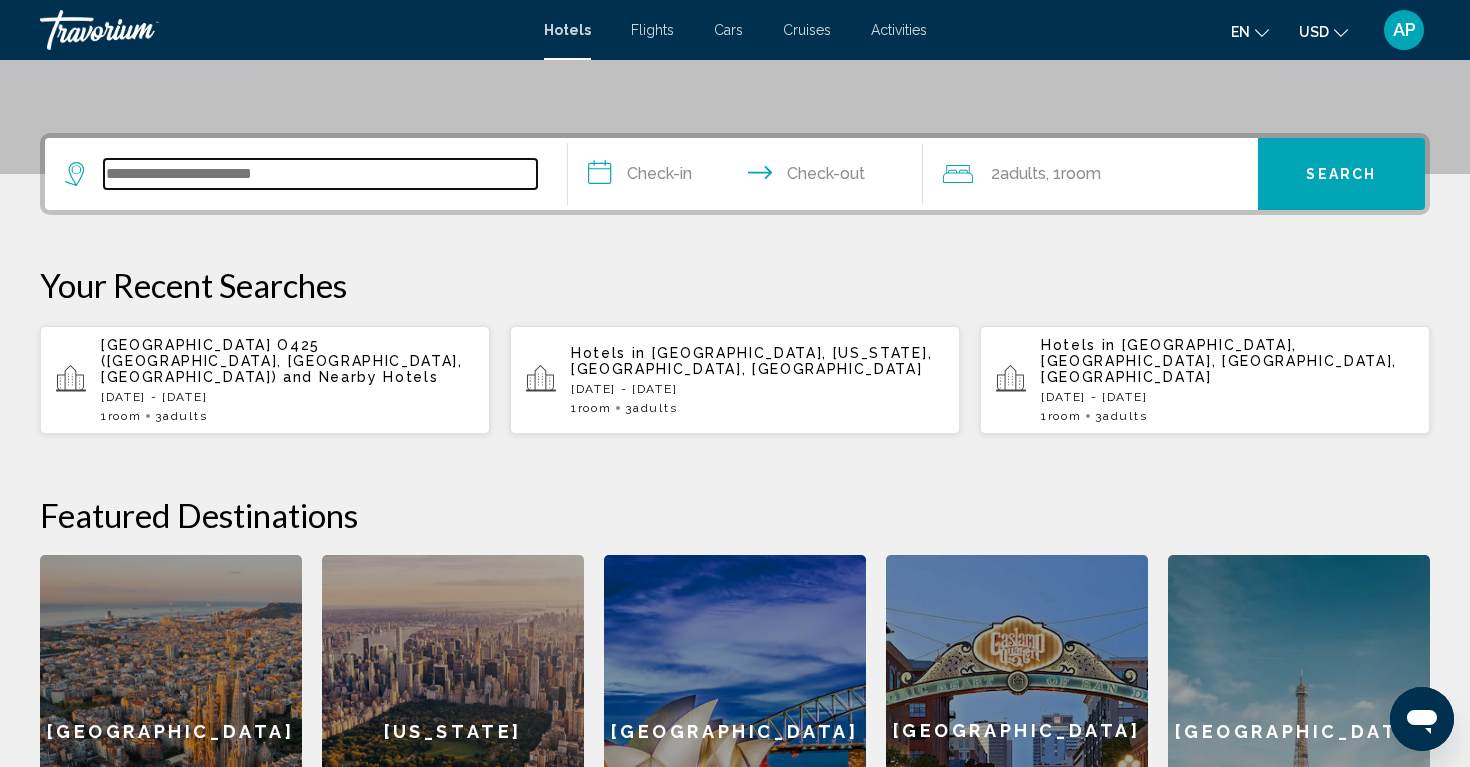 scroll, scrollTop: 494, scrollLeft: 0, axis: vertical 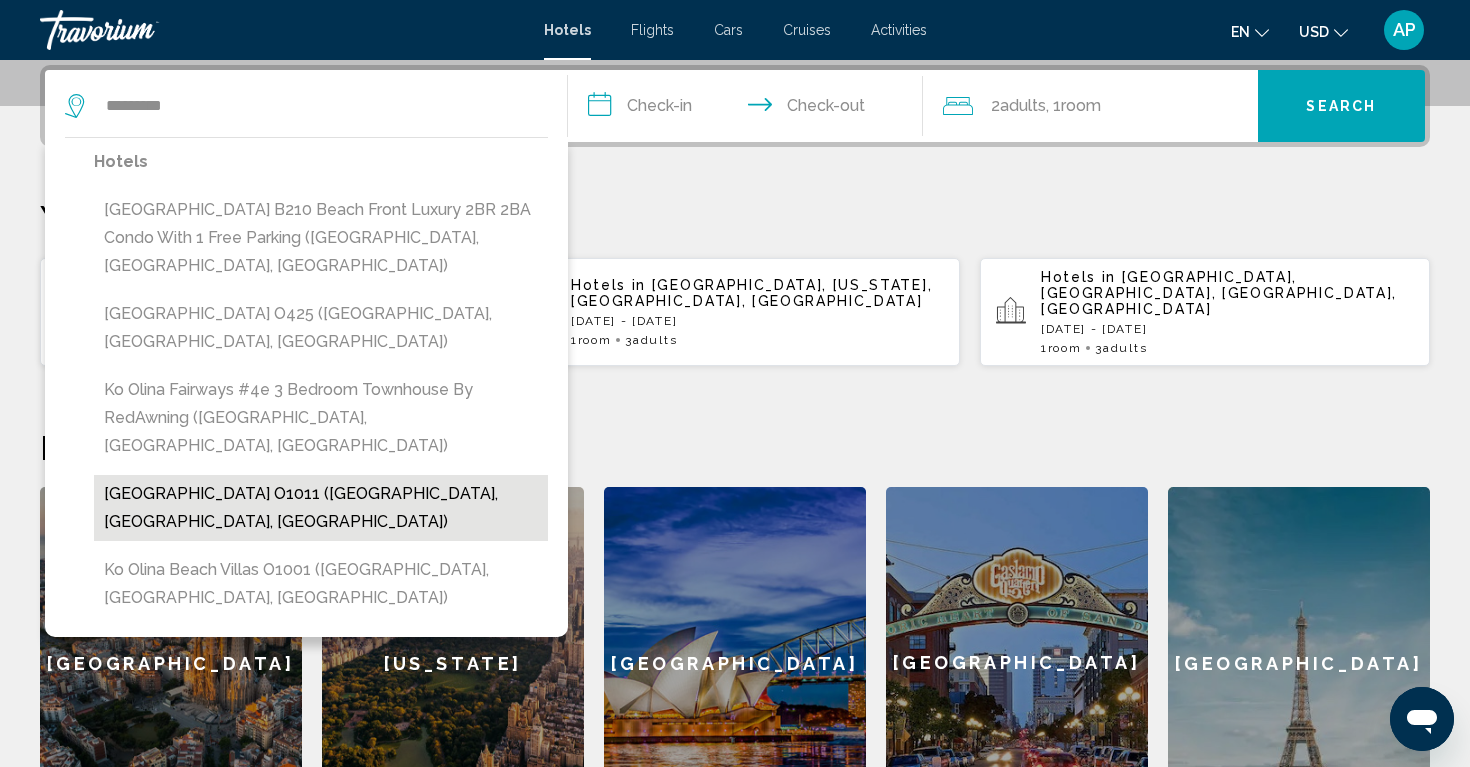 click on "[GEOGRAPHIC_DATA] O1011 ([GEOGRAPHIC_DATA], [GEOGRAPHIC_DATA], [GEOGRAPHIC_DATA])" at bounding box center (321, 508) 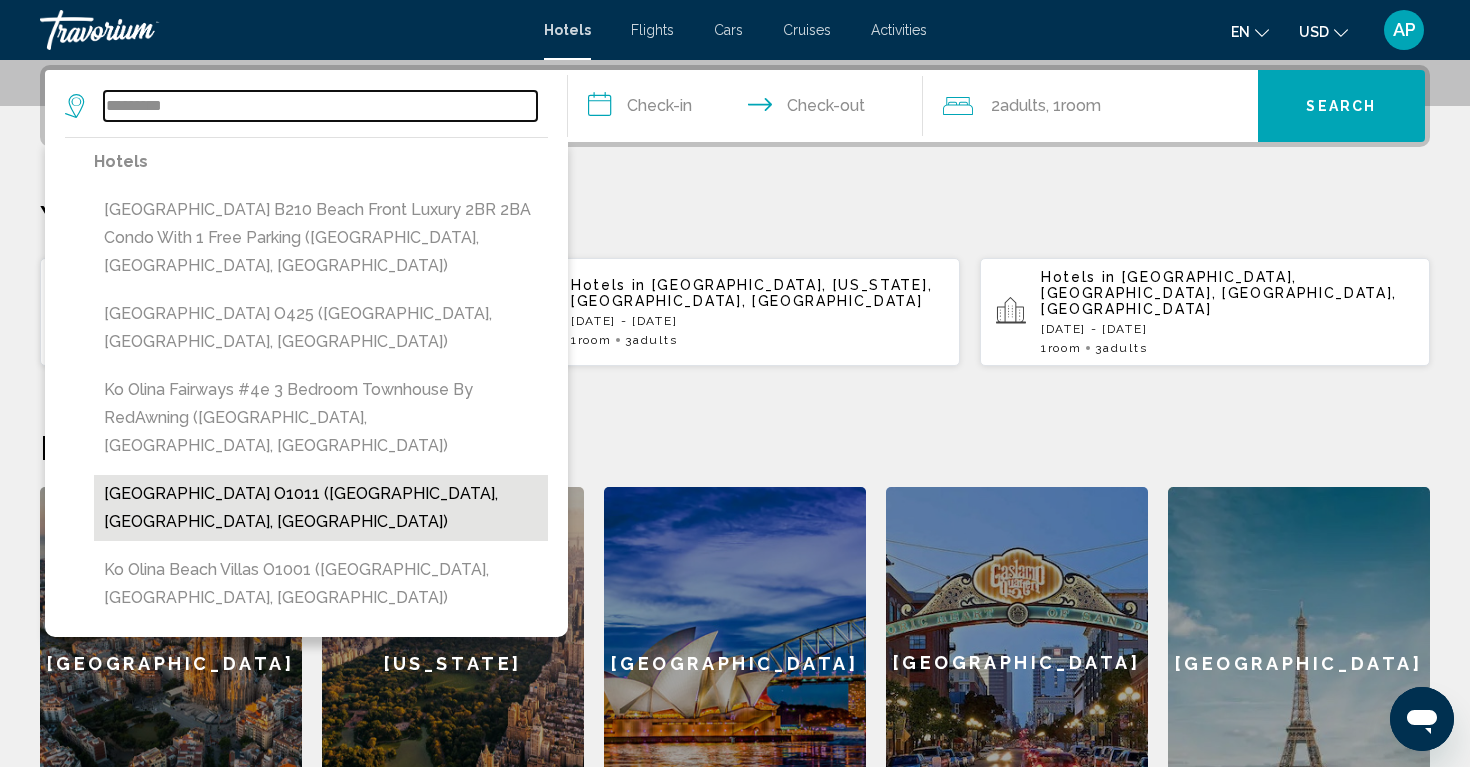 type on "**********" 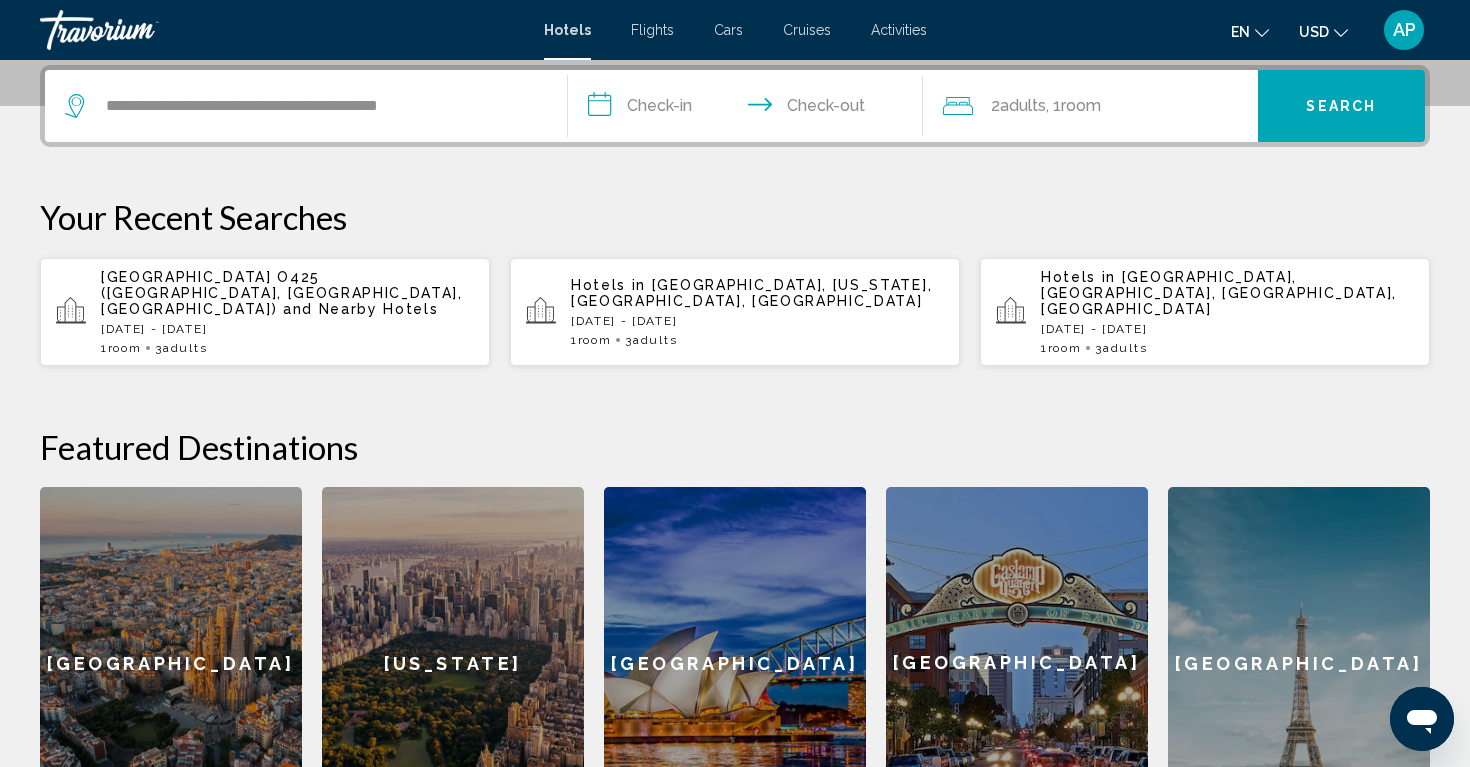 click on "**********" at bounding box center [749, 109] 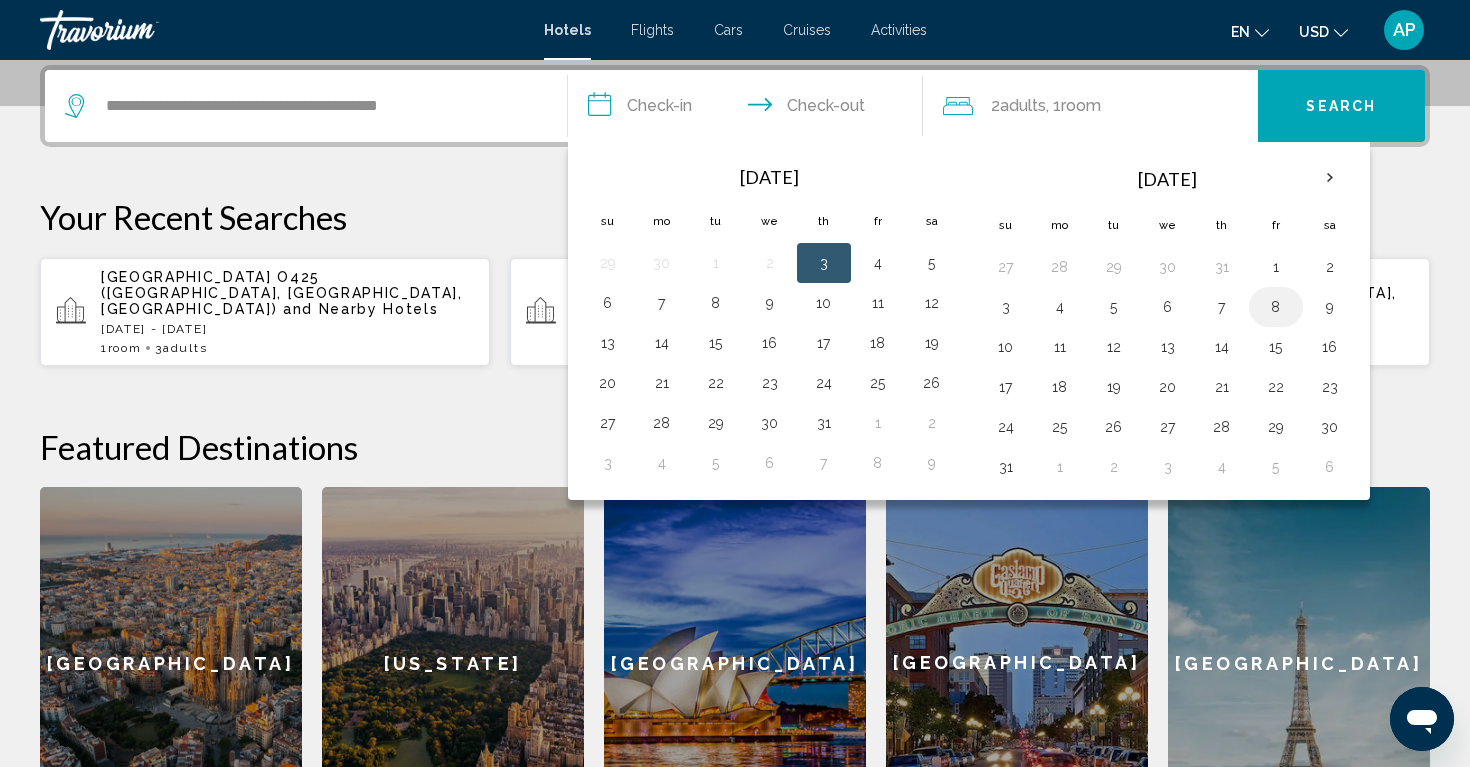 click on "8" at bounding box center [1276, 307] 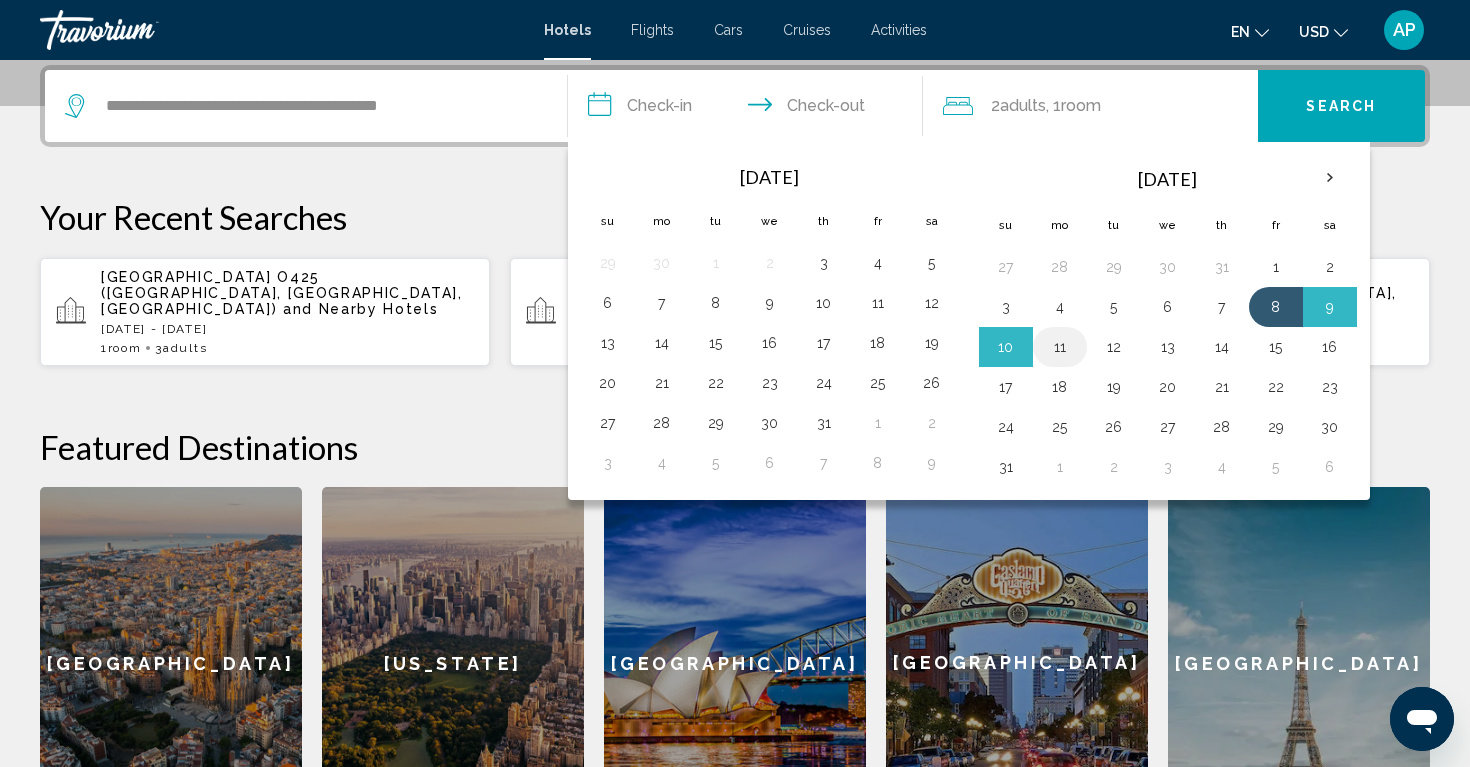 click on "11" at bounding box center (1060, 347) 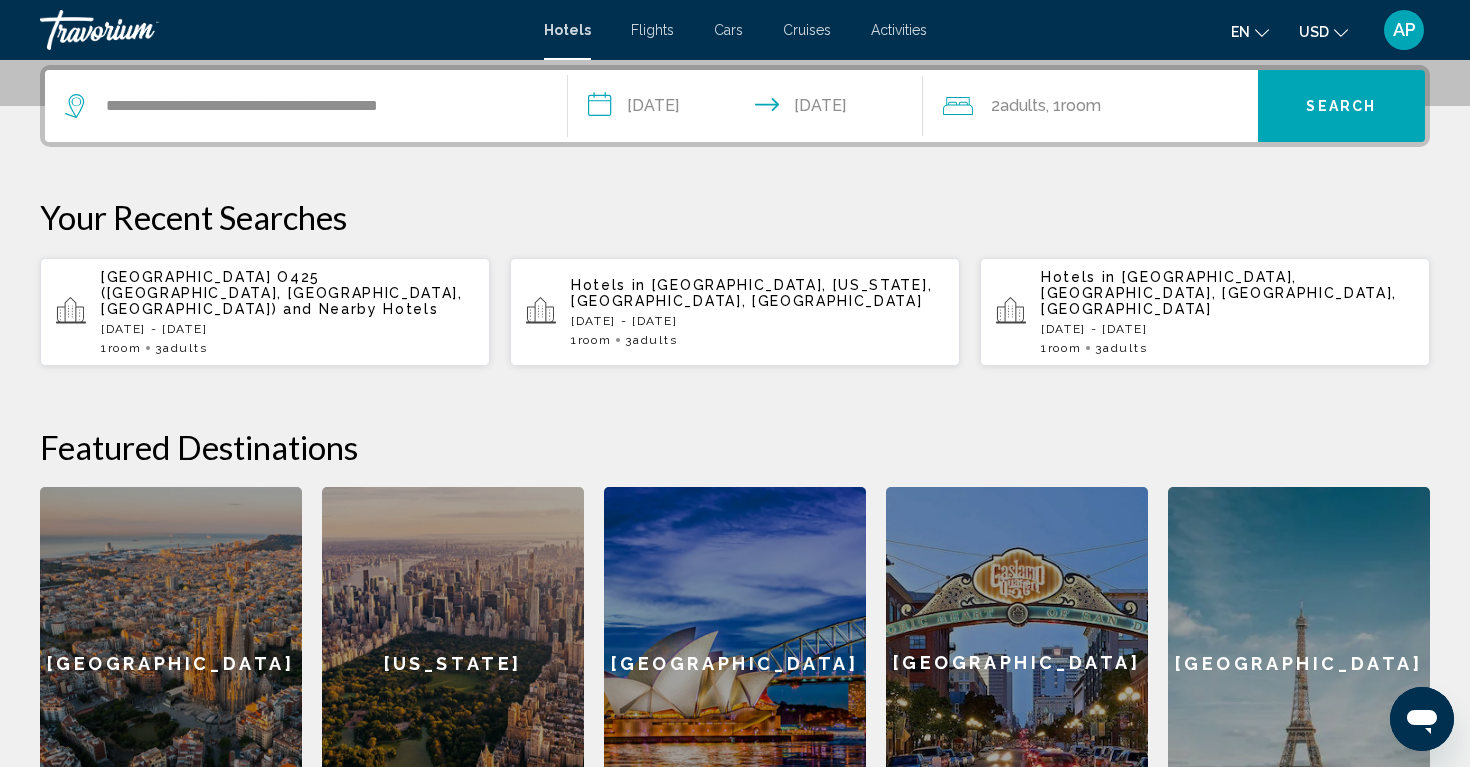 click on "2  Adult Adults , 1  Room rooms" 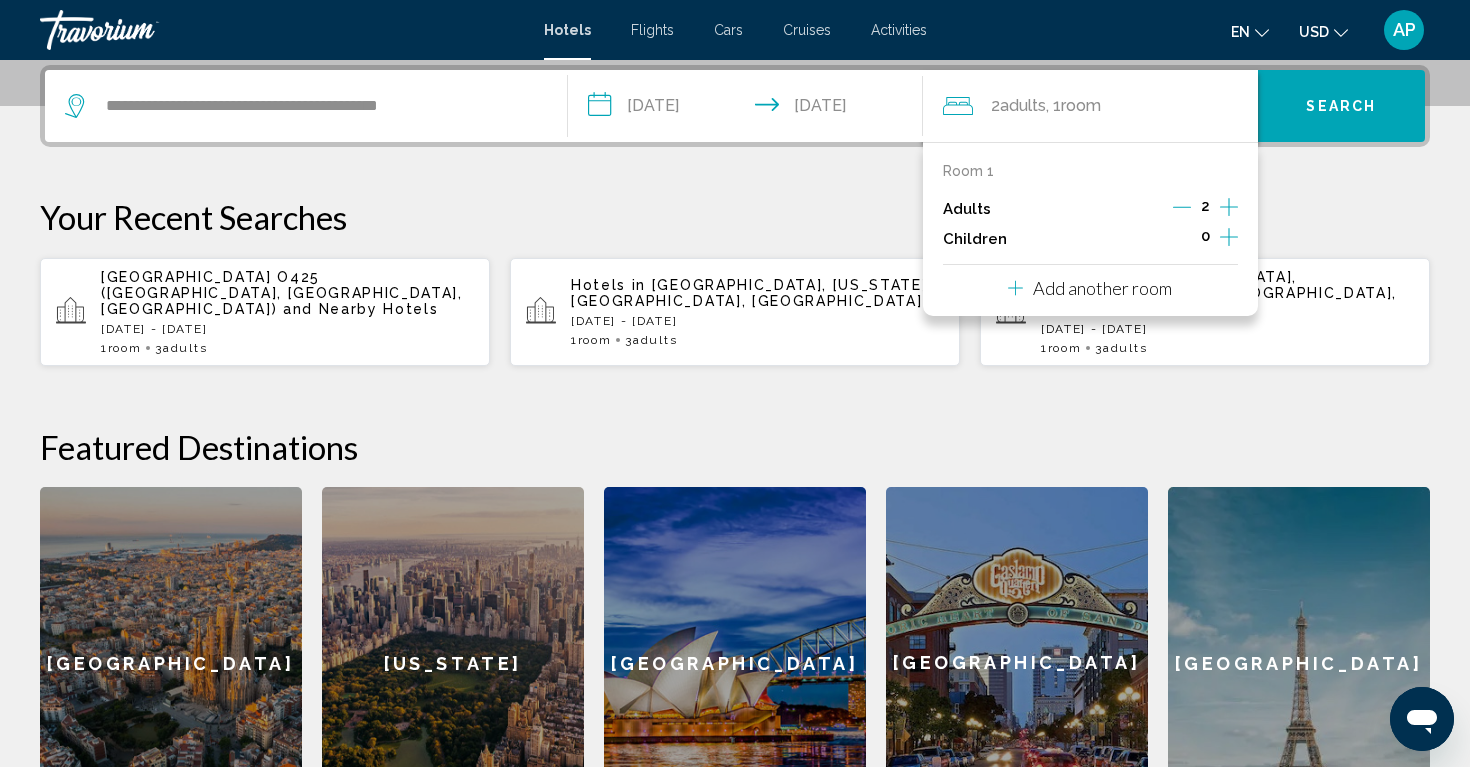 click 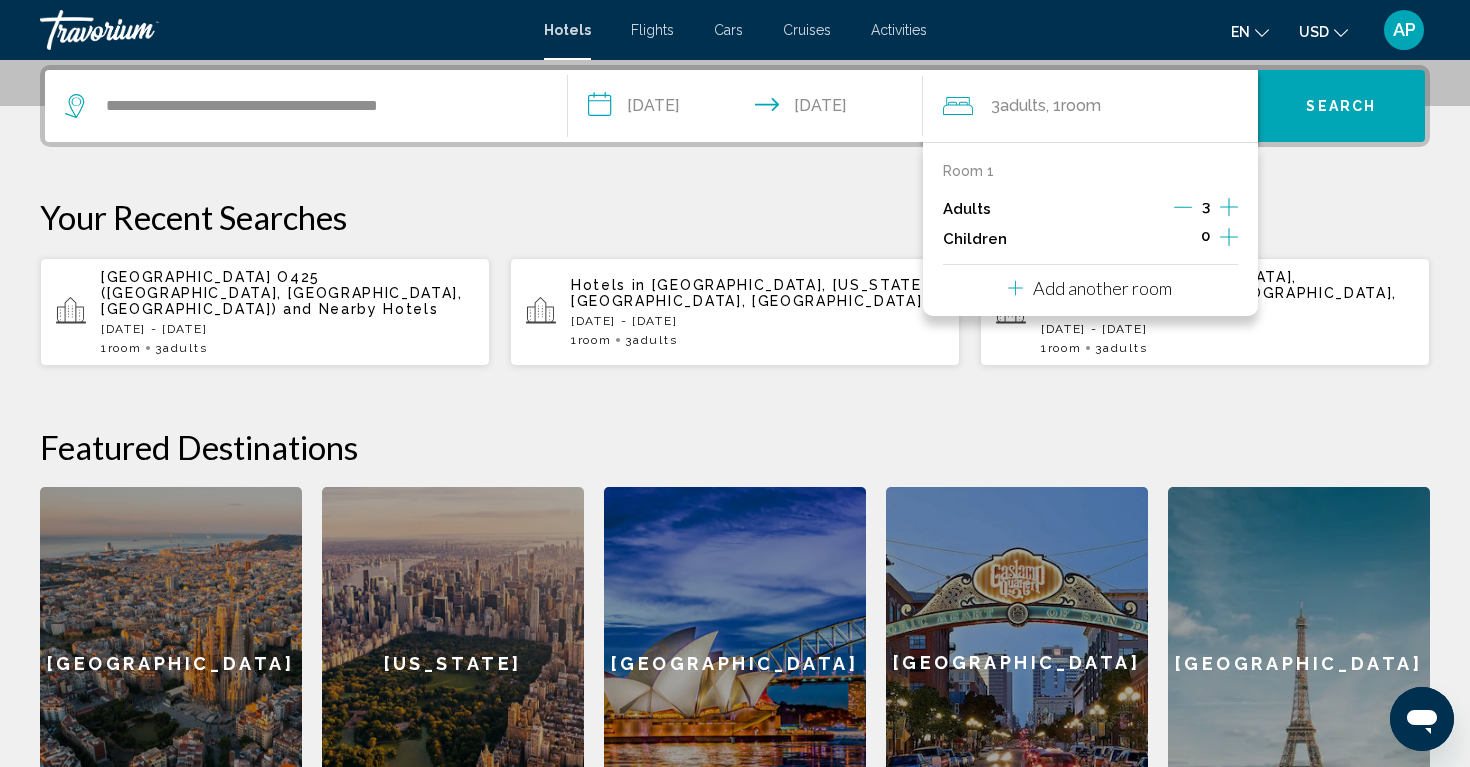 click on "**********" at bounding box center [735, 452] 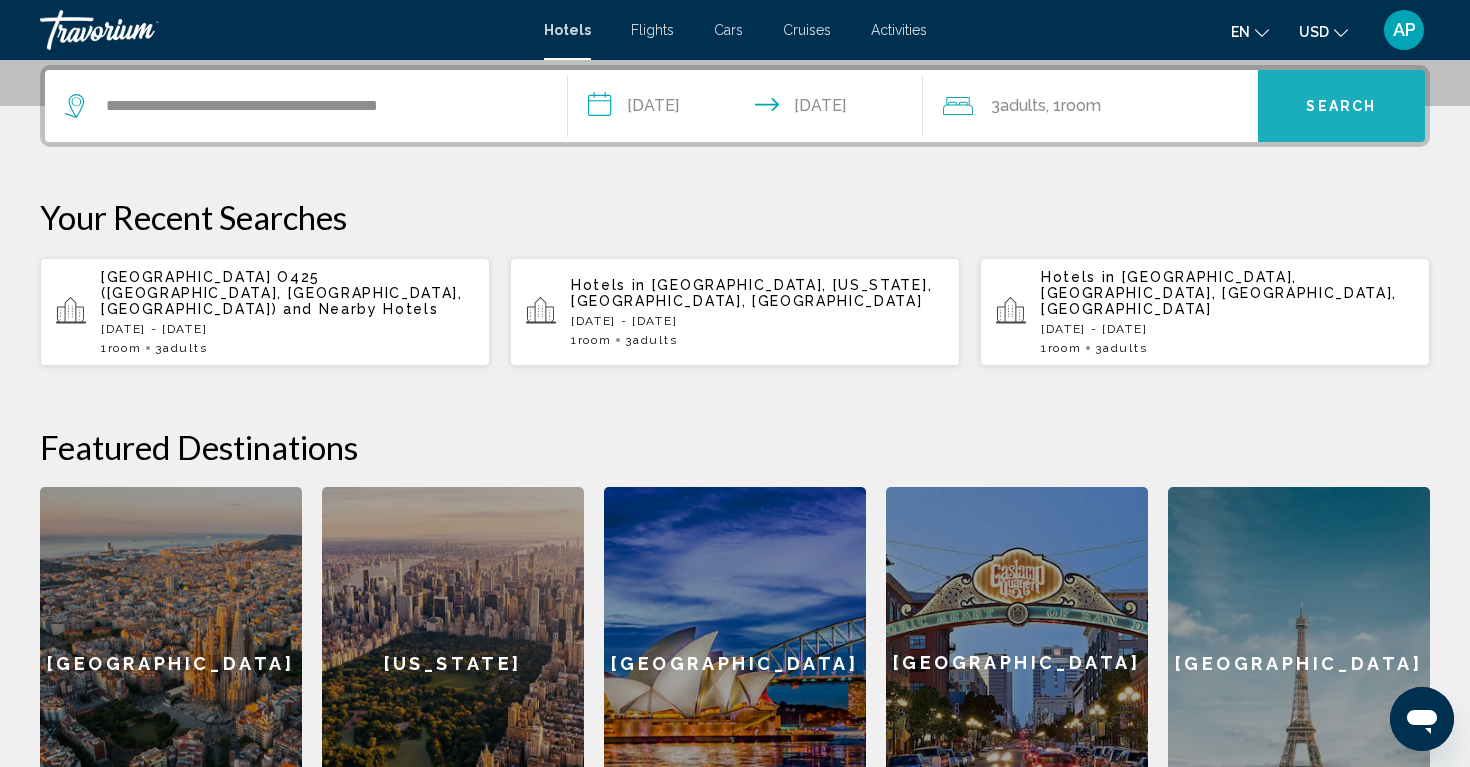 click on "Search" at bounding box center (1341, 107) 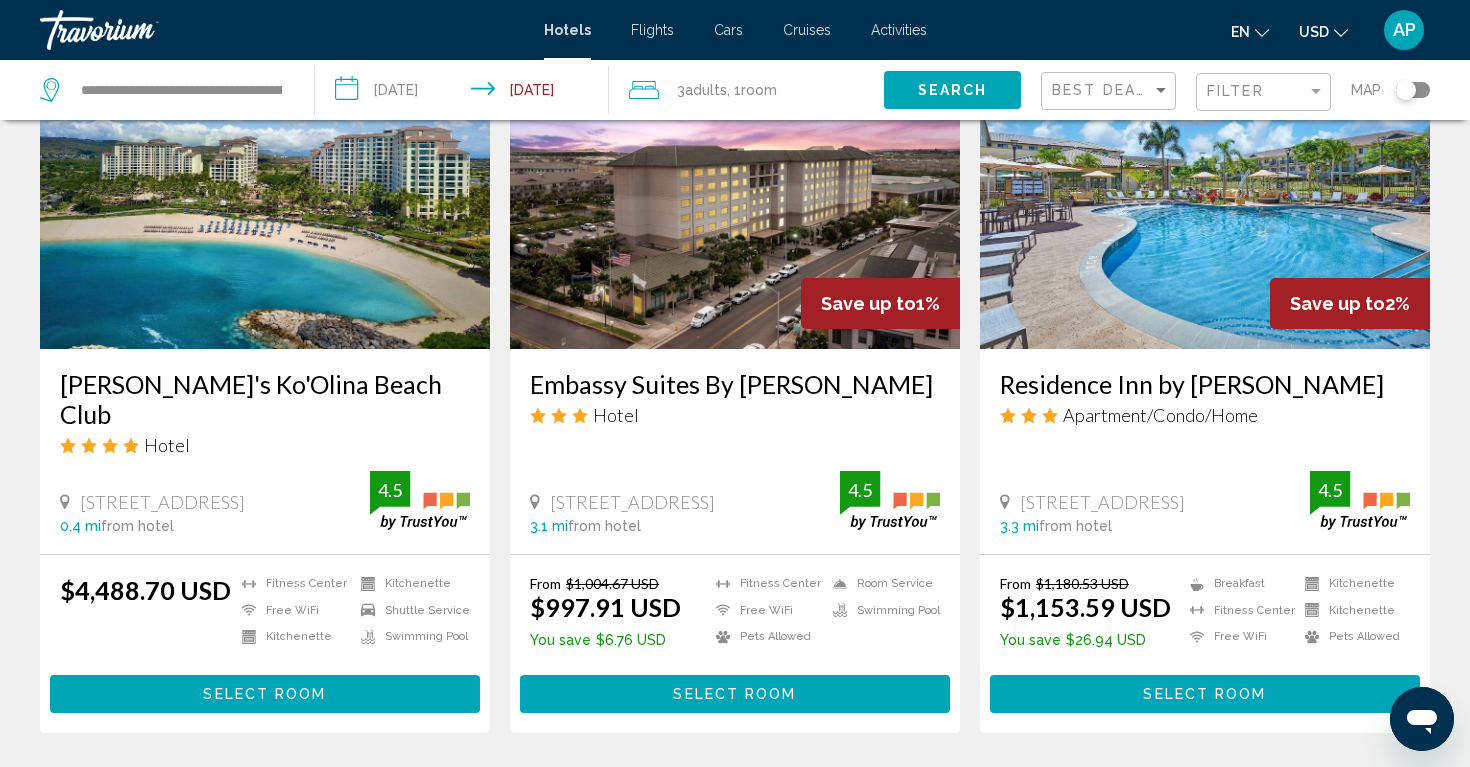 scroll, scrollTop: 926, scrollLeft: 0, axis: vertical 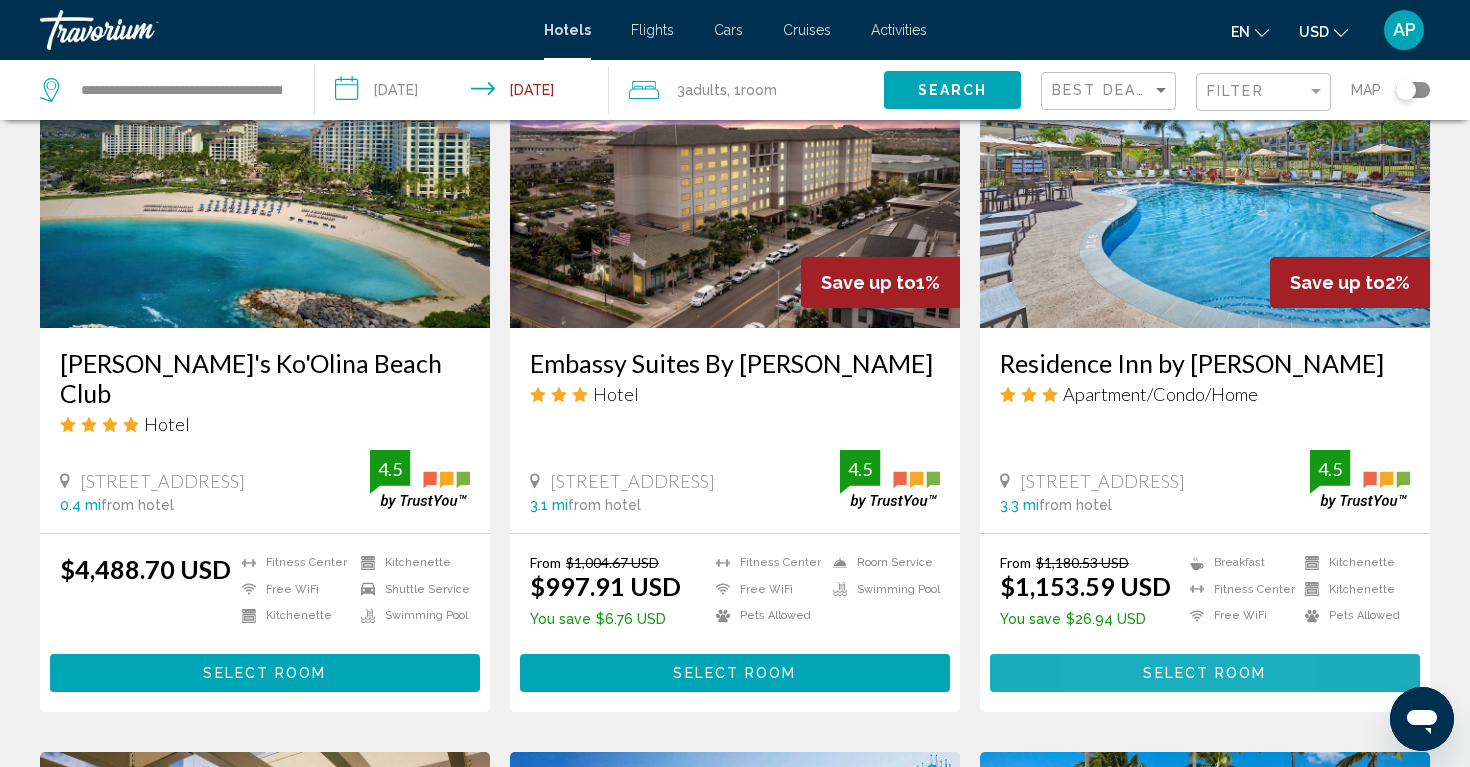 click on "Select Room" at bounding box center [1205, 672] 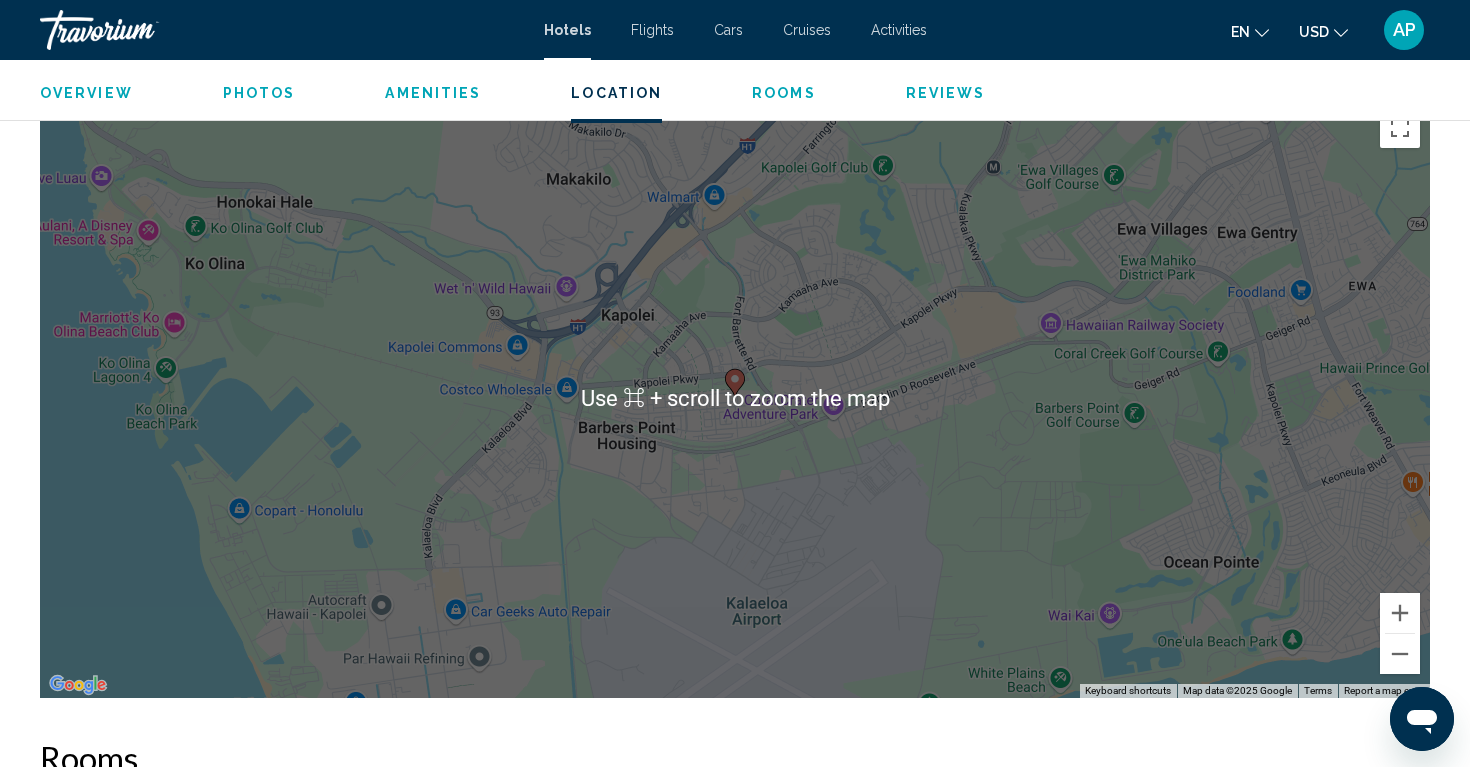 scroll, scrollTop: 1844, scrollLeft: 0, axis: vertical 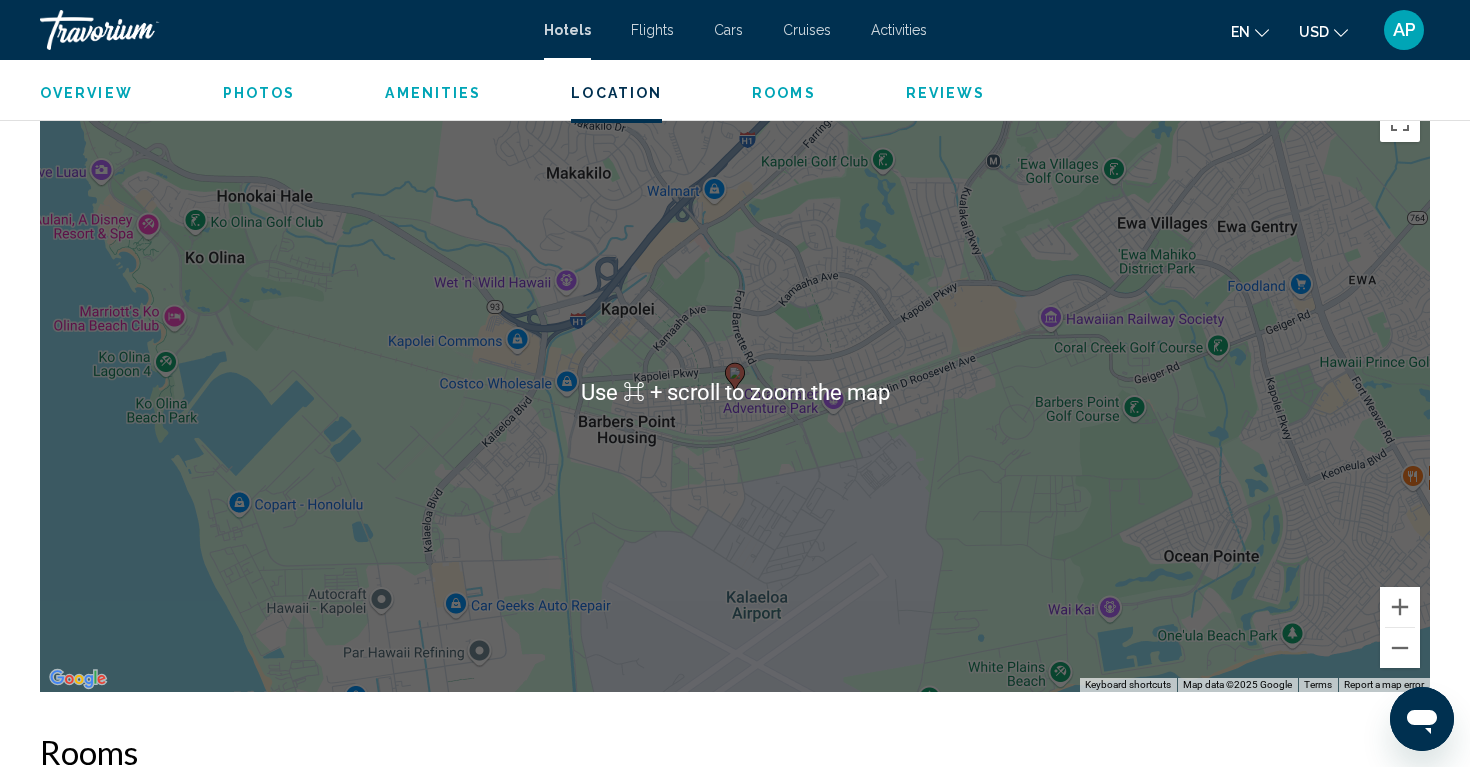 click on "To navigate, press the arrow keys. To activate drag with keyboard, press Alt + Enter. Once in keyboard drag state, use the arrow keys to move the marker. To complete the drag, press the Enter key. To cancel, press Escape." at bounding box center [735, 392] 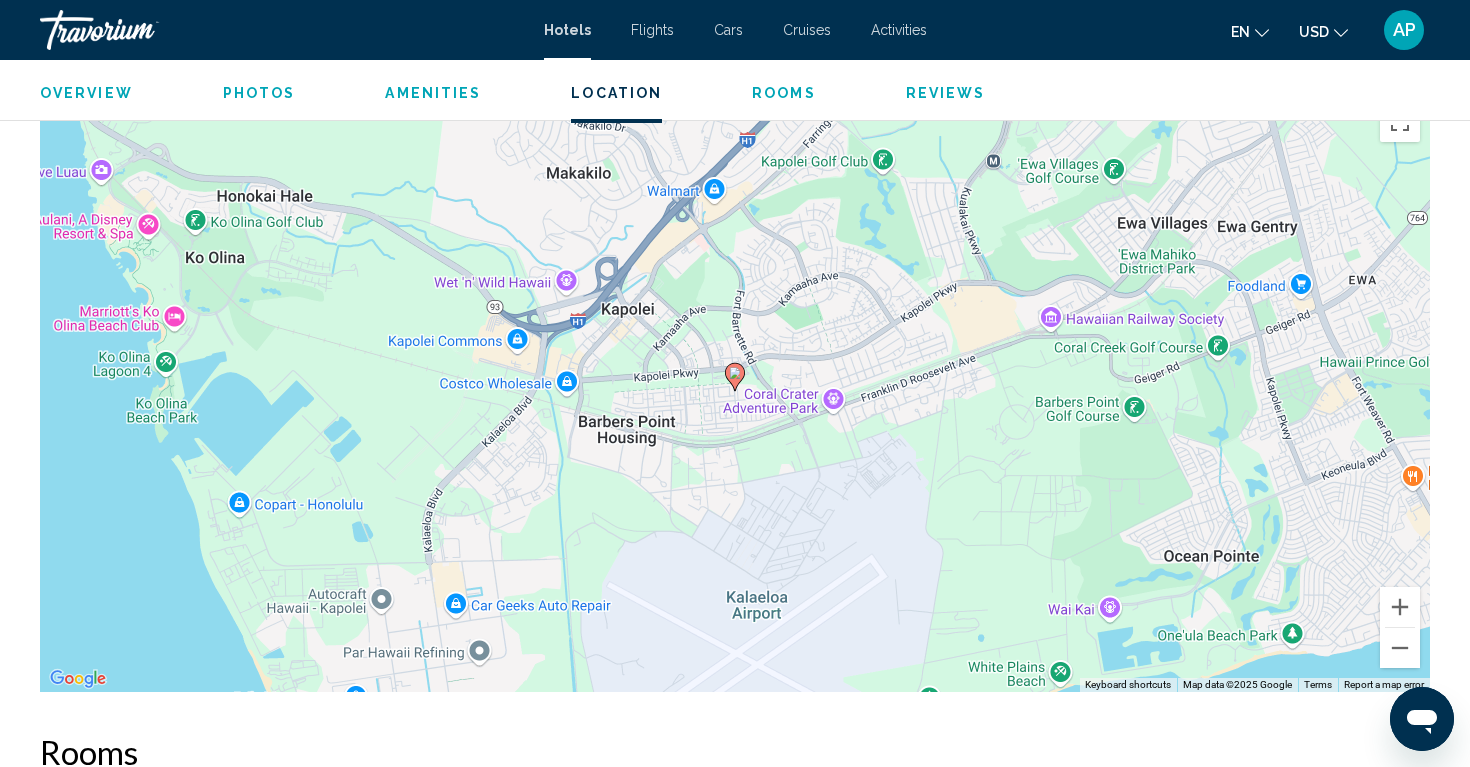 click on "To navigate, press the arrow keys. To activate drag with keyboard, press Alt + Enter. Once in keyboard drag state, use the arrow keys to move the marker. To complete the drag, press the Enter key. To cancel, press Escape." at bounding box center (735, 392) 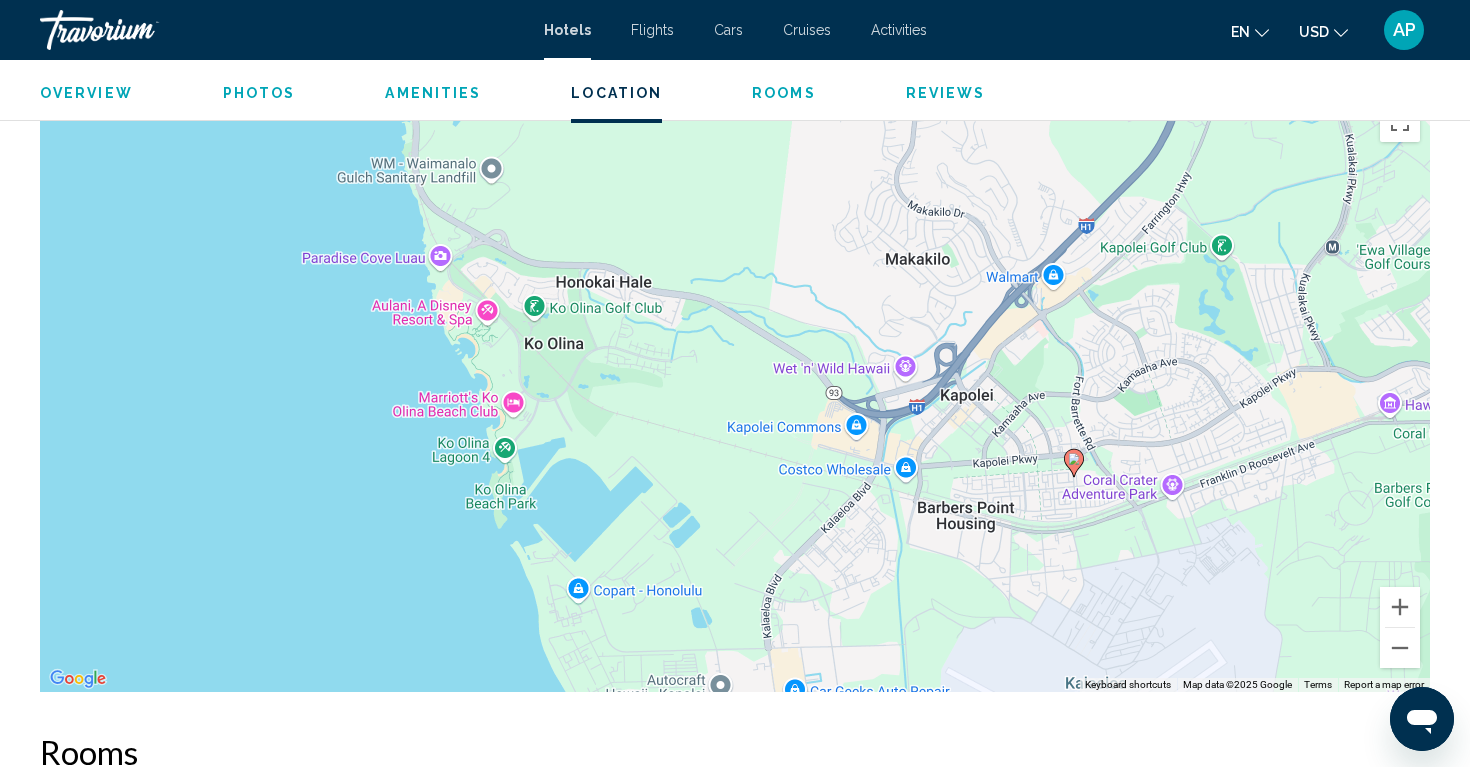drag, startPoint x: 399, startPoint y: 400, endPoint x: 736, endPoint y: 486, distance: 347.80023 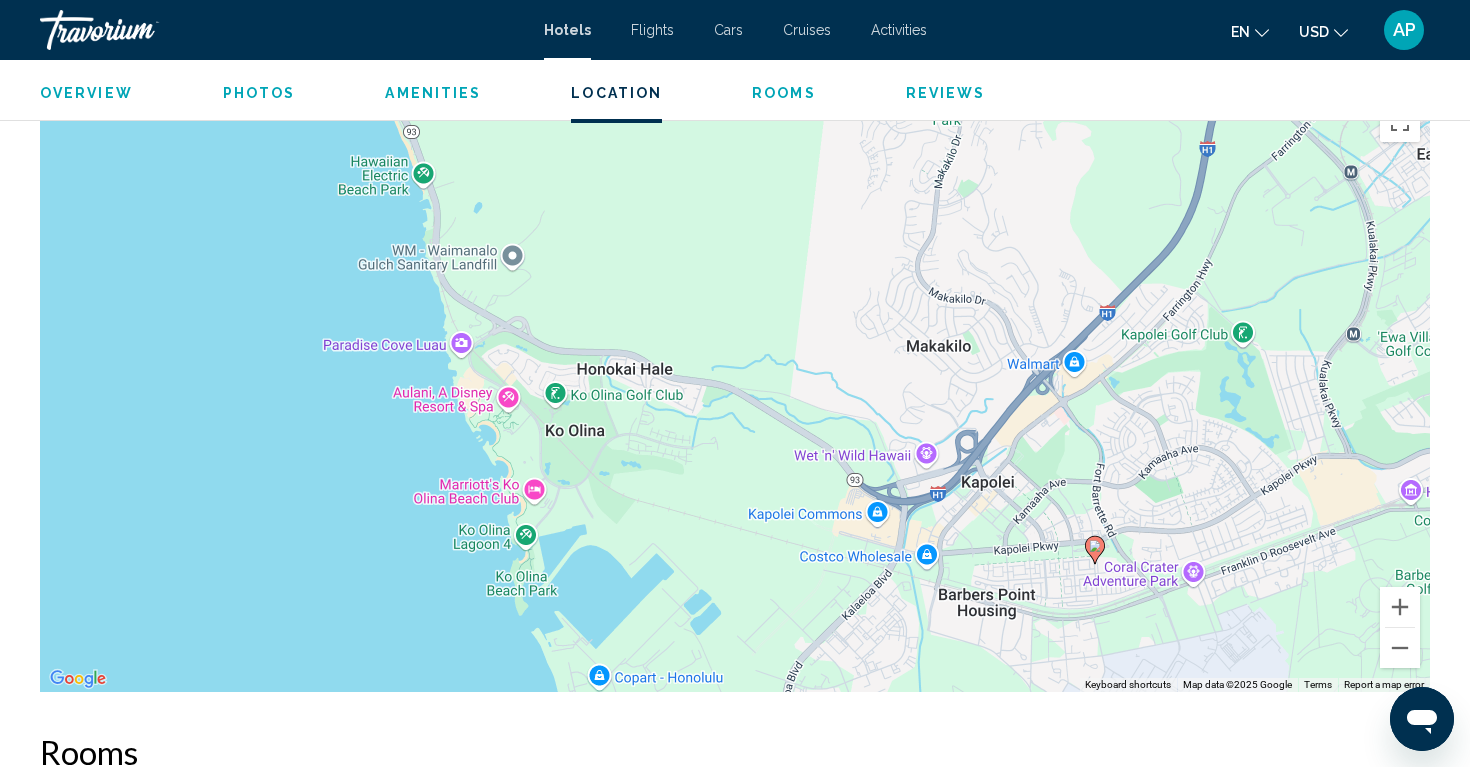 drag, startPoint x: 746, startPoint y: 421, endPoint x: 761, endPoint y: 501, distance: 81.394104 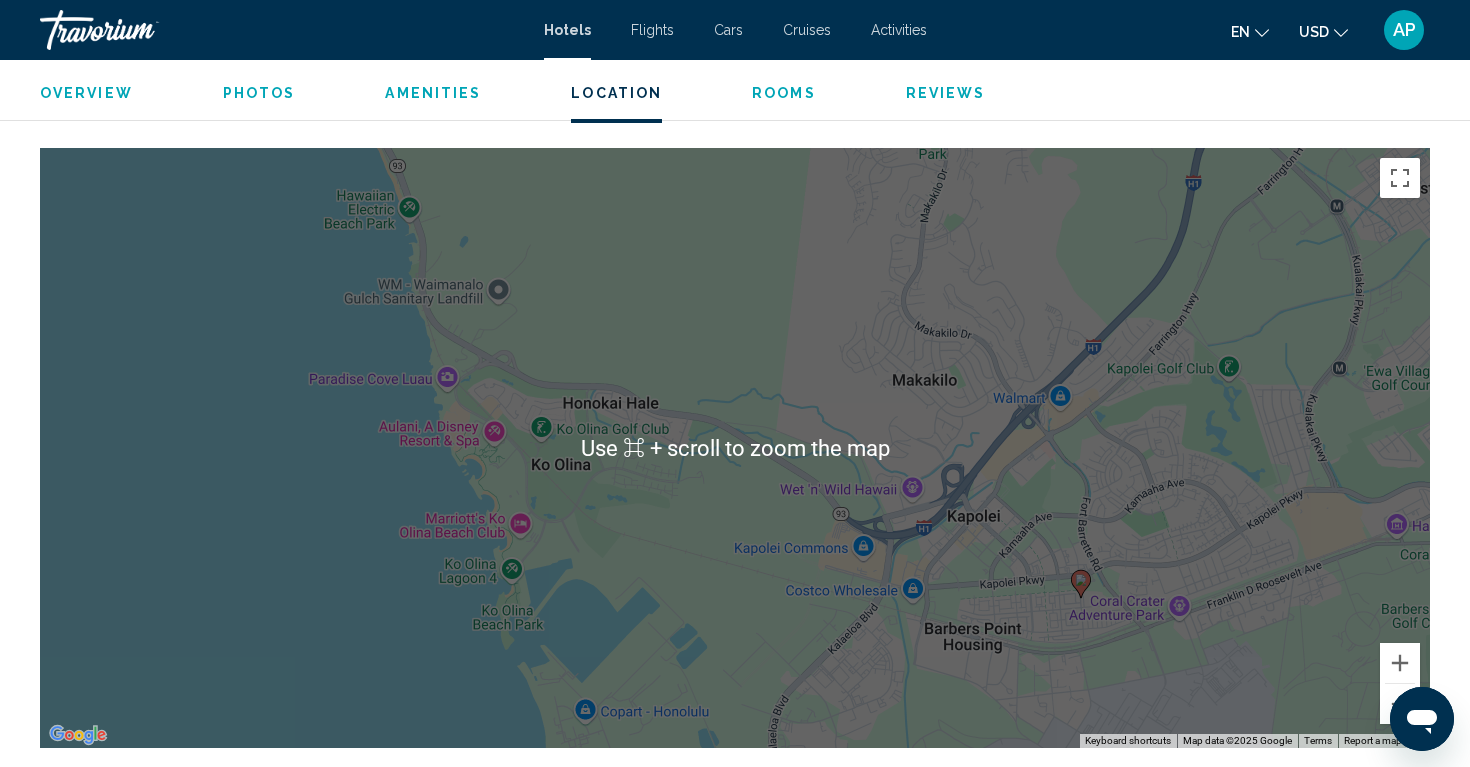 scroll, scrollTop: 1785, scrollLeft: 0, axis: vertical 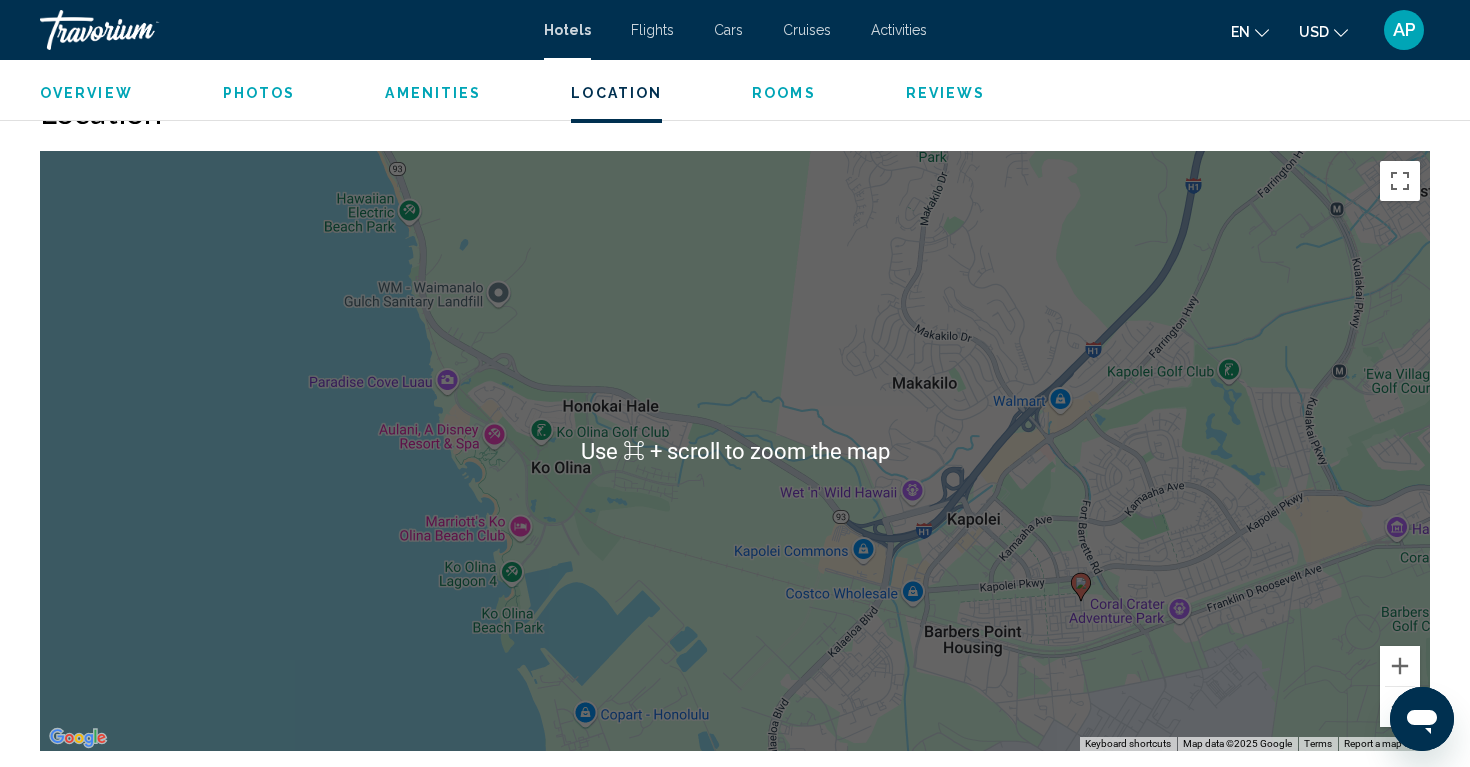click on "To navigate, press the arrow keys. To activate drag with keyboard, press Alt + Enter. Once in keyboard drag state, use the arrow keys to move the marker. To complete the drag, press the Enter key. To cancel, press Escape." at bounding box center (735, 451) 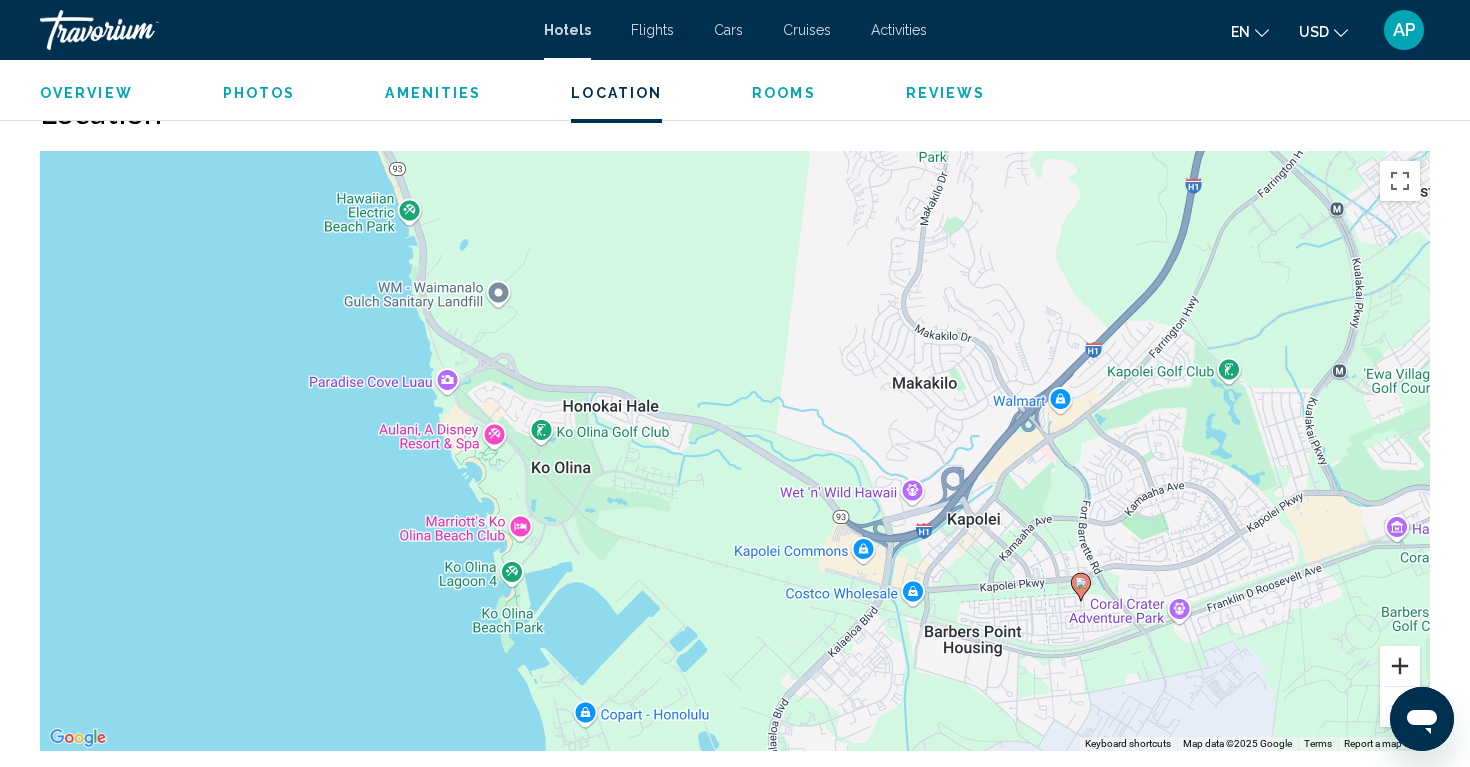 click at bounding box center (1400, 666) 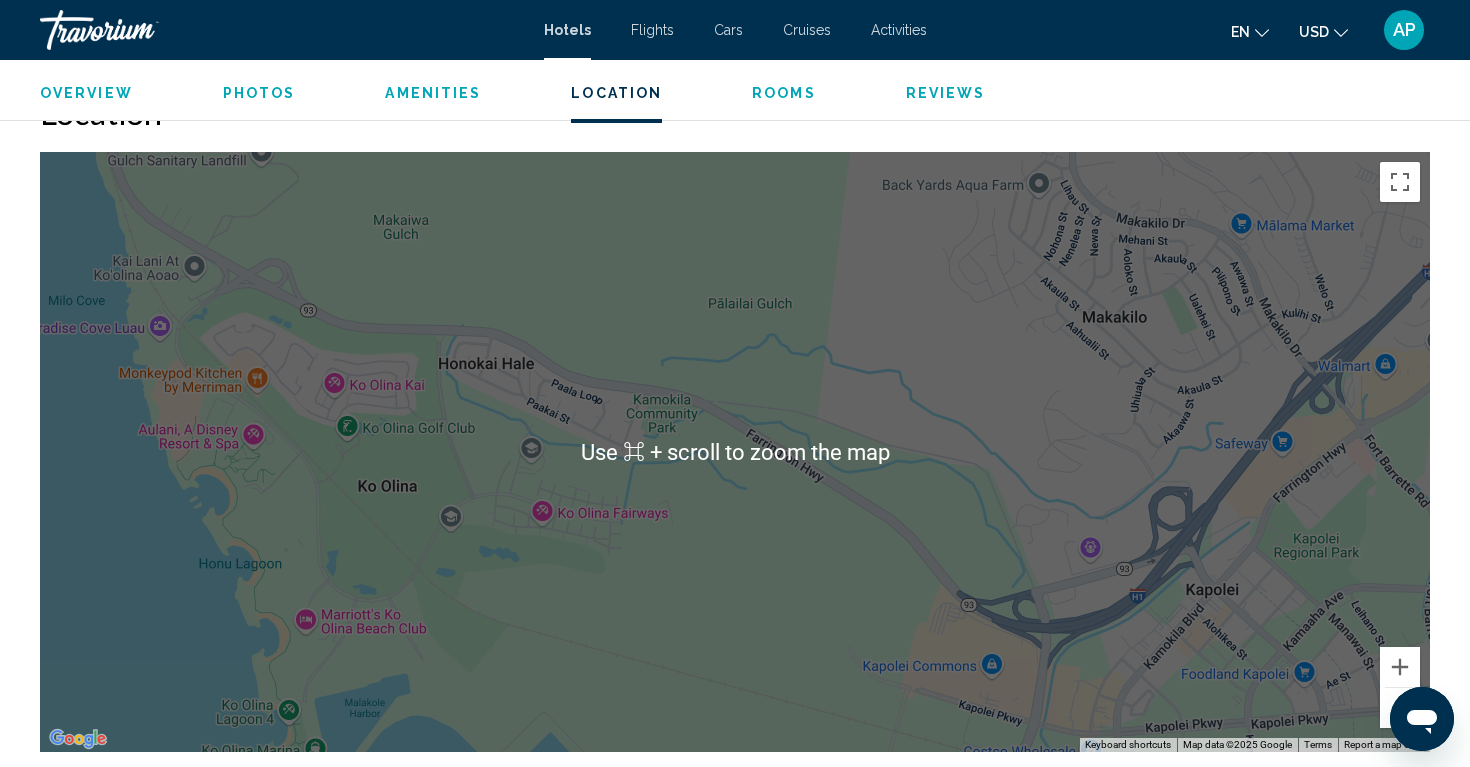 scroll, scrollTop: 1789, scrollLeft: 0, axis: vertical 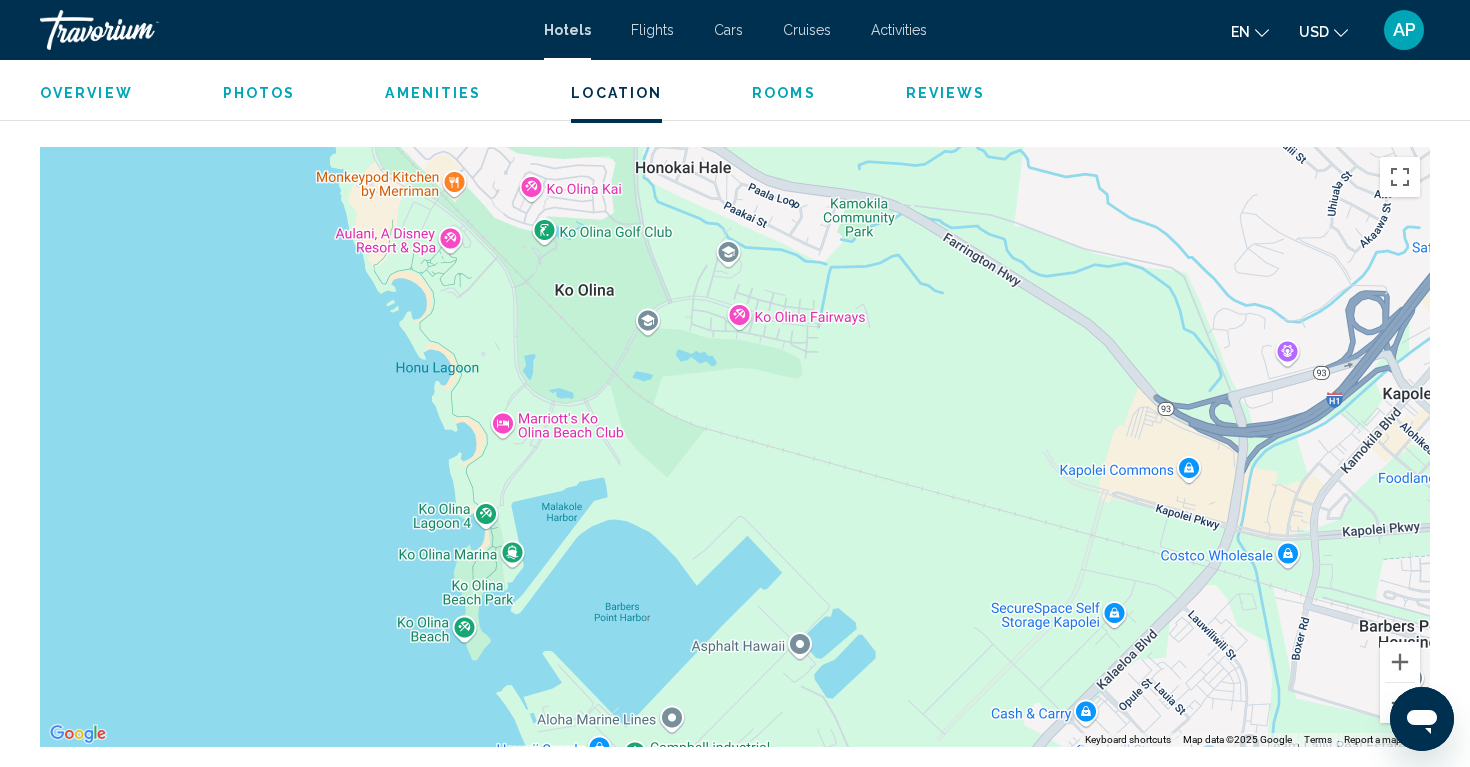 drag, startPoint x: 685, startPoint y: 608, endPoint x: 884, endPoint y: 417, distance: 275.82965 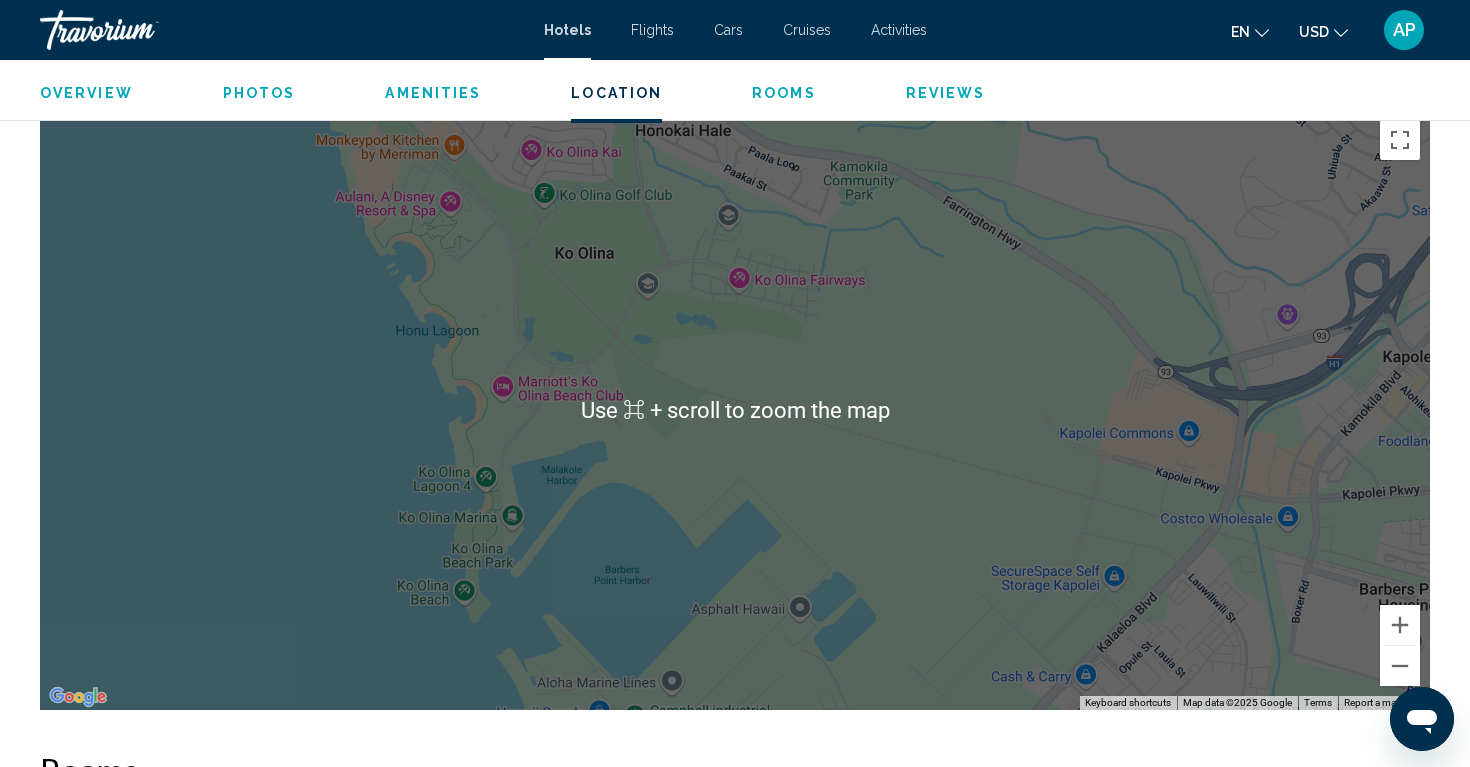 scroll, scrollTop: 1831, scrollLeft: 0, axis: vertical 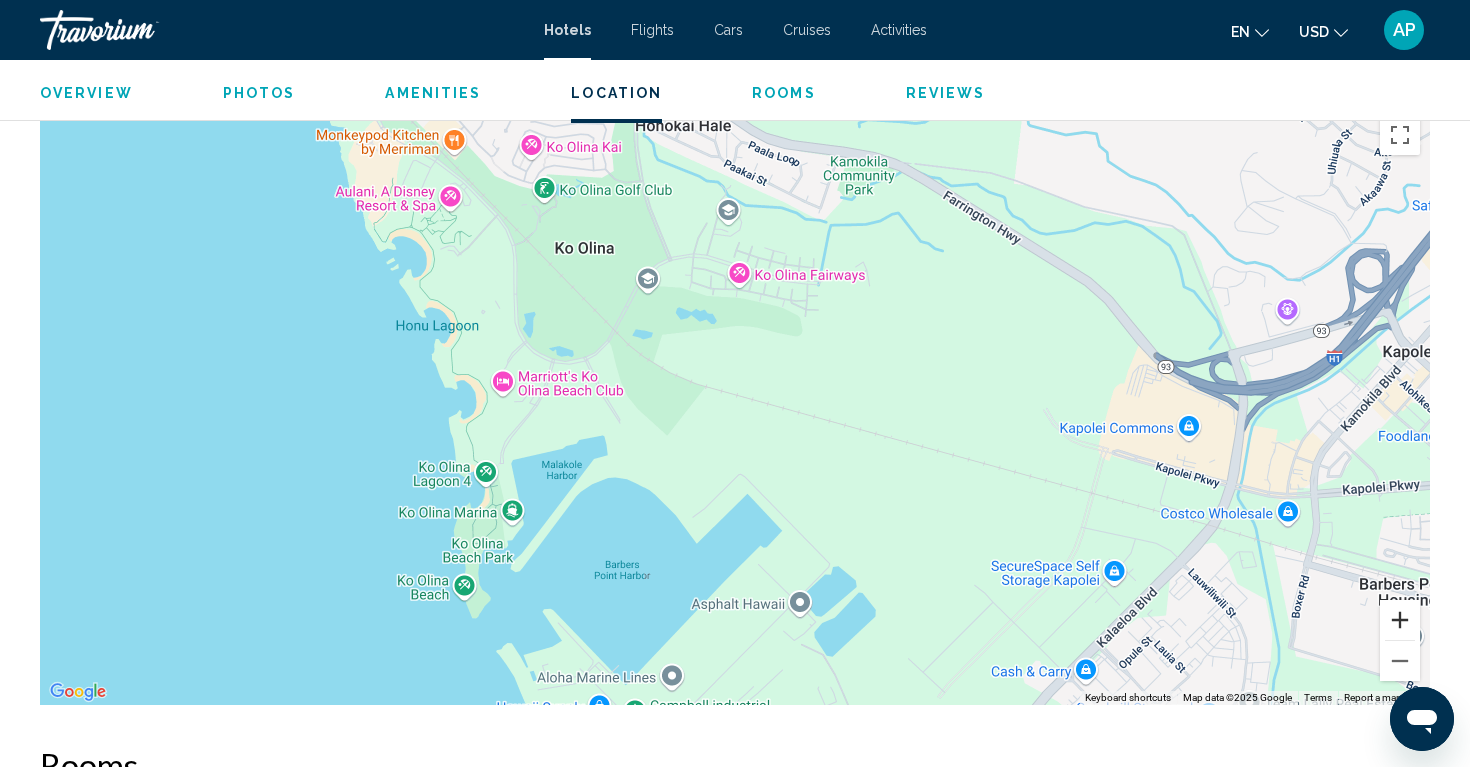 click at bounding box center [1400, 620] 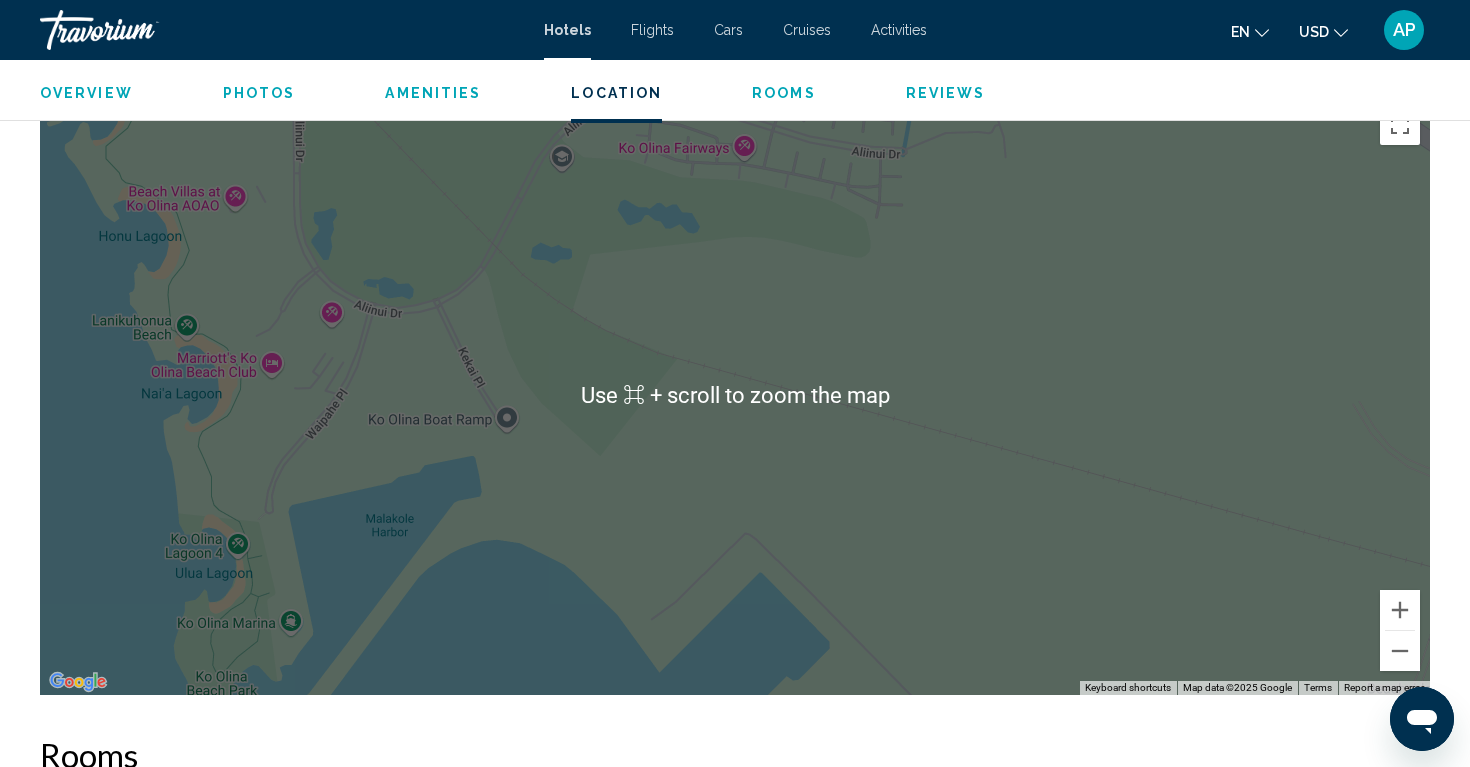 scroll, scrollTop: 1839, scrollLeft: 0, axis: vertical 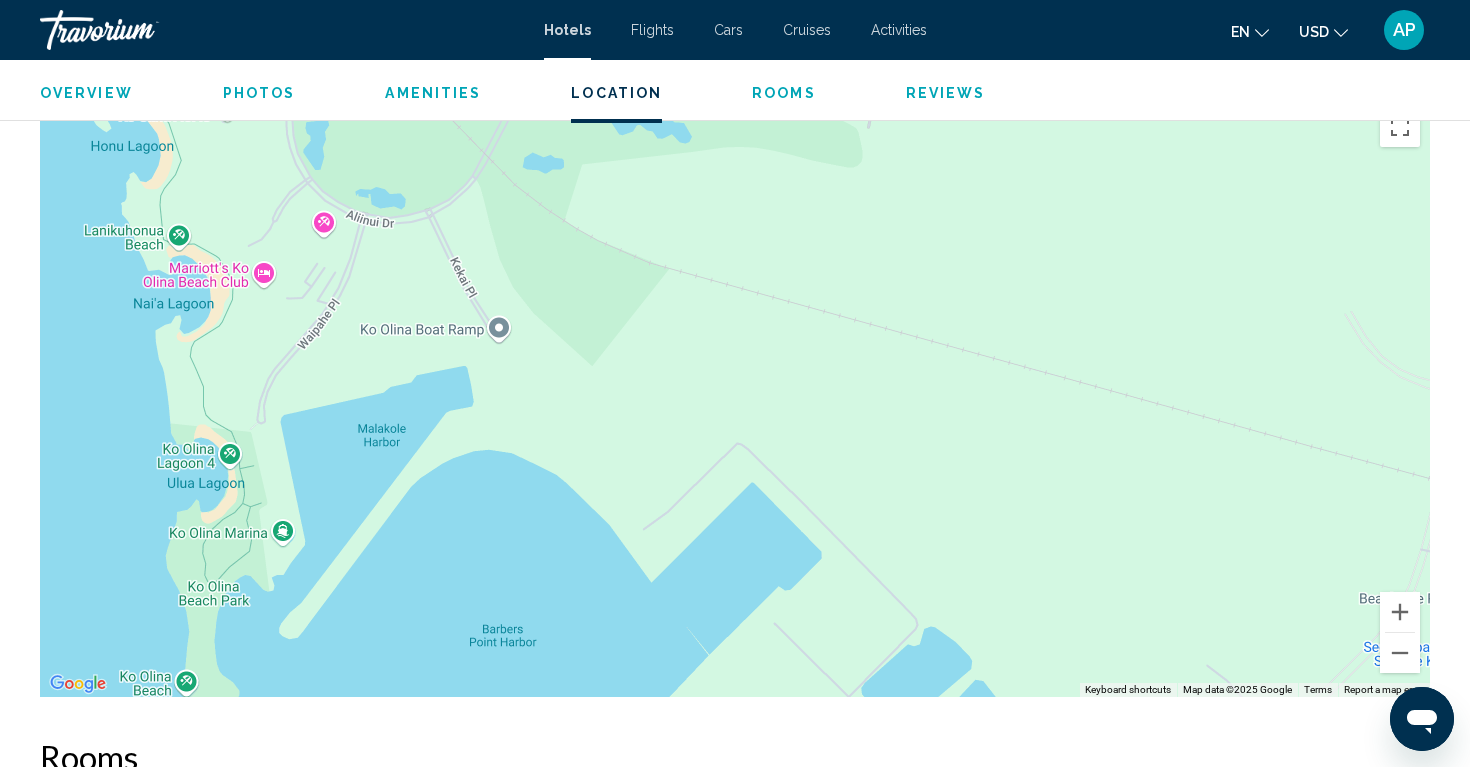 drag, startPoint x: 533, startPoint y: 432, endPoint x: 525, endPoint y: 337, distance: 95.33625 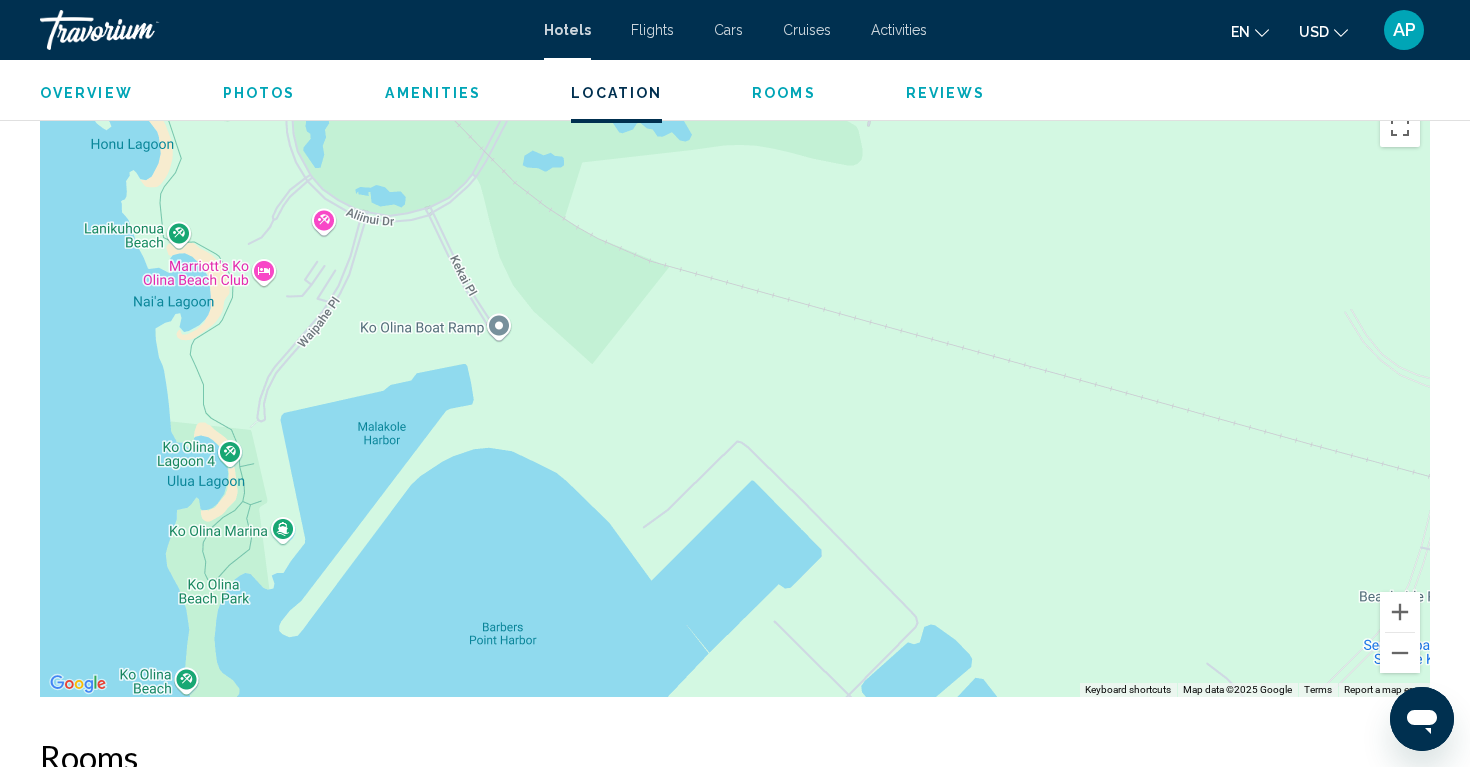 scroll, scrollTop: 1840, scrollLeft: 0, axis: vertical 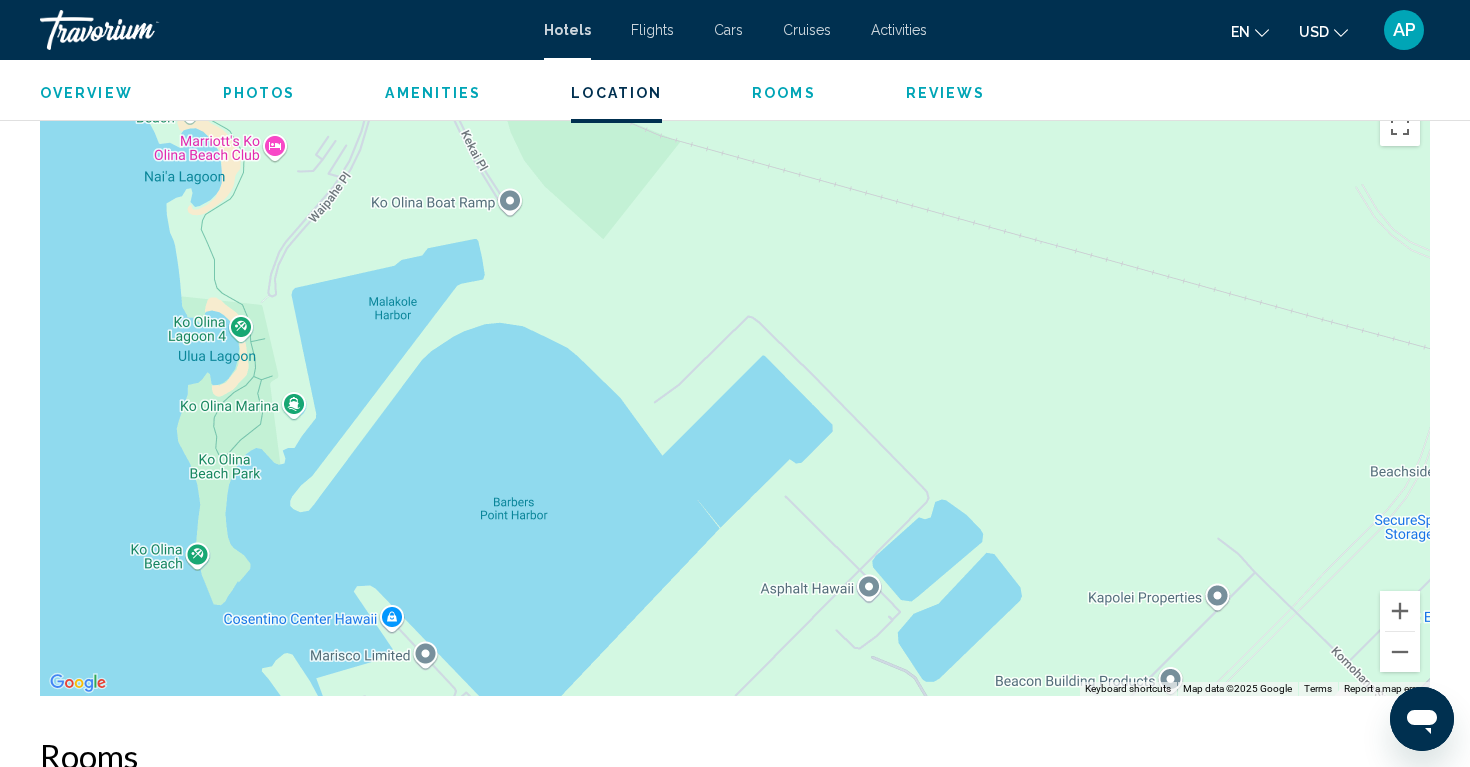 drag, startPoint x: 525, startPoint y: 337, endPoint x: 536, endPoint y: 210, distance: 127.47549 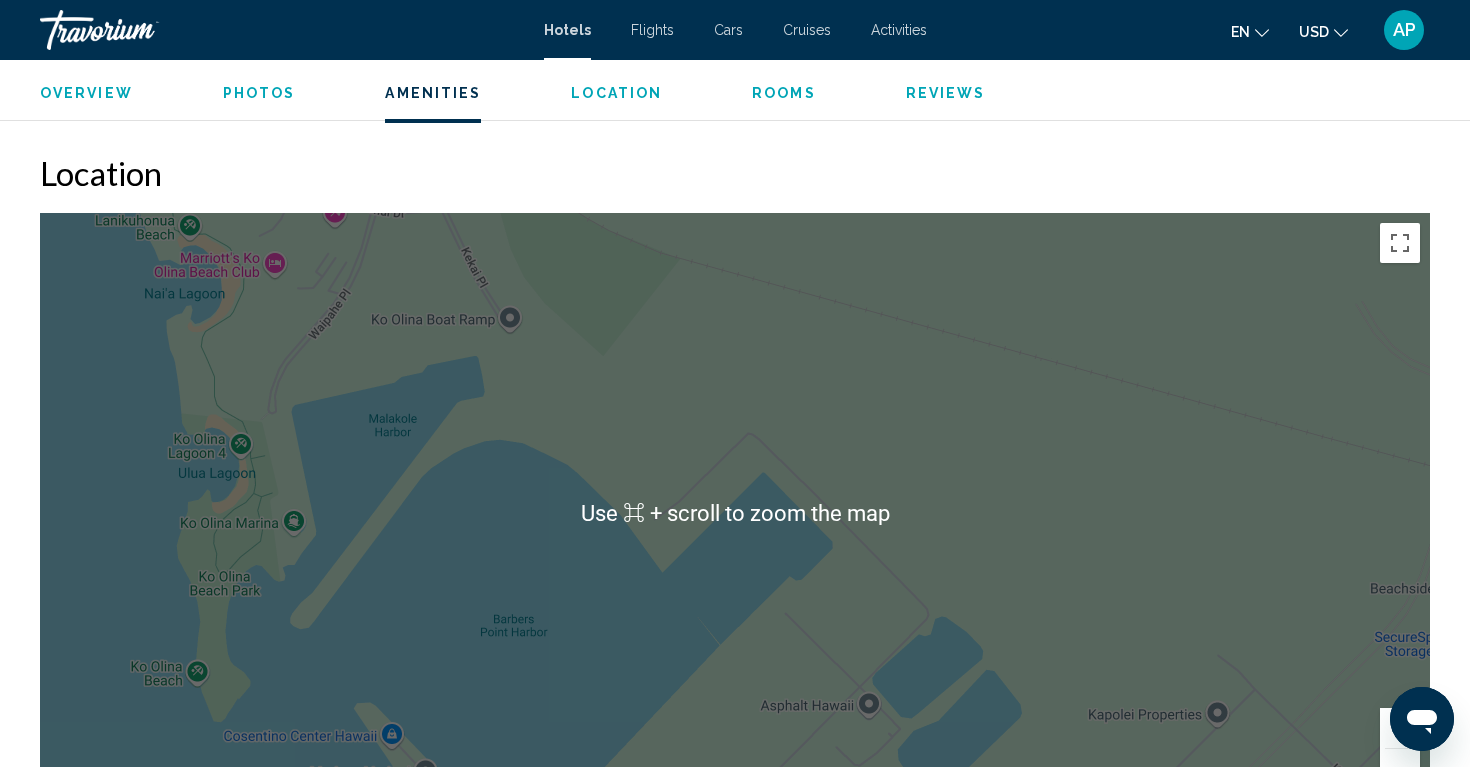 scroll, scrollTop: 1721, scrollLeft: 0, axis: vertical 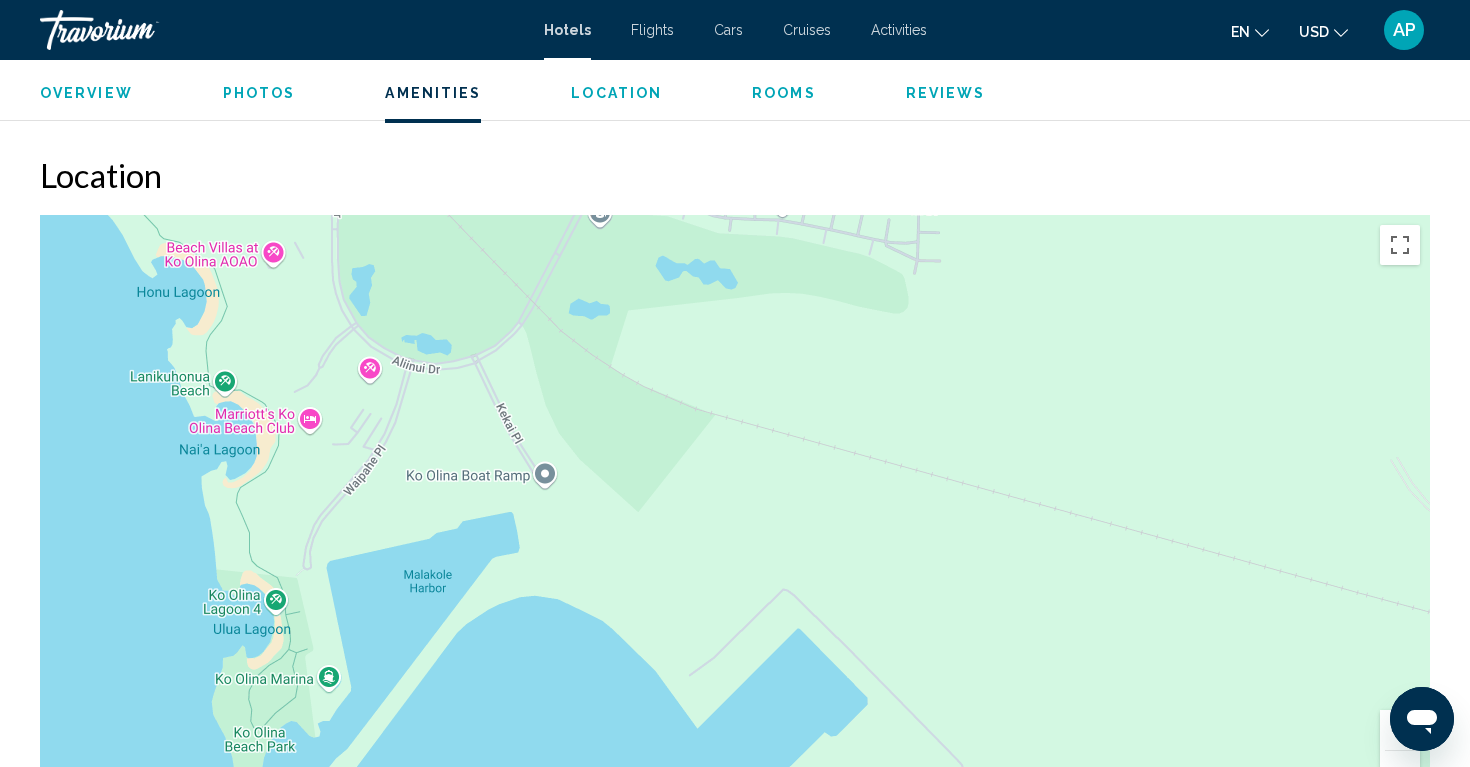 drag, startPoint x: 751, startPoint y: 365, endPoint x: 786, endPoint y: 521, distance: 159.87808 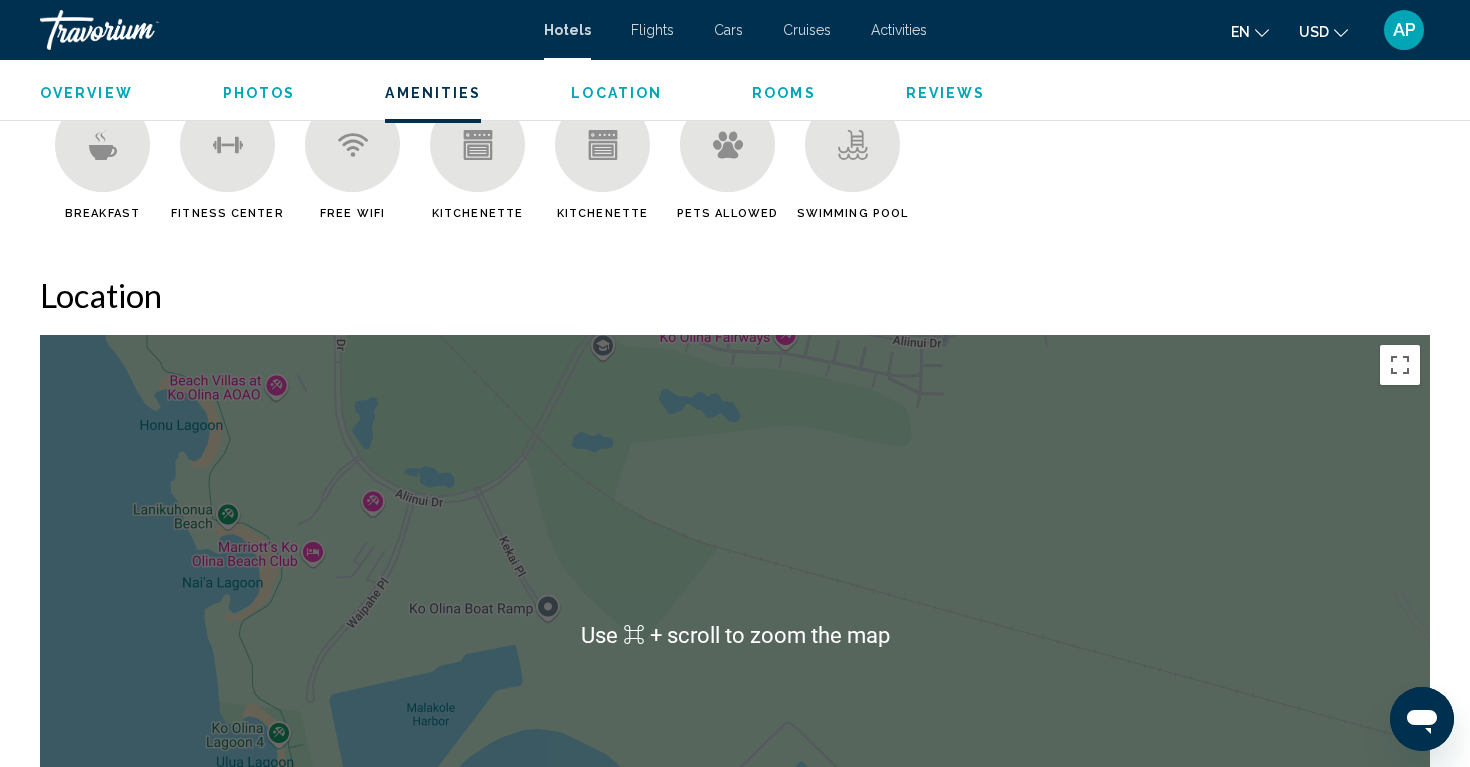 scroll, scrollTop: 1605, scrollLeft: 0, axis: vertical 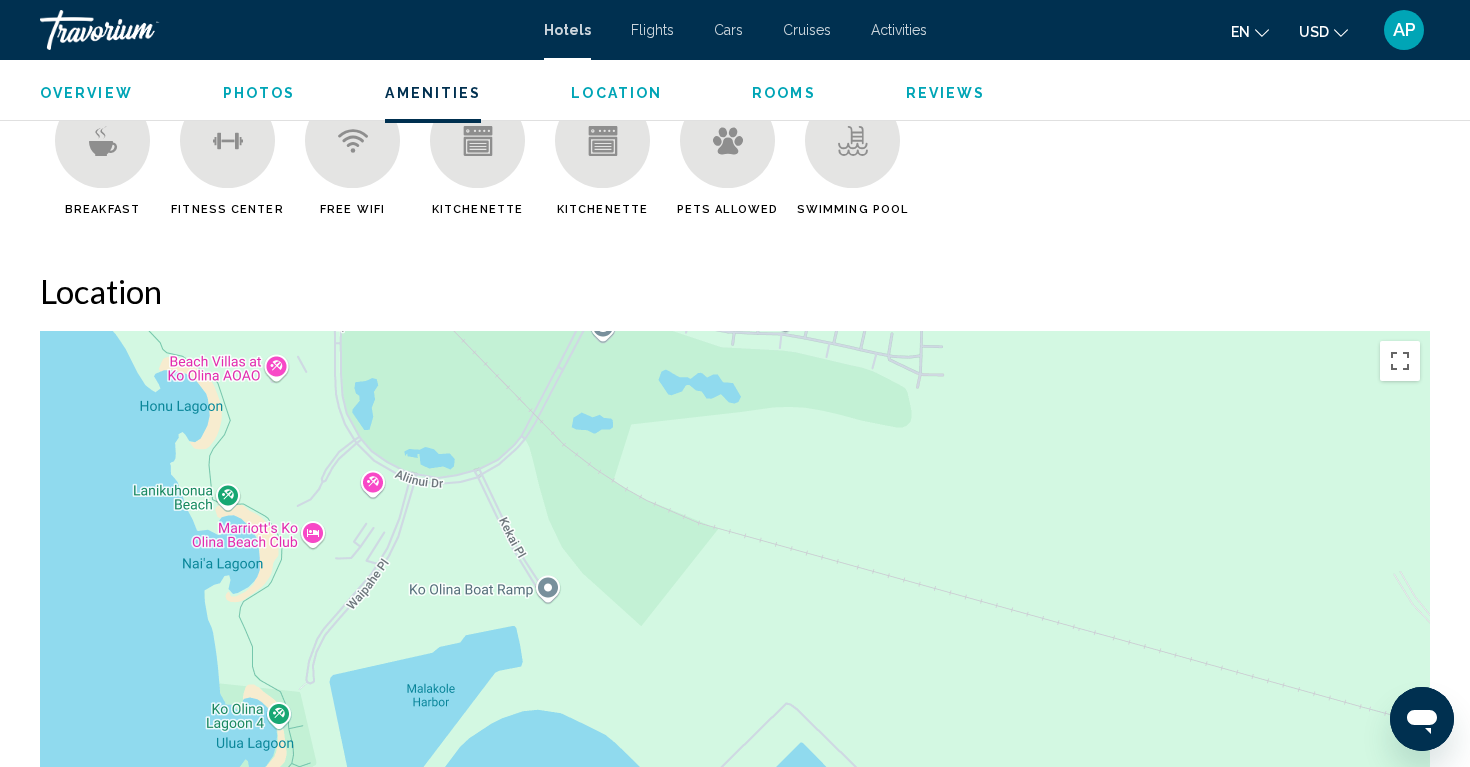drag, startPoint x: 784, startPoint y: 593, endPoint x: 784, endPoint y: 575, distance: 18 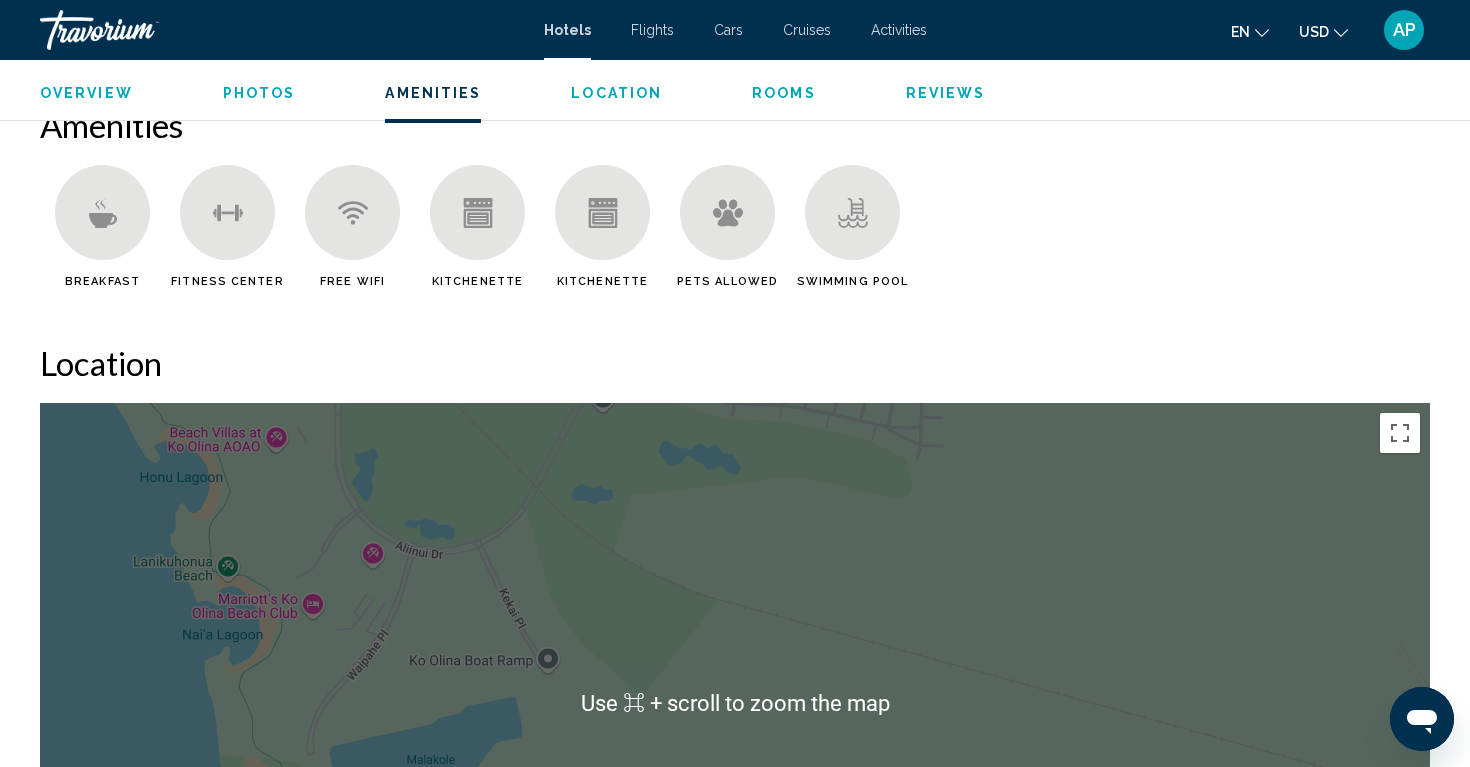 scroll, scrollTop: 1534, scrollLeft: 0, axis: vertical 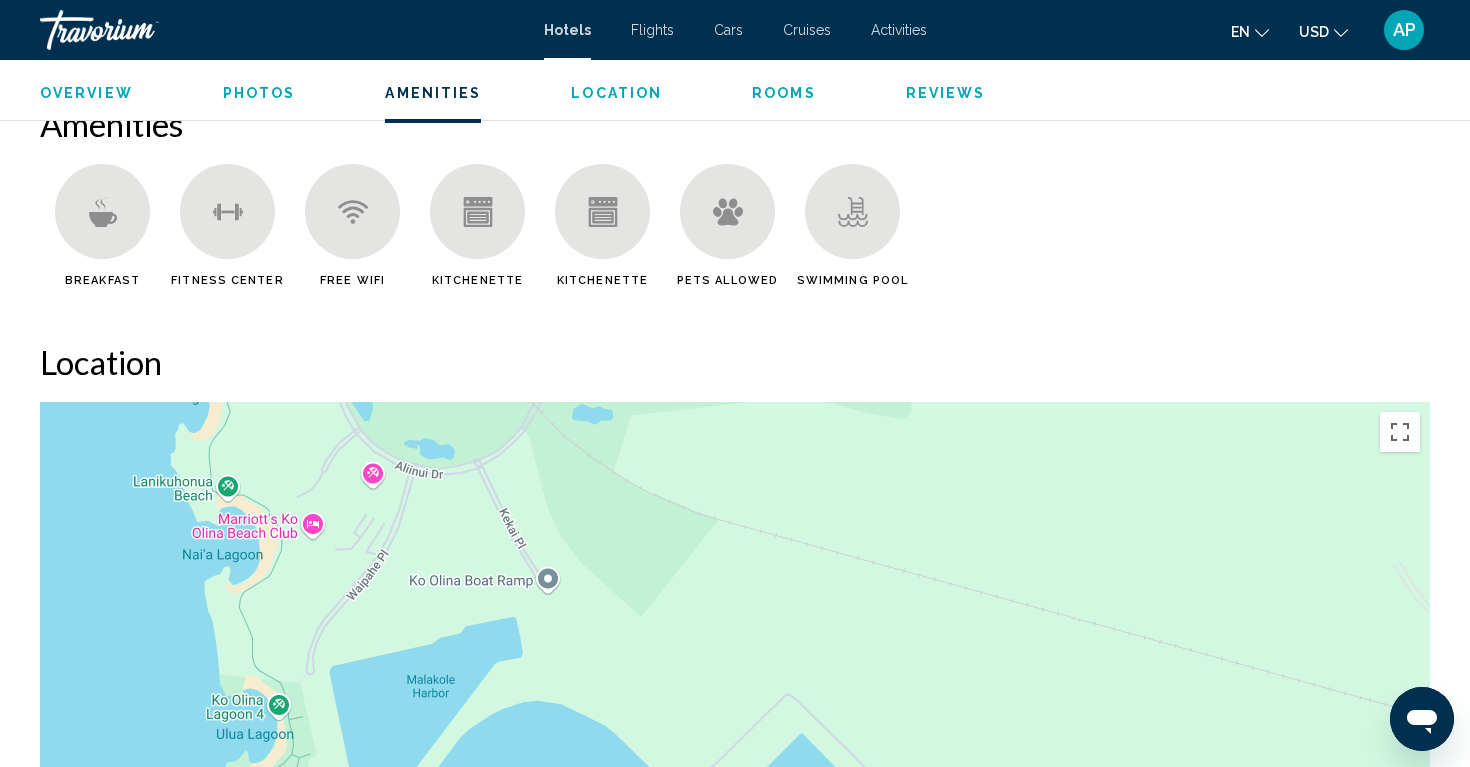 drag, startPoint x: 784, startPoint y: 575, endPoint x: 779, endPoint y: 471, distance: 104.120125 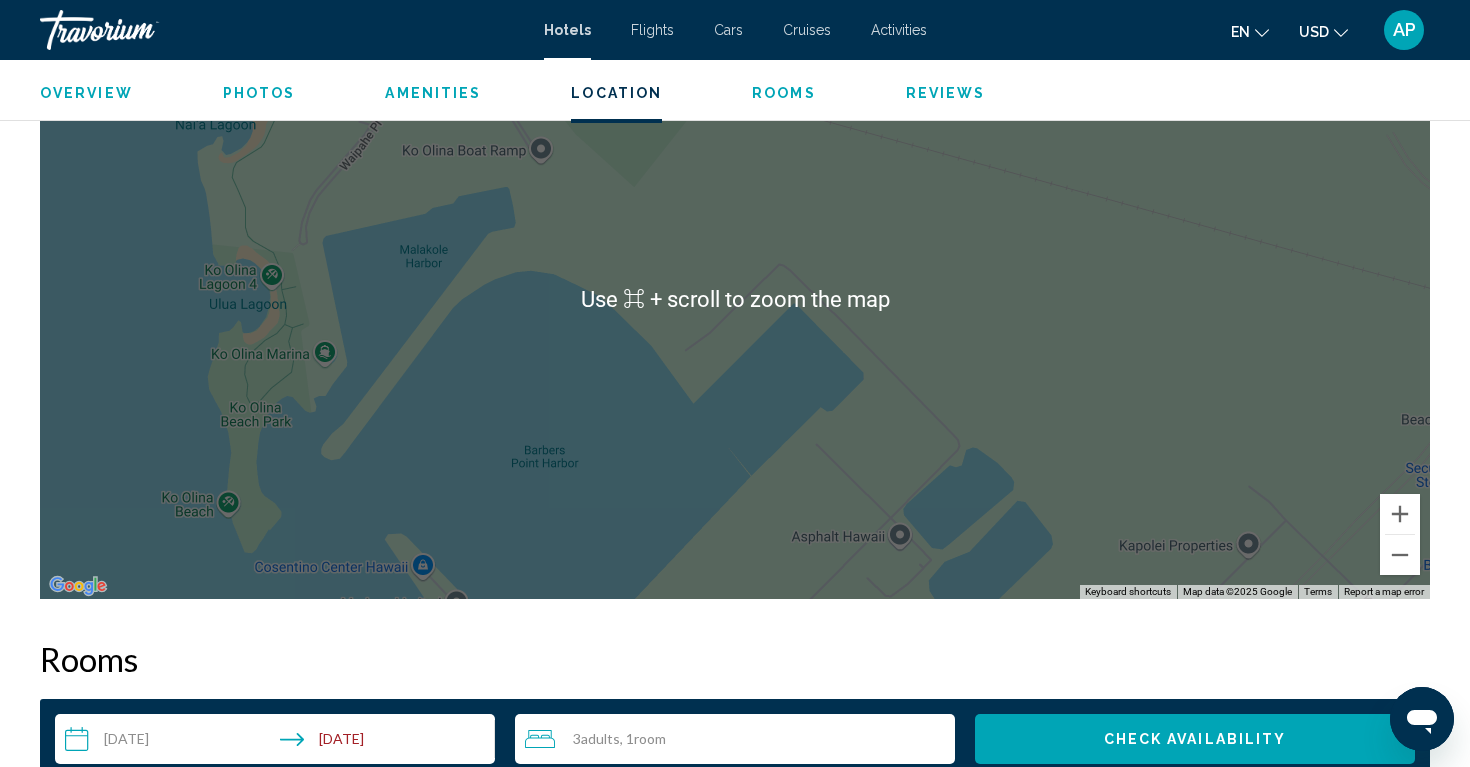 scroll, scrollTop: 1937, scrollLeft: 0, axis: vertical 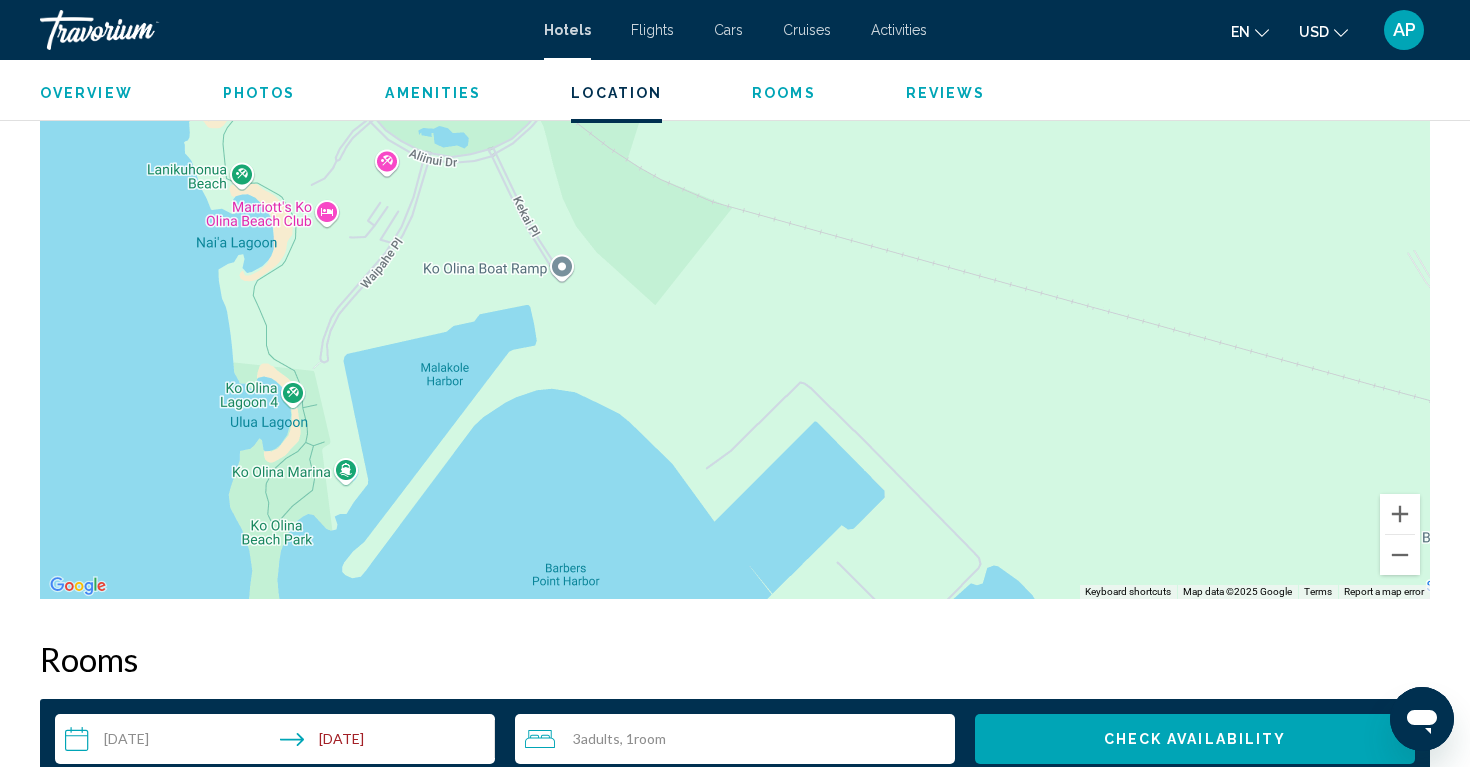 drag, startPoint x: 433, startPoint y: 351, endPoint x: 454, endPoint y: 471, distance: 121.82365 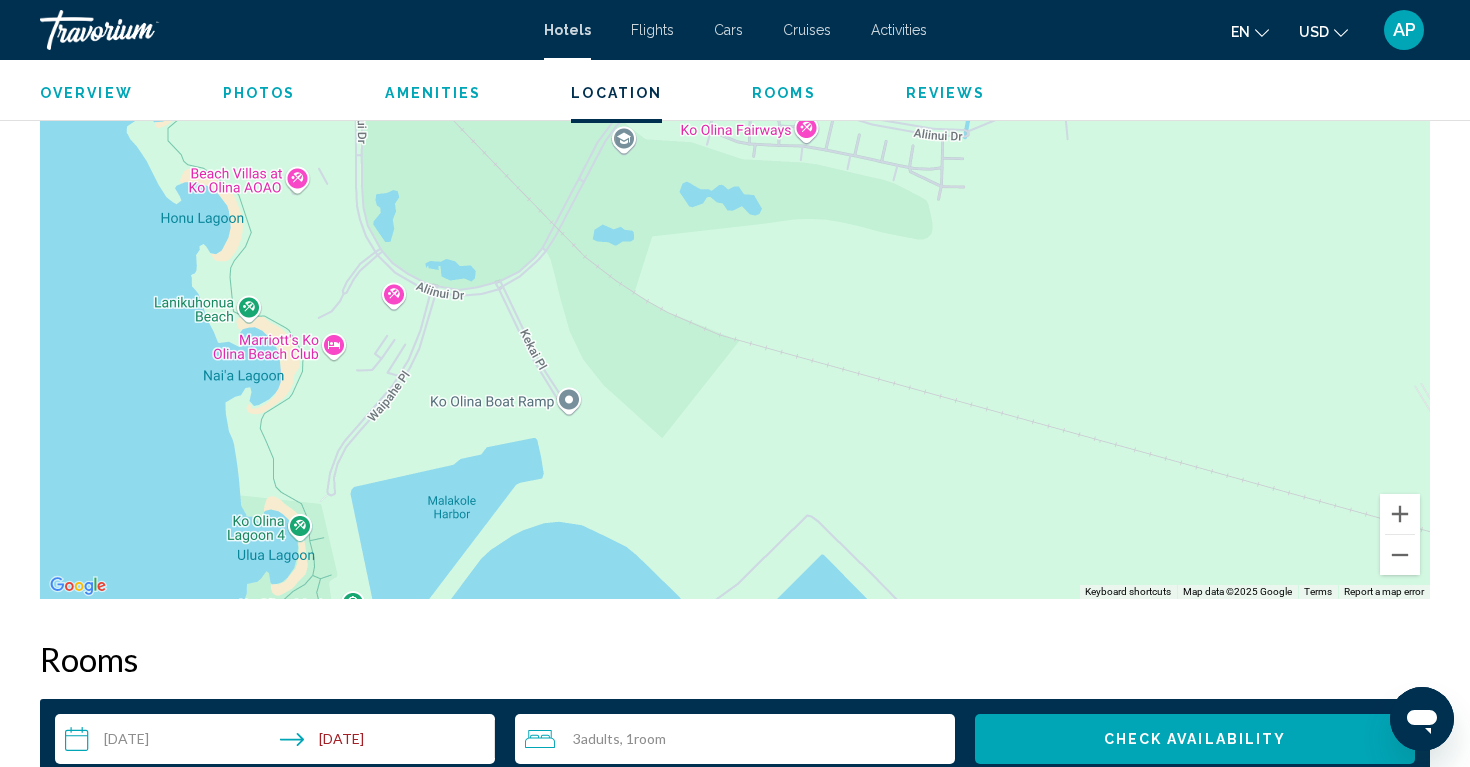 drag, startPoint x: 454, startPoint y: 471, endPoint x: 460, endPoint y: 598, distance: 127.141655 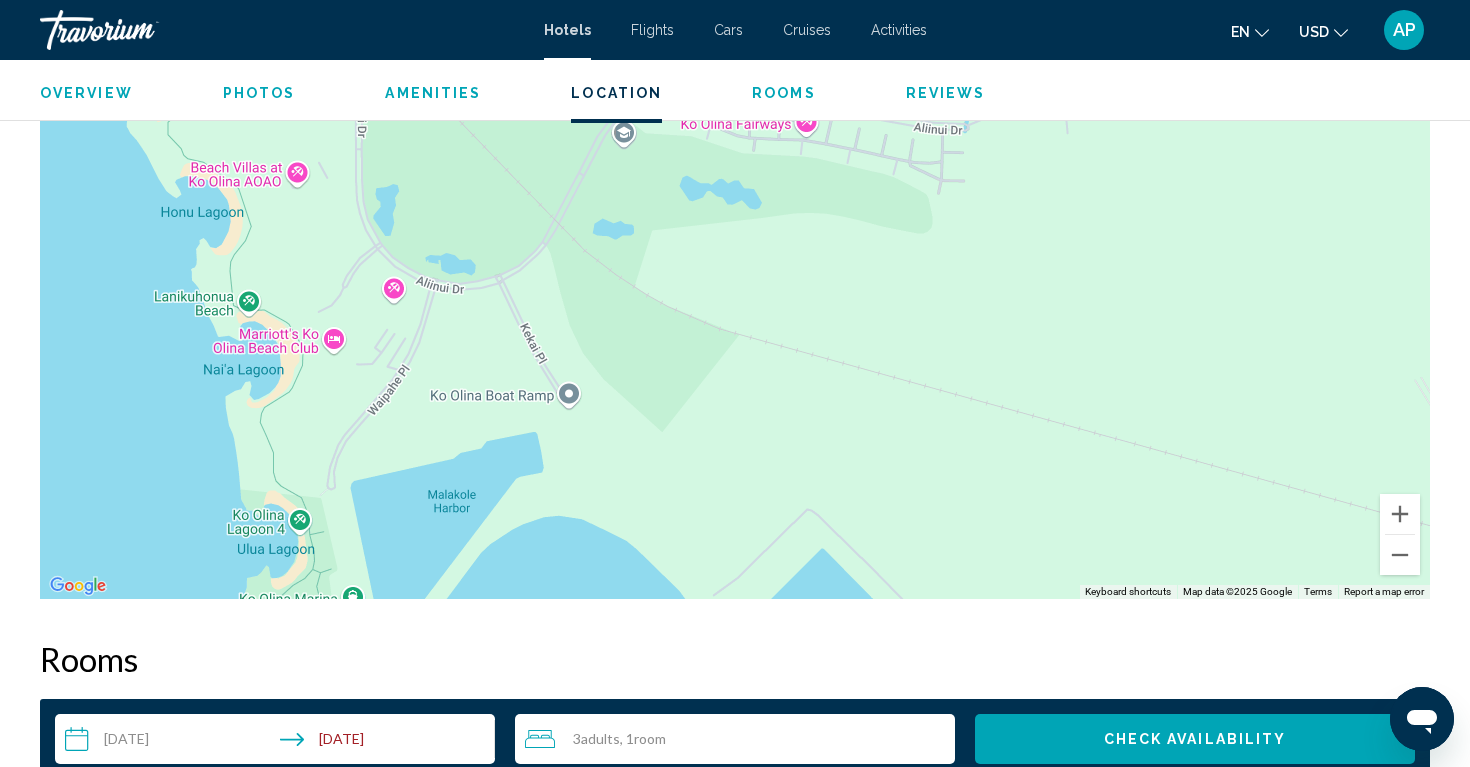 drag, startPoint x: 460, startPoint y: 608, endPoint x: 461, endPoint y: 597, distance: 11.045361 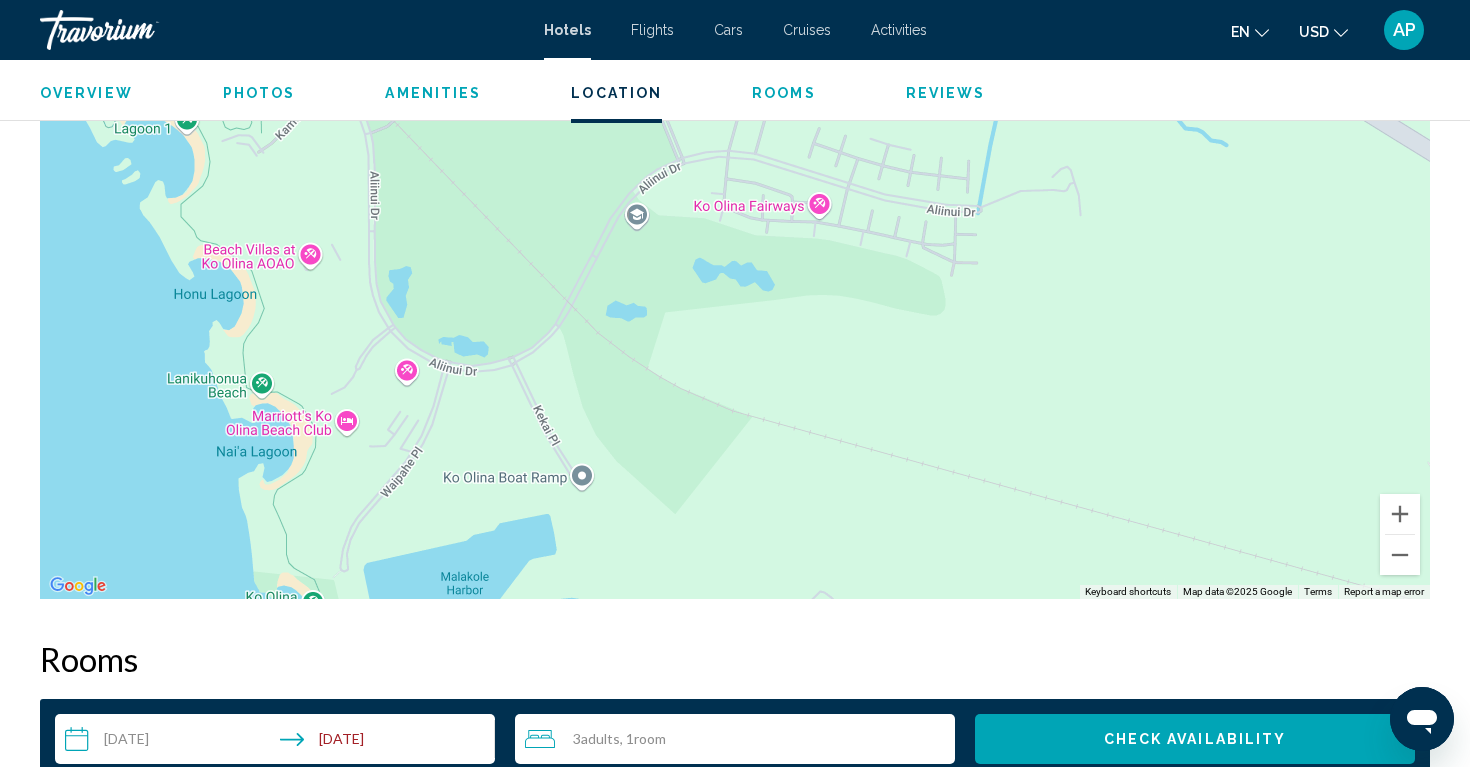 drag, startPoint x: 468, startPoint y: 345, endPoint x: 481, endPoint y: 428, distance: 84.0119 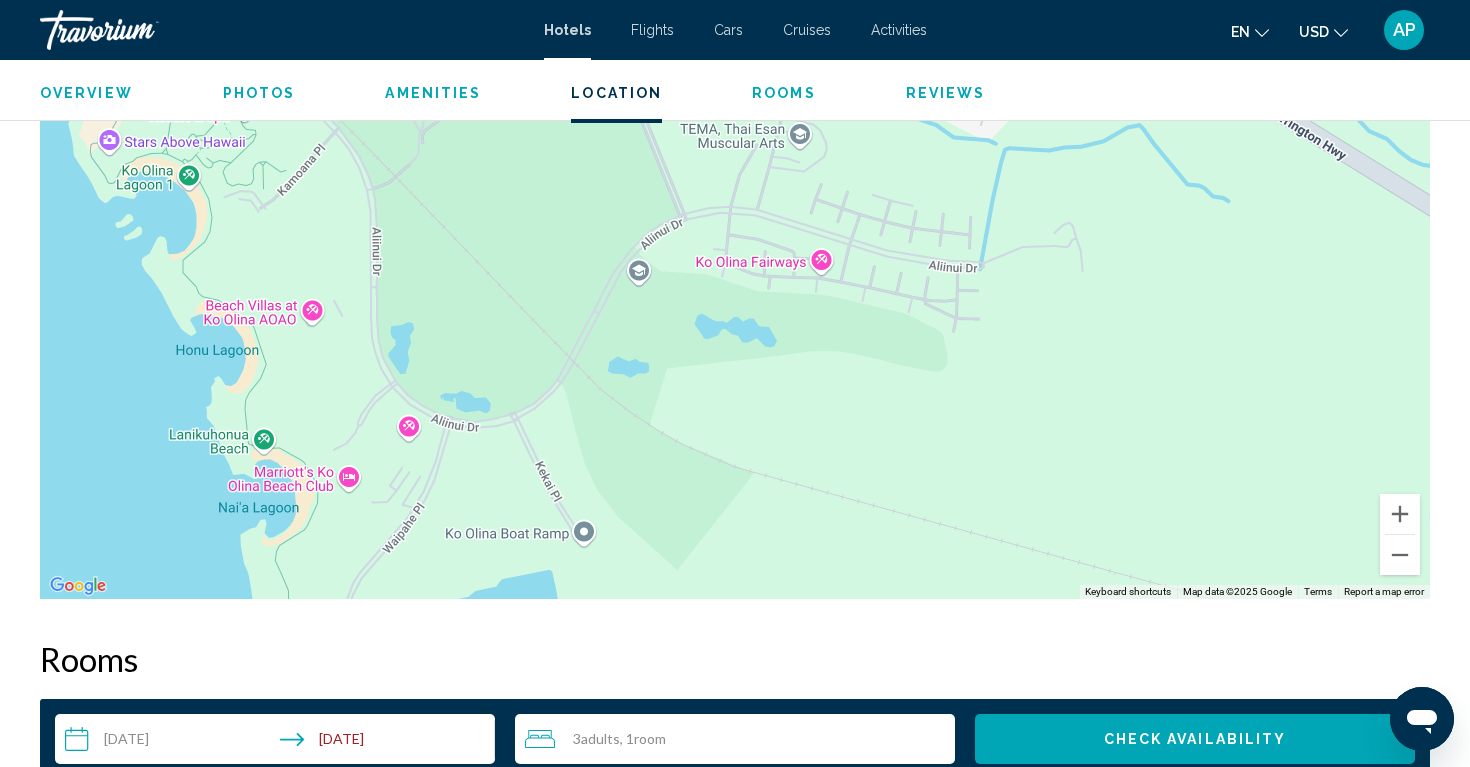 drag, startPoint x: 481, startPoint y: 437, endPoint x: 483, endPoint y: 494, distance: 57.035076 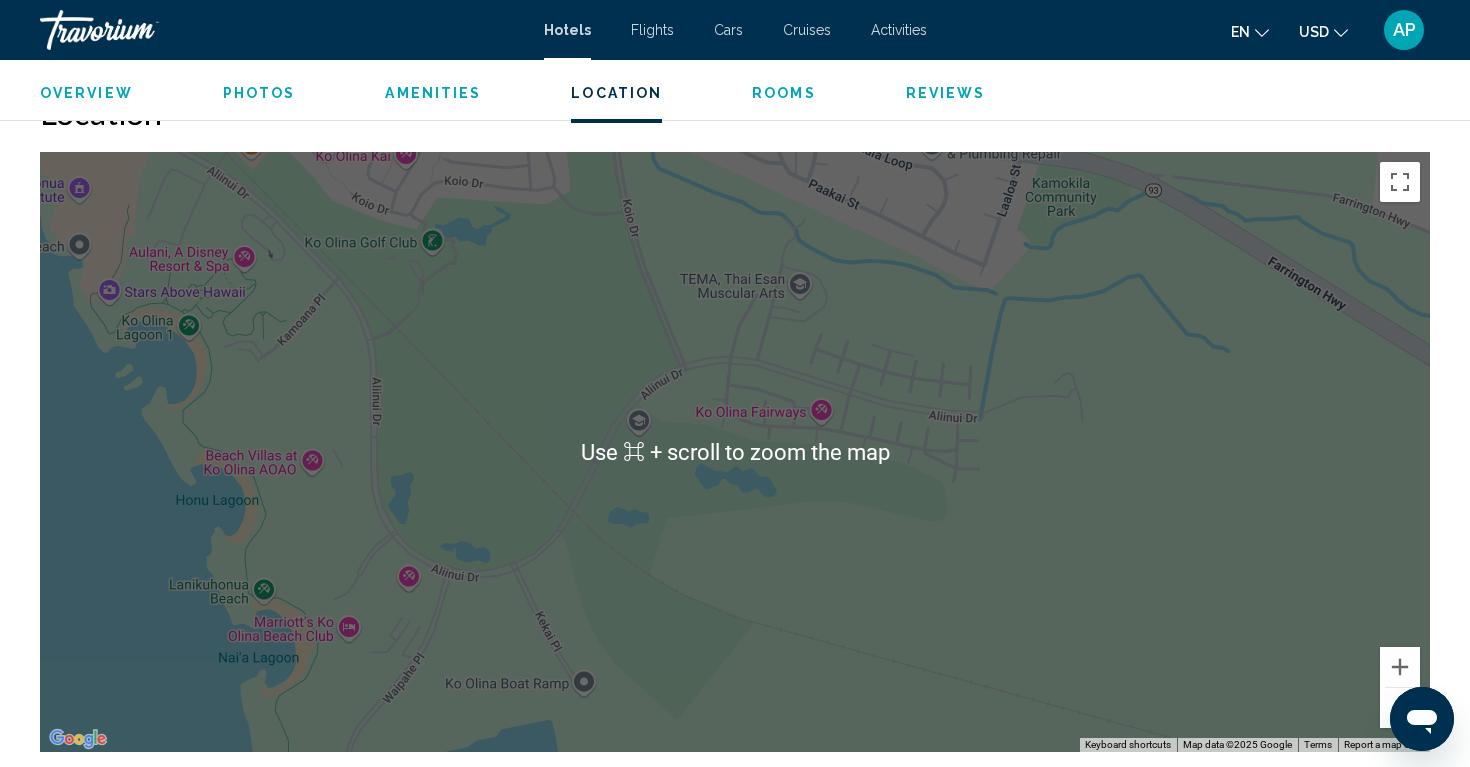 scroll, scrollTop: 1777, scrollLeft: 0, axis: vertical 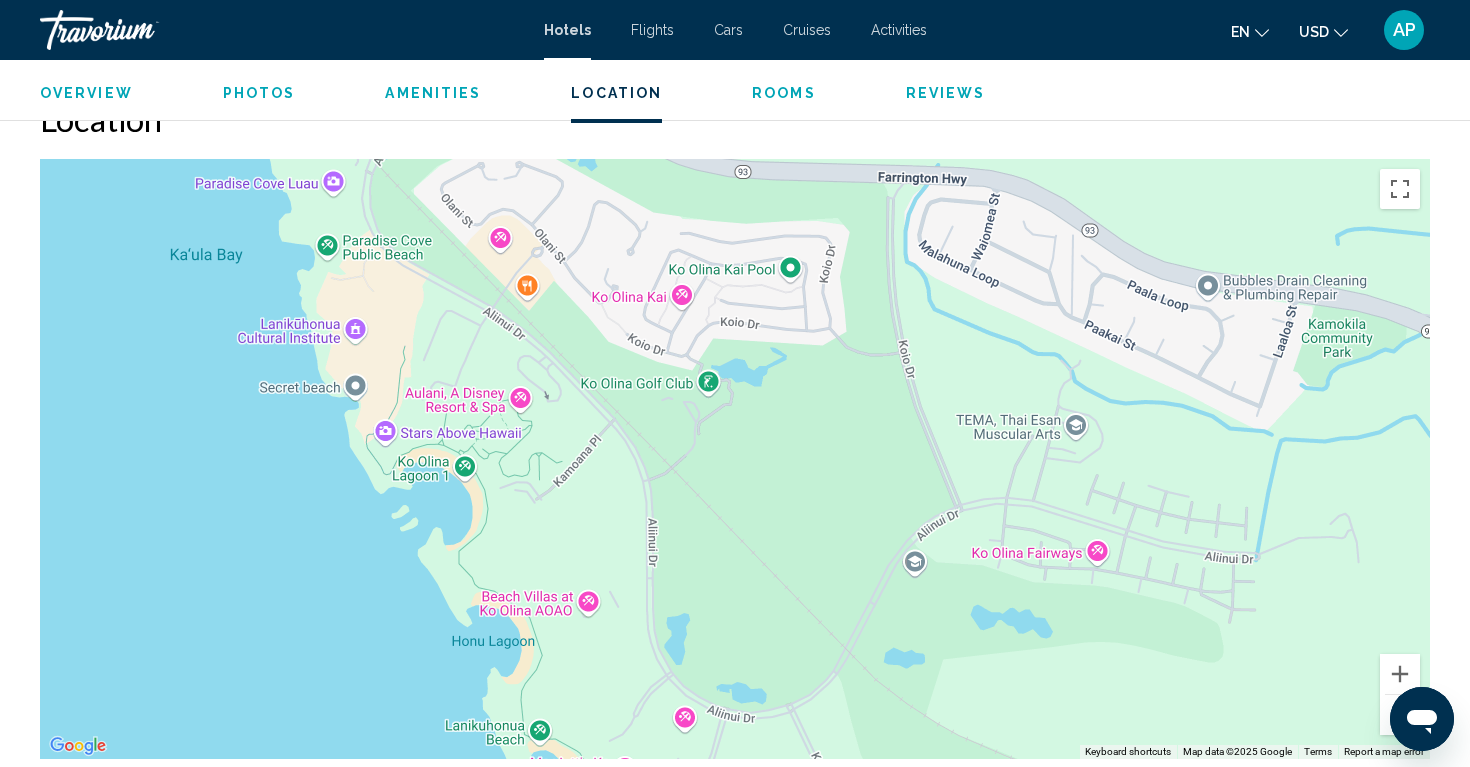 drag, startPoint x: 423, startPoint y: 303, endPoint x: 699, endPoint y: 434, distance: 305.51105 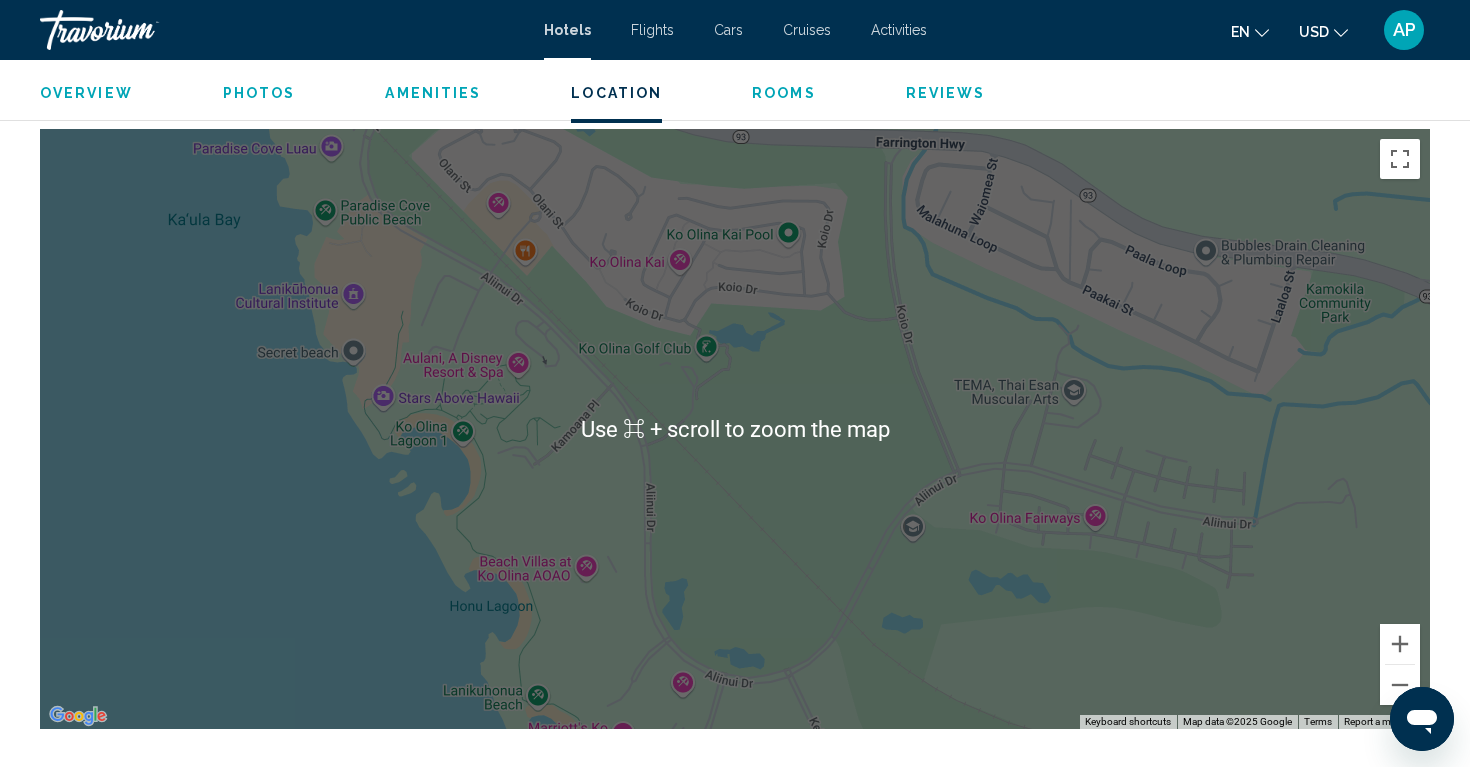 scroll, scrollTop: 1803, scrollLeft: 0, axis: vertical 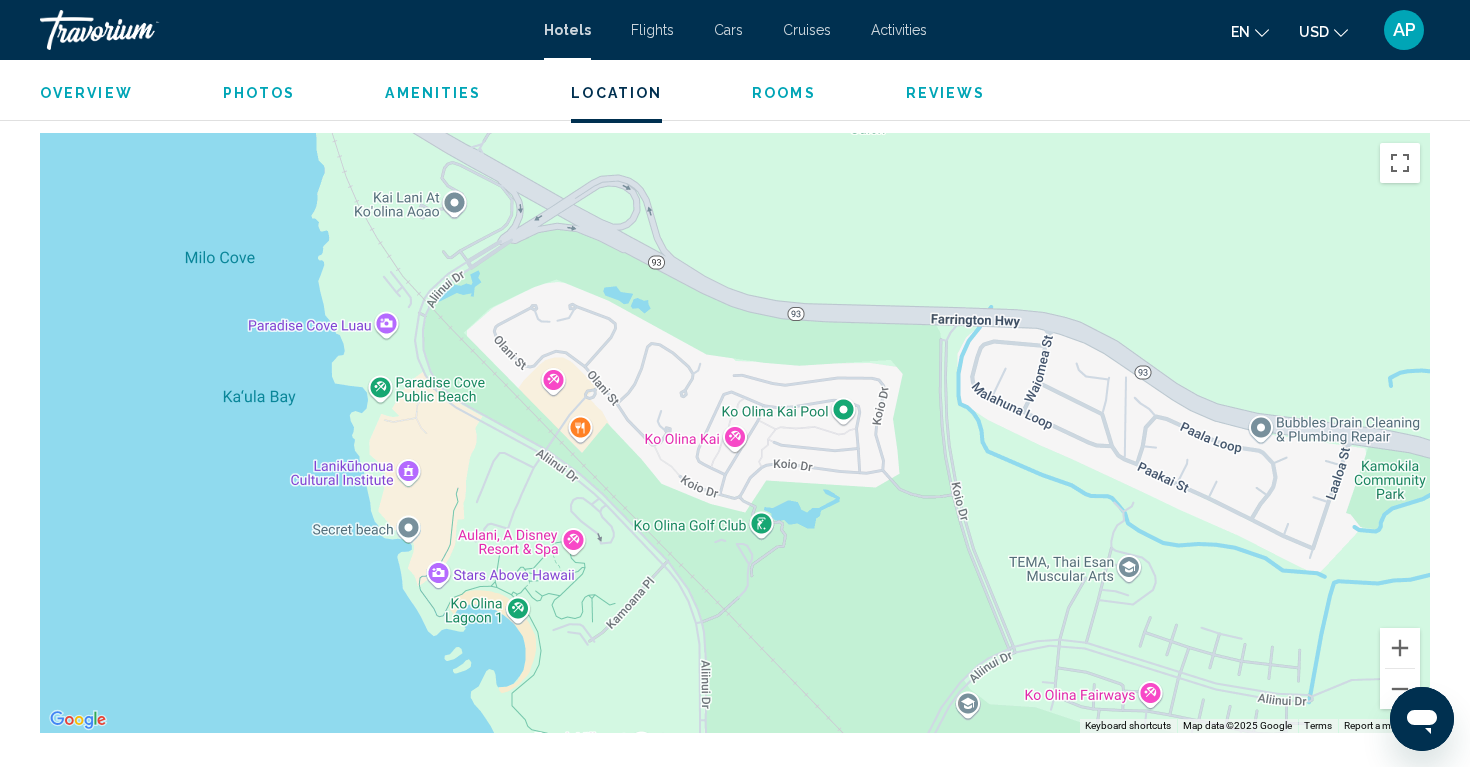 drag, startPoint x: 556, startPoint y: 413, endPoint x: 612, endPoint y: 590, distance: 185.64752 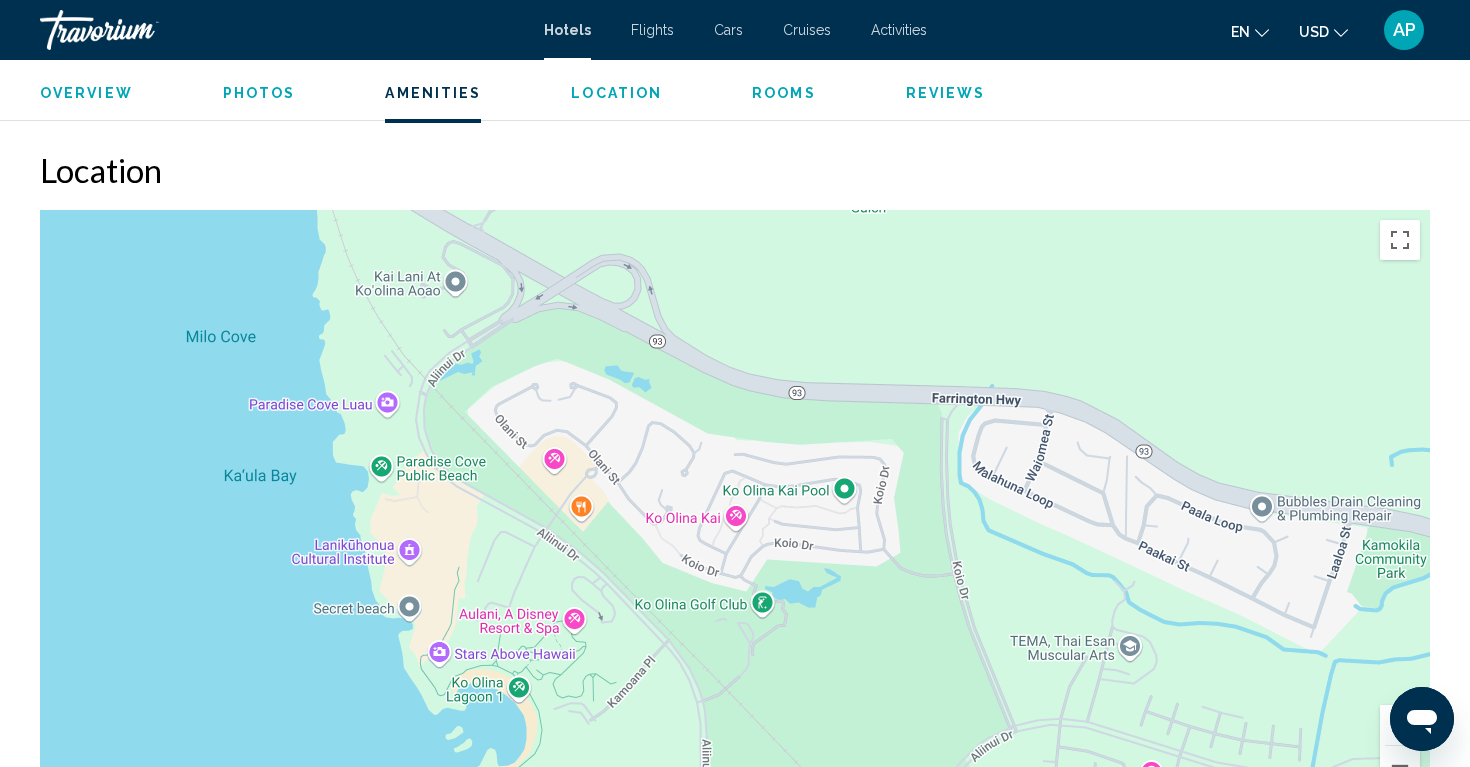 drag, startPoint x: 612, startPoint y: 590, endPoint x: 612, endPoint y: 577, distance: 13 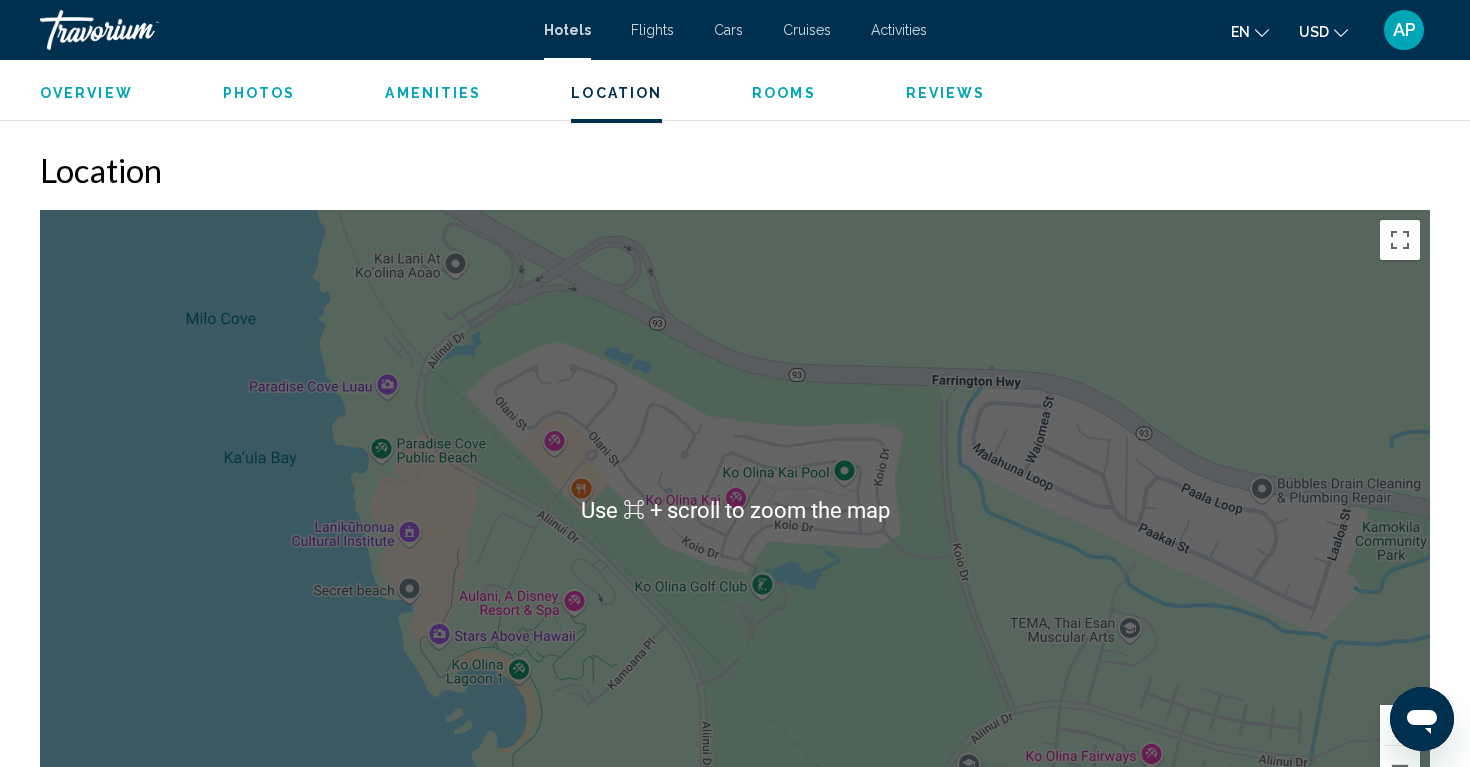 scroll, scrollTop: 1727, scrollLeft: 0, axis: vertical 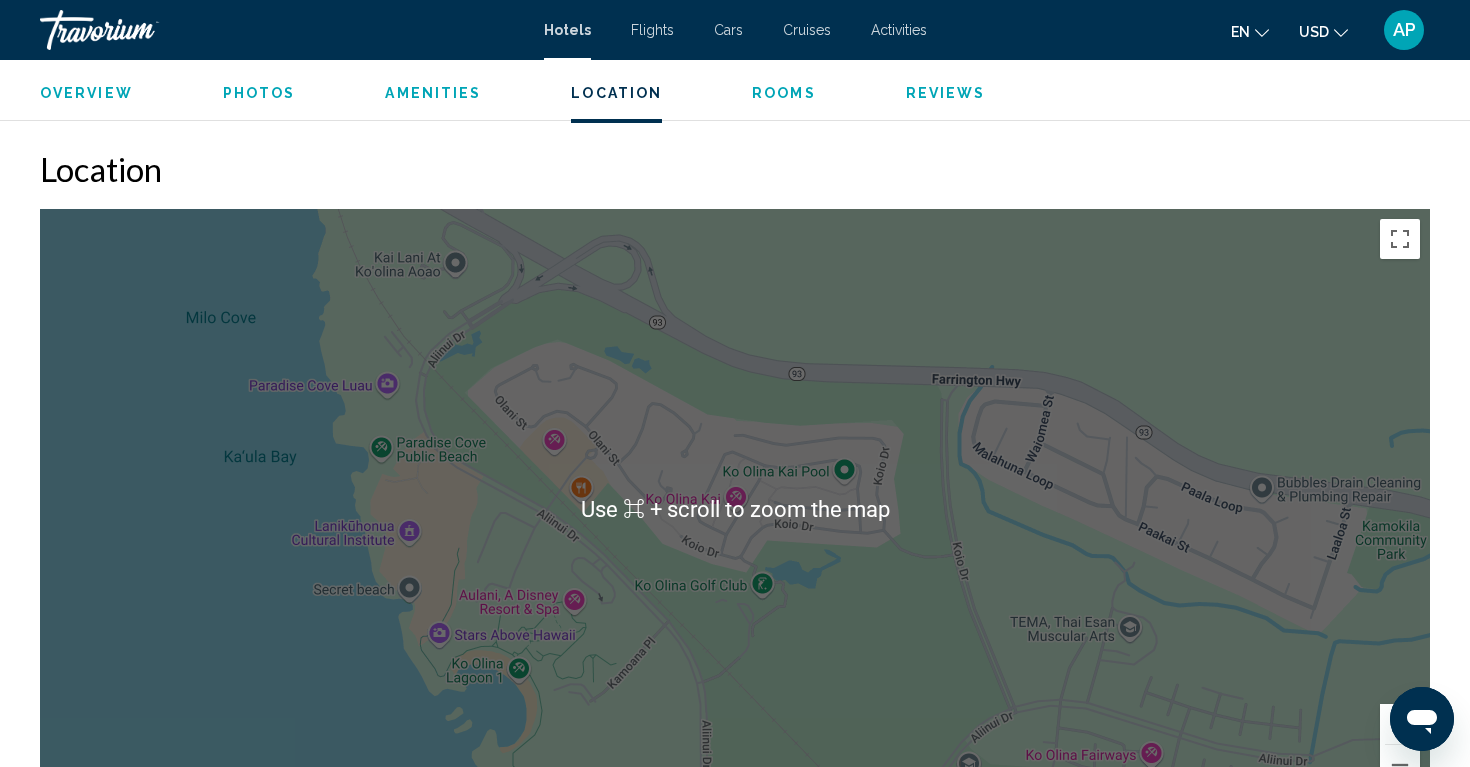 click on "To navigate, press the arrow keys." at bounding box center [735, 509] 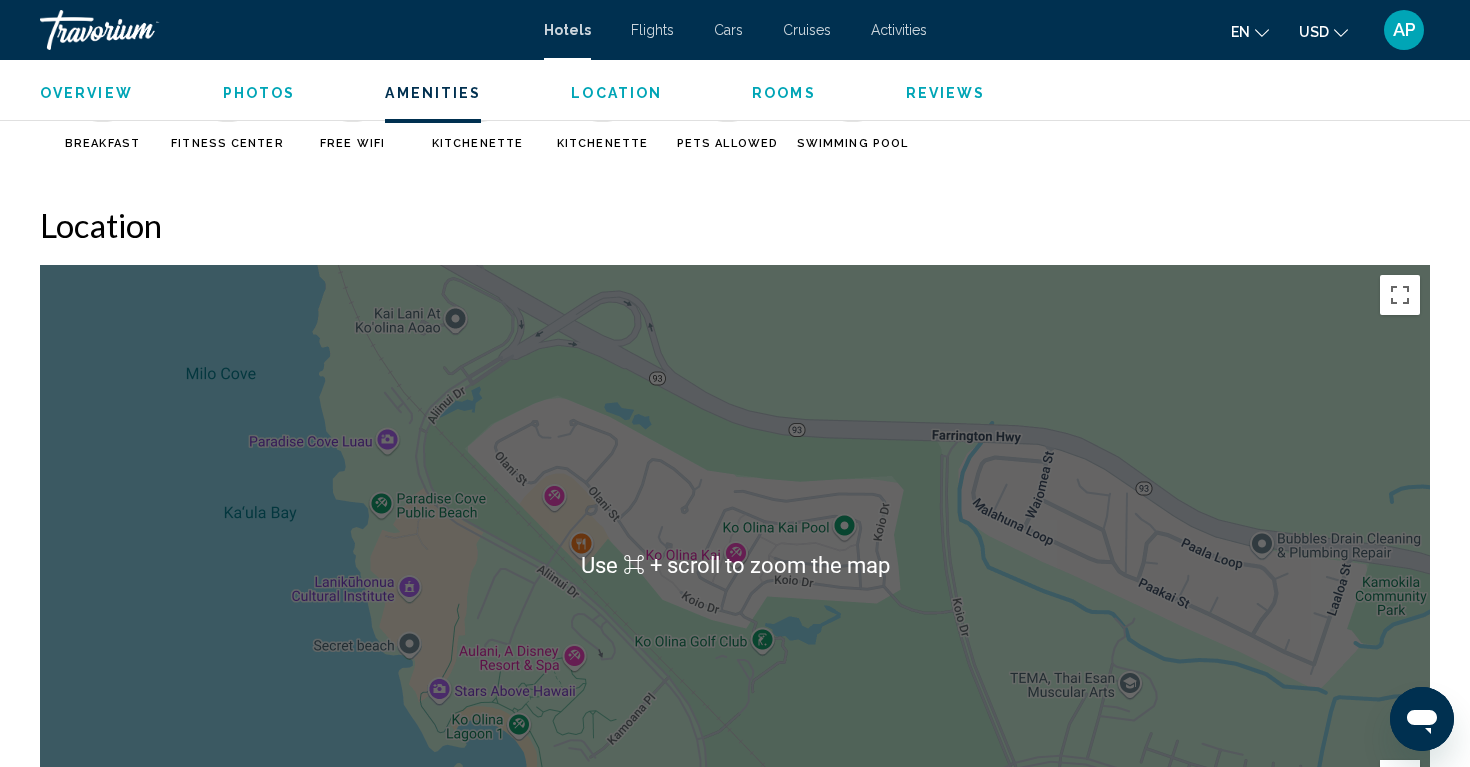 scroll, scrollTop: 1666, scrollLeft: 0, axis: vertical 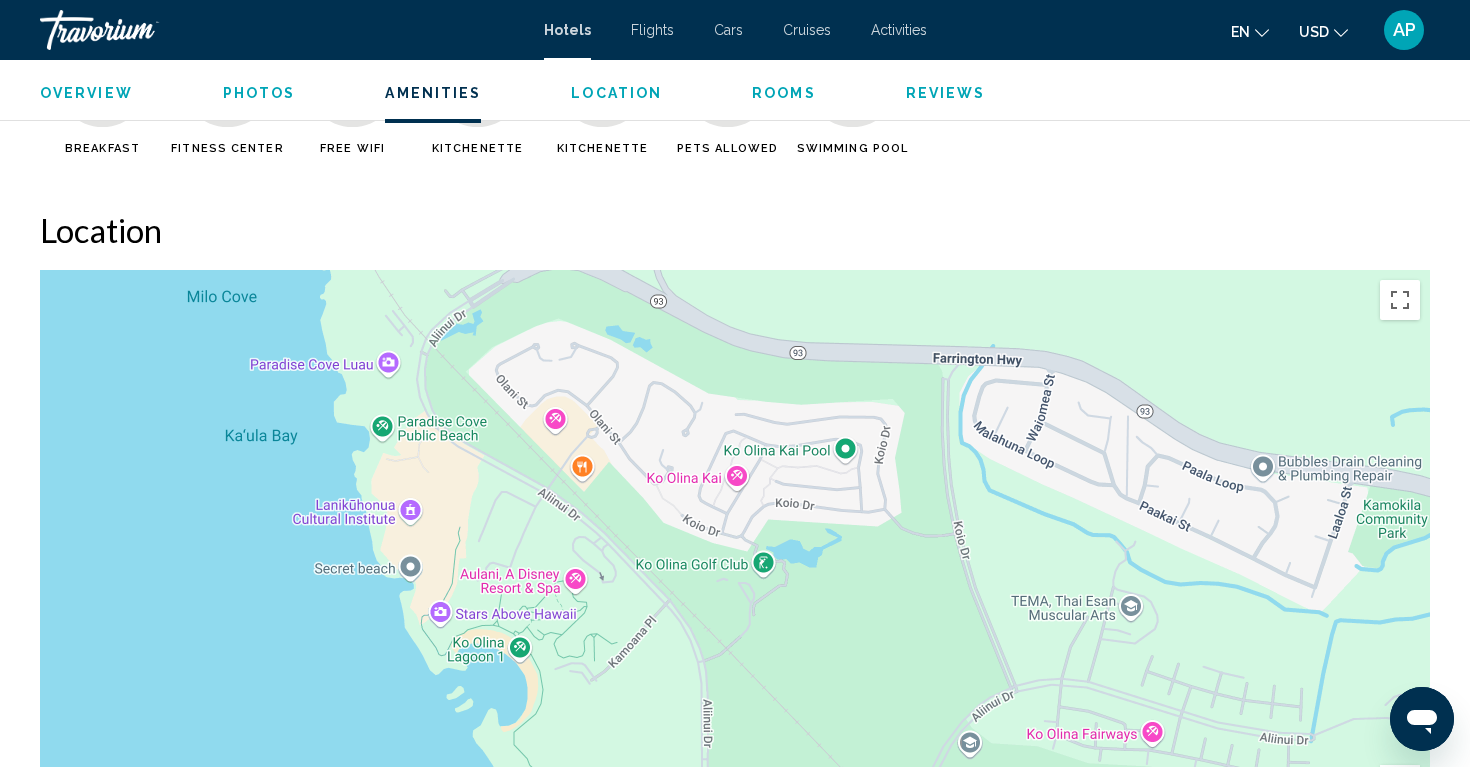 drag, startPoint x: 481, startPoint y: 344, endPoint x: 483, endPoint y: 254, distance: 90.02222 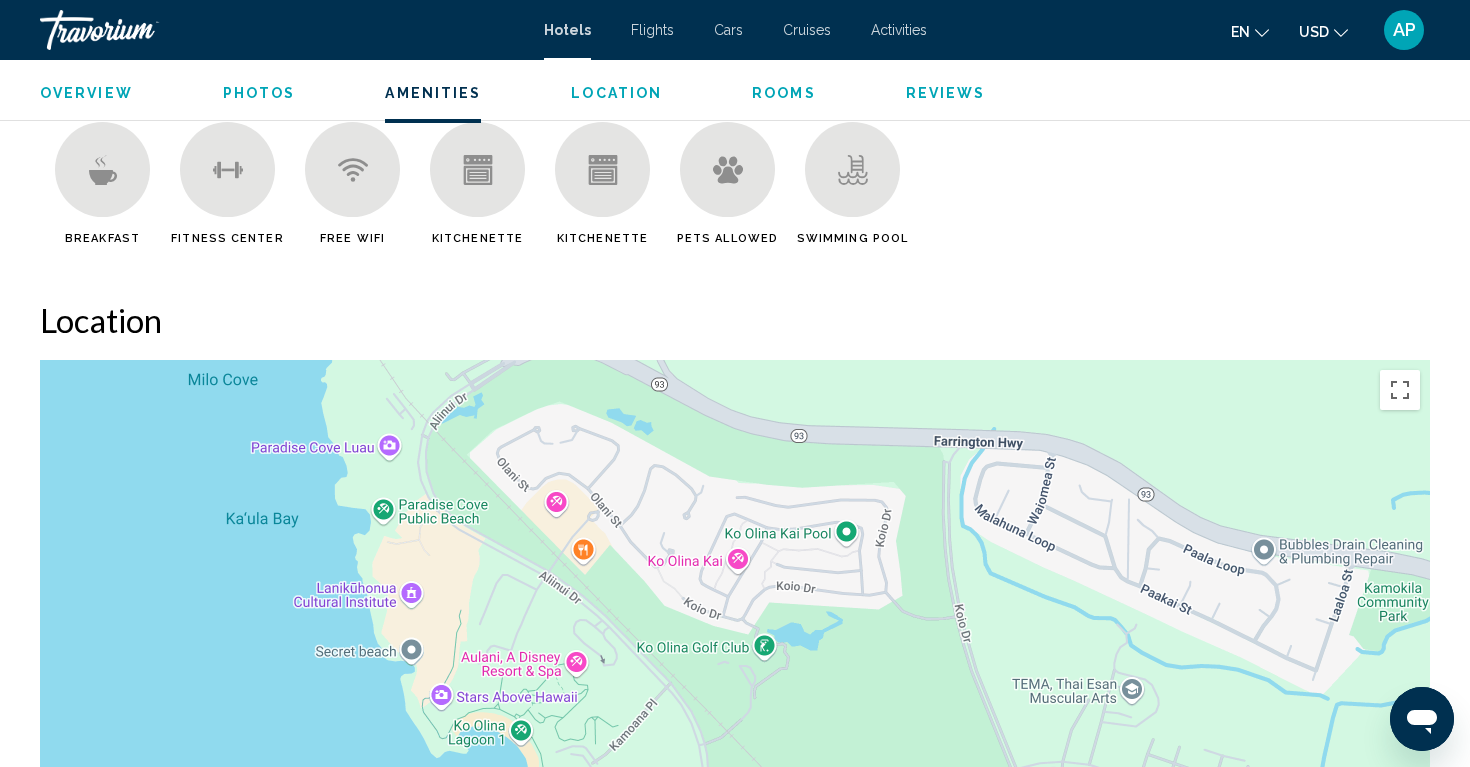 scroll, scrollTop: 1584, scrollLeft: 0, axis: vertical 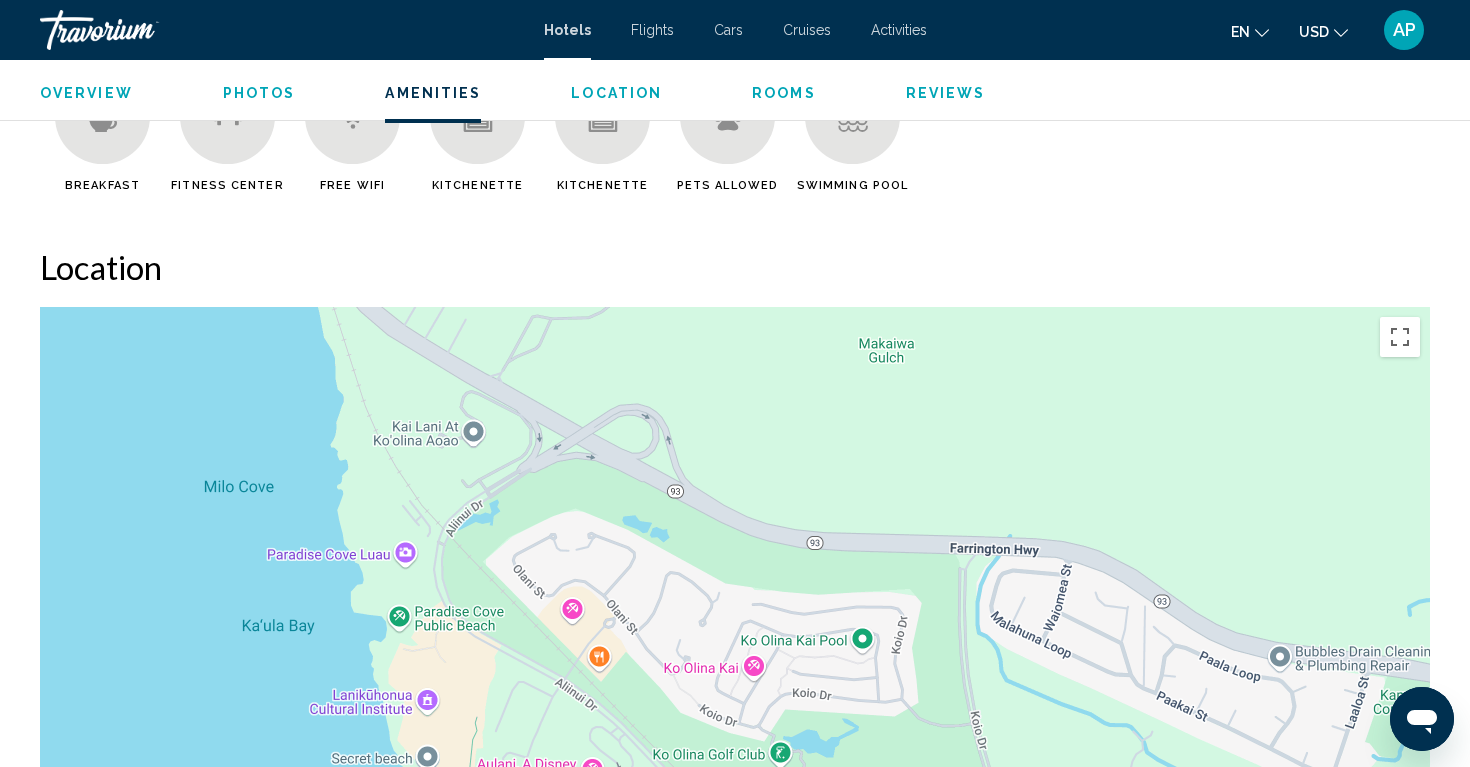 drag, startPoint x: 523, startPoint y: 403, endPoint x: 548, endPoint y: 597, distance: 195.60419 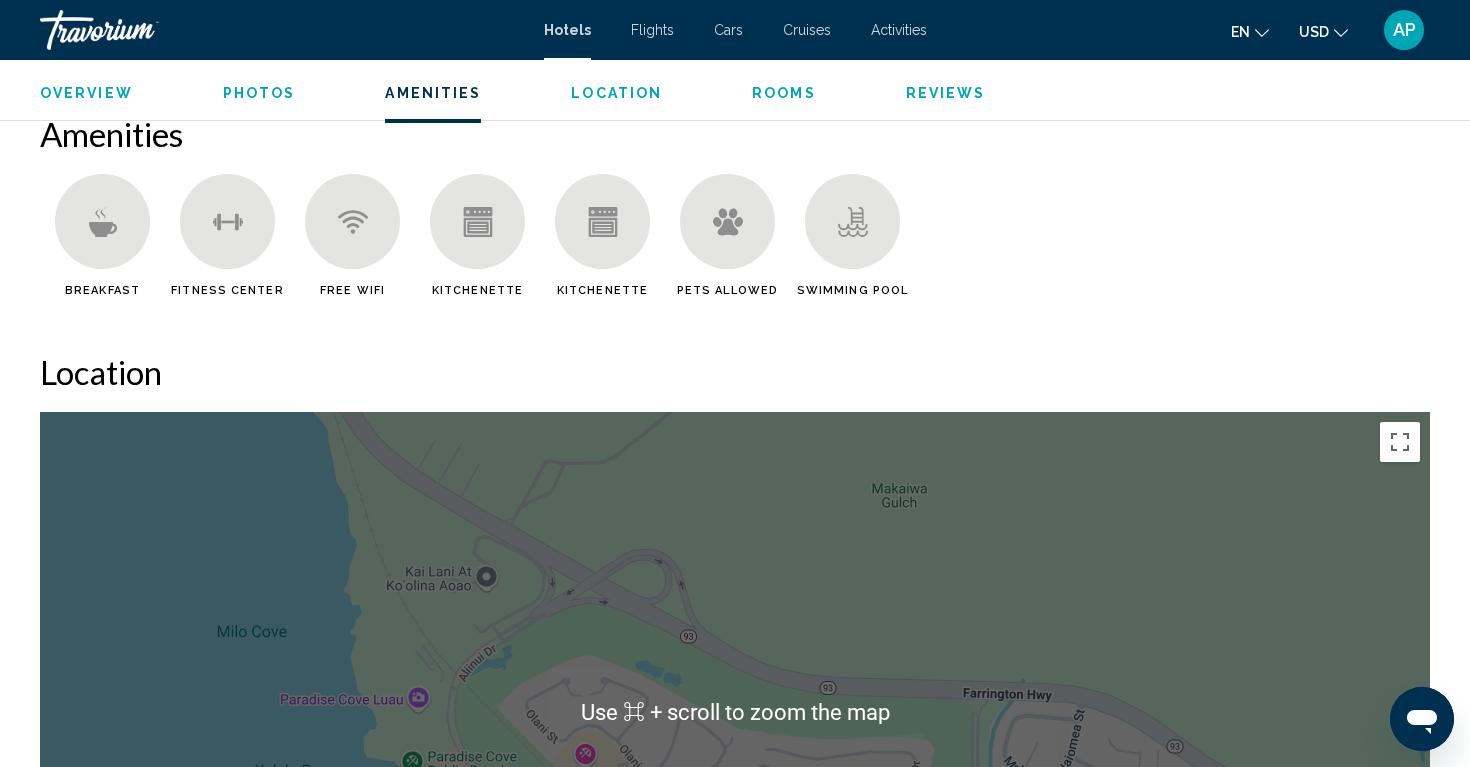 scroll, scrollTop: 1520, scrollLeft: 0, axis: vertical 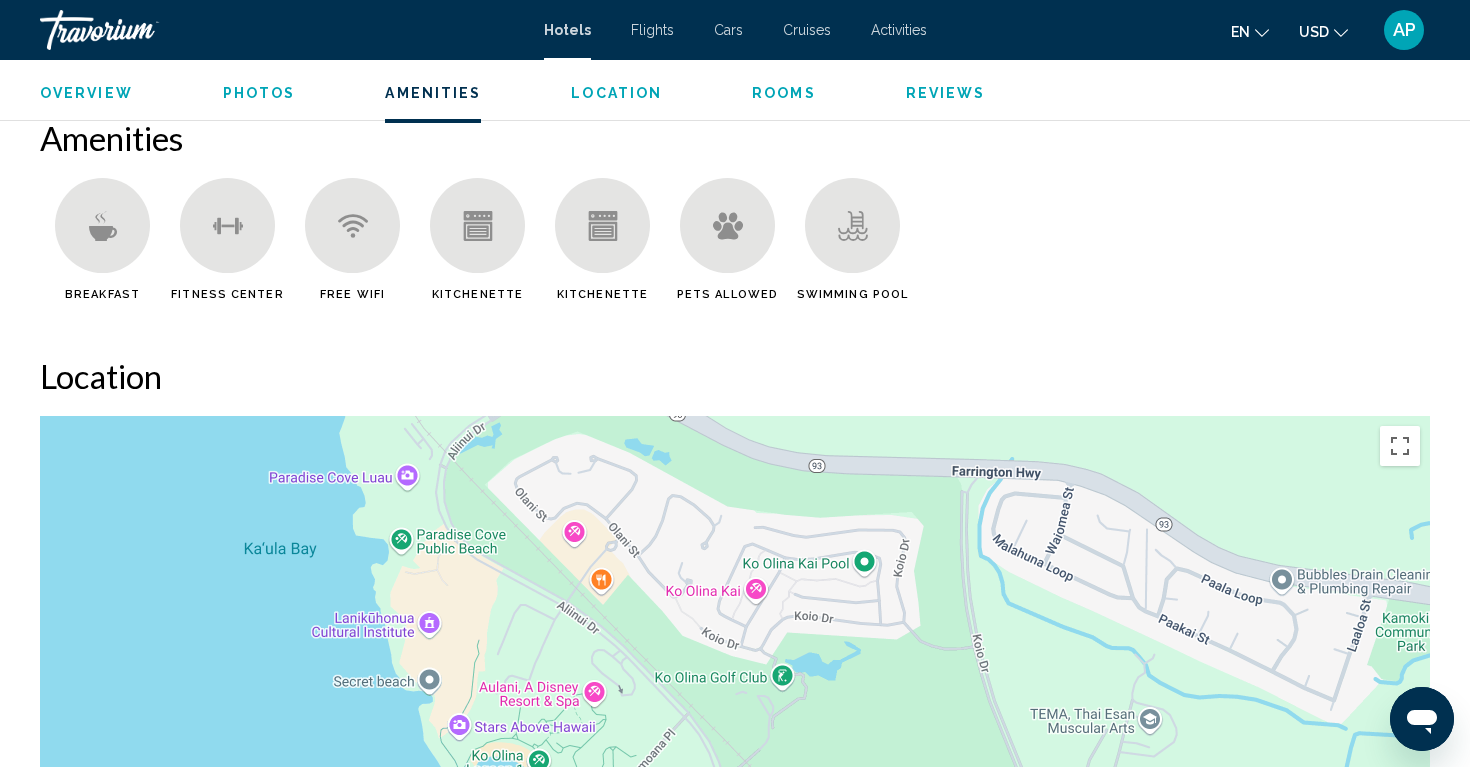 drag, startPoint x: 548, startPoint y: 597, endPoint x: 541, endPoint y: 349, distance: 248.09877 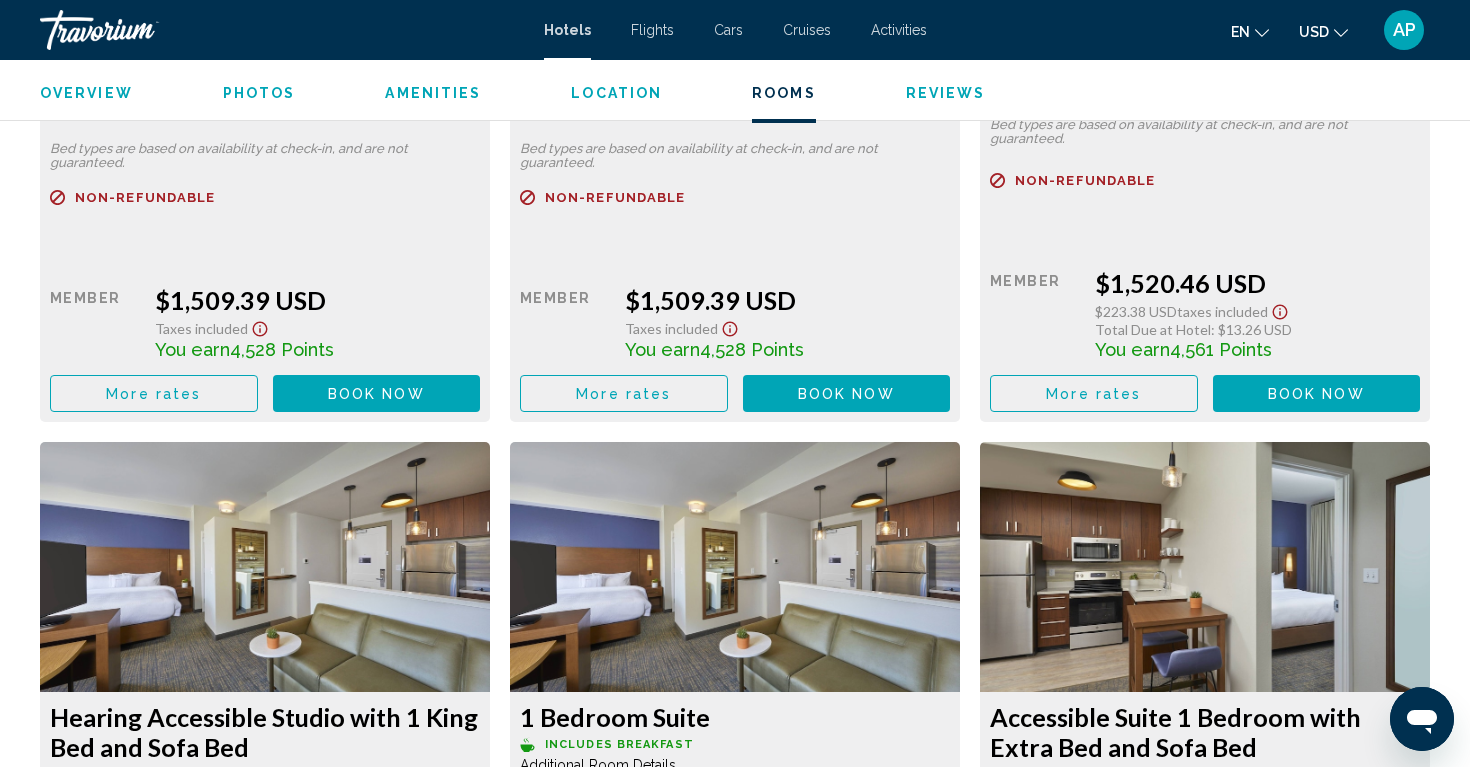 scroll, scrollTop: 4382, scrollLeft: 0, axis: vertical 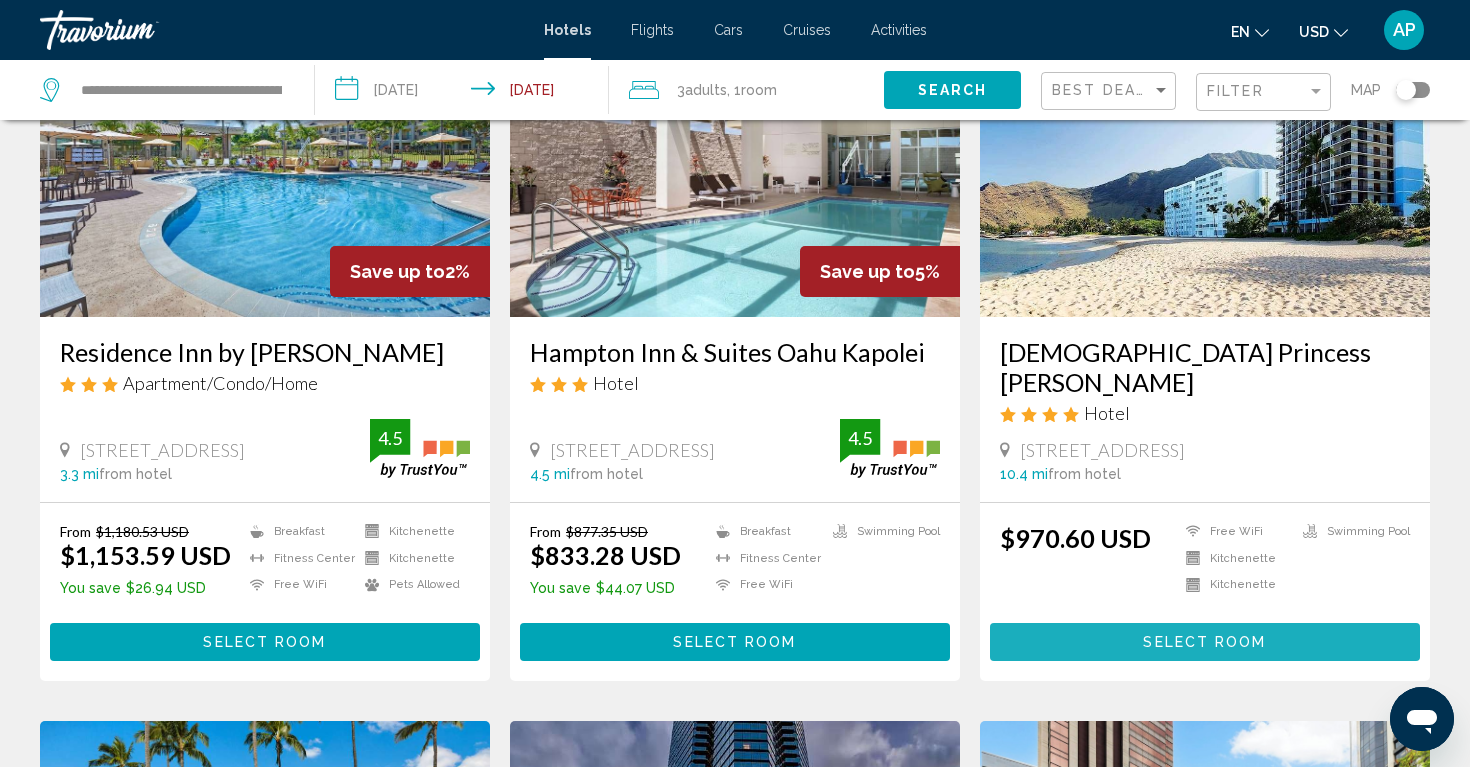 click on "Select Room" at bounding box center (1205, 641) 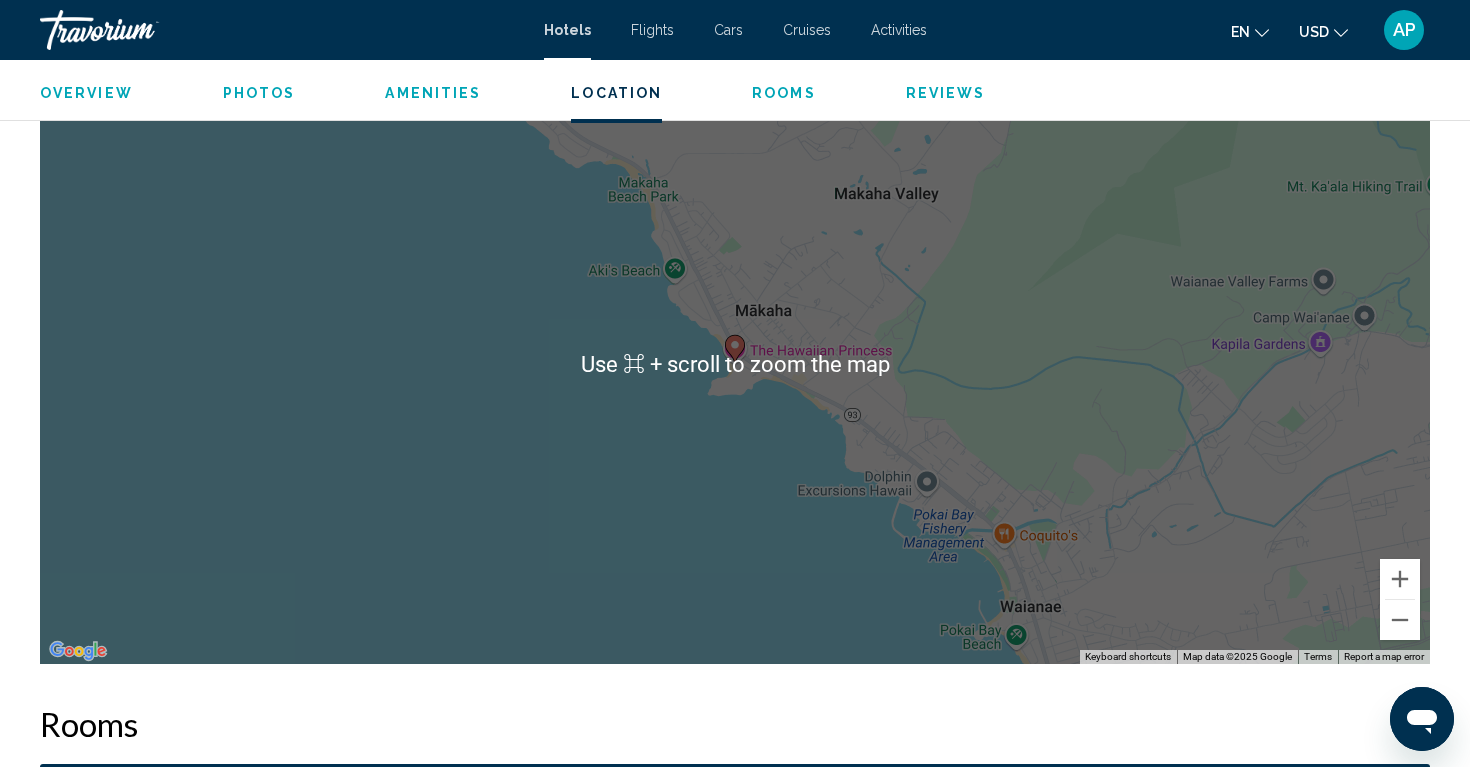 scroll, scrollTop: 1949, scrollLeft: 0, axis: vertical 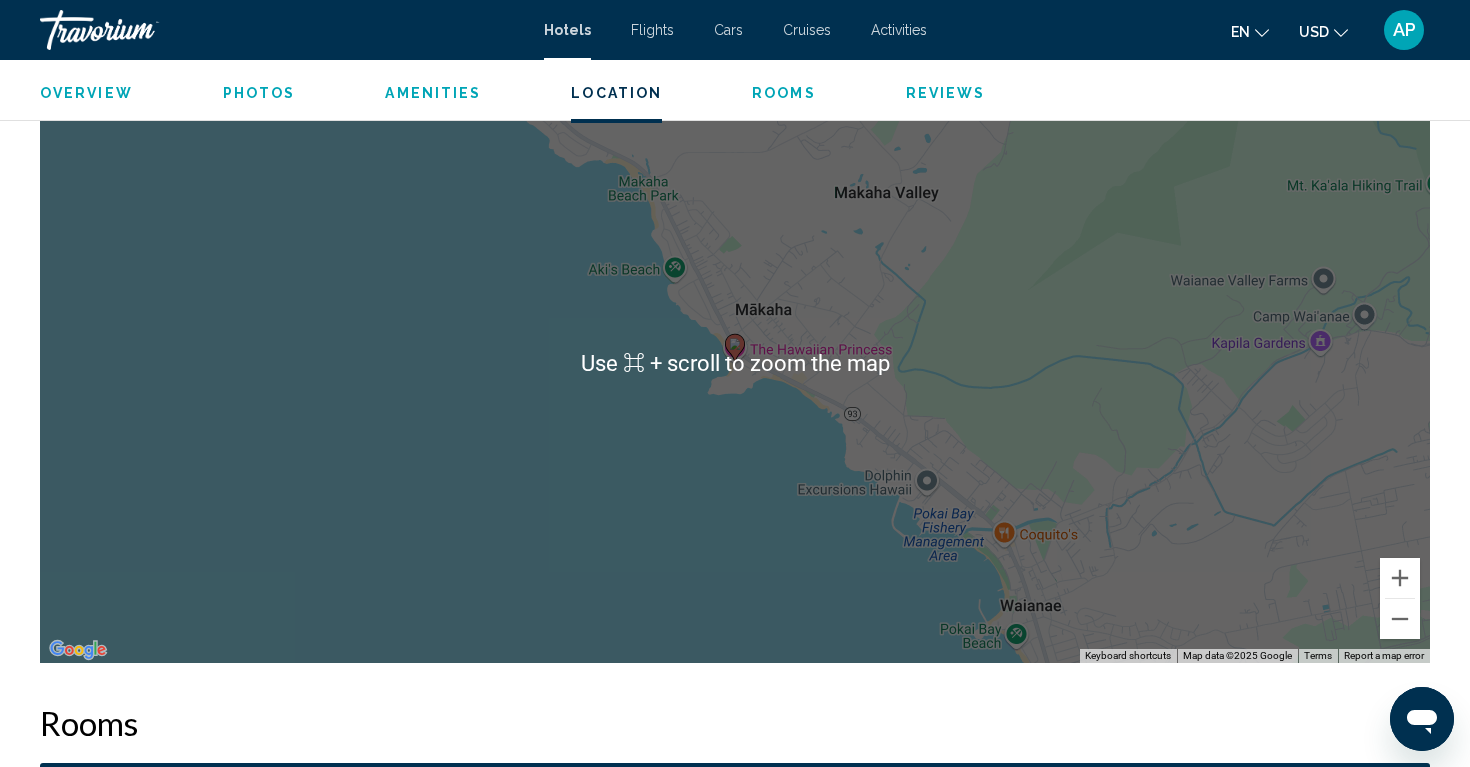 click on "To navigate, press the arrow keys. To activate drag with keyboard, press Alt + Enter. Once in keyboard drag state, use the arrow keys to move the marker. To complete the drag, press the Enter key. To cancel, press Escape." at bounding box center [735, 363] 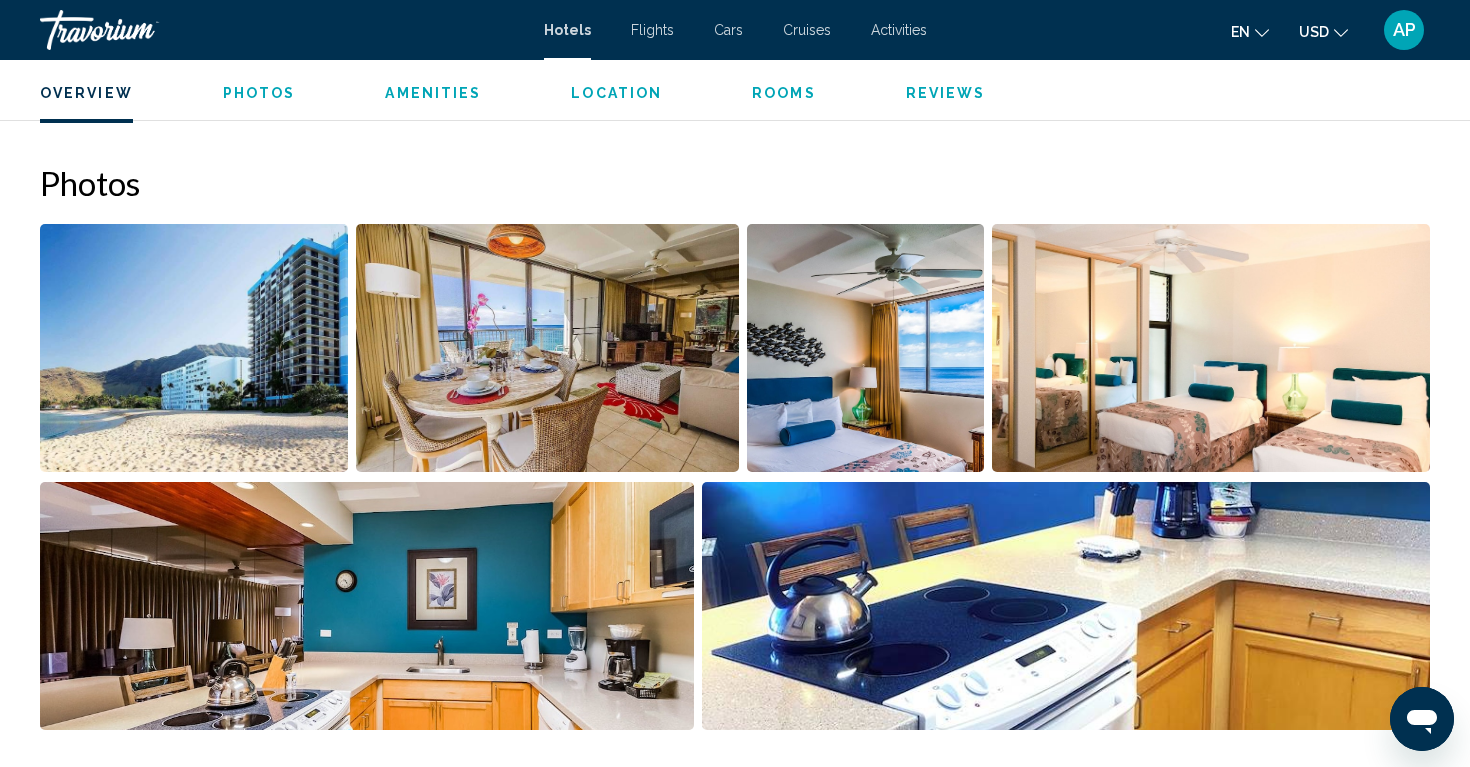 scroll, scrollTop: 923, scrollLeft: 0, axis: vertical 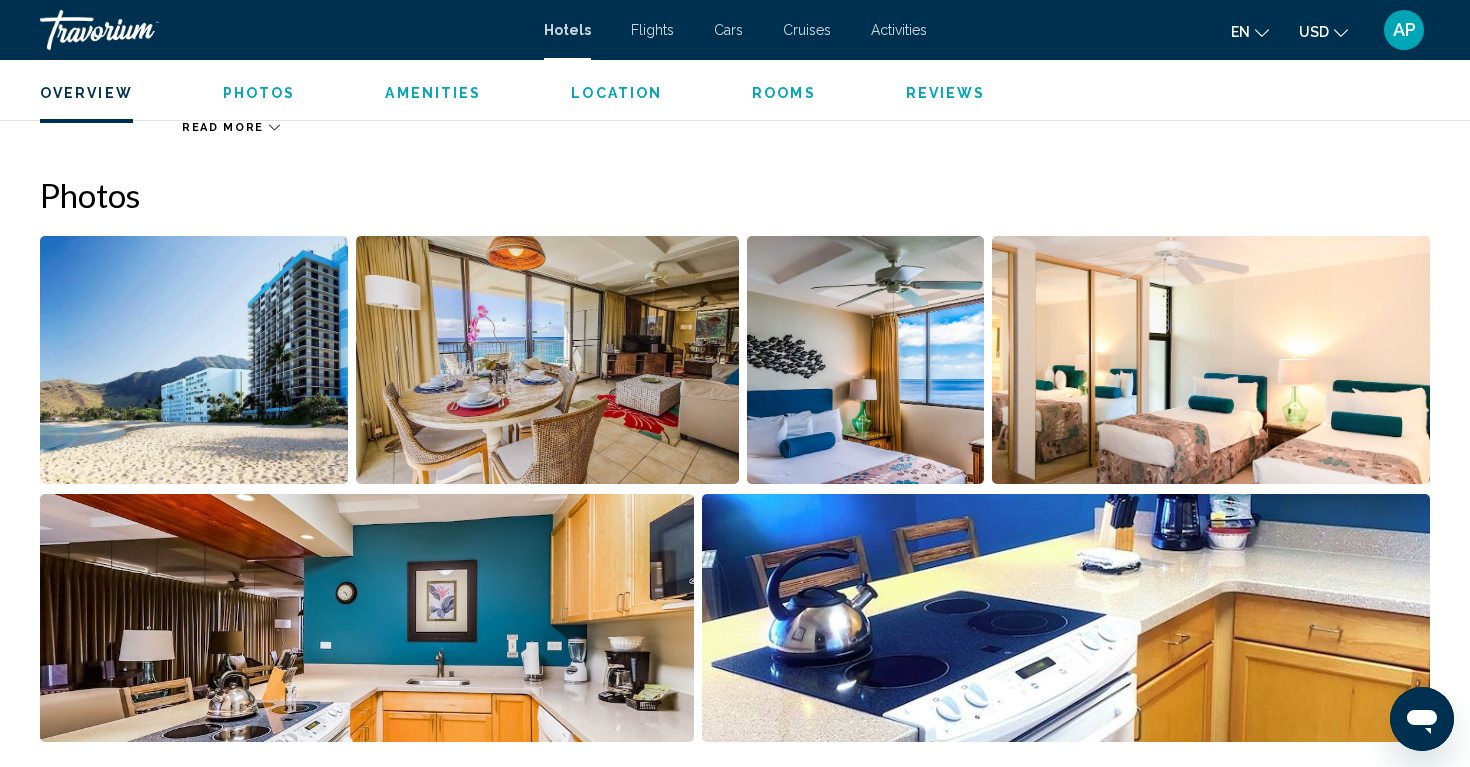 click at bounding box center (194, 360) 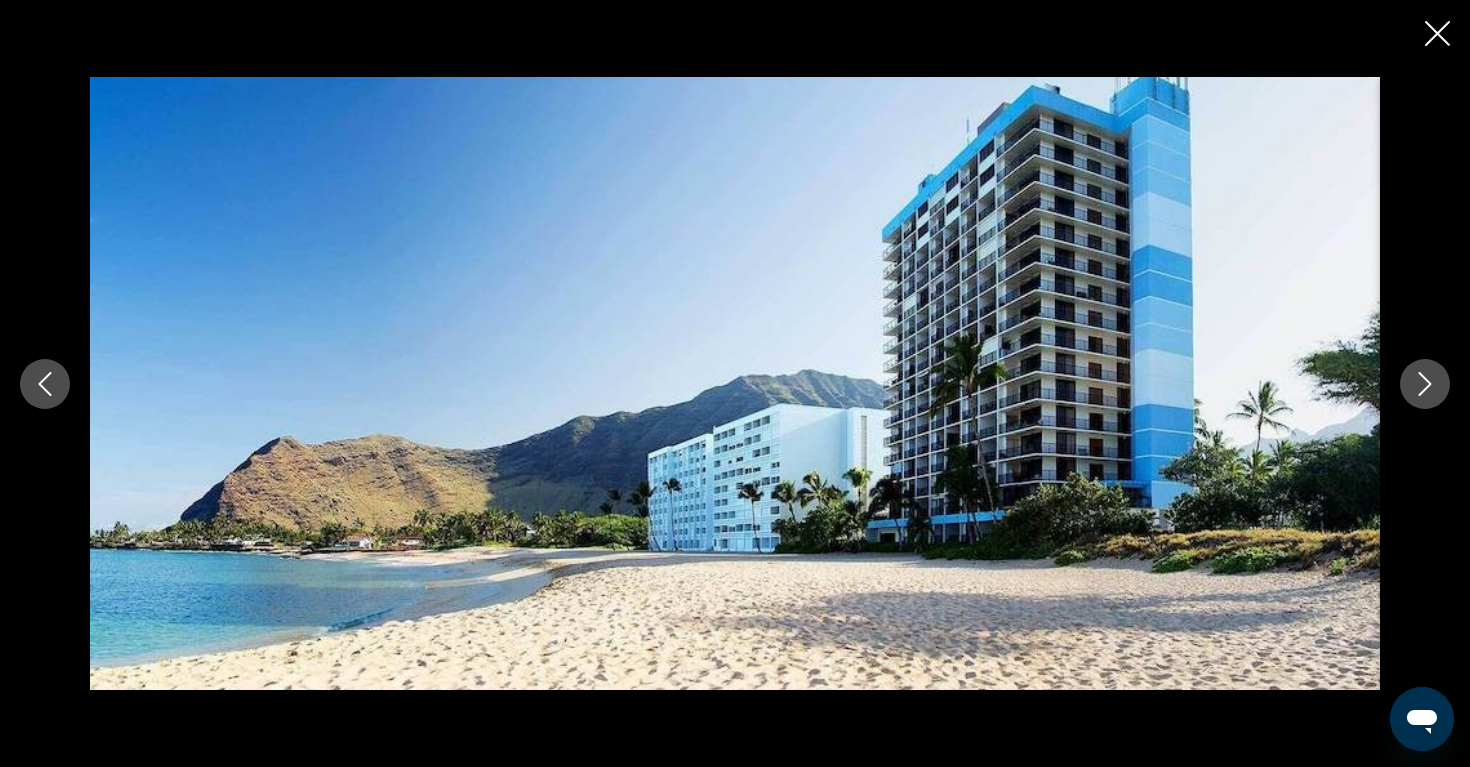 click 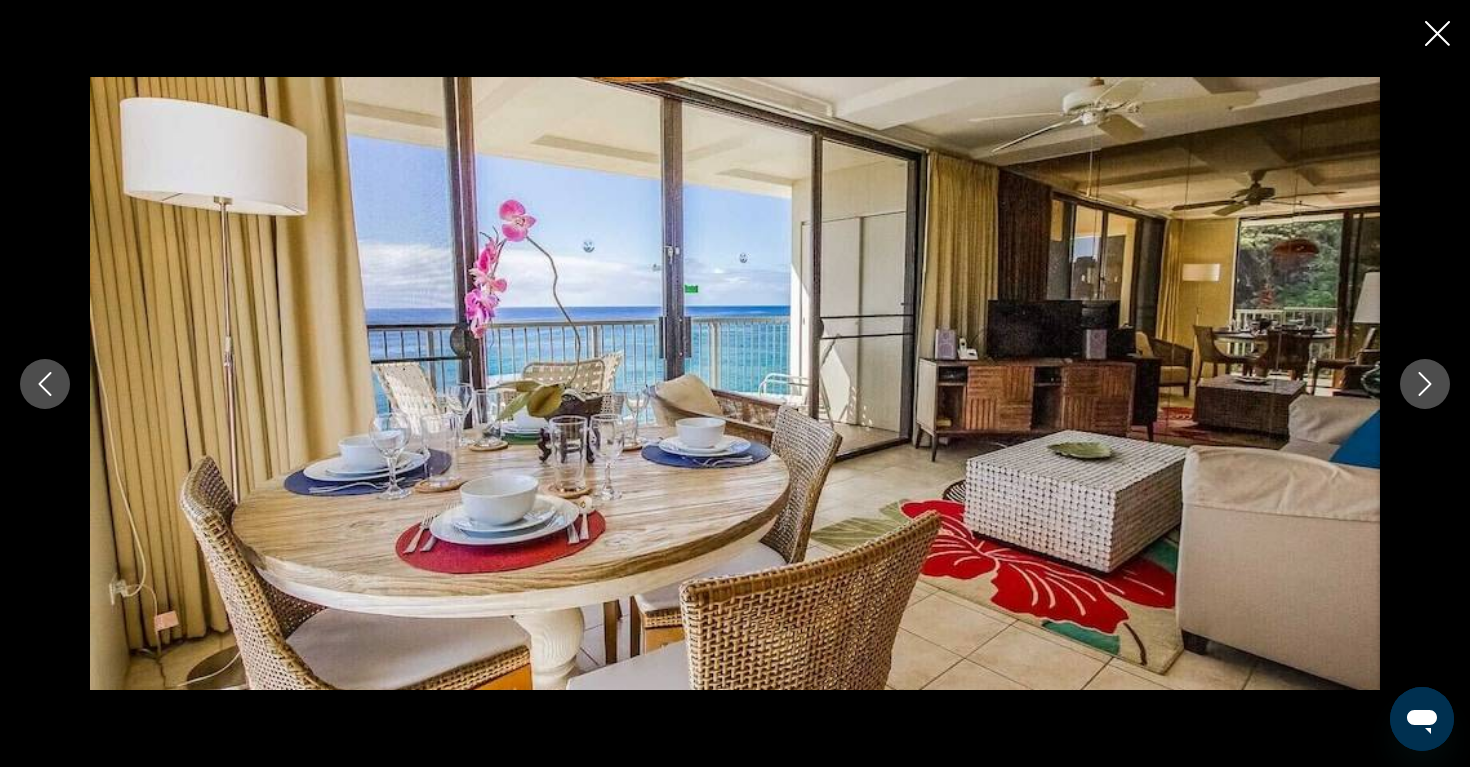 click 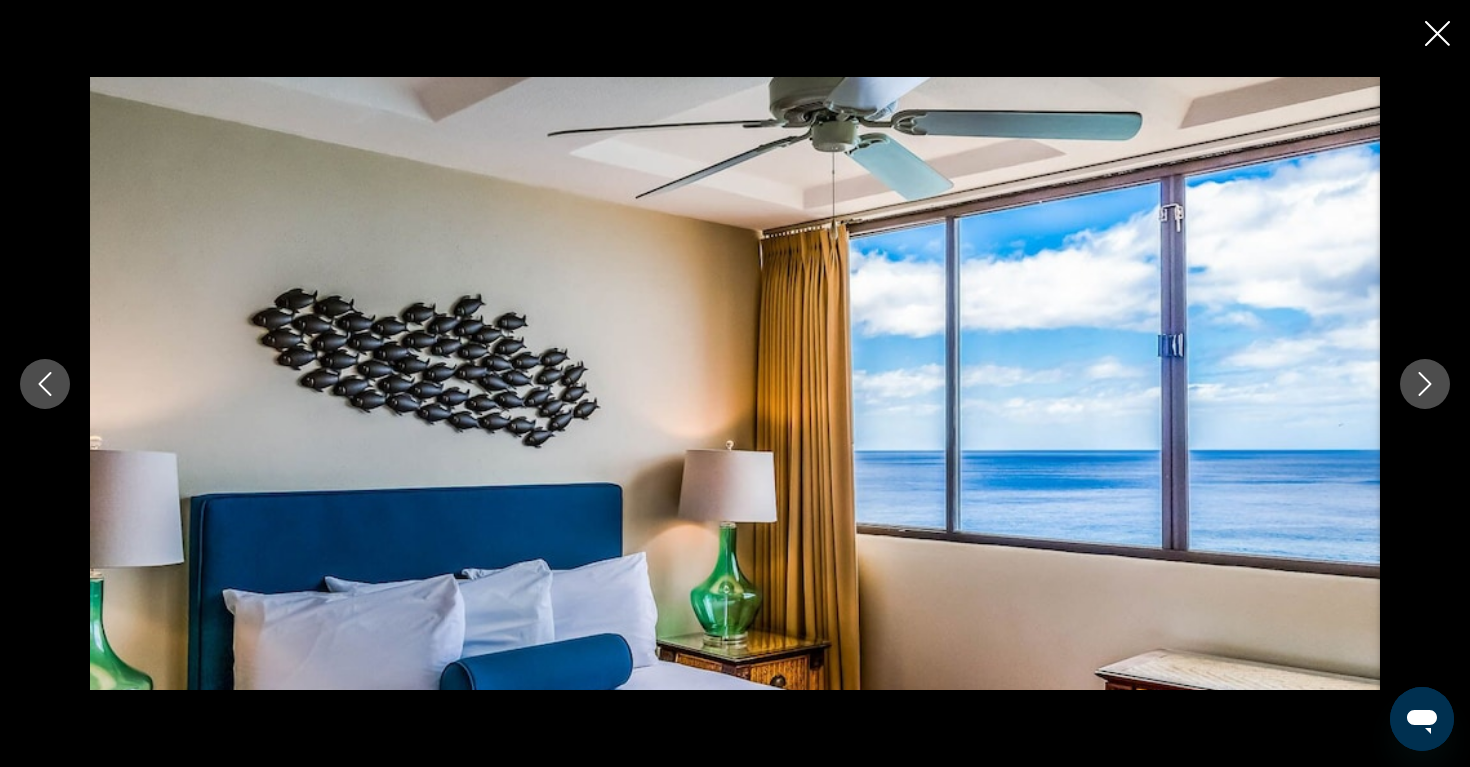 click 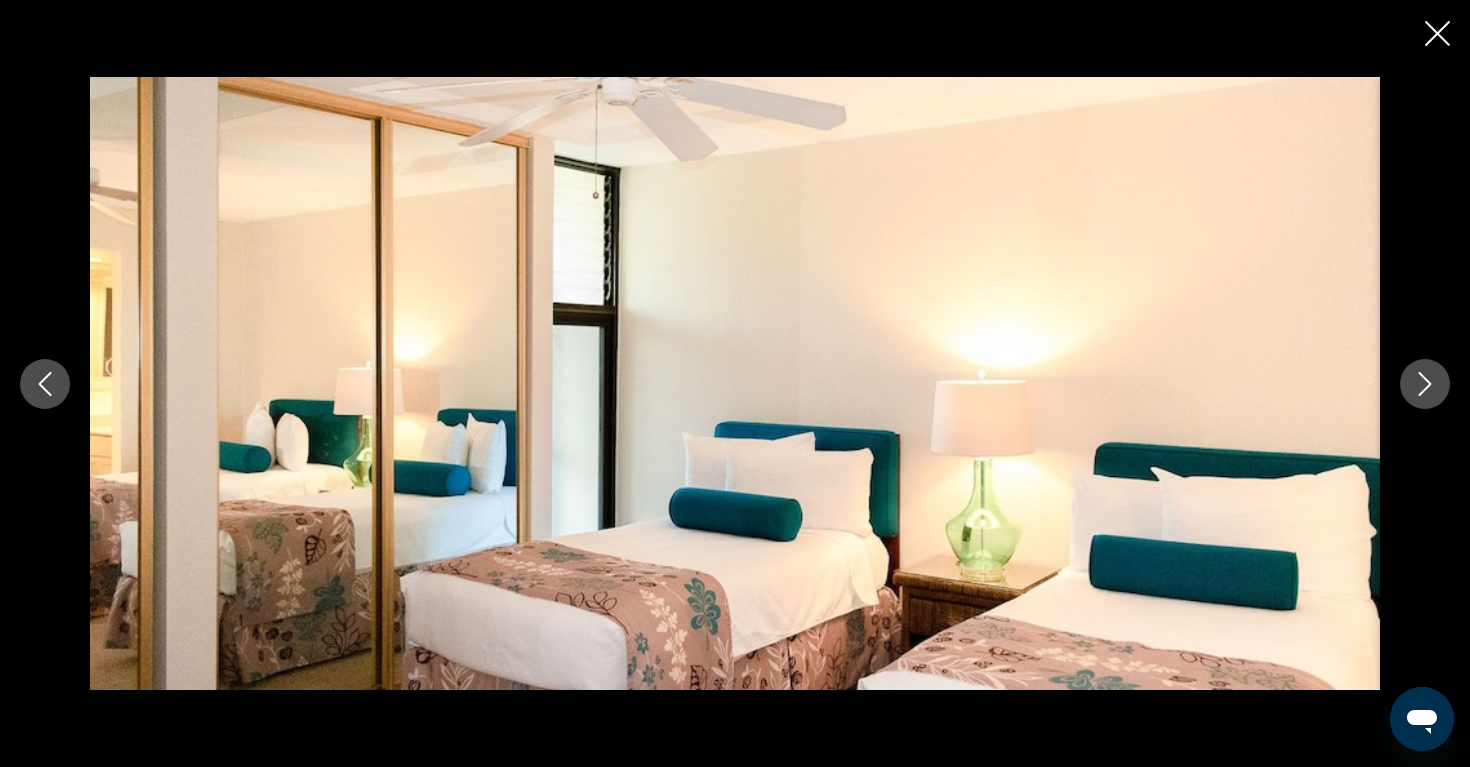 click 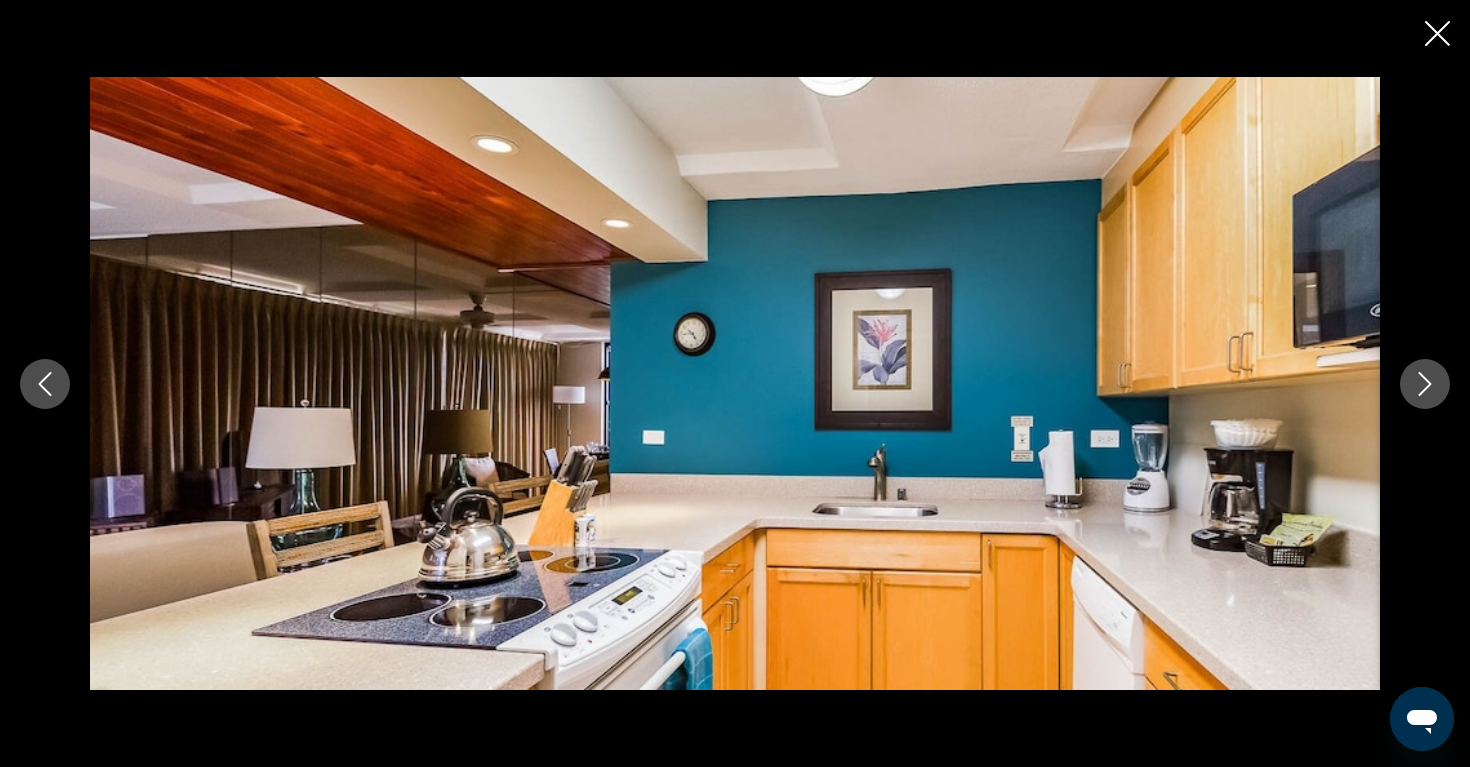 click 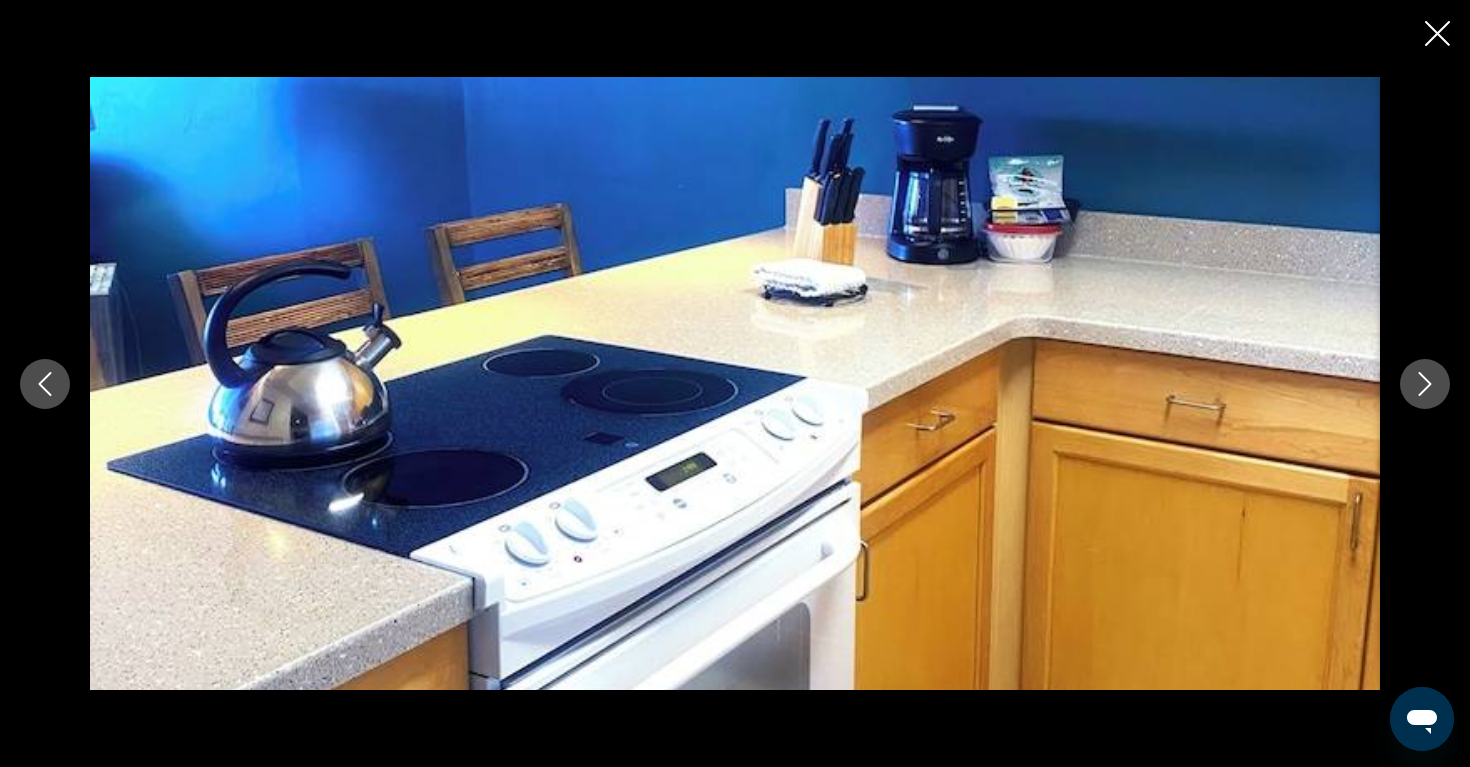 click 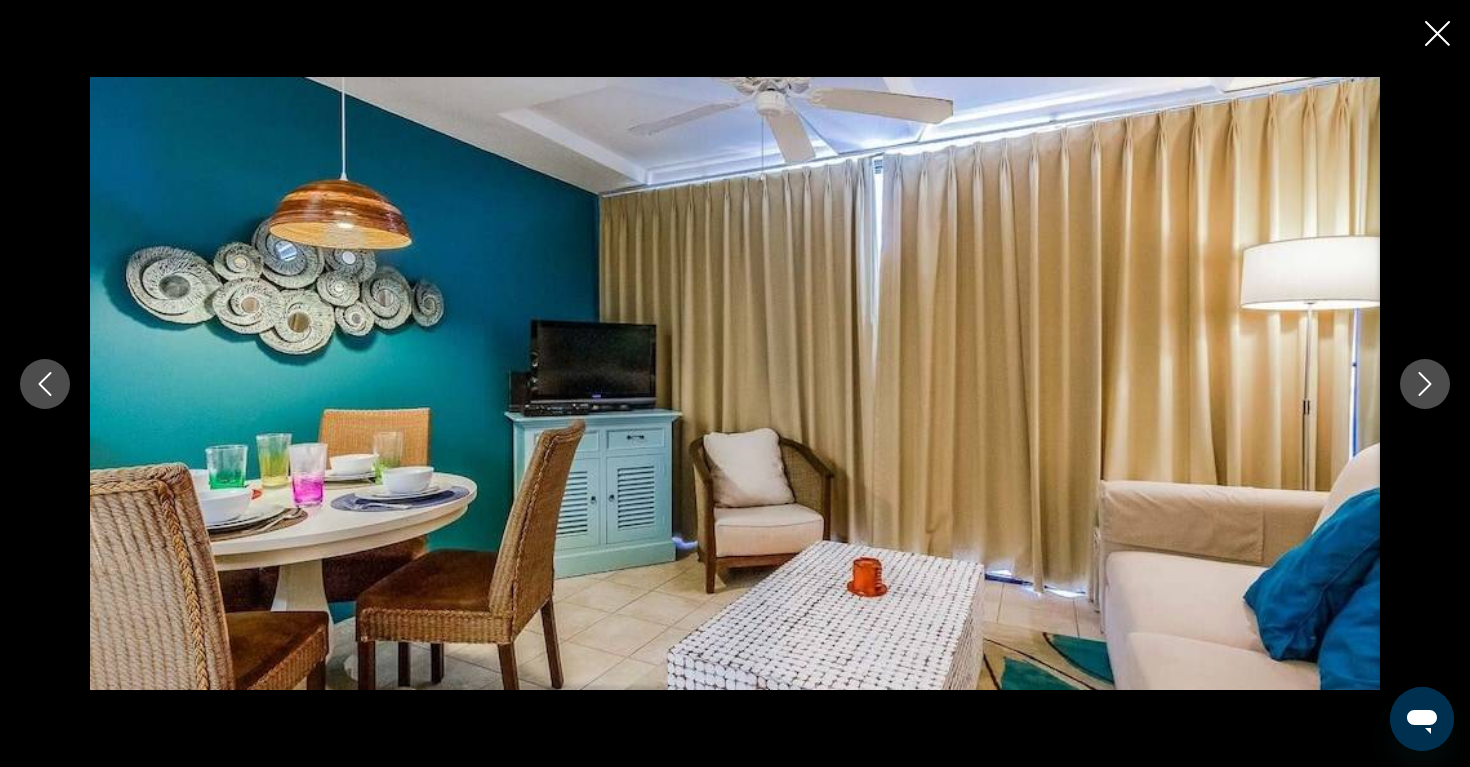 click 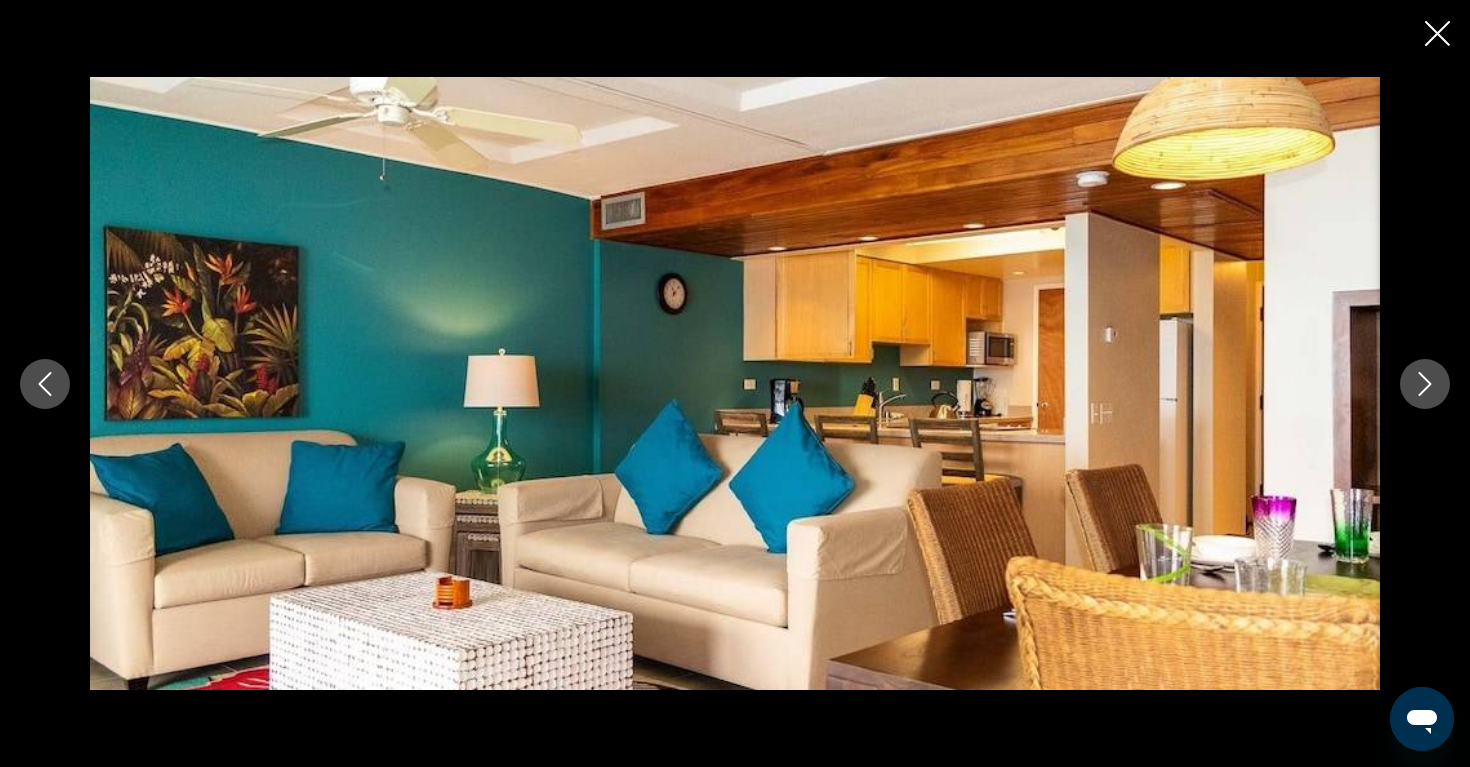 click 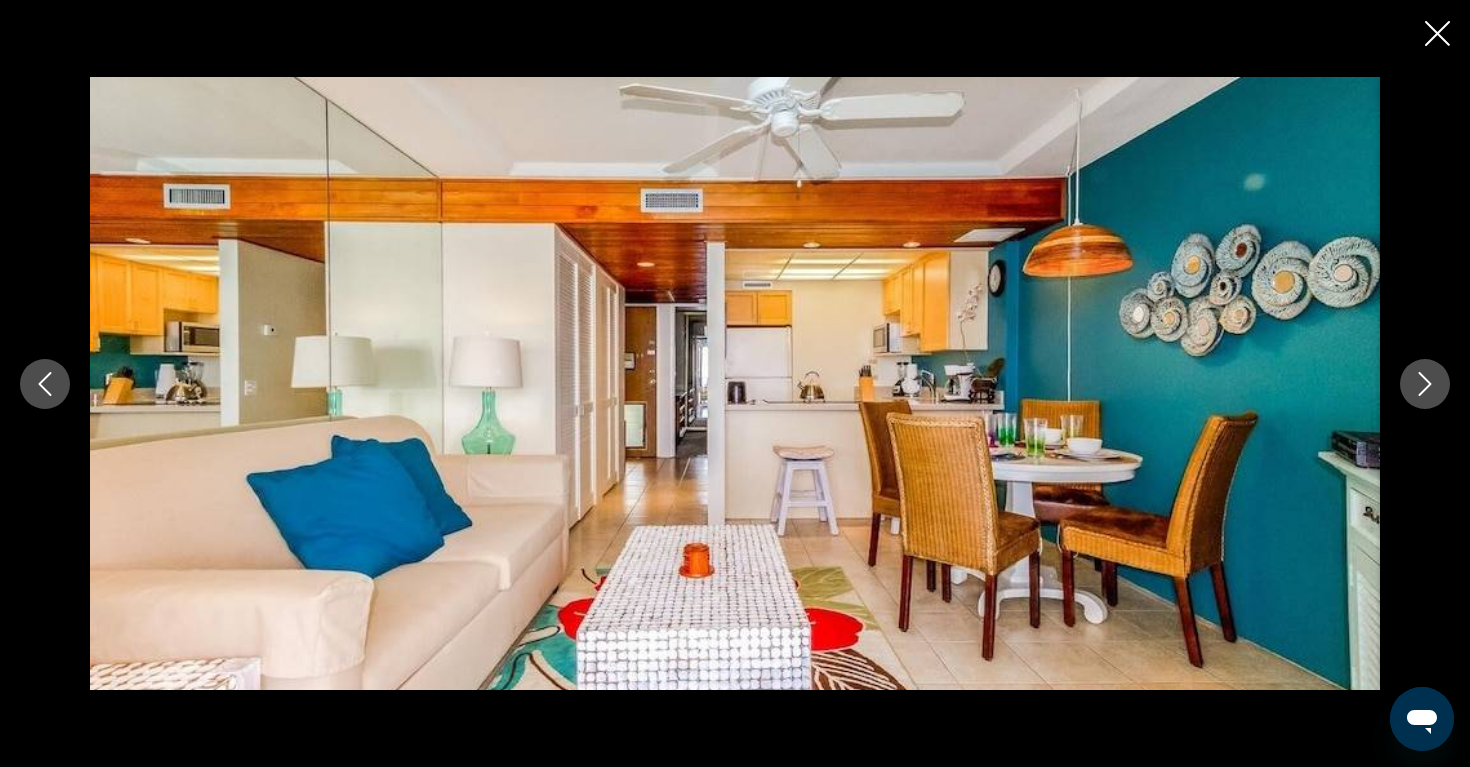 click 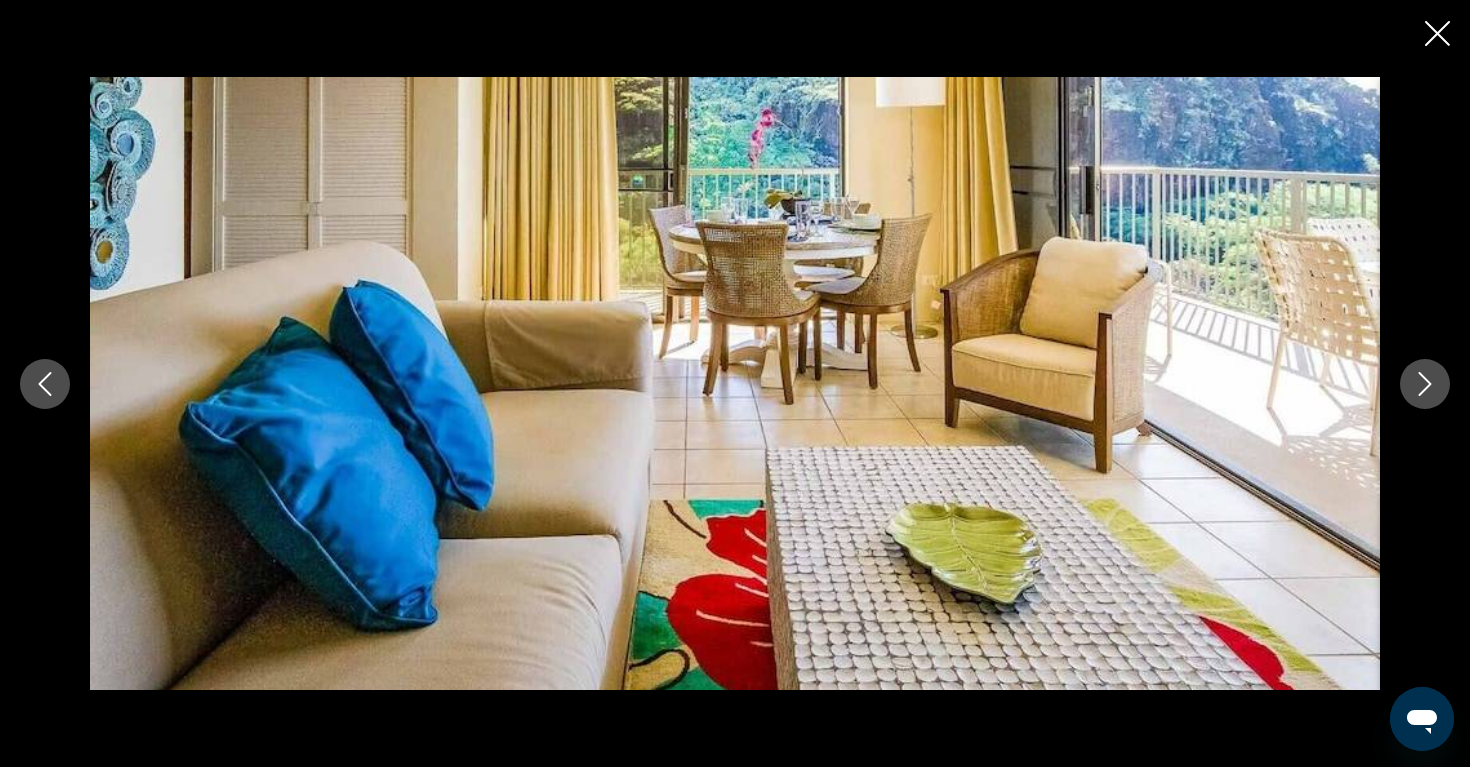 click 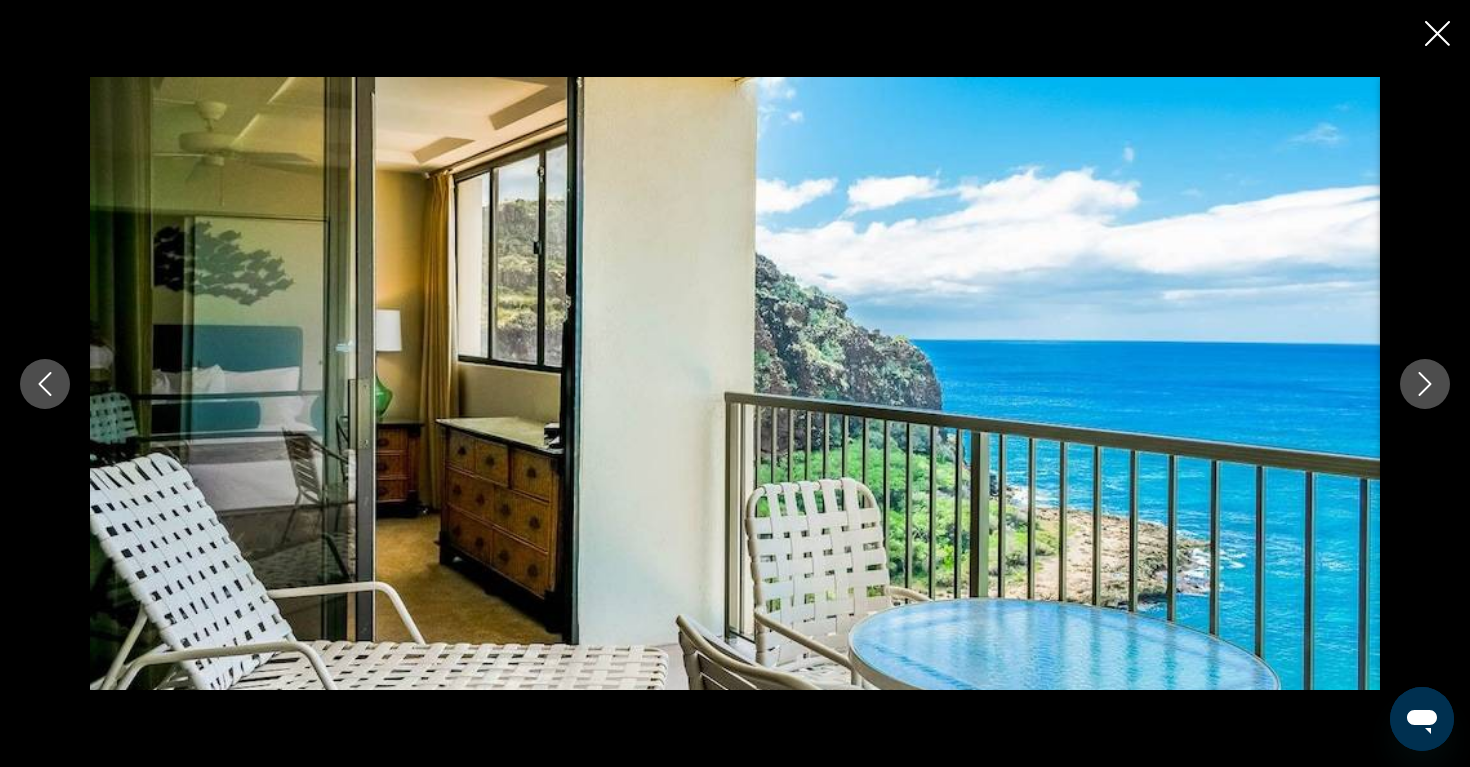 click 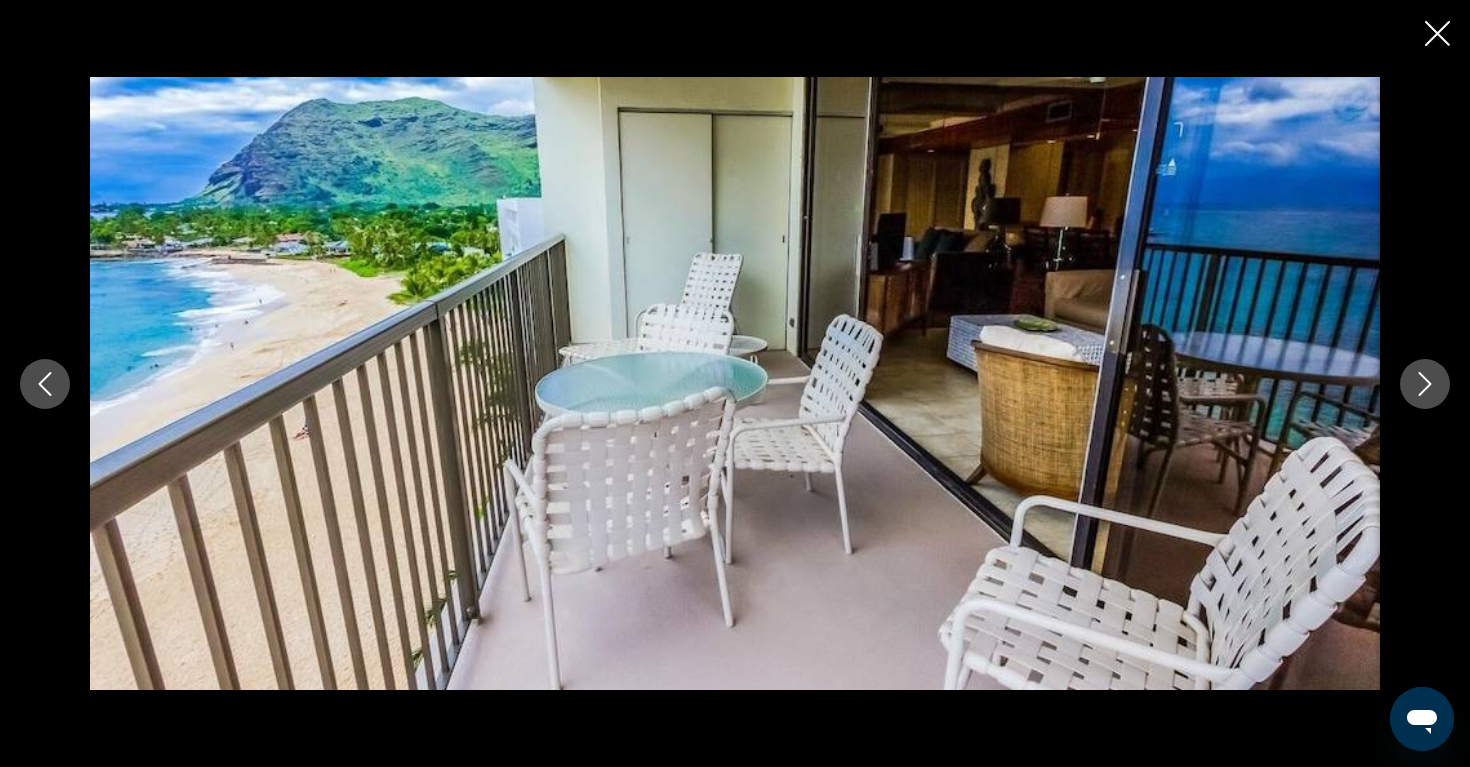 click 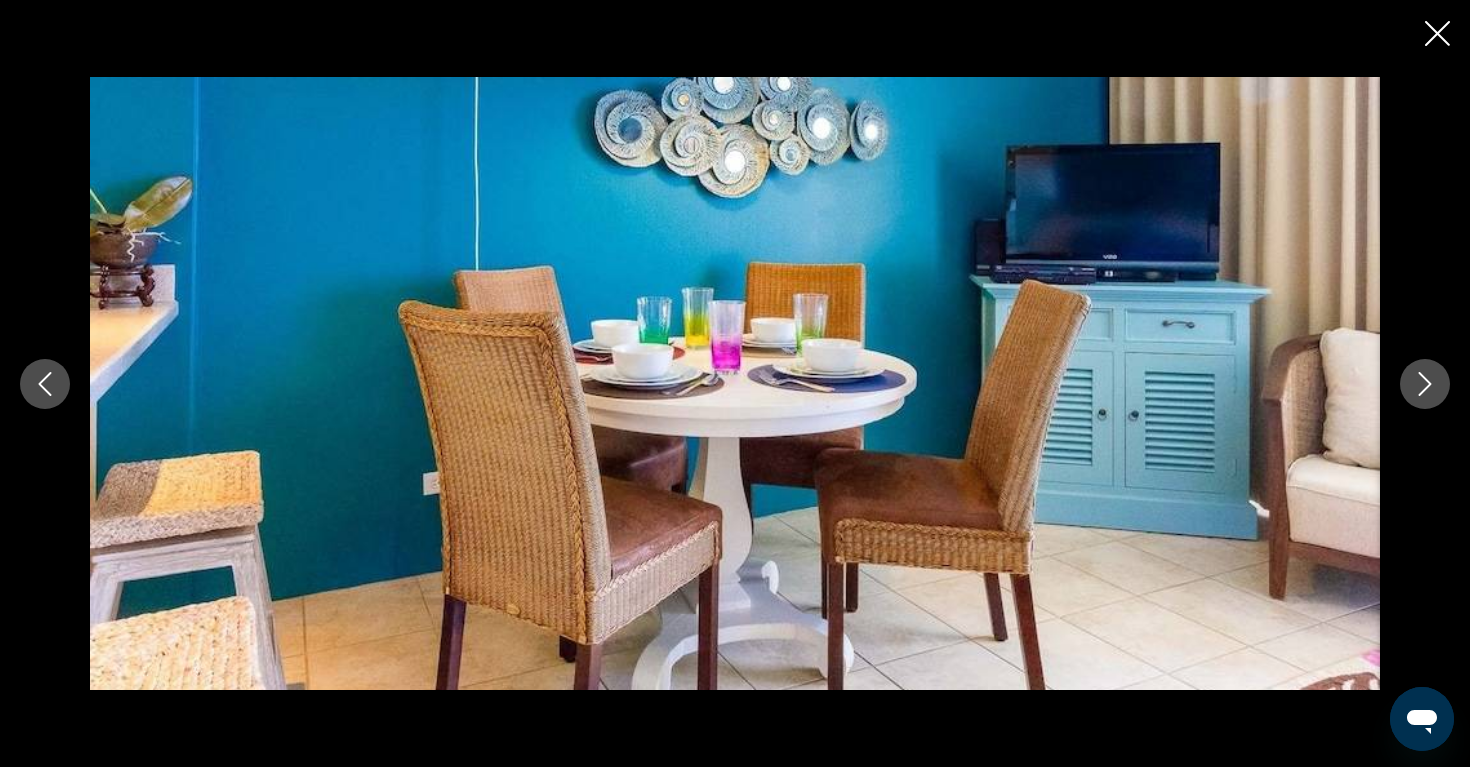 click 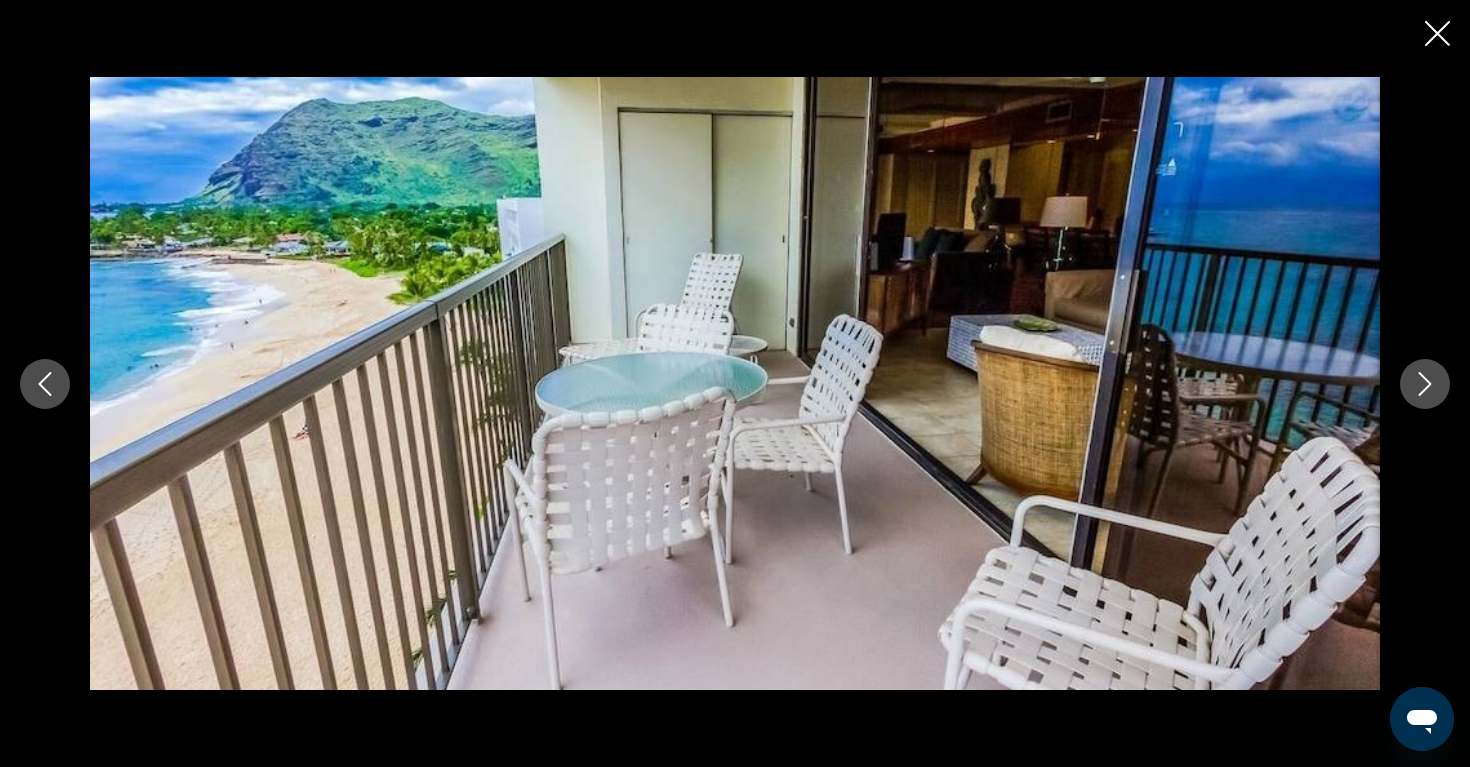 click 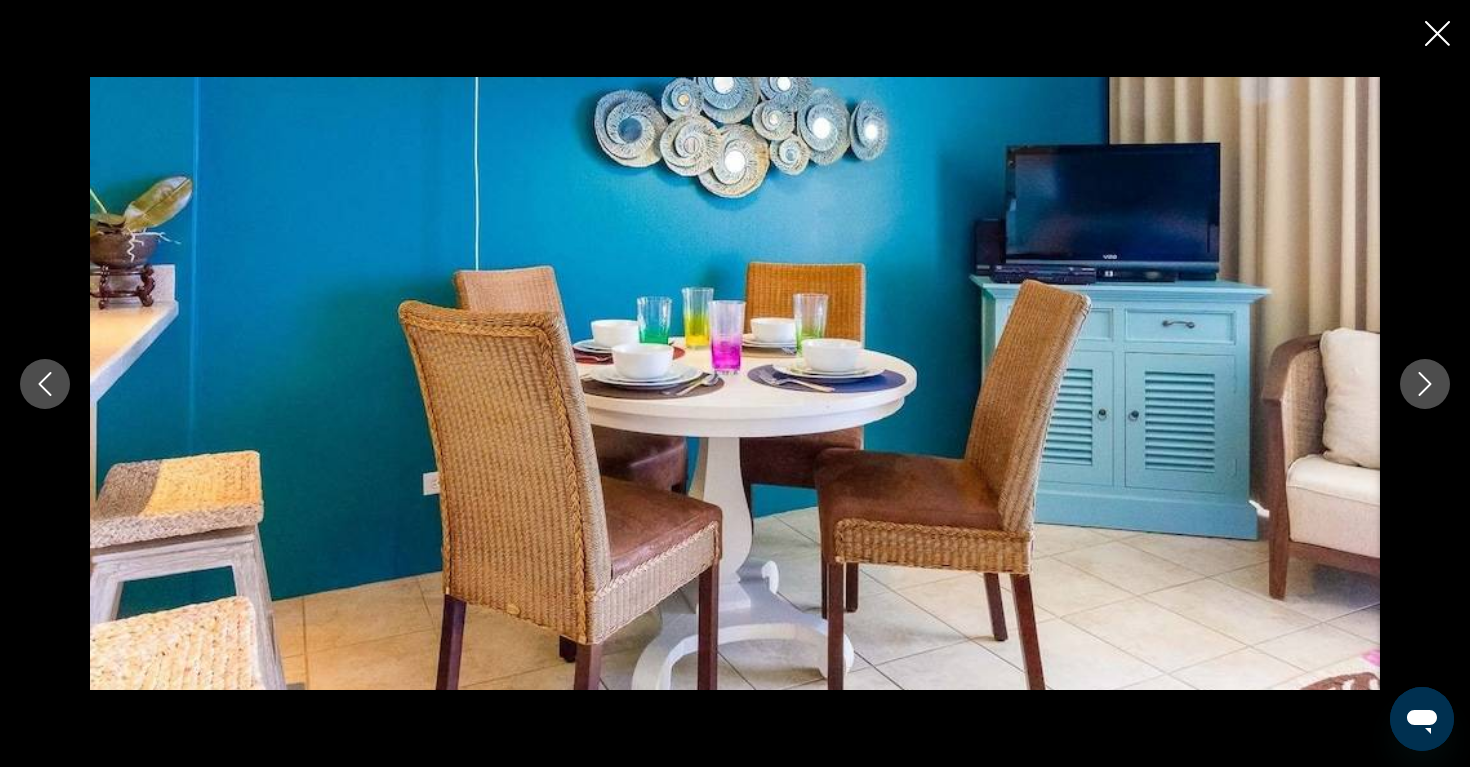 click 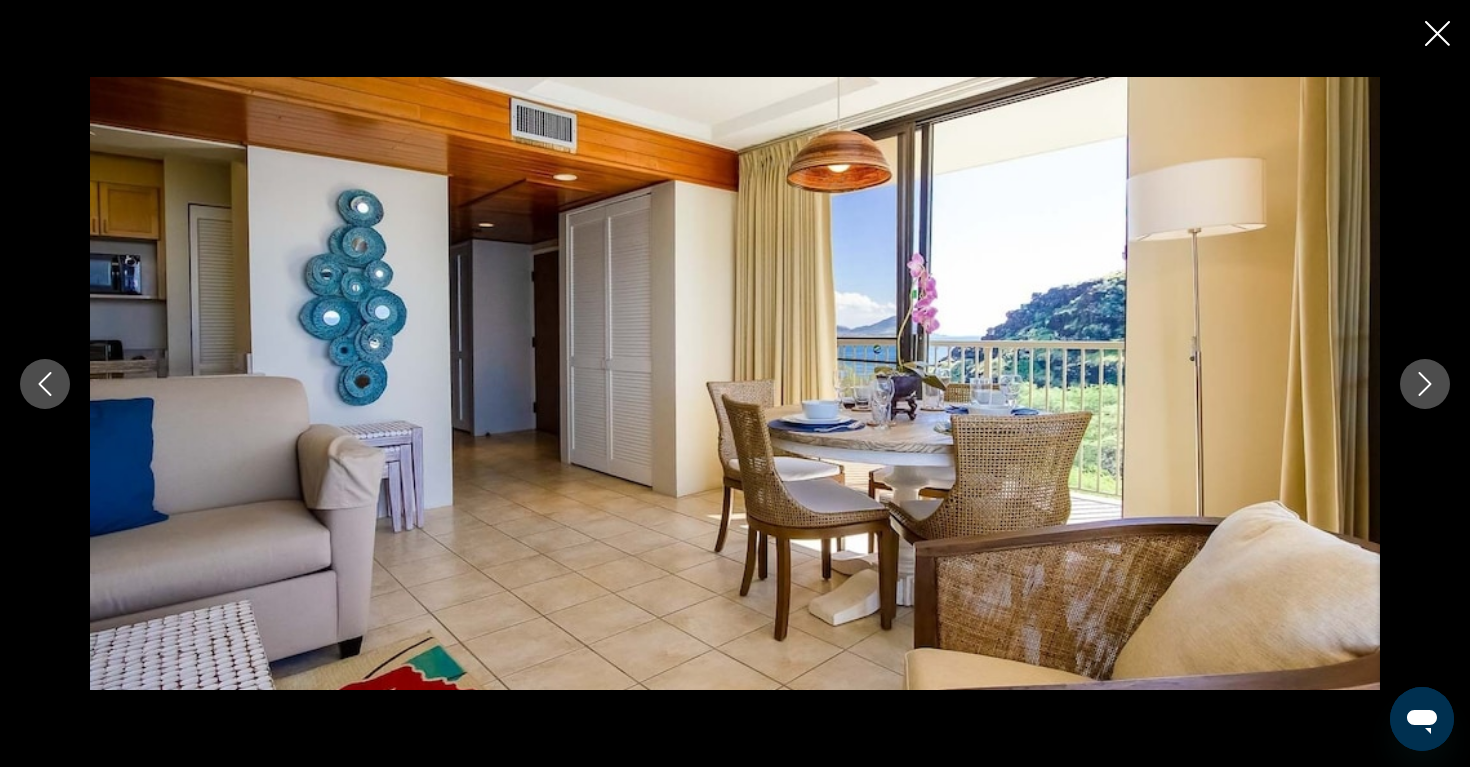 click 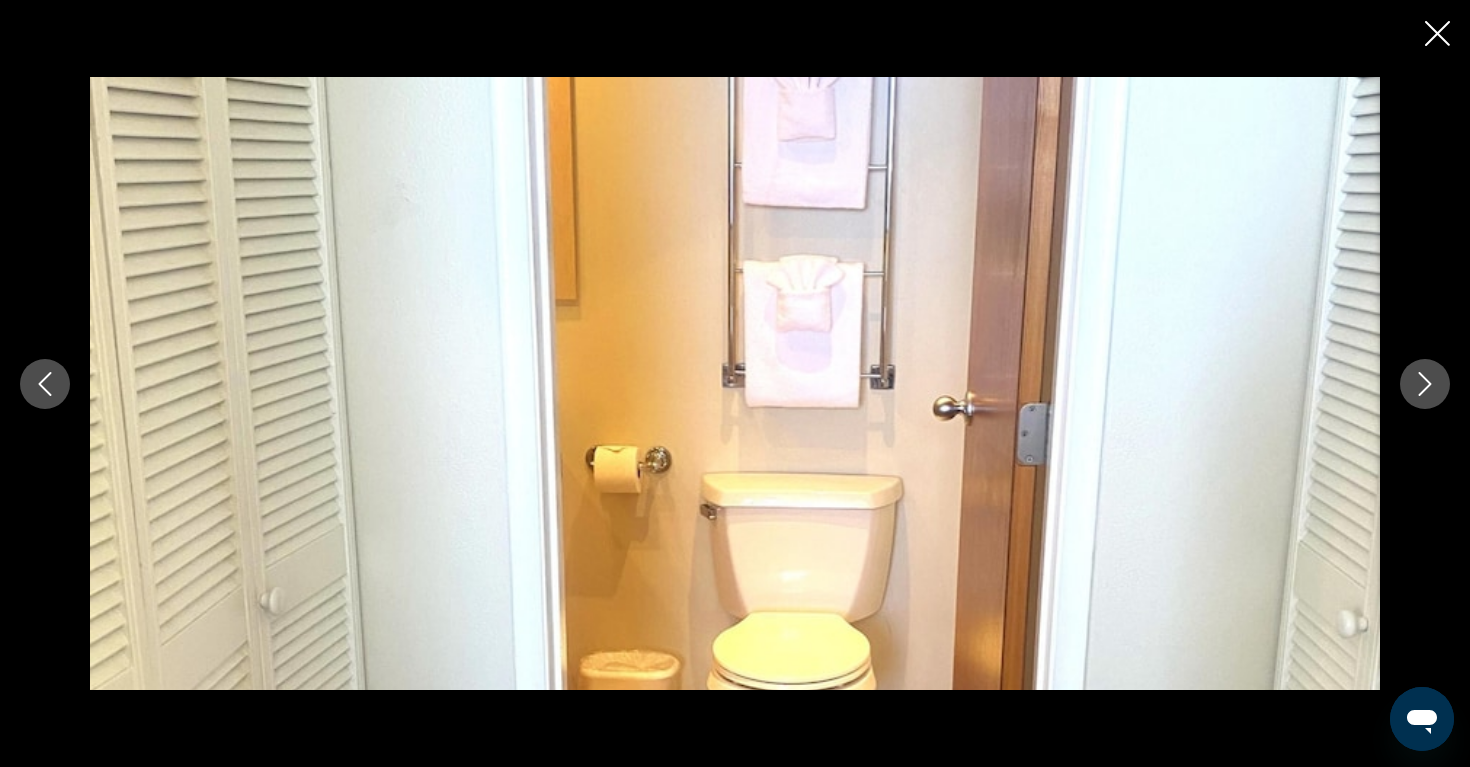 click 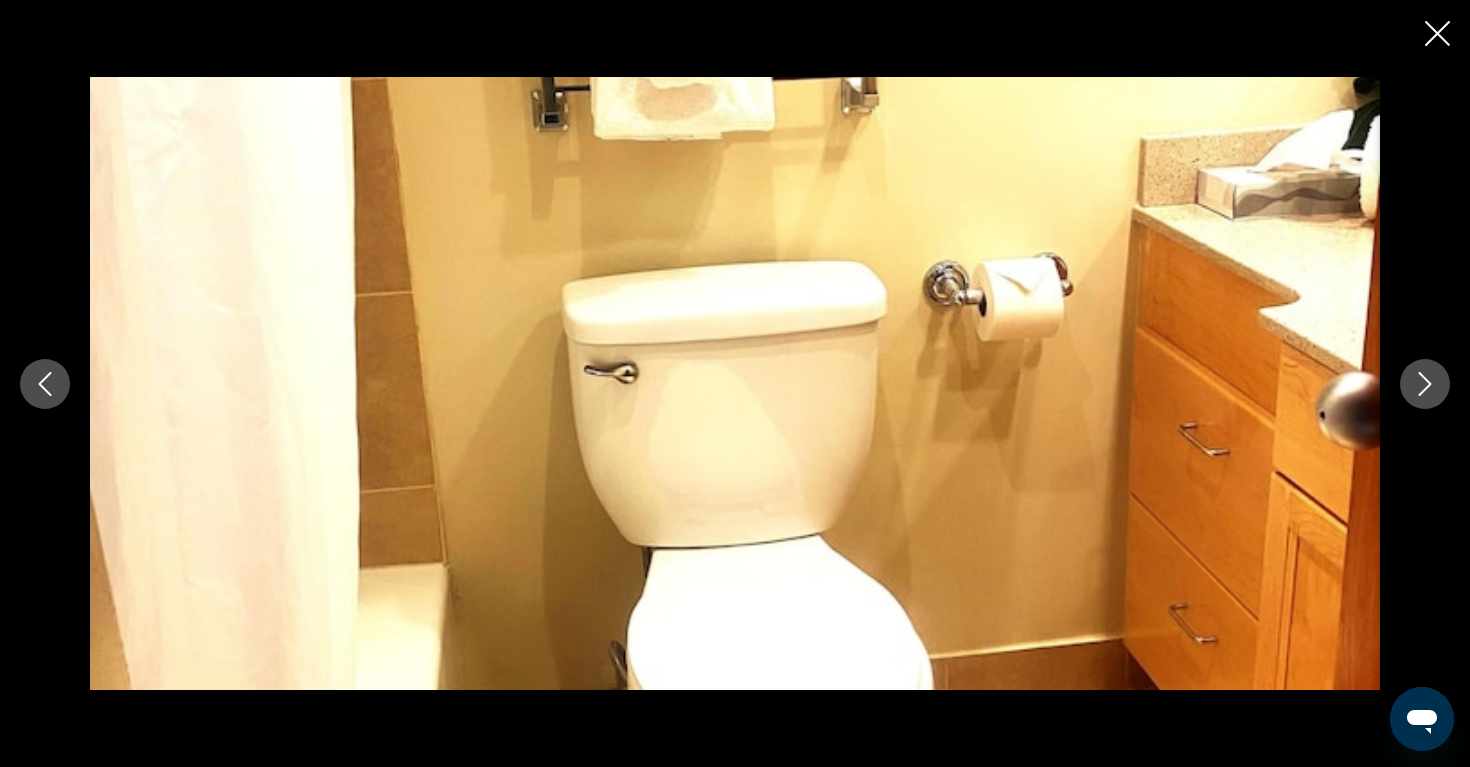 click 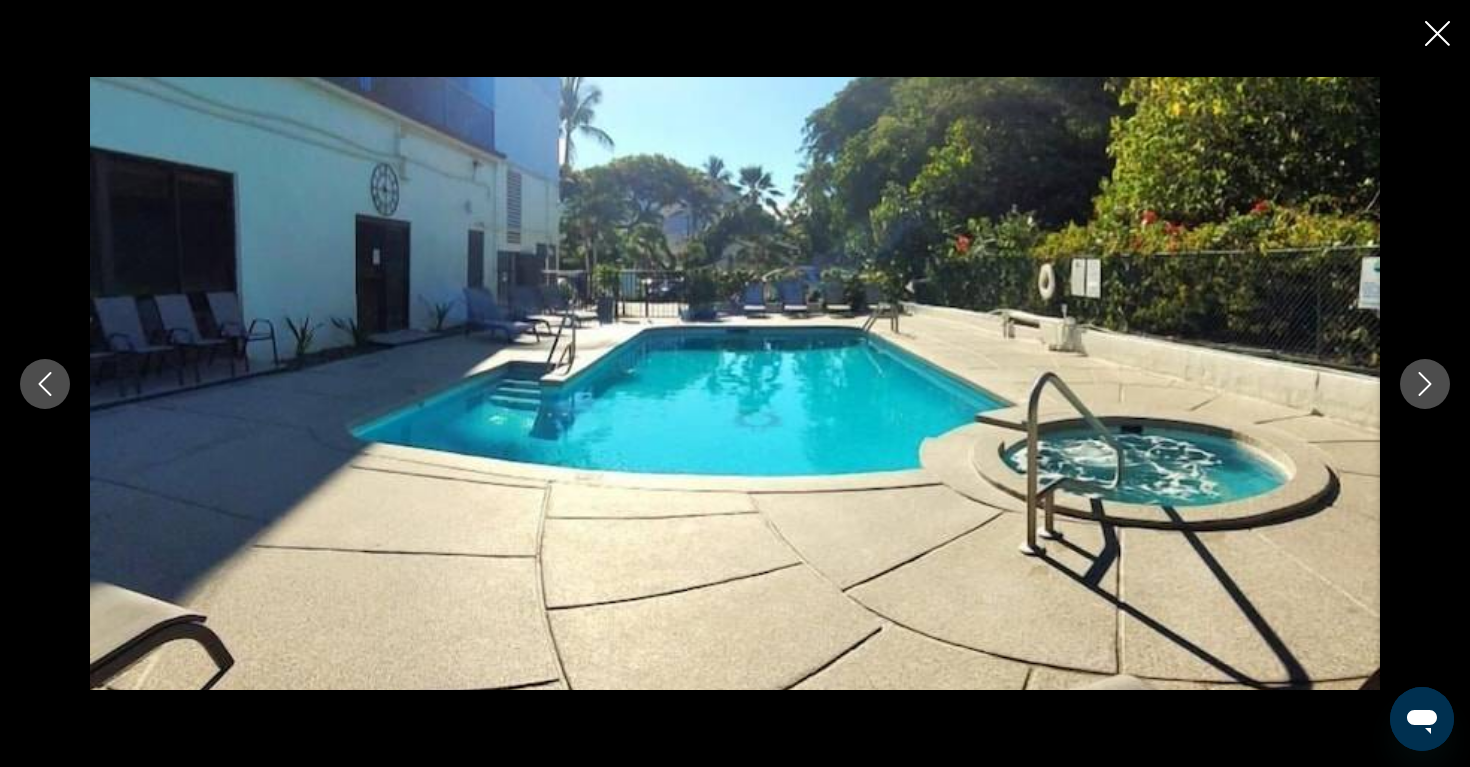 click 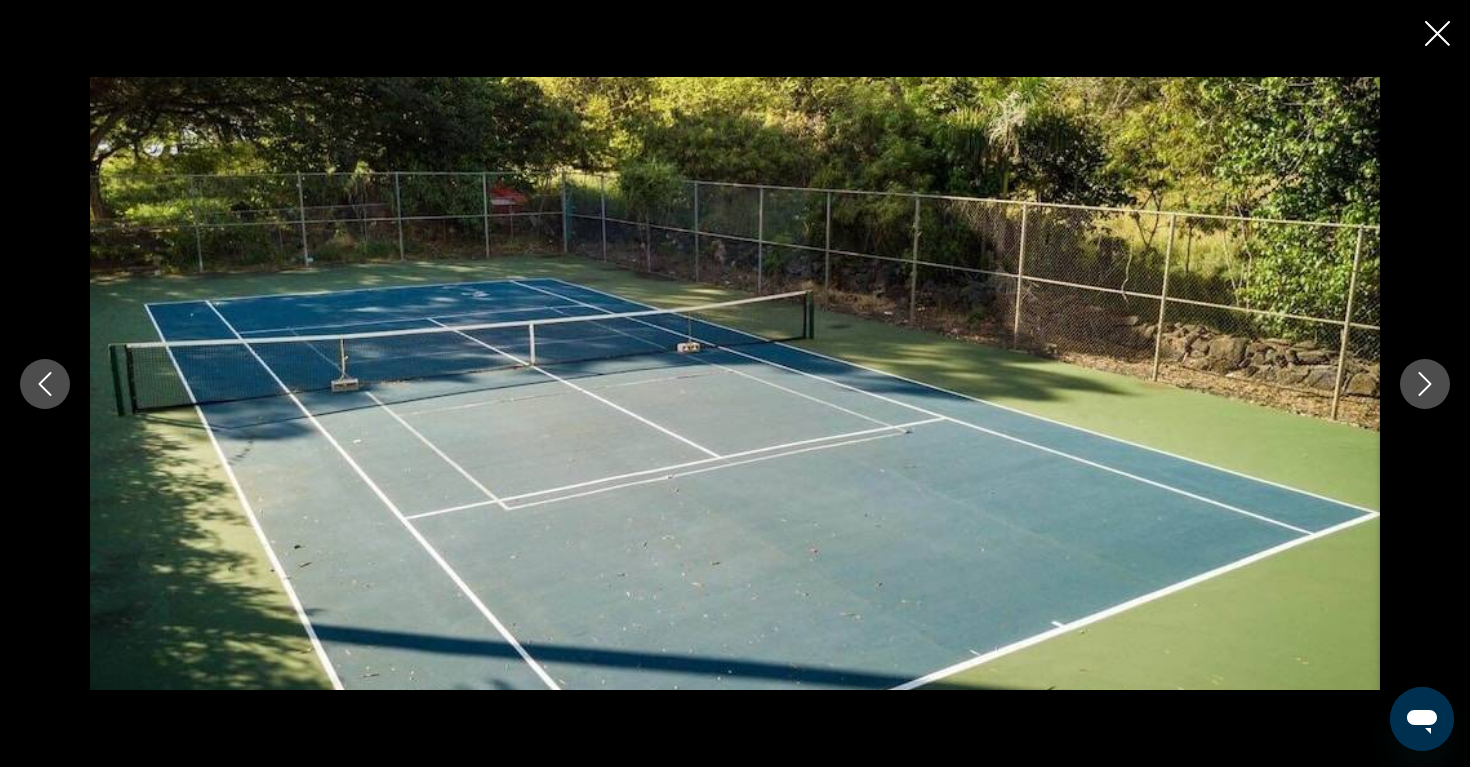 click 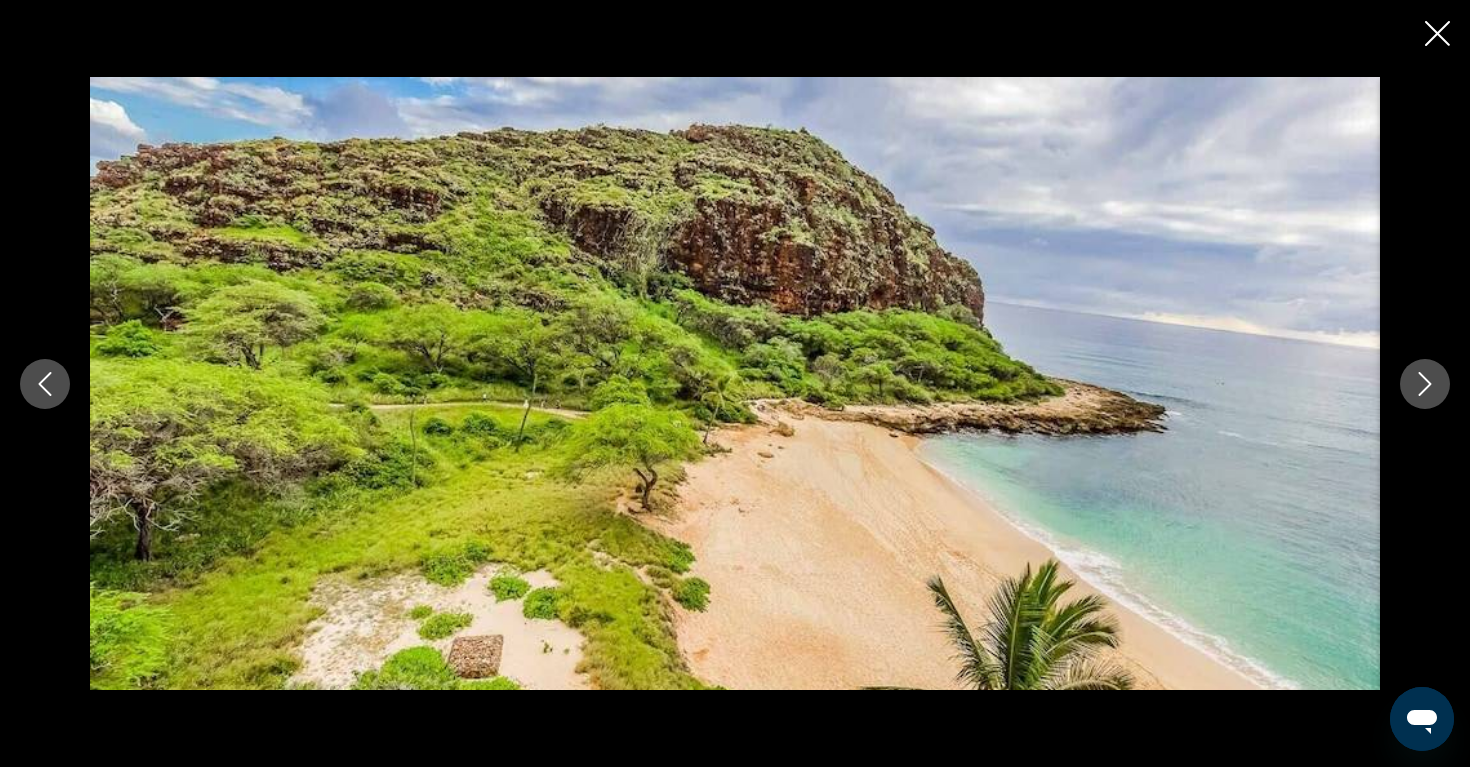 click 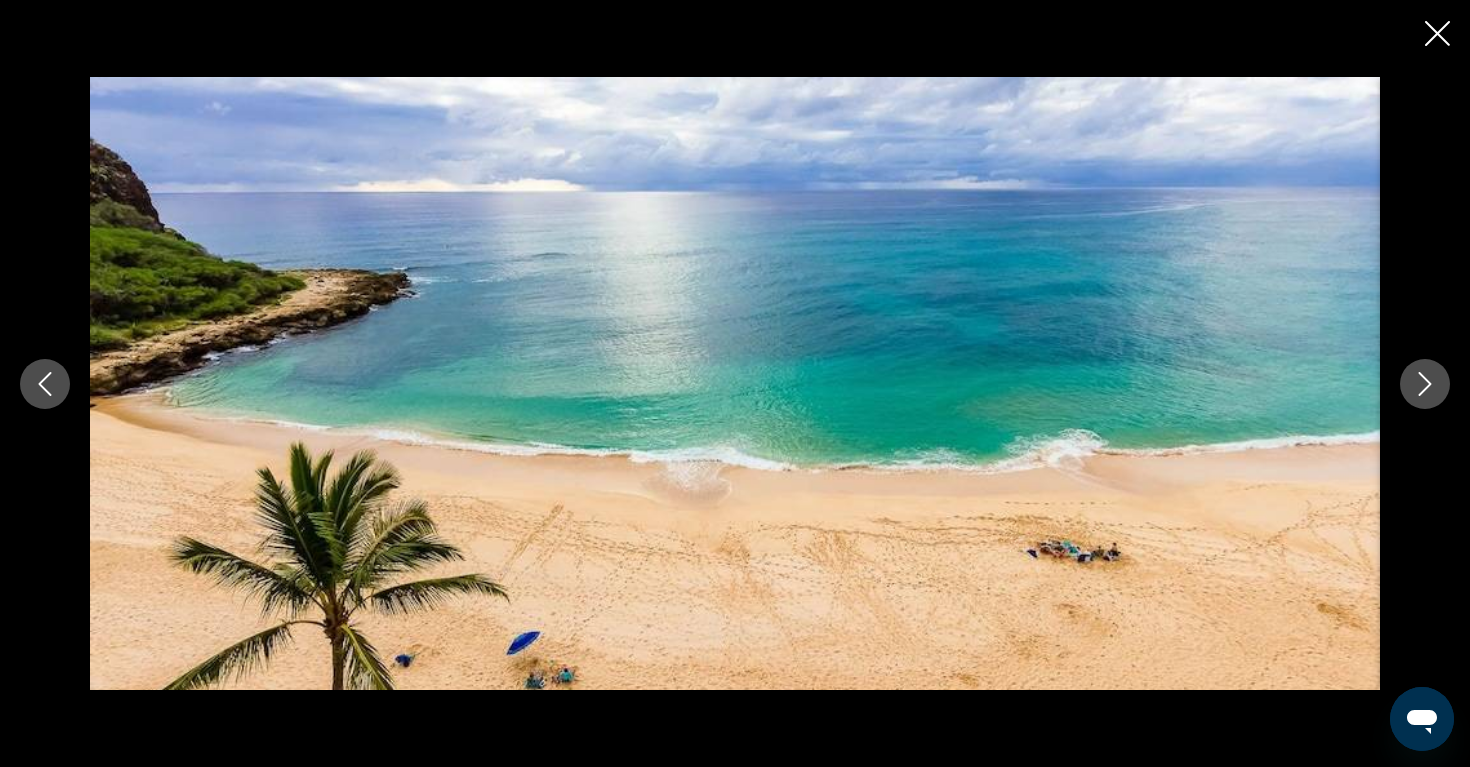 click 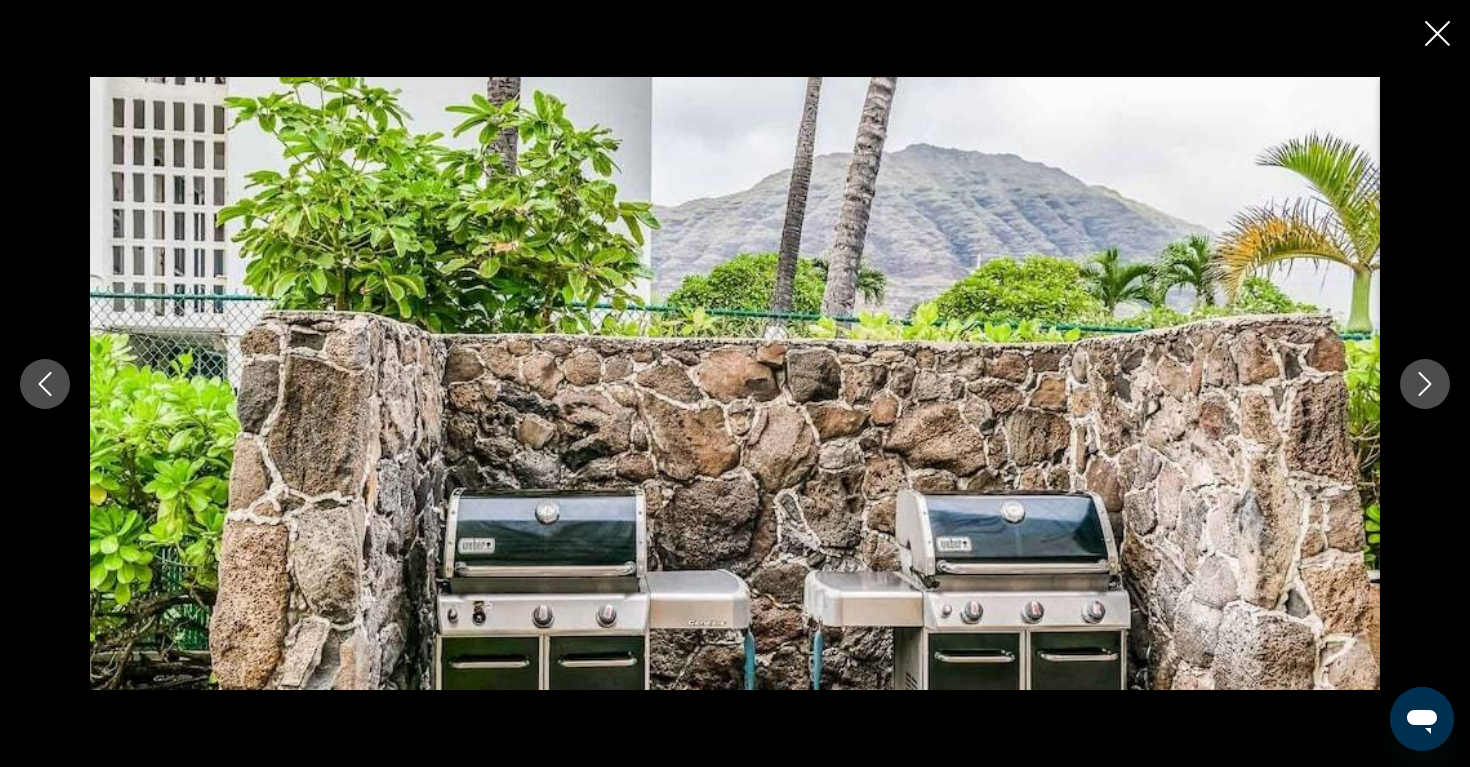 click 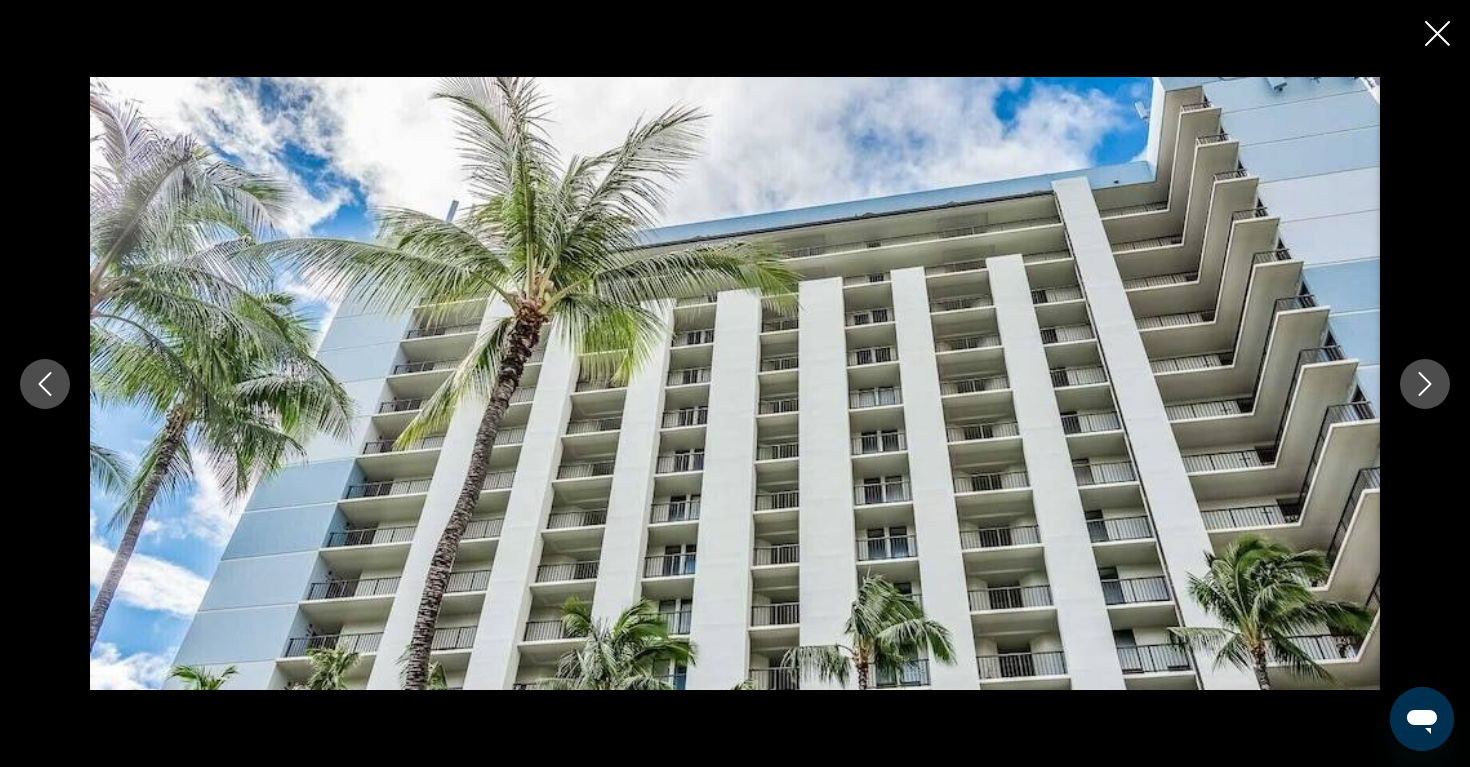 click 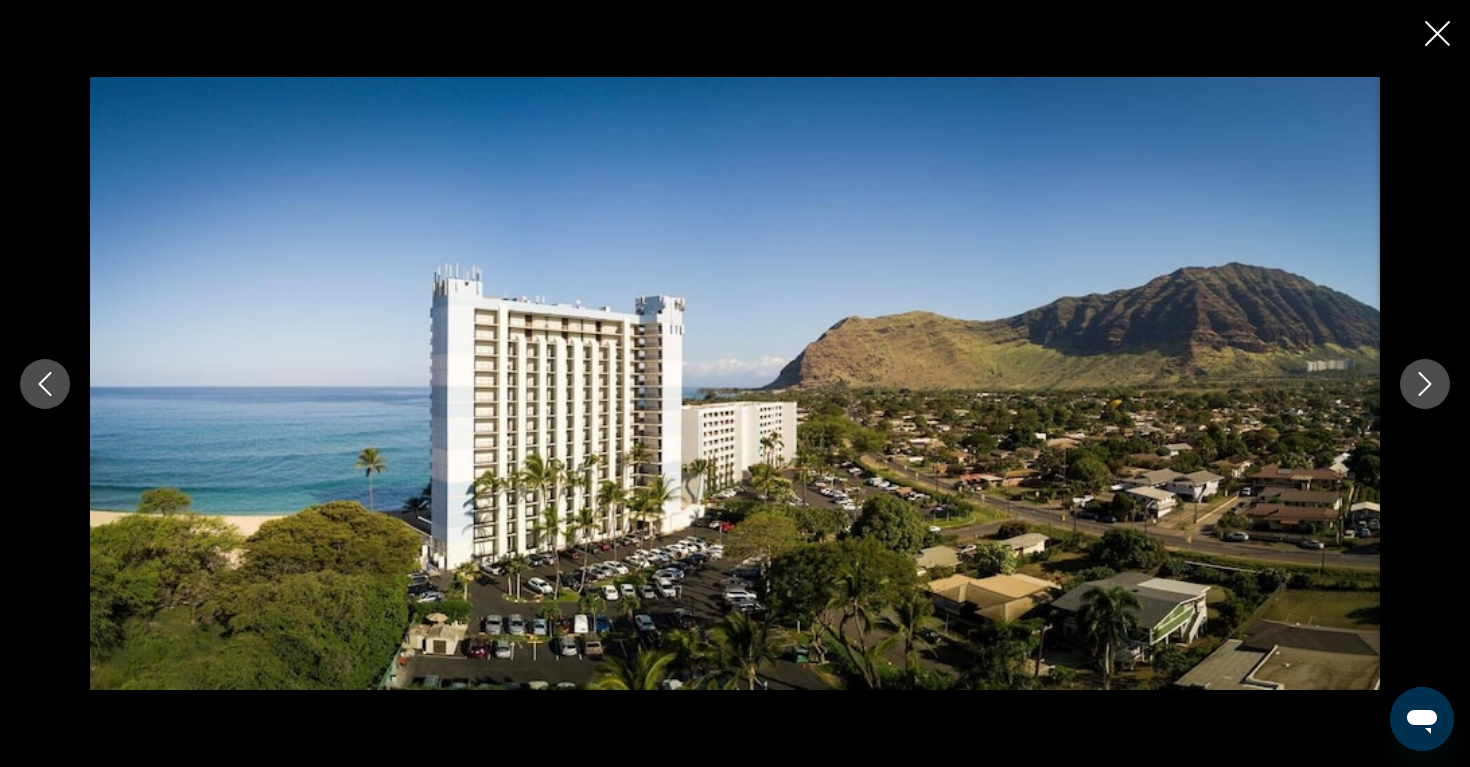 click 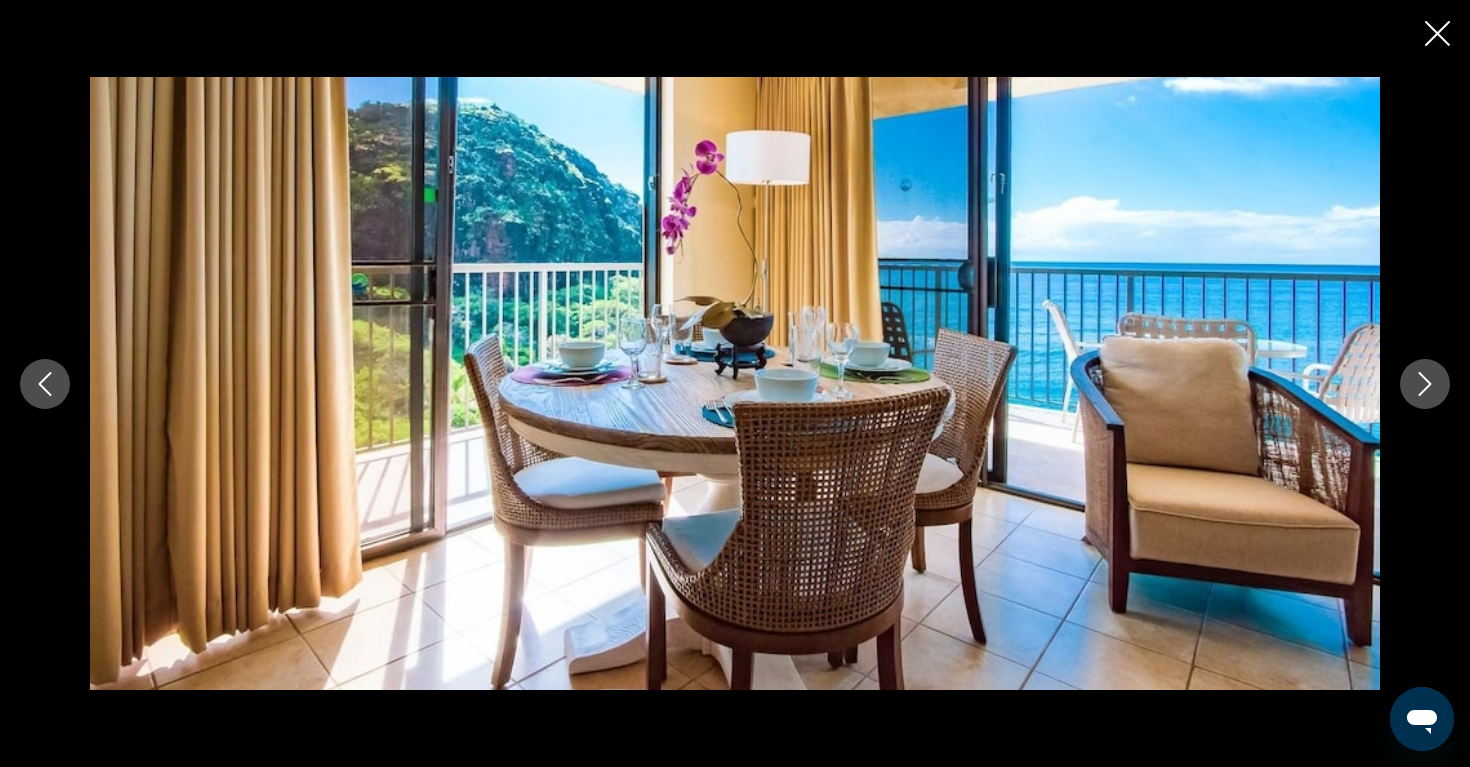 click 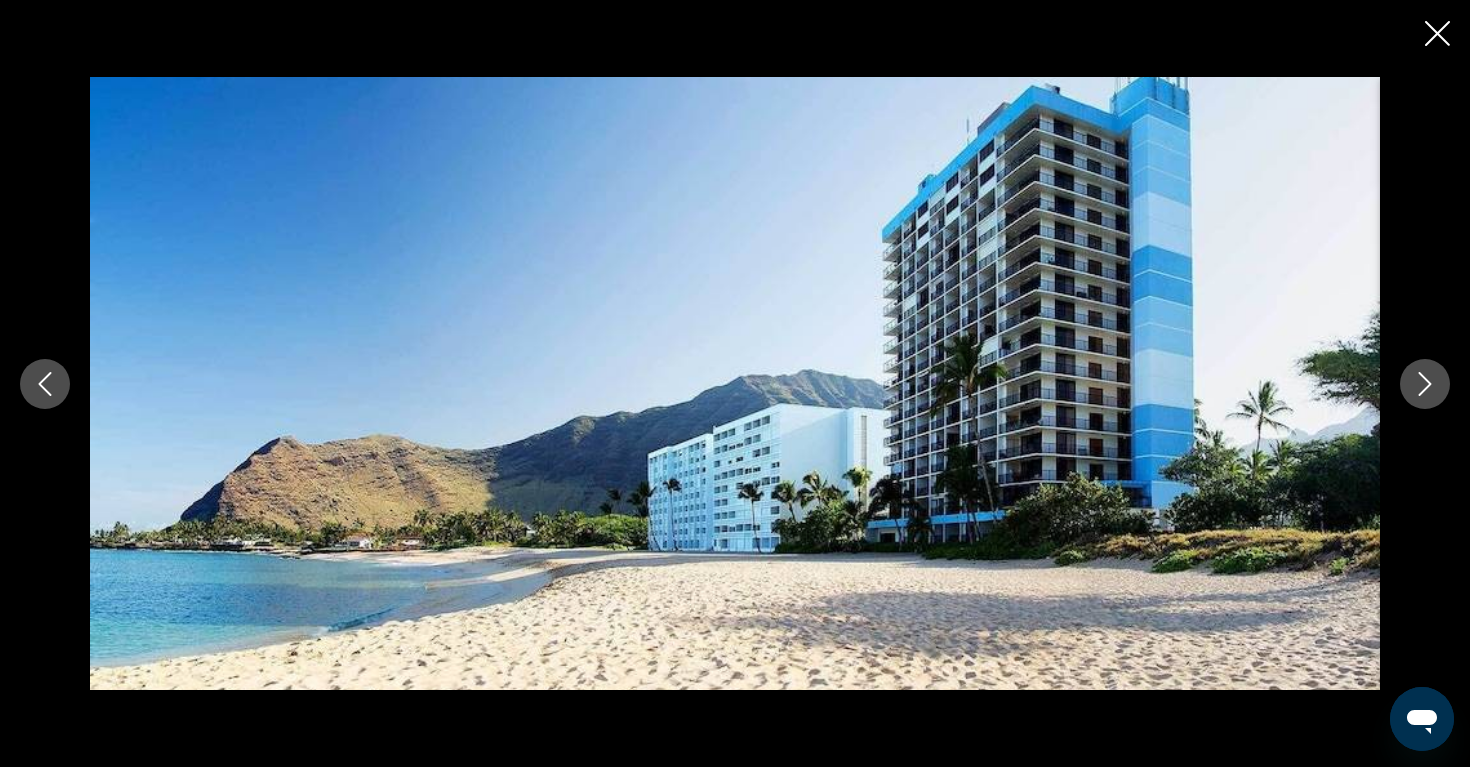 click 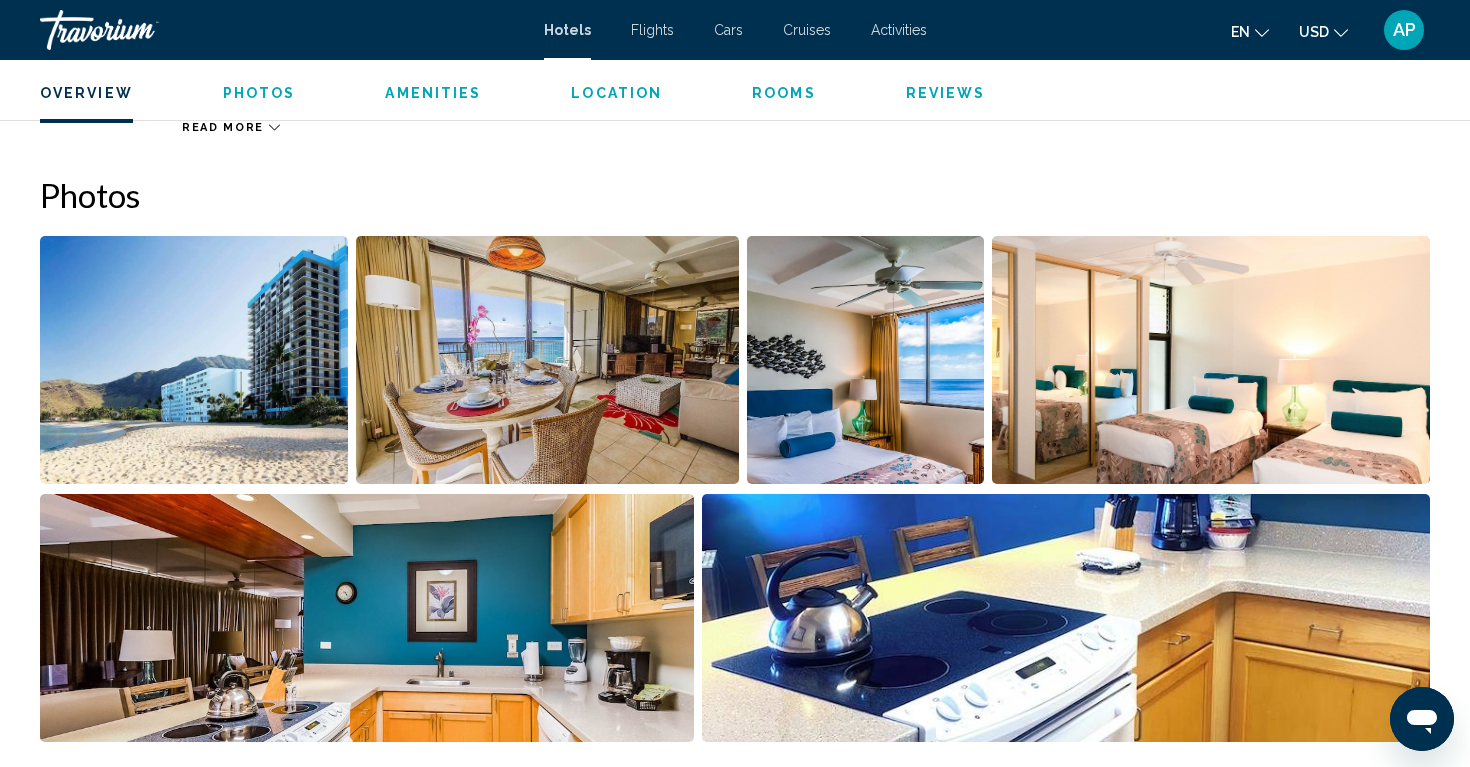 scroll, scrollTop: 0, scrollLeft: 0, axis: both 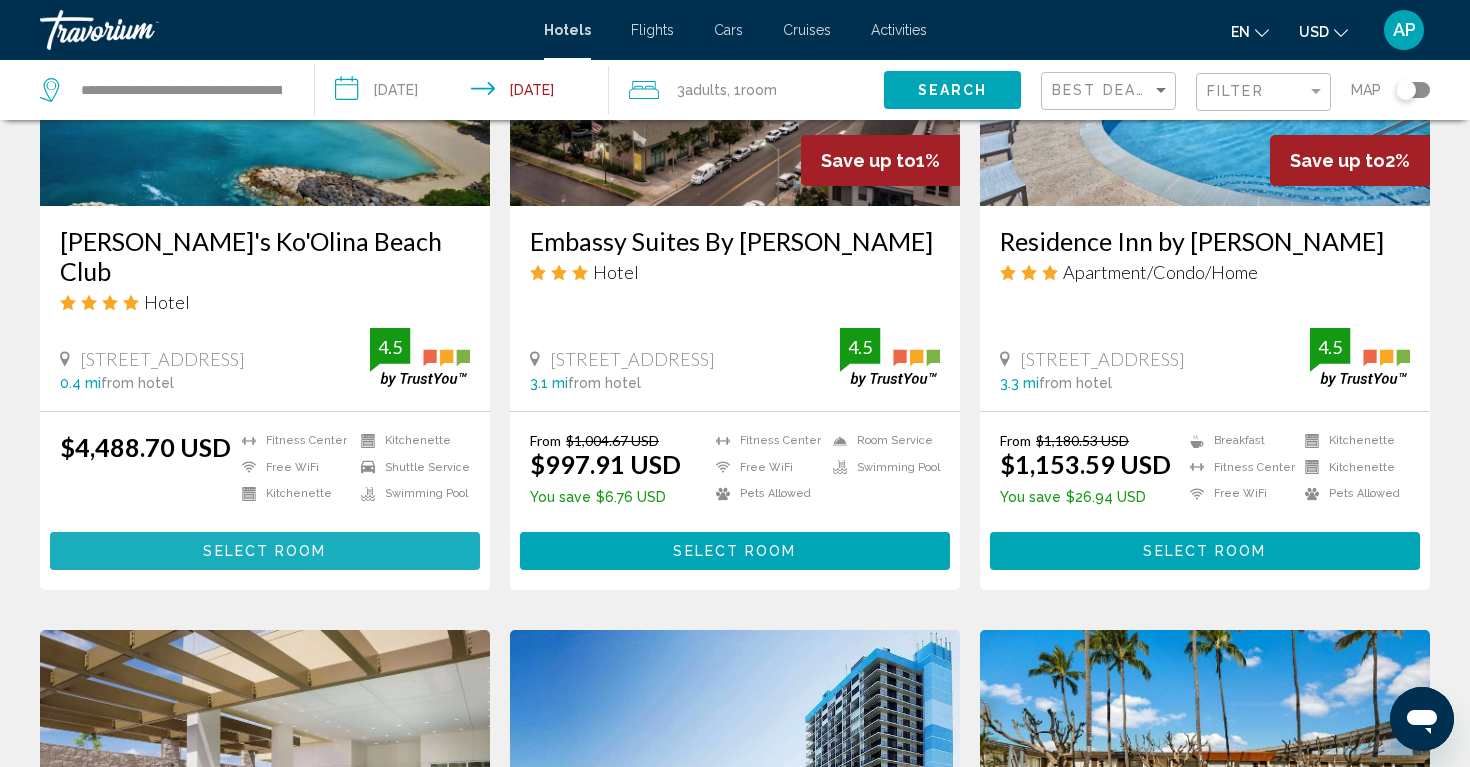 click on "Select Room" at bounding box center [265, 550] 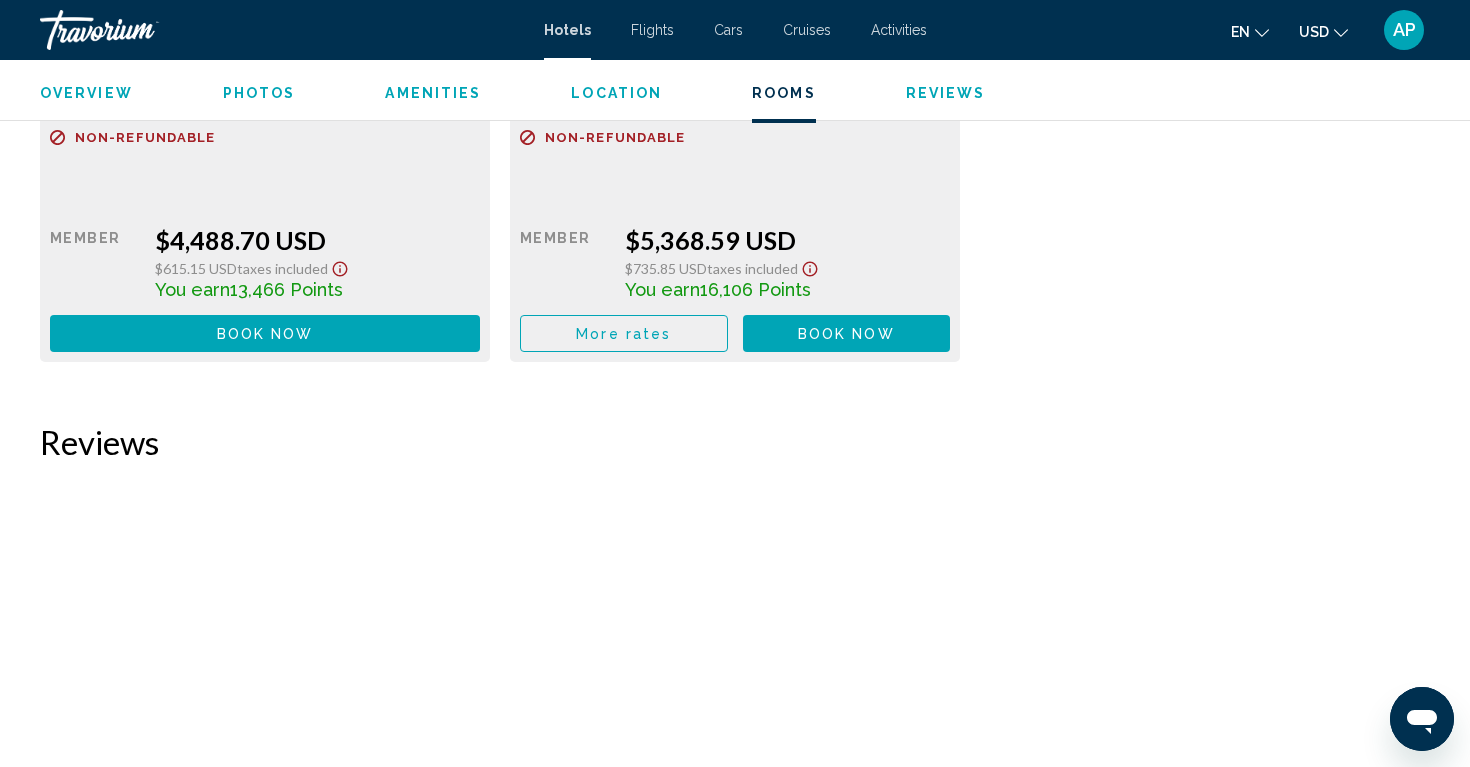 scroll, scrollTop: 3102, scrollLeft: 0, axis: vertical 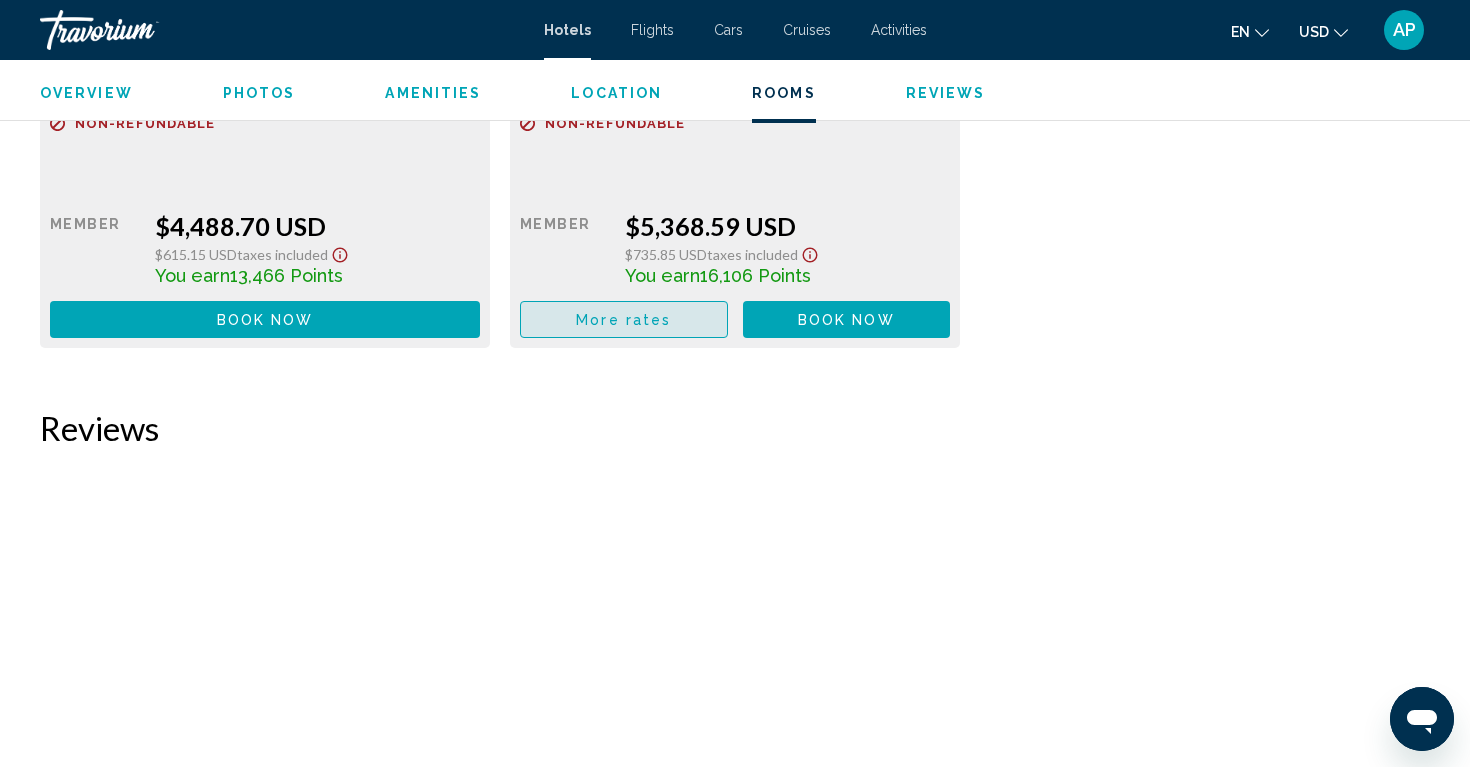 click on "More rates" at bounding box center (623, 320) 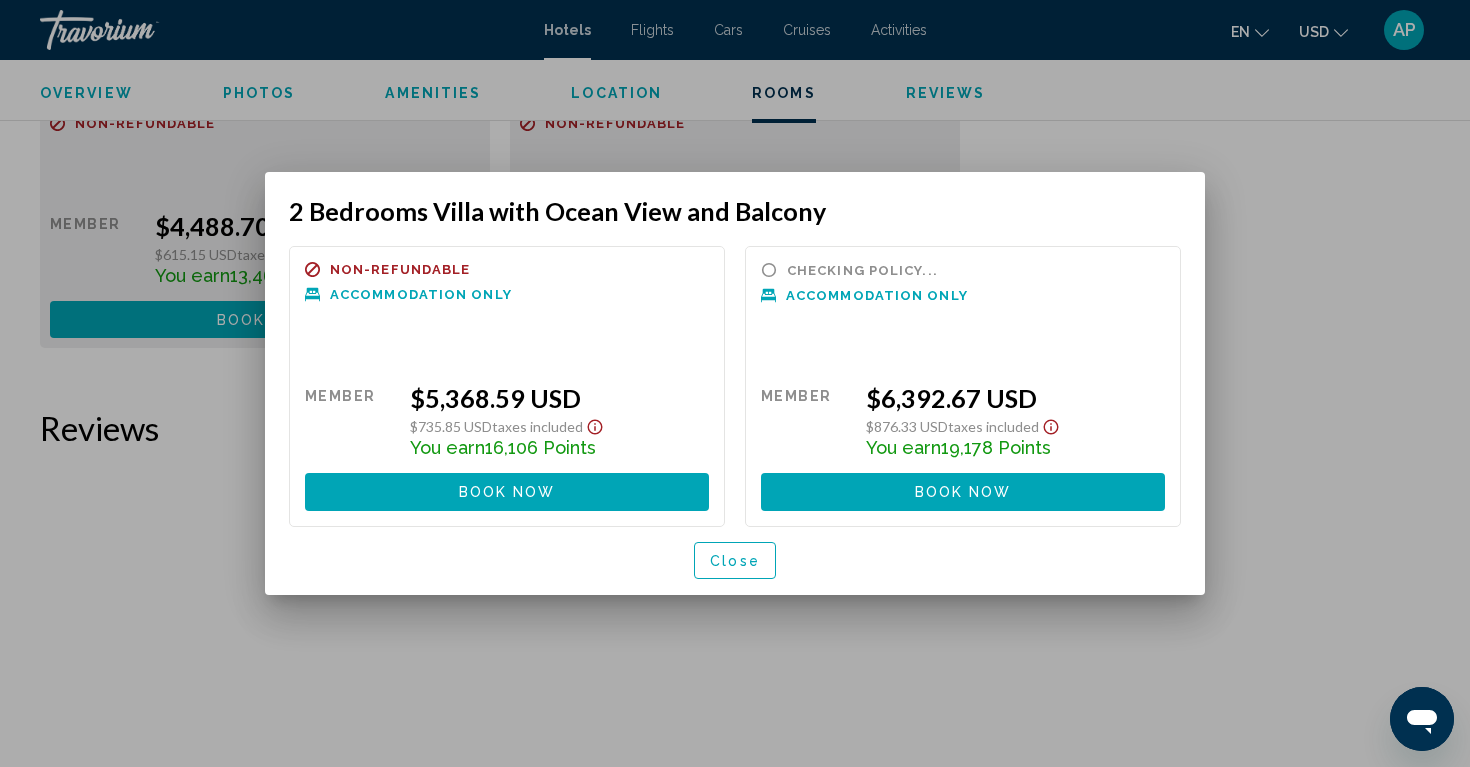 scroll, scrollTop: 0, scrollLeft: 0, axis: both 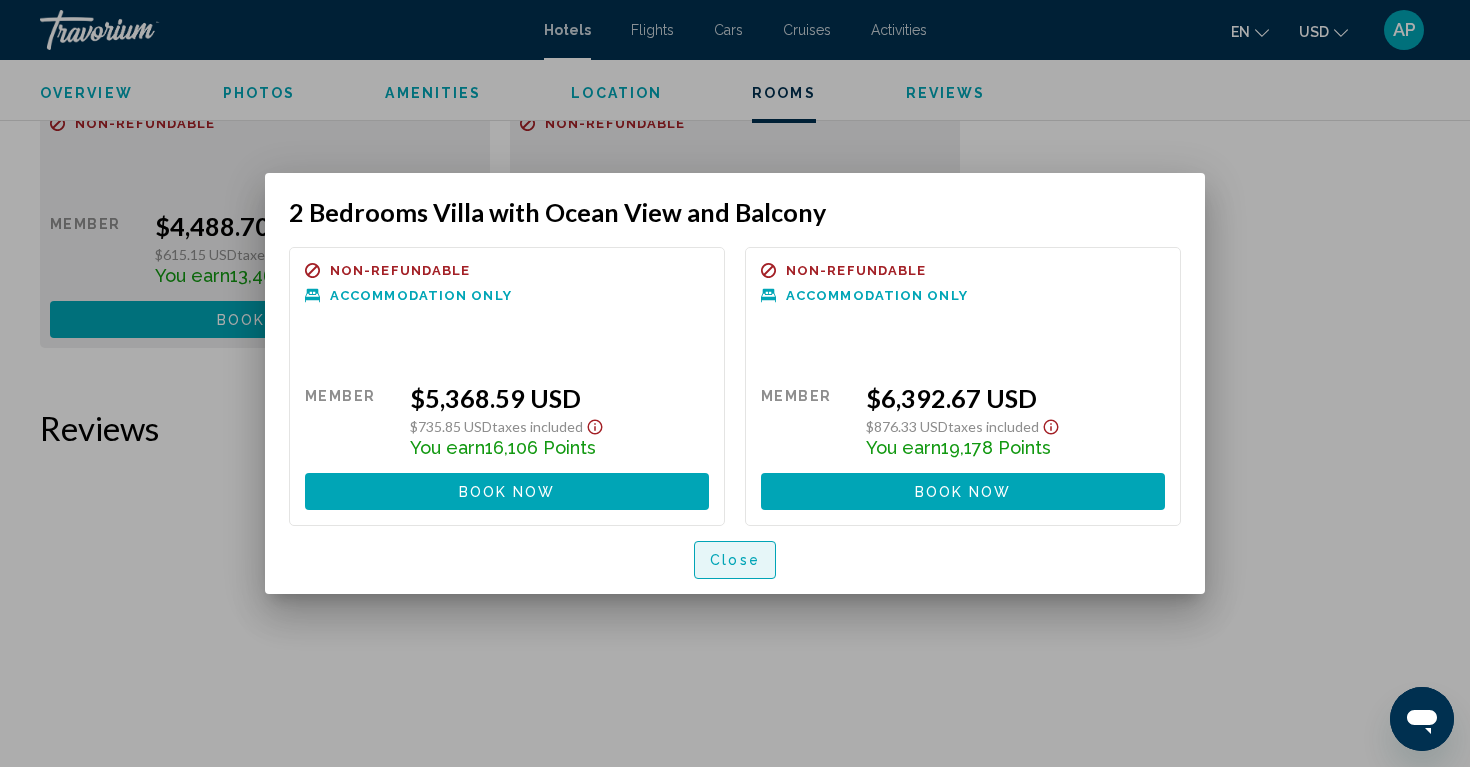 click on "Close" at bounding box center [735, 561] 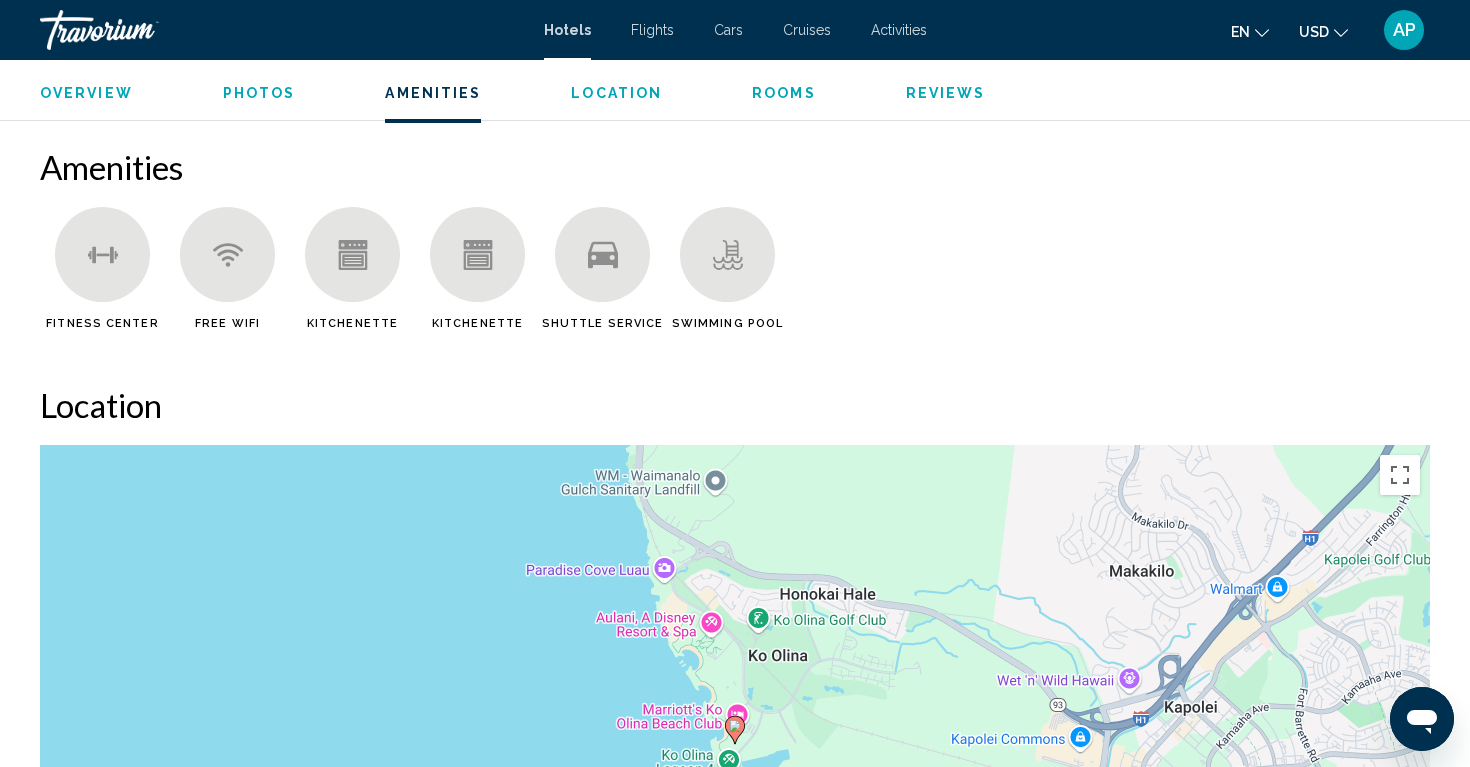 scroll, scrollTop: 1497, scrollLeft: 0, axis: vertical 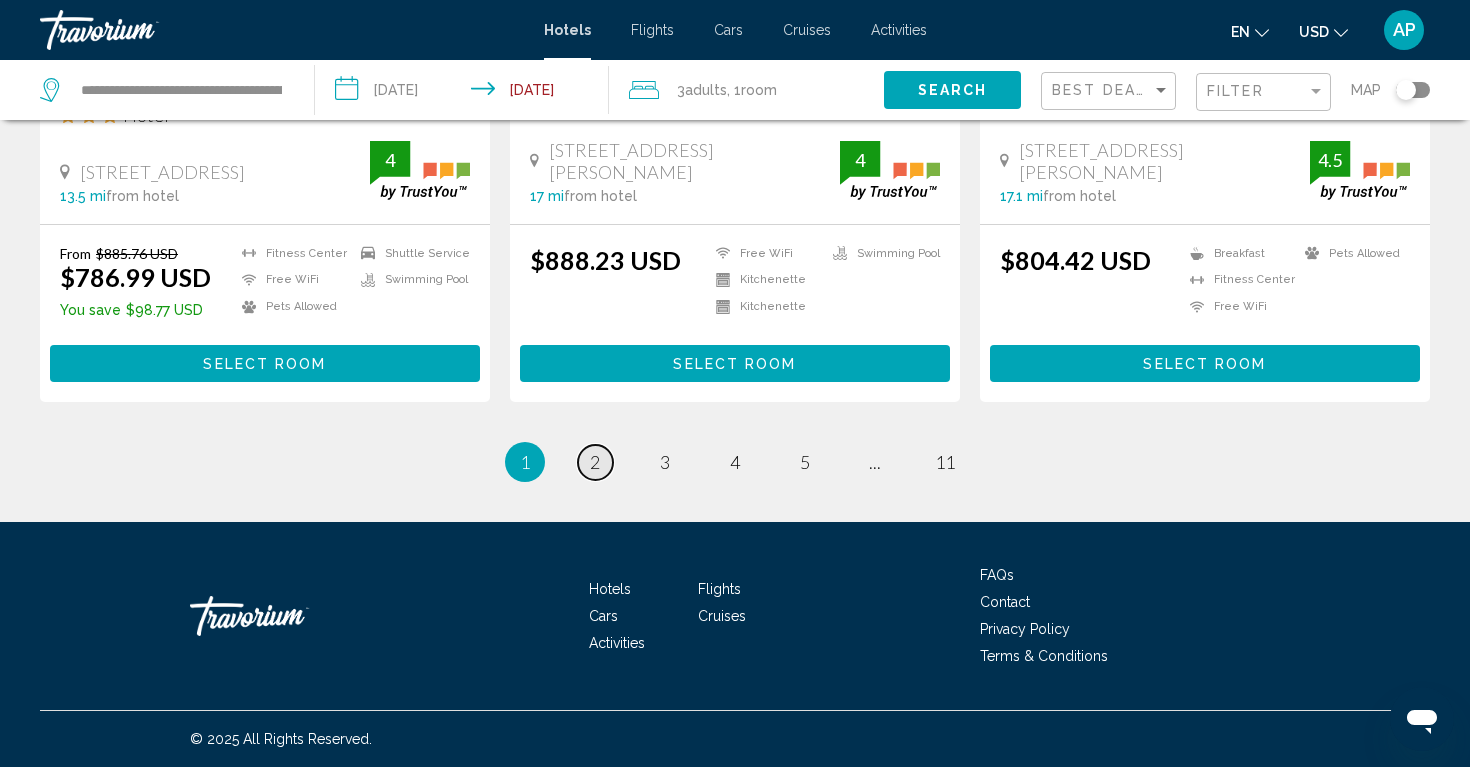 click on "2" at bounding box center [595, 462] 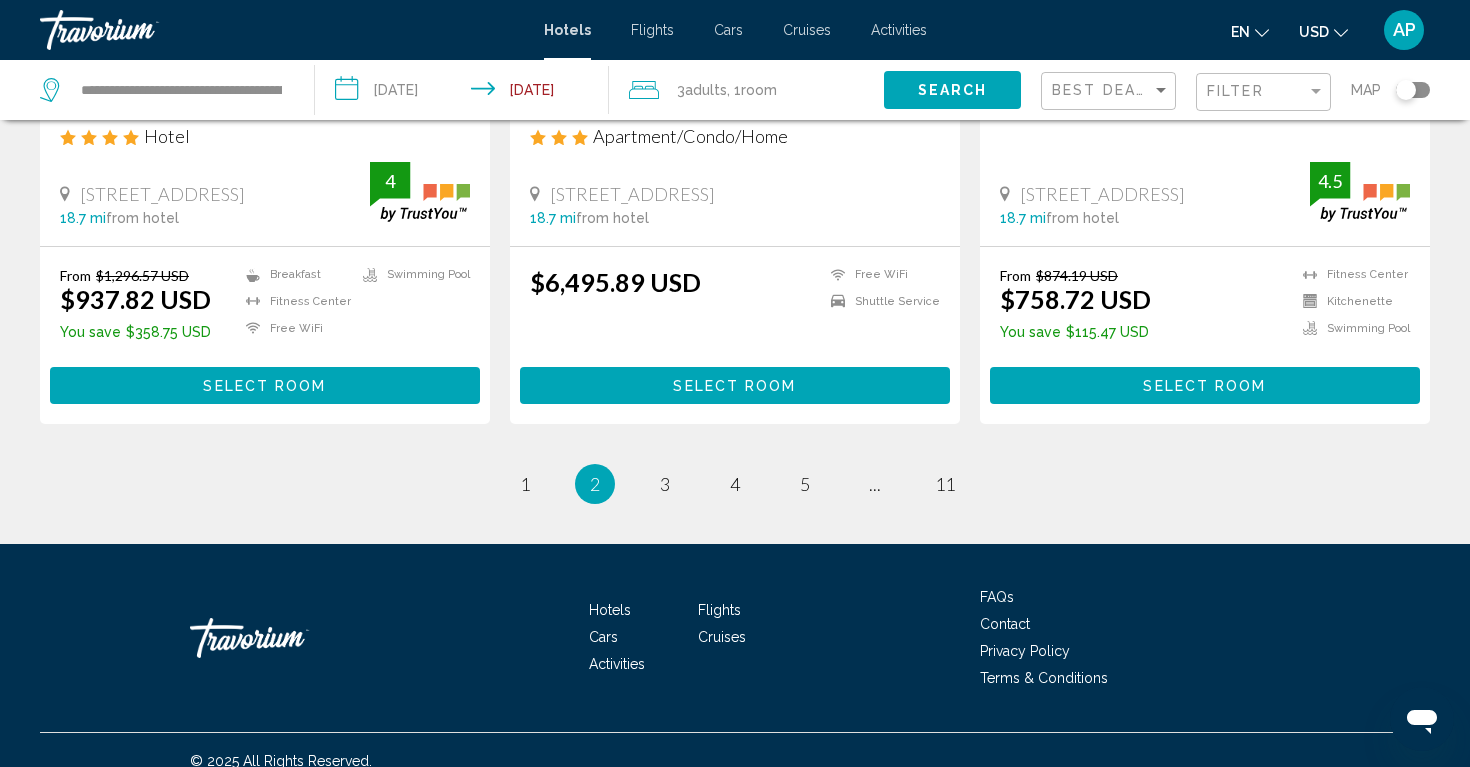 scroll, scrollTop: 2661, scrollLeft: 0, axis: vertical 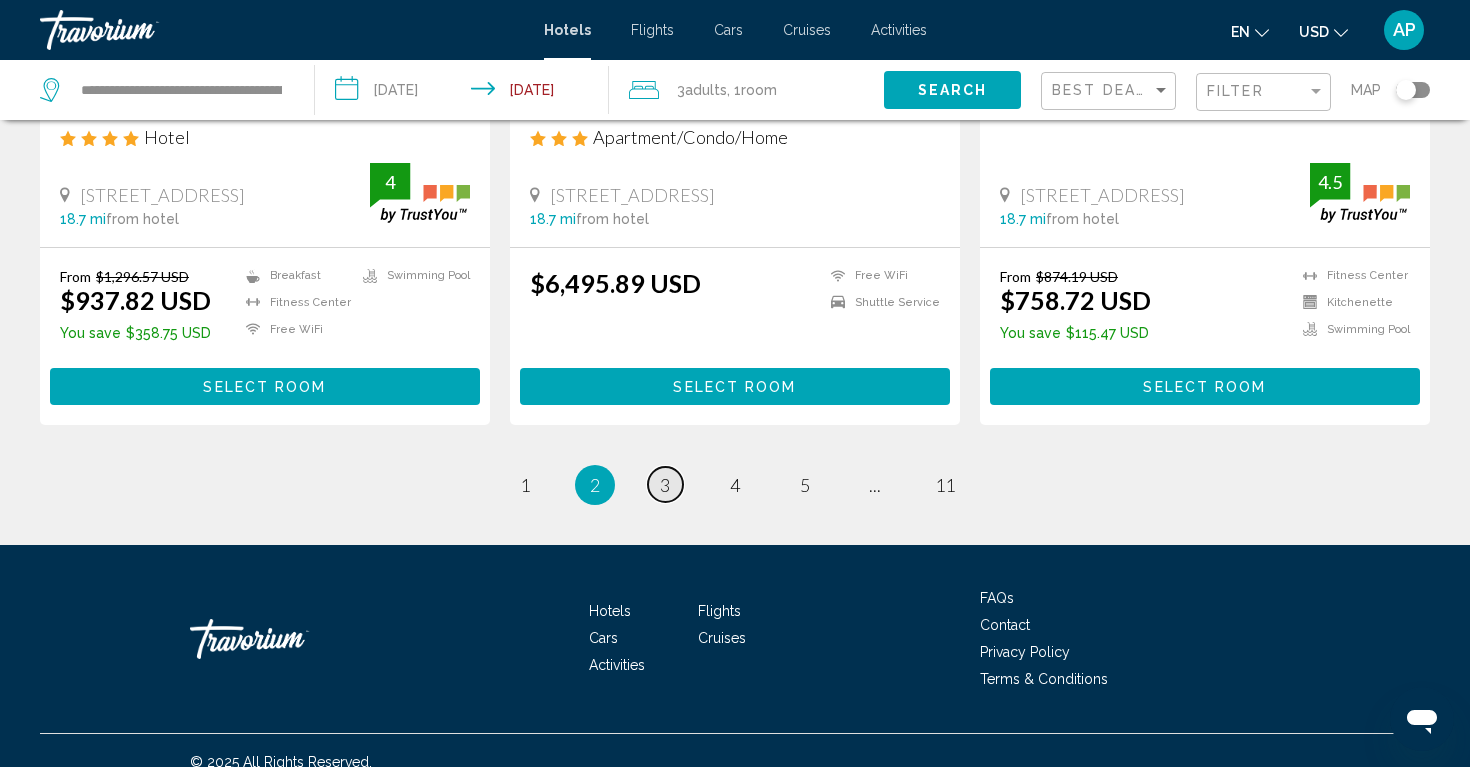 click on "3" at bounding box center [665, 485] 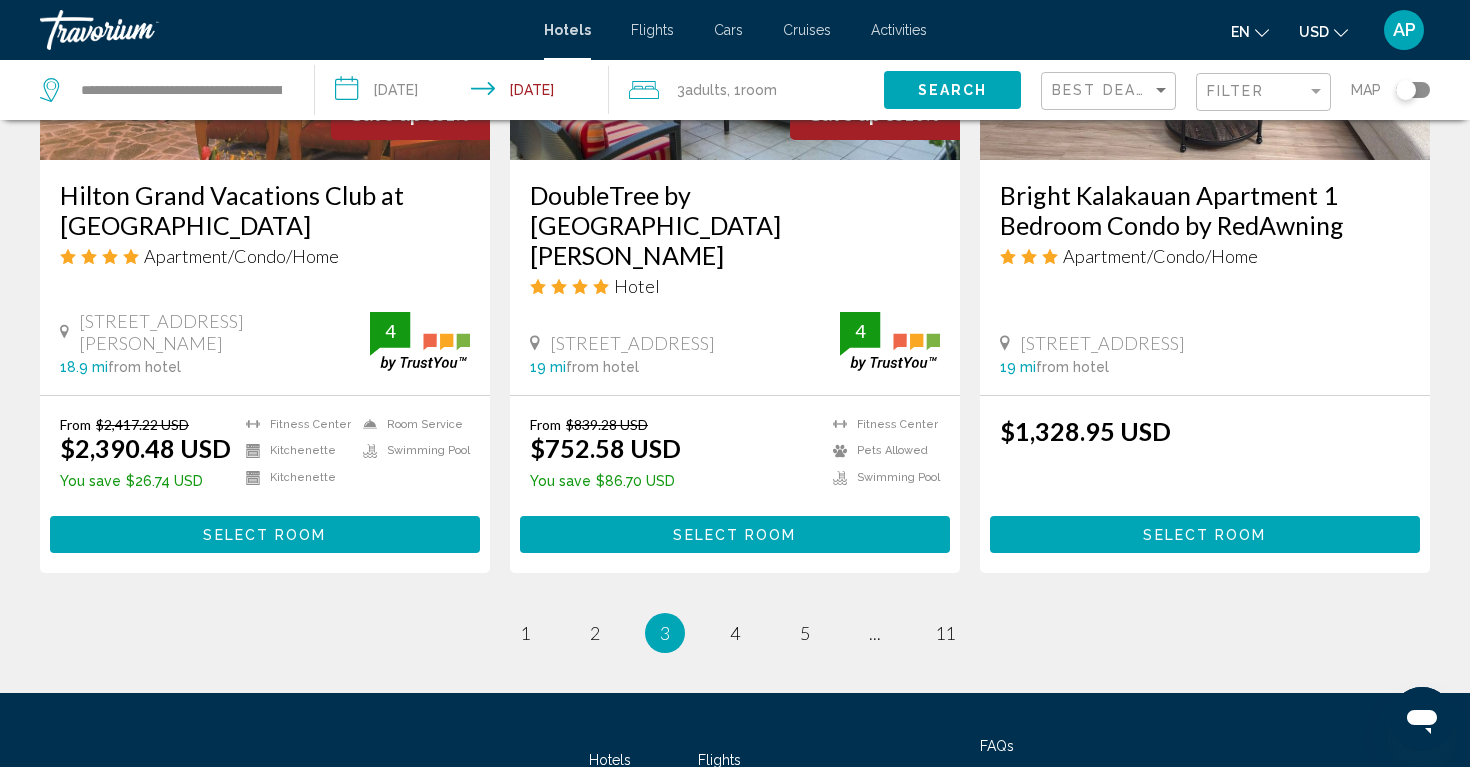 scroll, scrollTop: 2687, scrollLeft: 0, axis: vertical 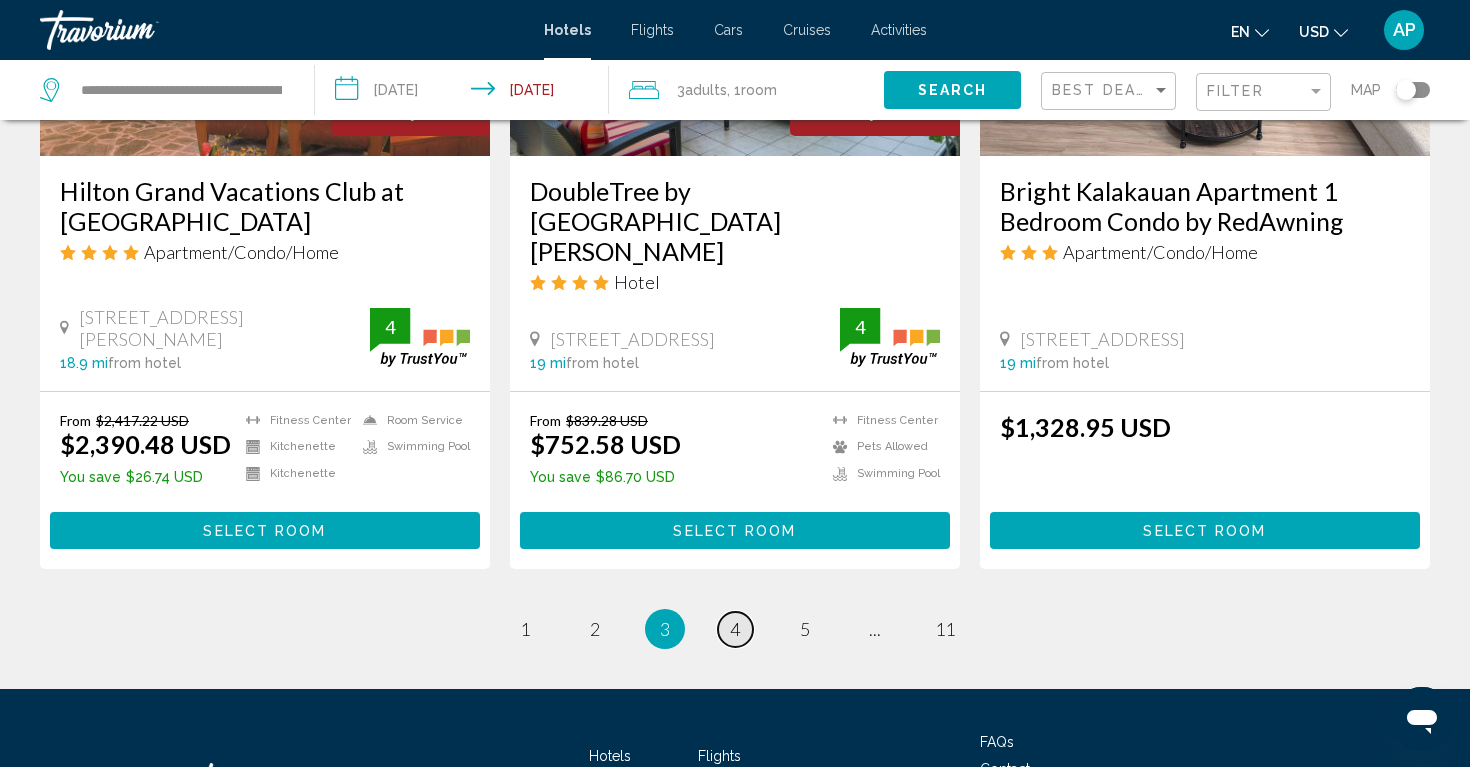 click on "4" at bounding box center [735, 629] 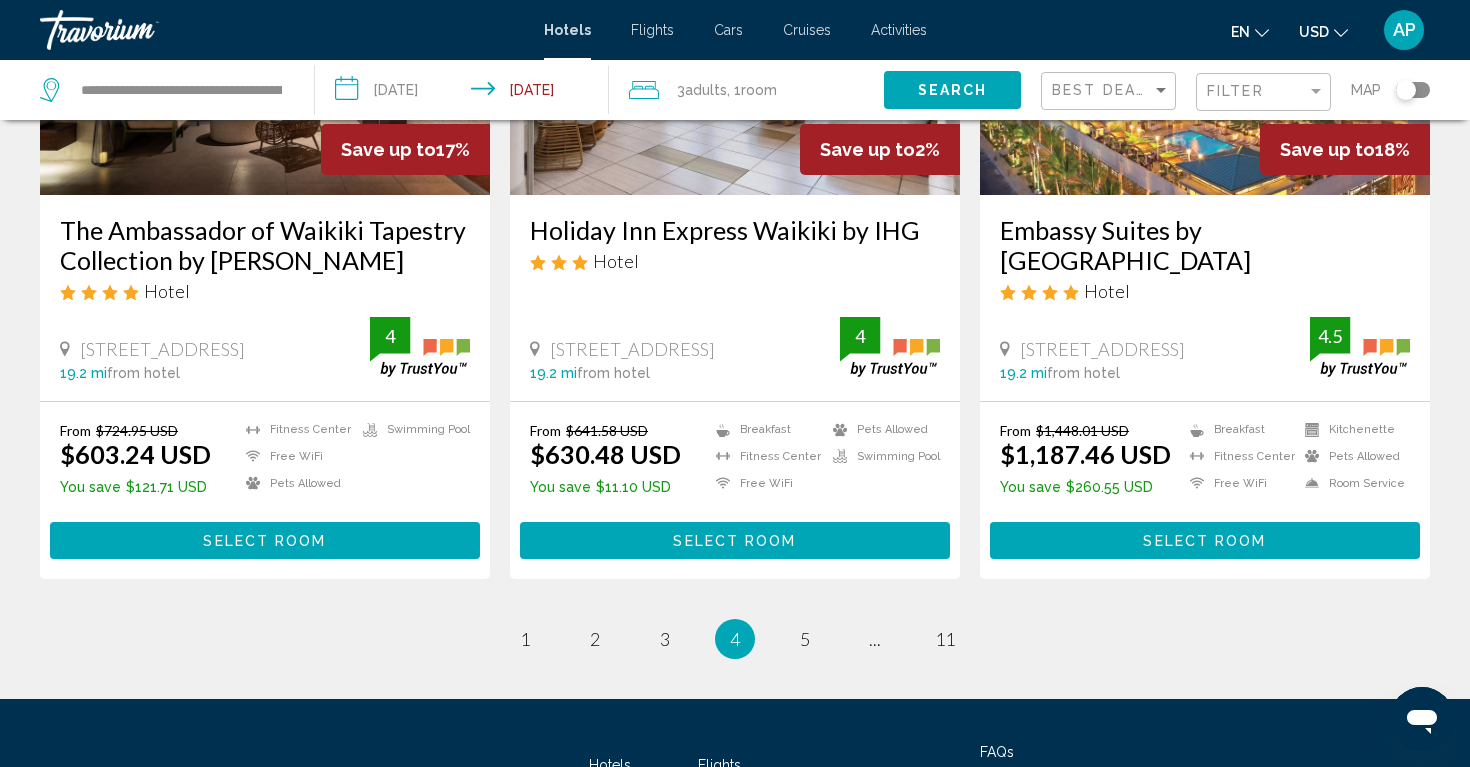 scroll, scrollTop: 2501, scrollLeft: 0, axis: vertical 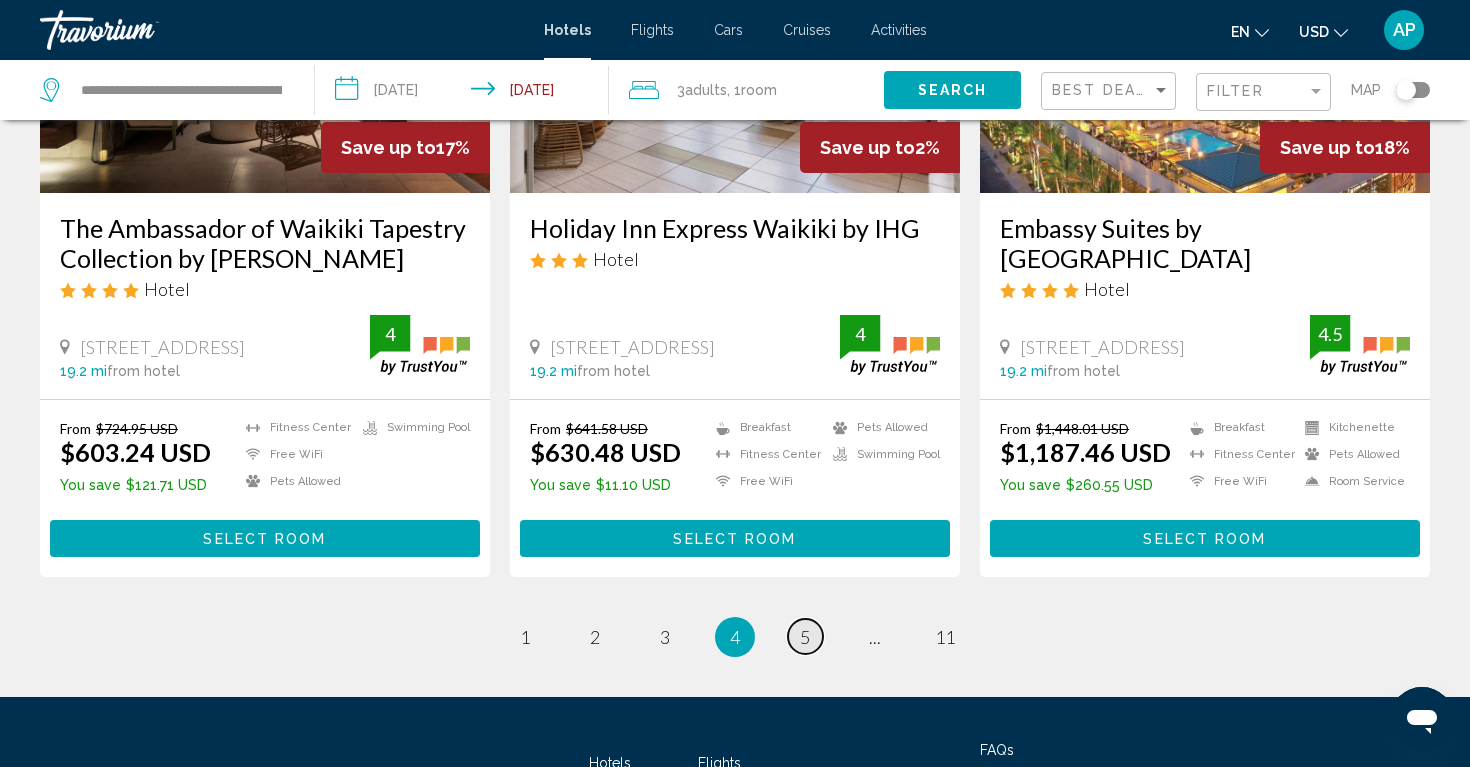 click on "5" at bounding box center [805, 637] 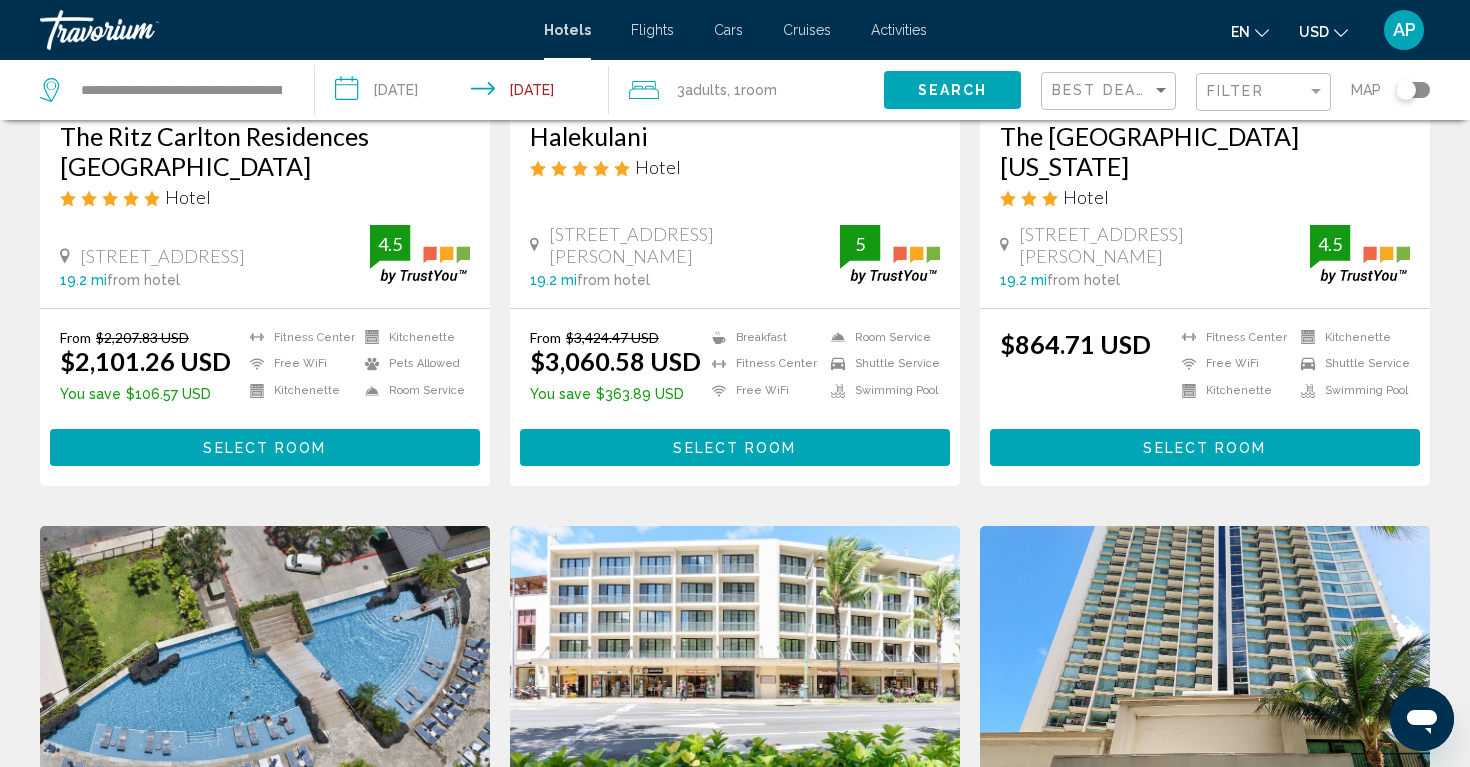 scroll, scrollTop: 0, scrollLeft: 0, axis: both 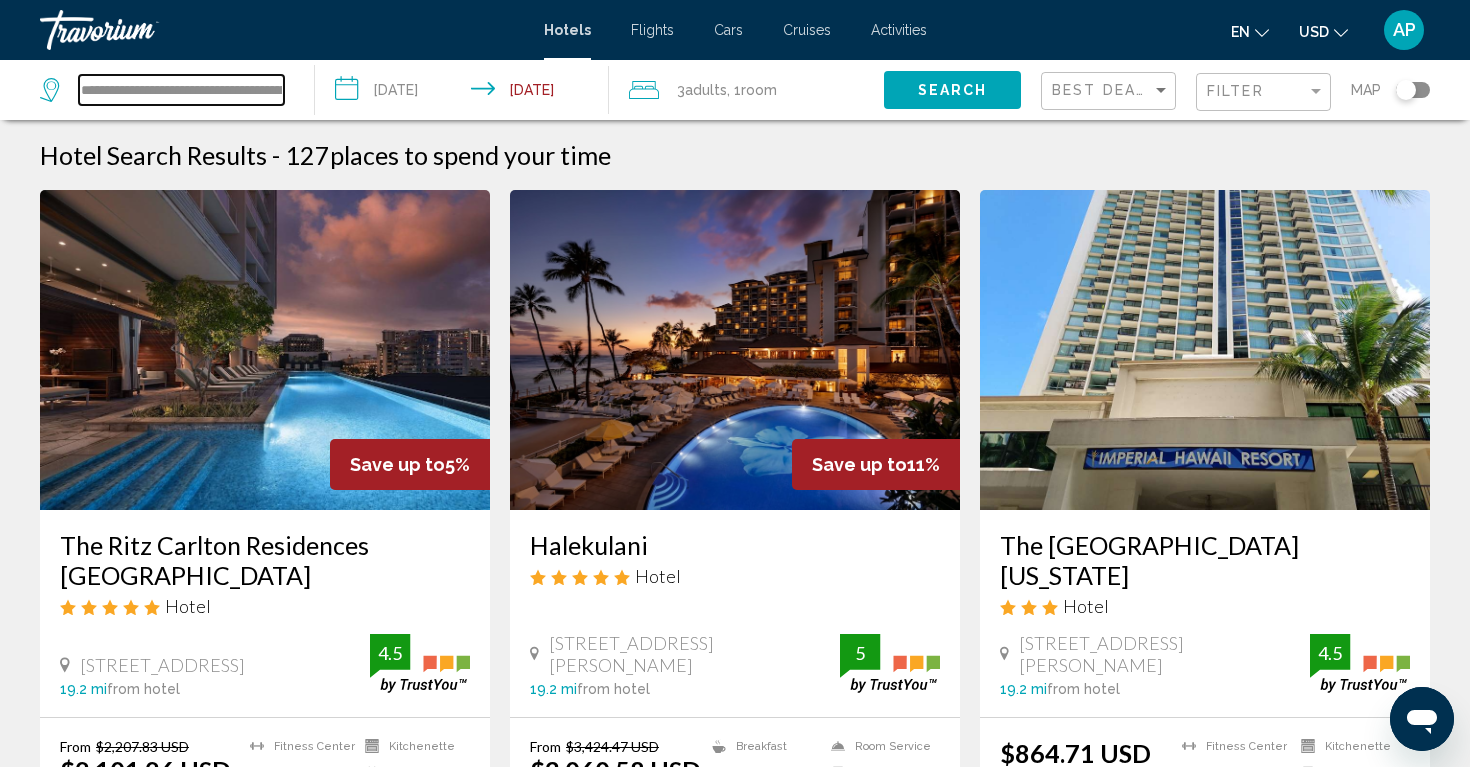 click on "**********" at bounding box center [181, 90] 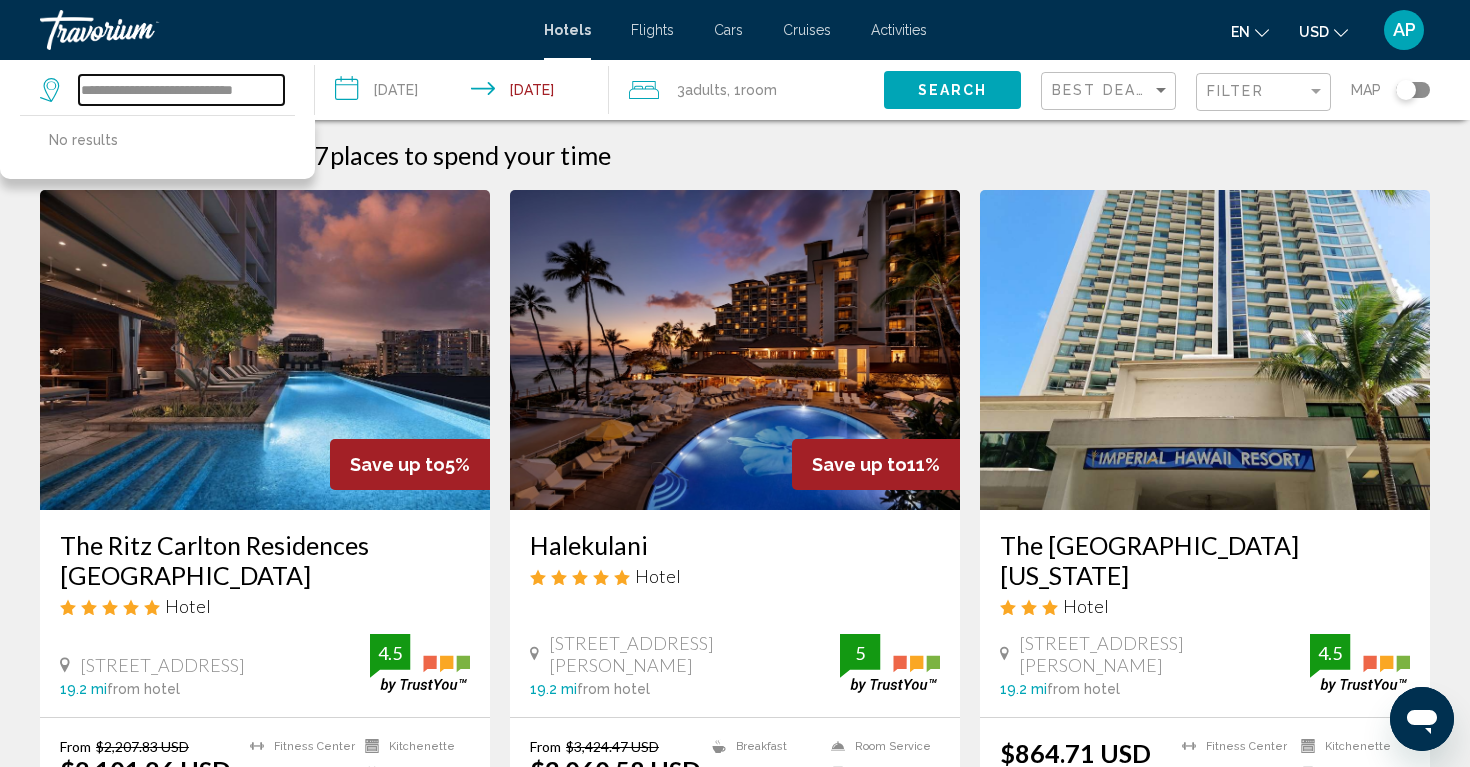 click on "**********" at bounding box center (735, 383) 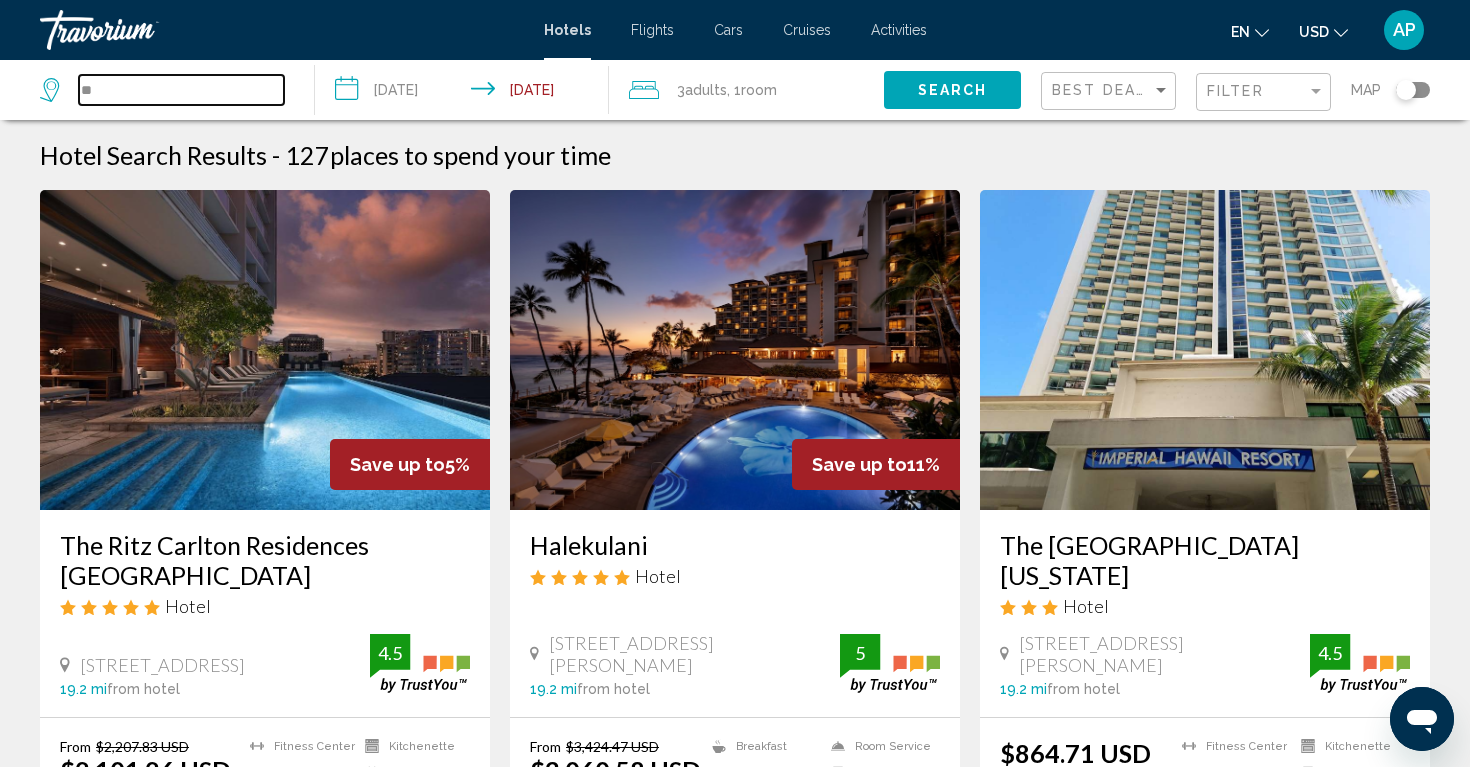 type on "*" 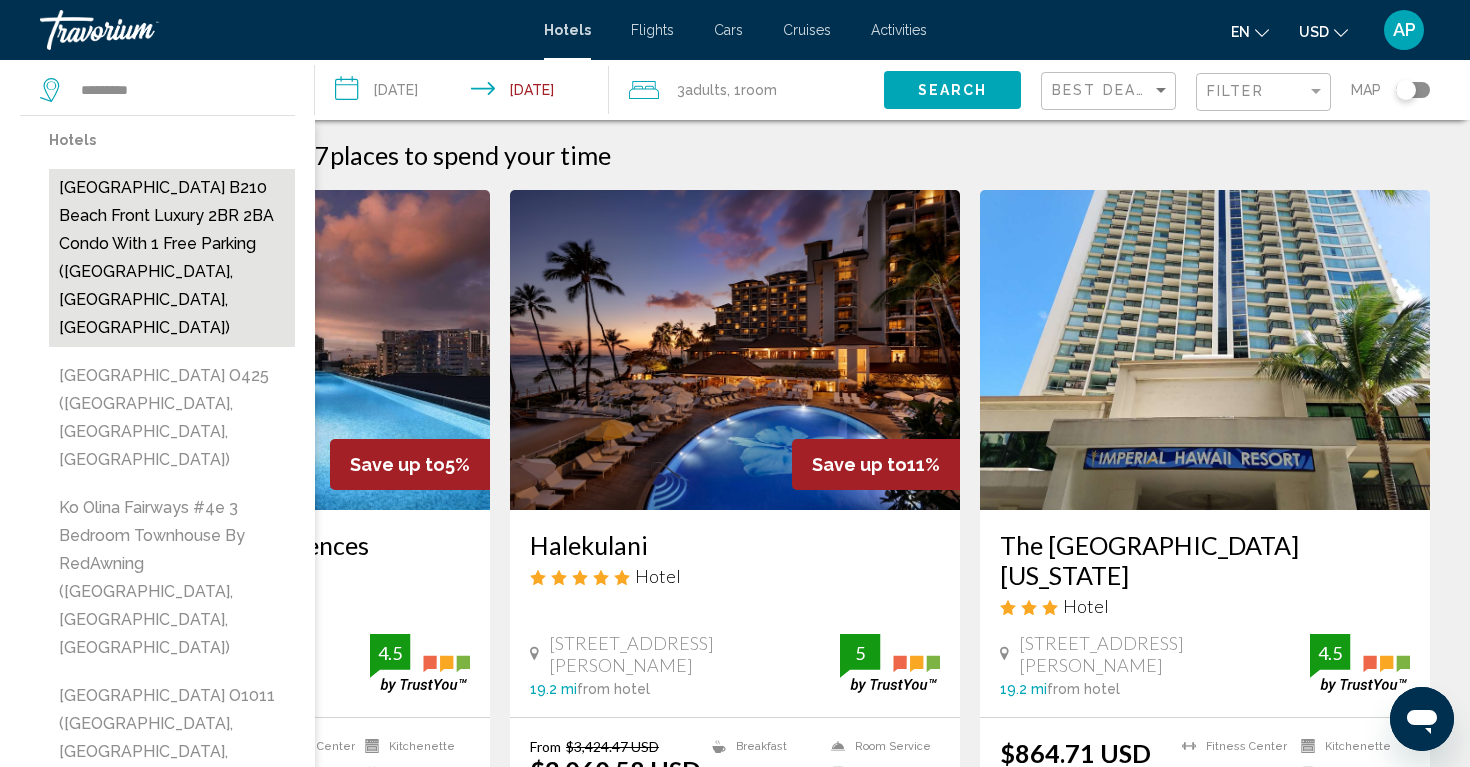 click on "[GEOGRAPHIC_DATA] B210 Beach Front Luxury 2BR 2BA Condo with 1 Free Parking ([GEOGRAPHIC_DATA], [GEOGRAPHIC_DATA], [GEOGRAPHIC_DATA])" at bounding box center (172, 258) 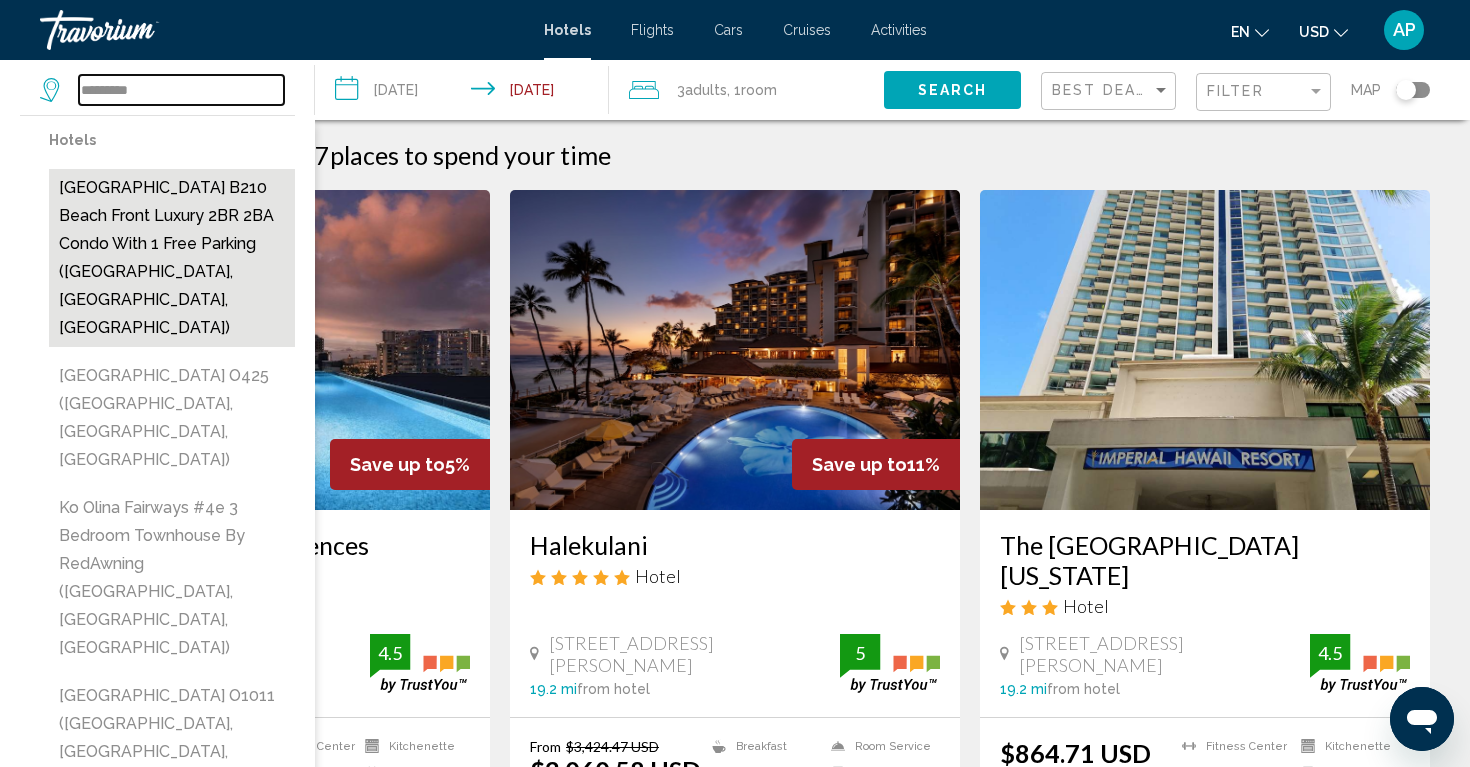 type on "**********" 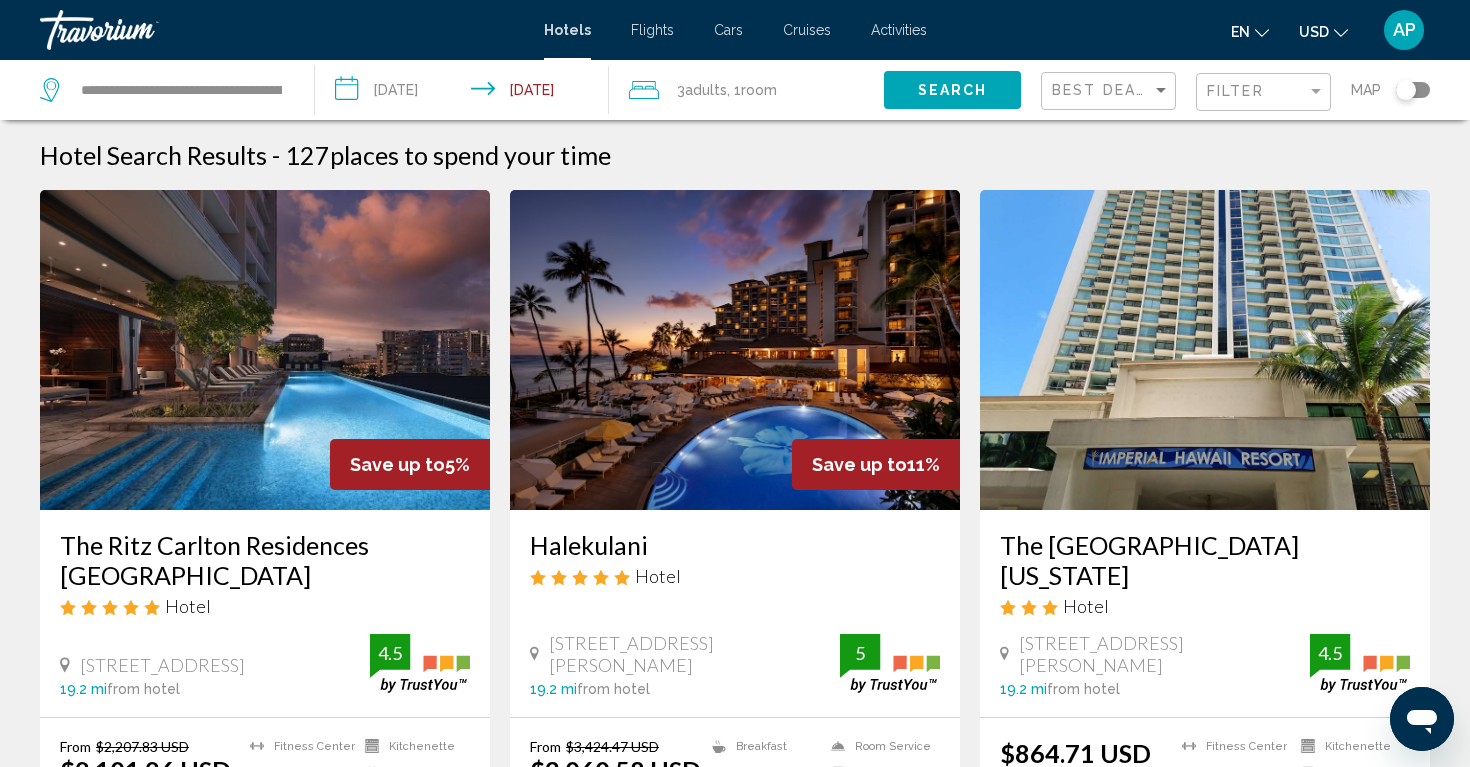 click on "Search" 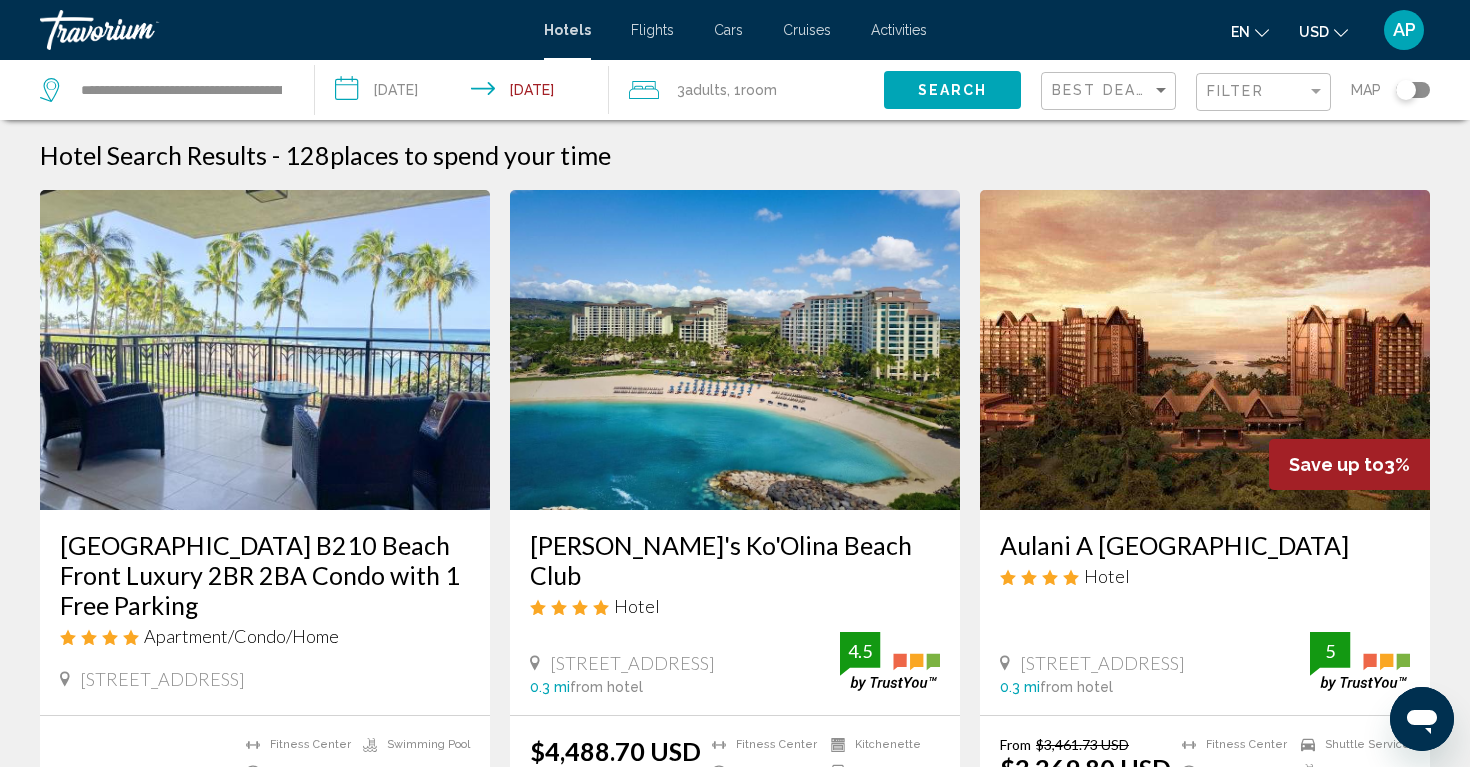 scroll, scrollTop: 0, scrollLeft: 0, axis: both 